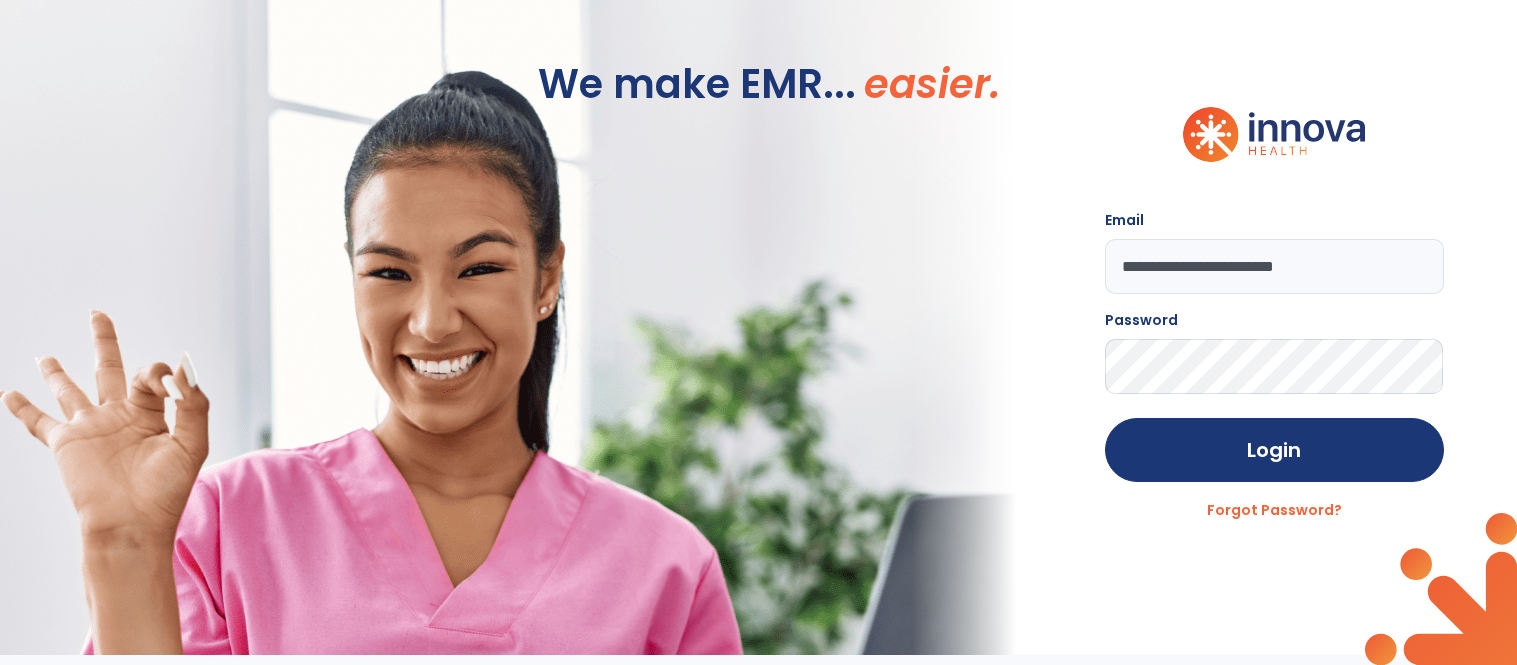 scroll, scrollTop: 0, scrollLeft: 0, axis: both 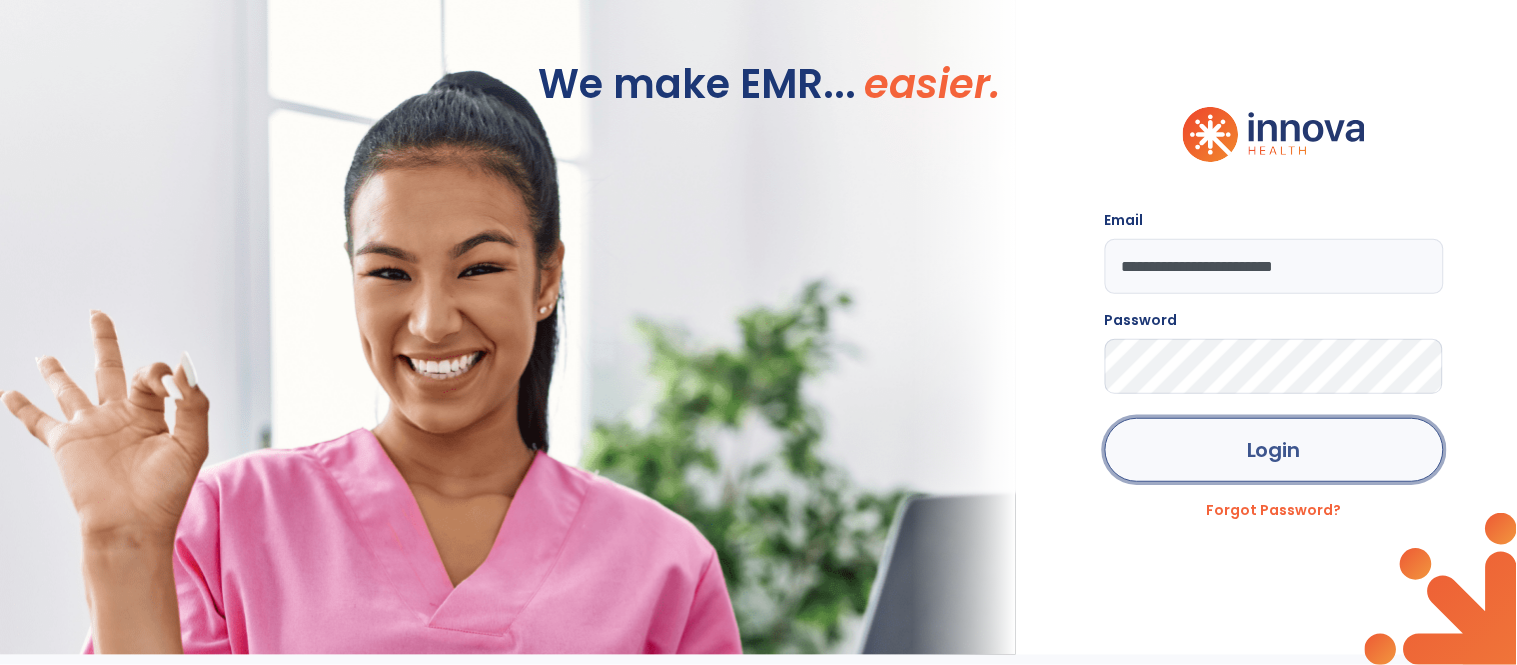 click on "Login" 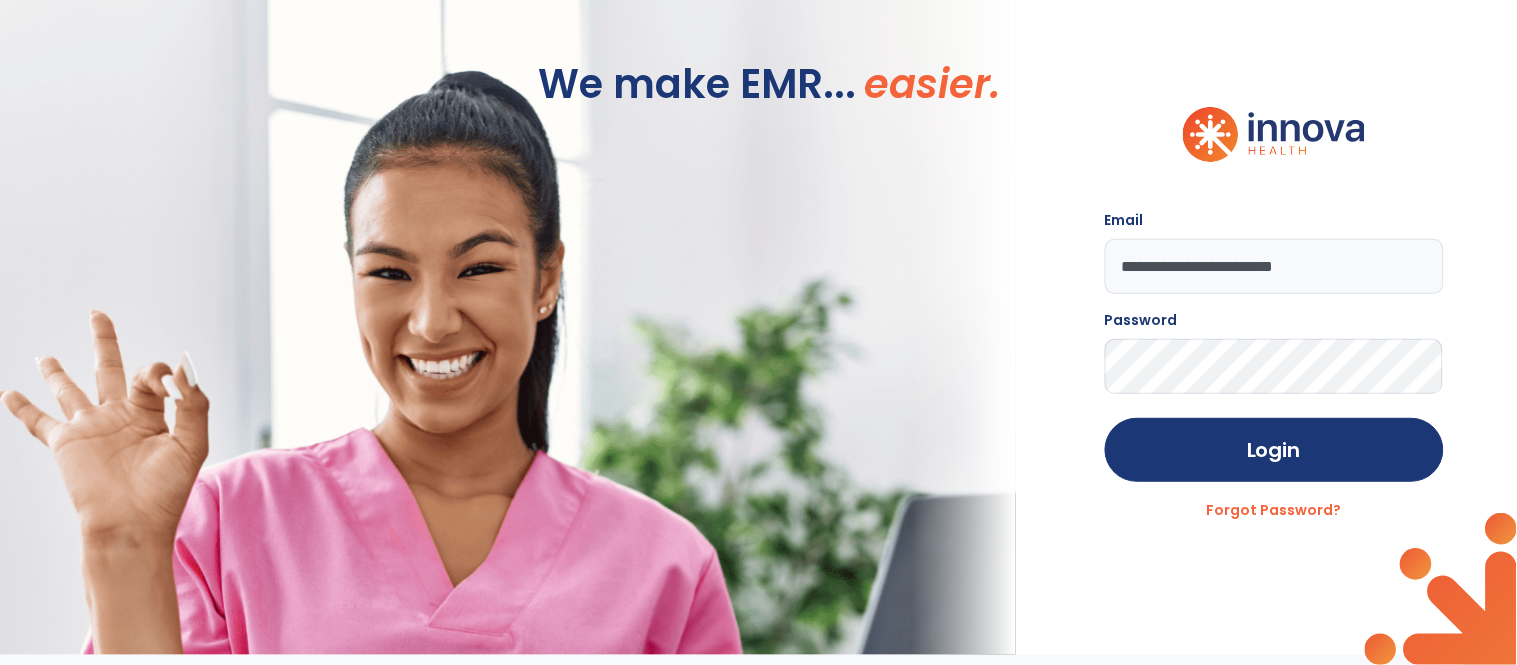 click on "Login" 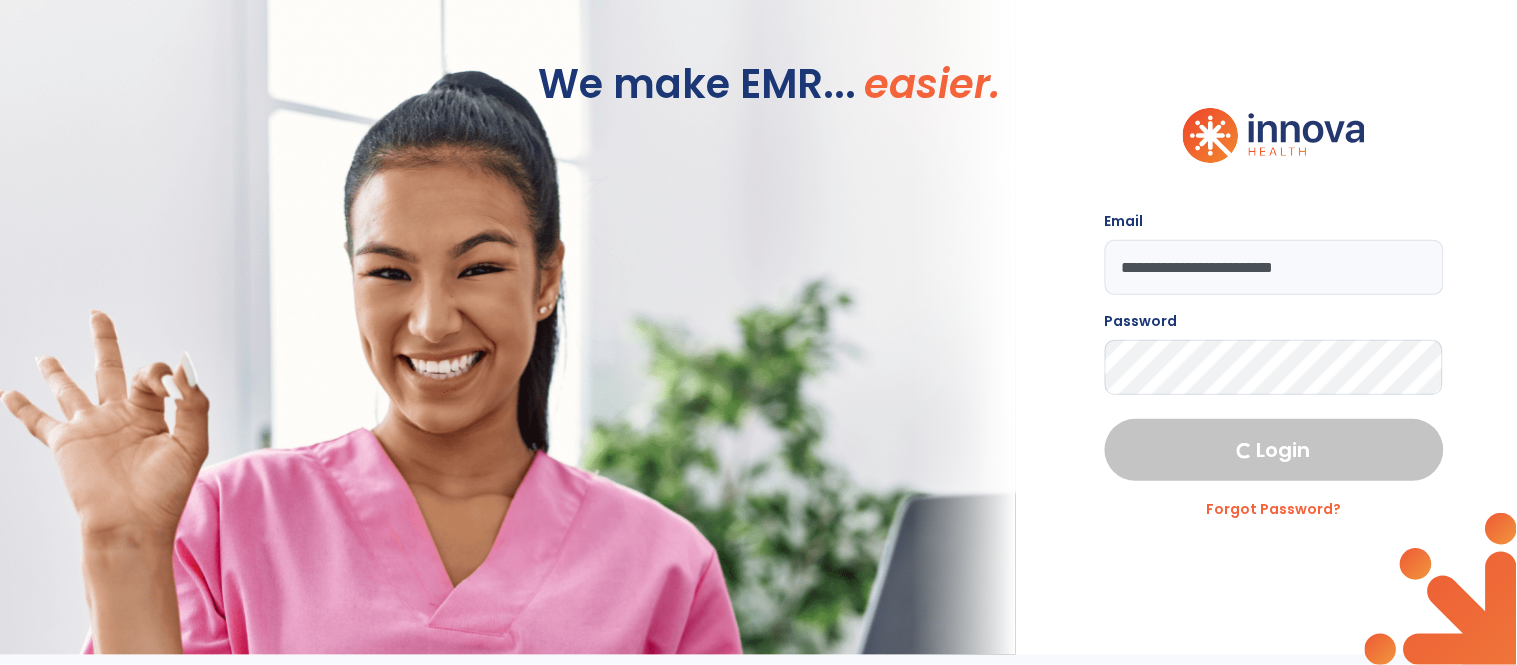 select on "****" 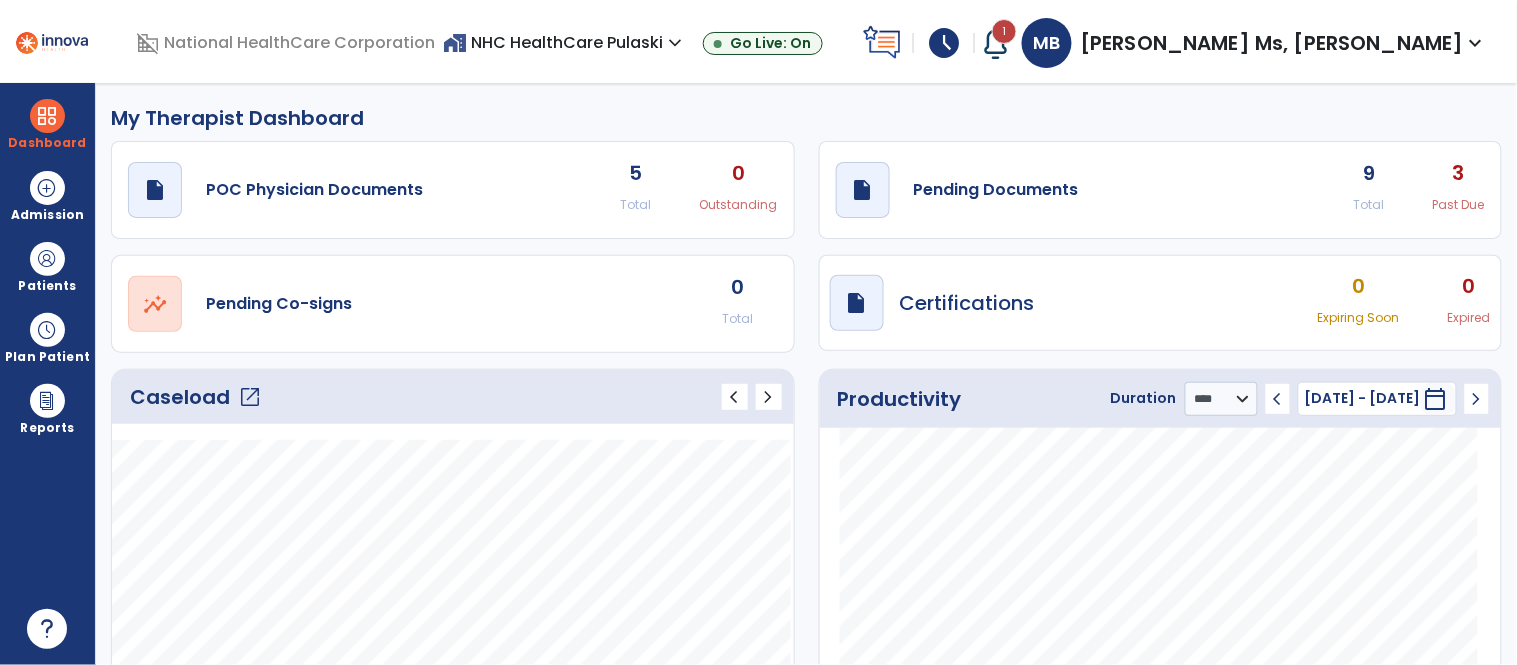 click on "open_in_new" 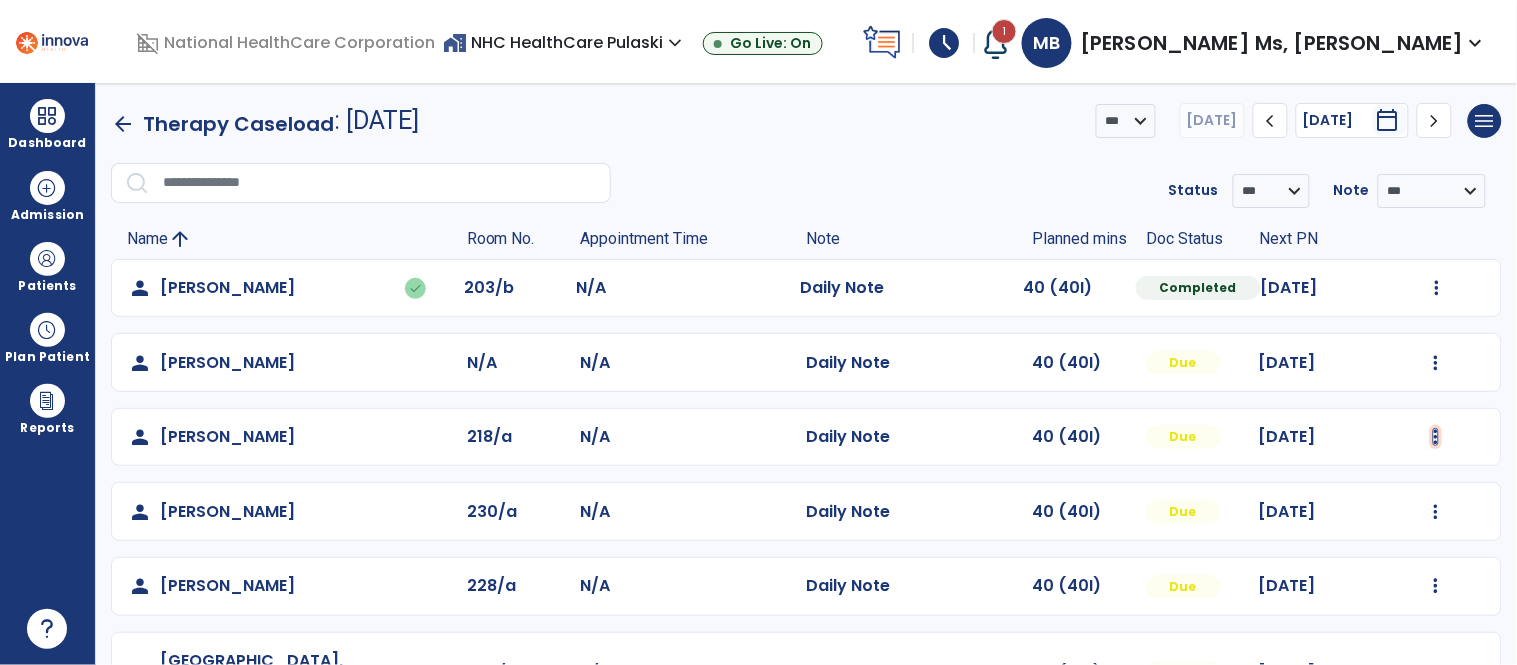 click at bounding box center [1437, 288] 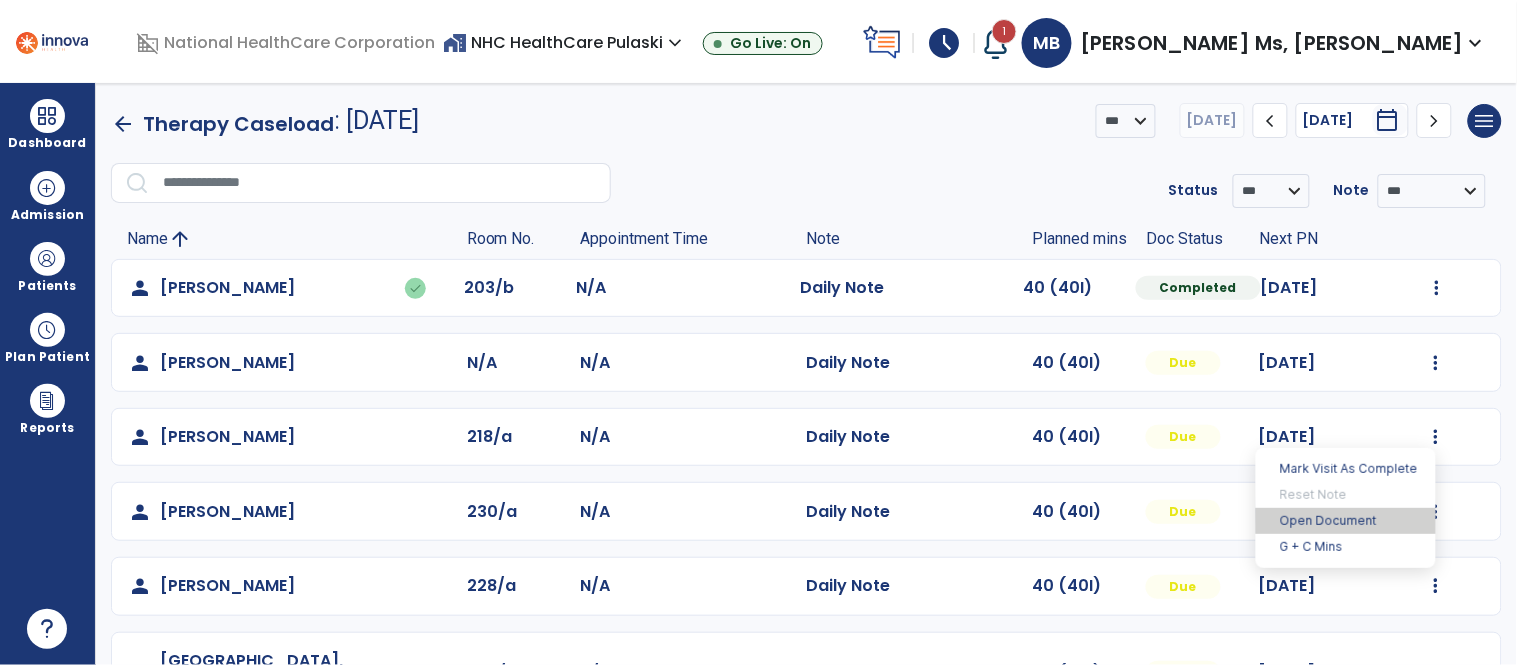 click on "Open Document" at bounding box center (1346, 521) 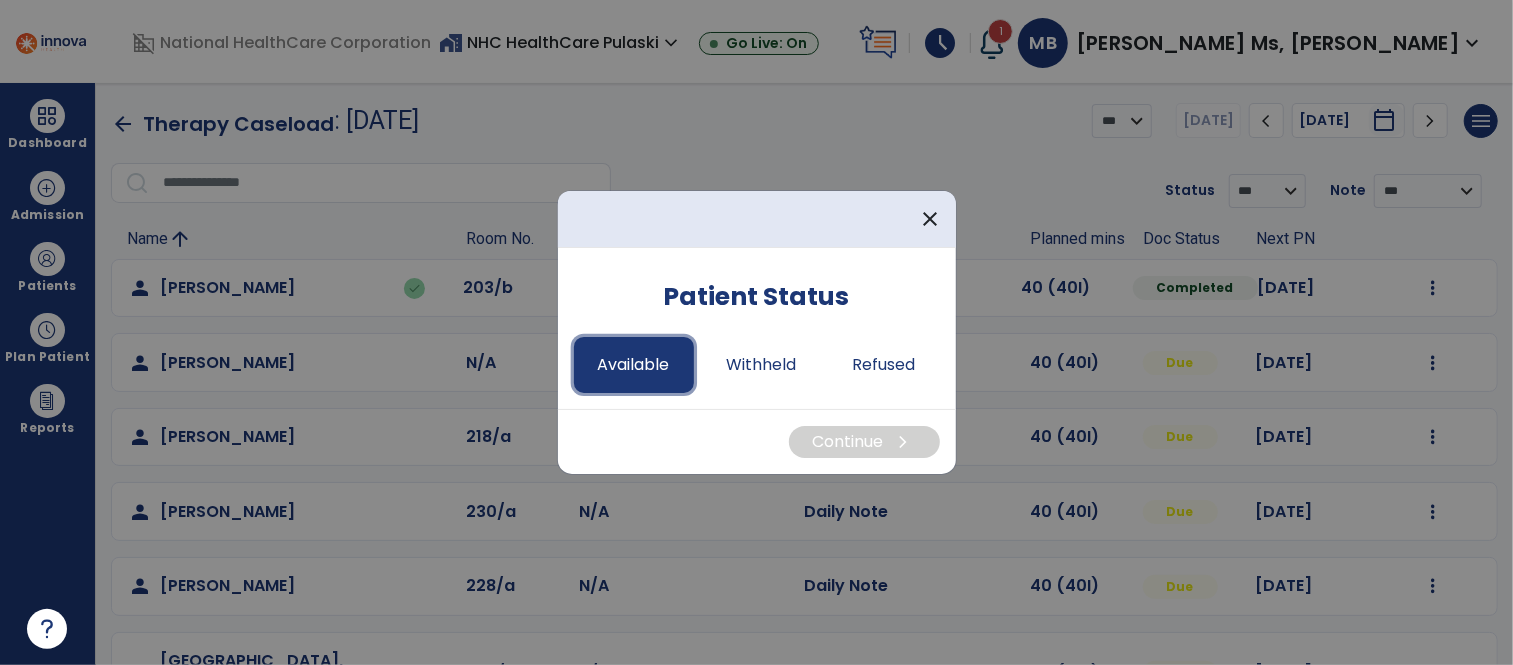 click on "Available" at bounding box center [634, 365] 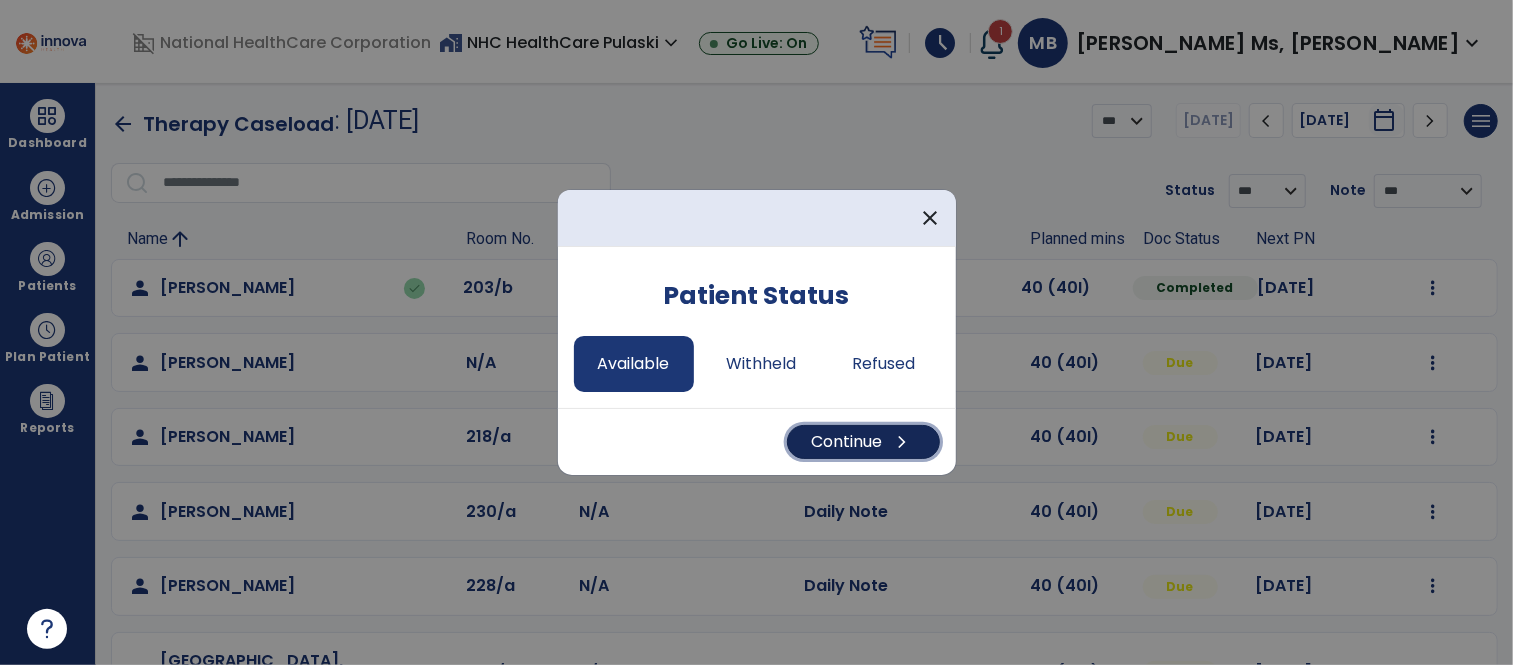 click on "Continue   chevron_right" at bounding box center [863, 442] 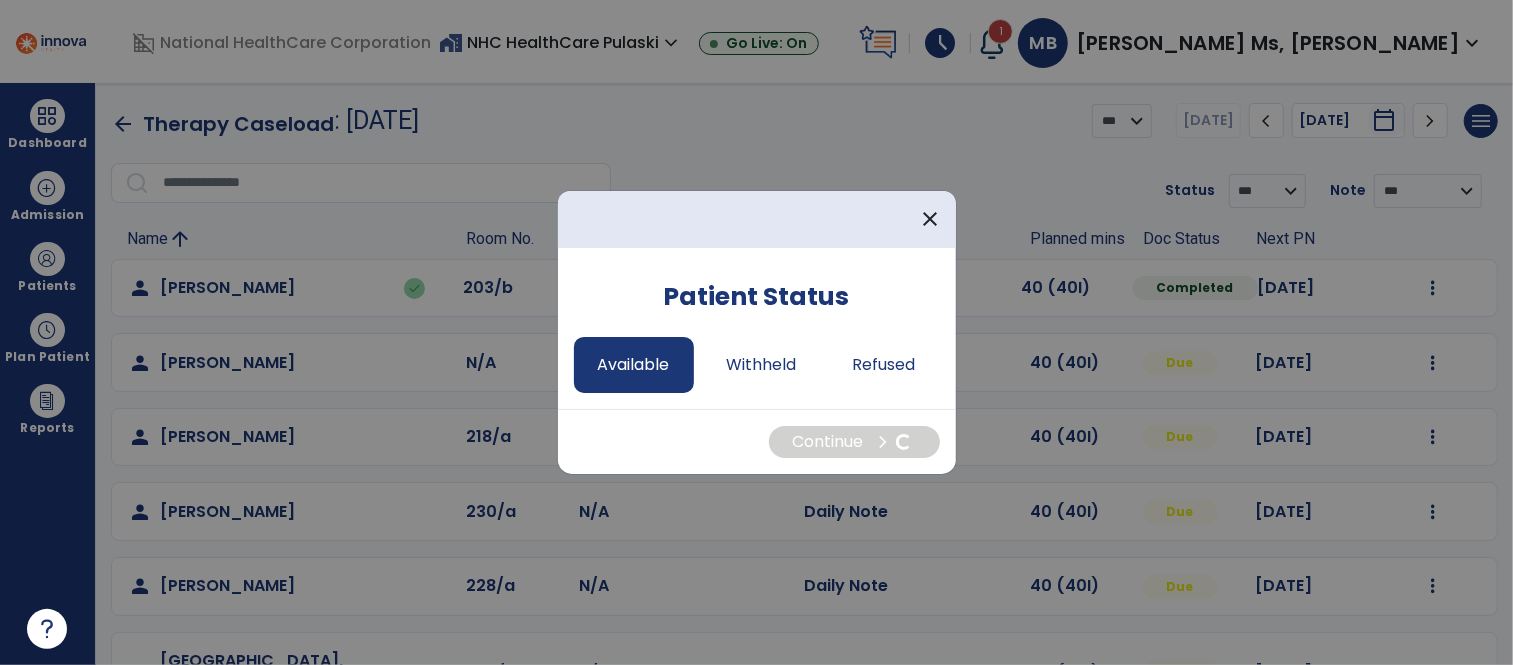 select on "*" 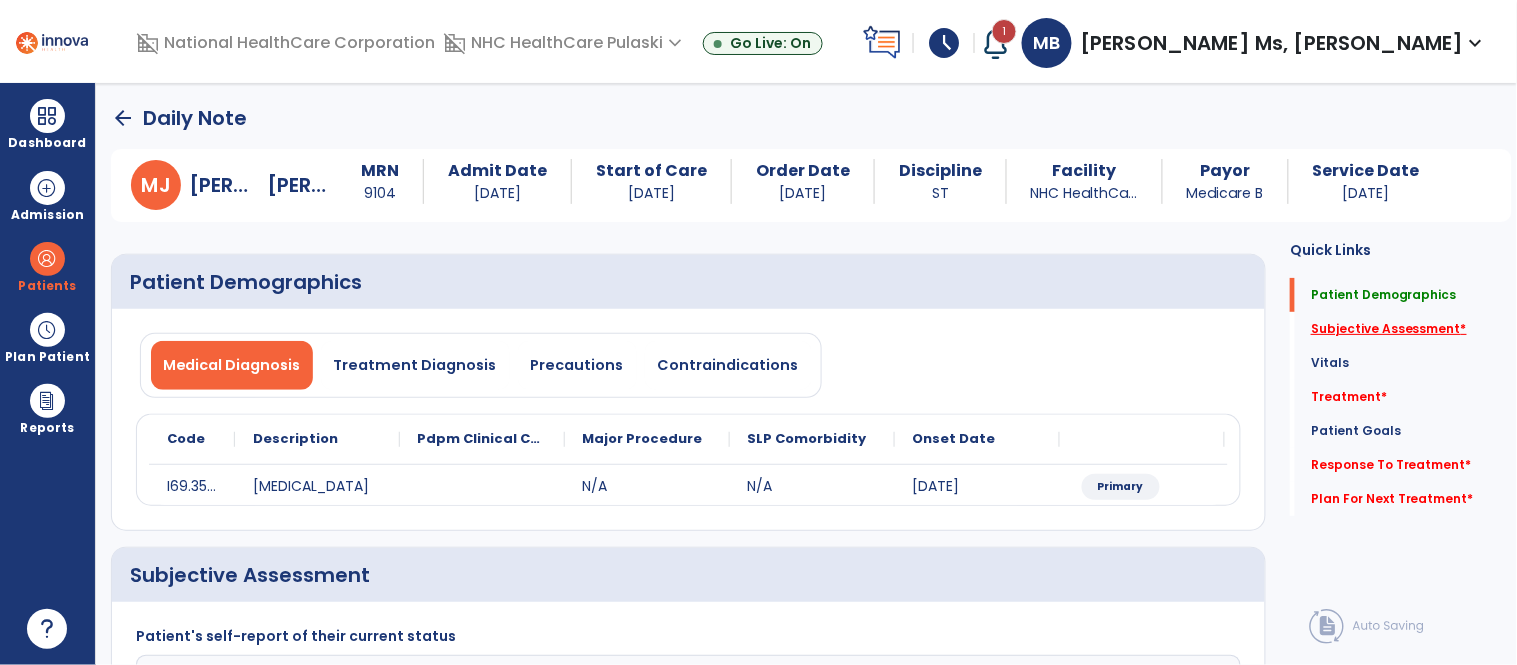 click on "Subjective Assessment   *" 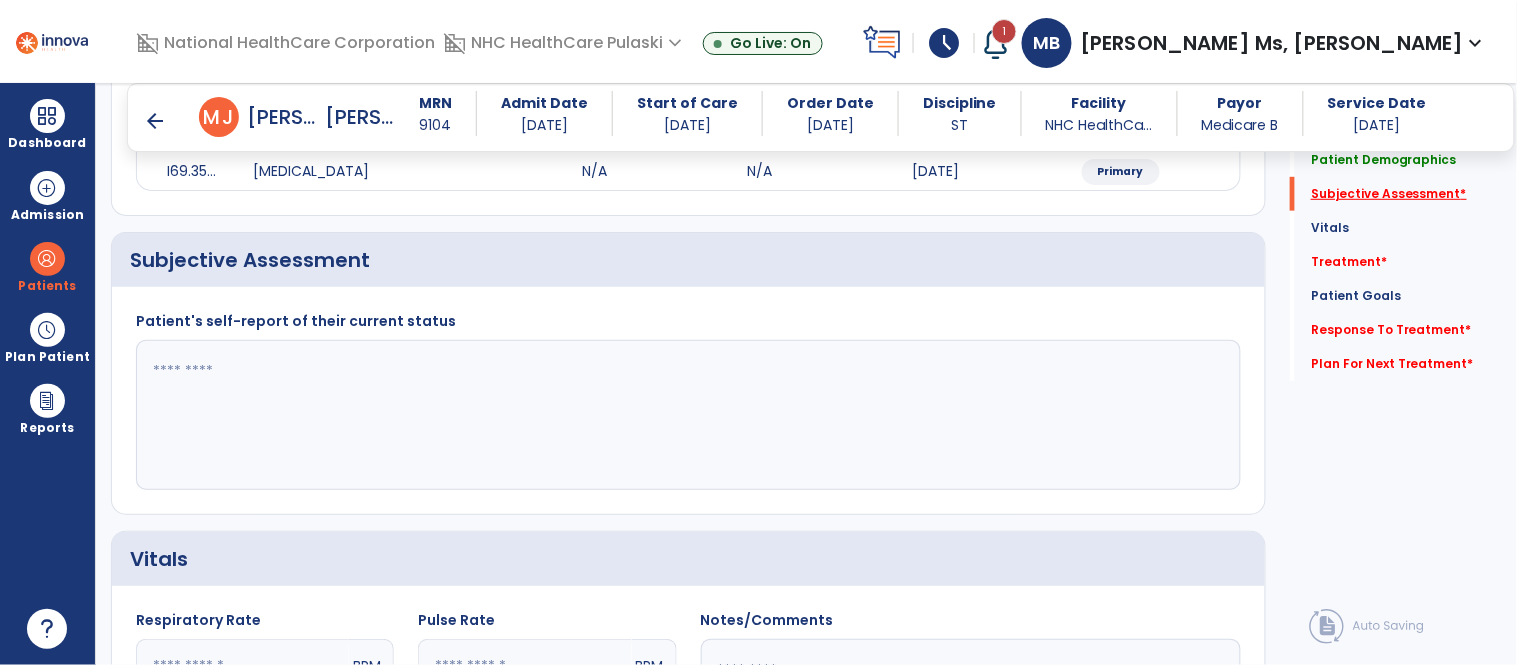 scroll, scrollTop: 314, scrollLeft: 0, axis: vertical 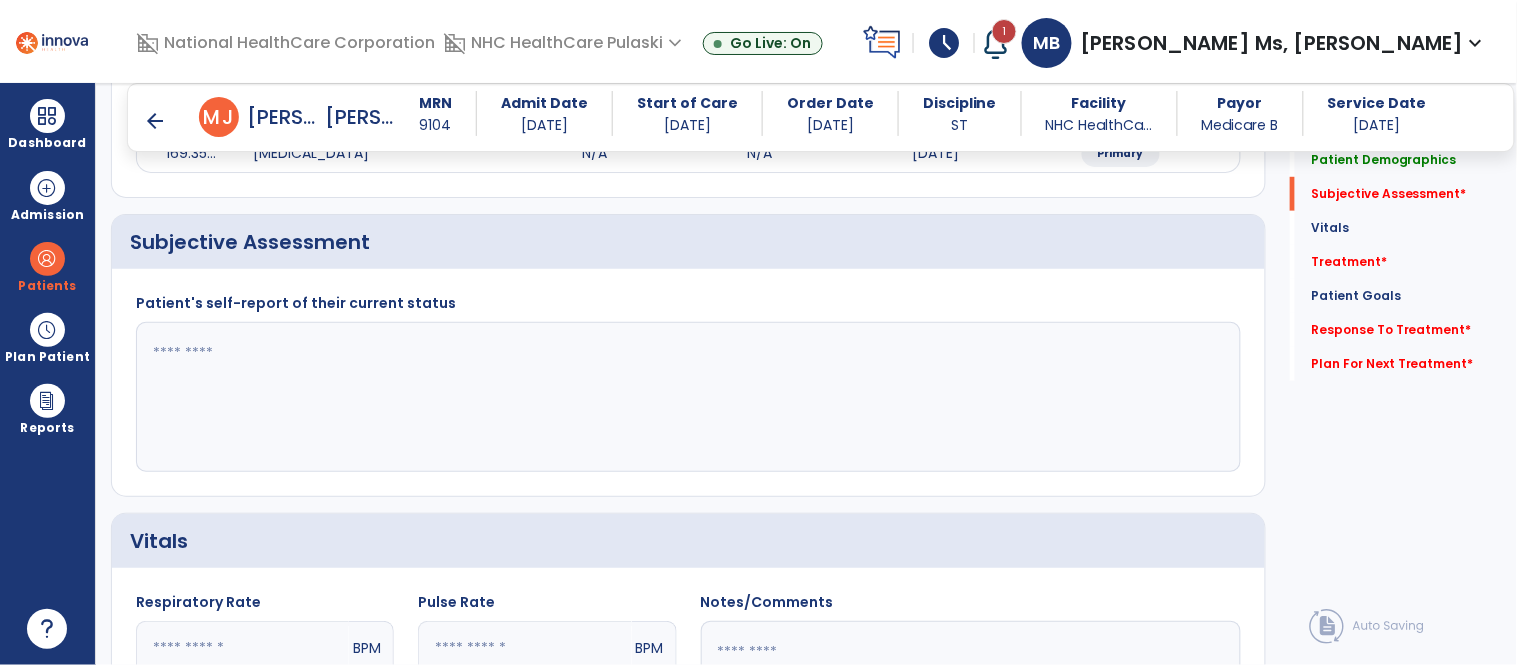 click 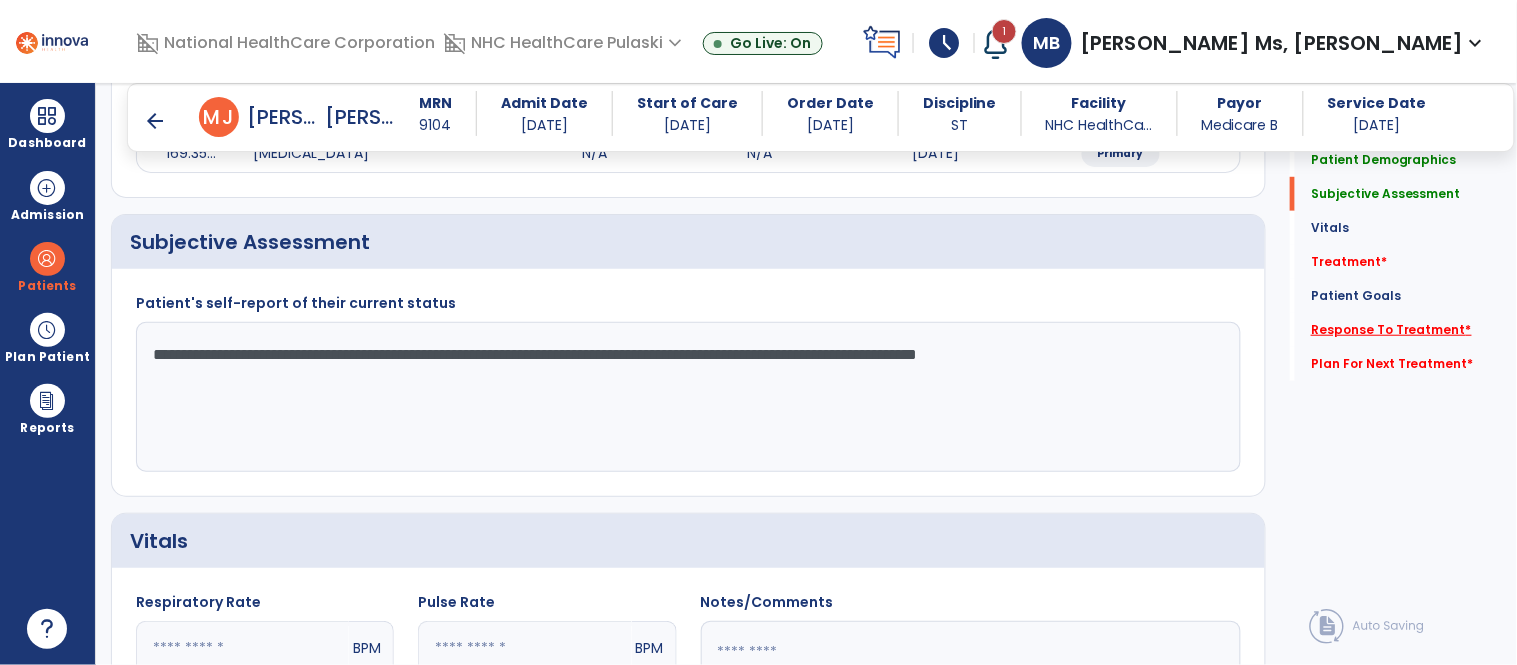 type on "**********" 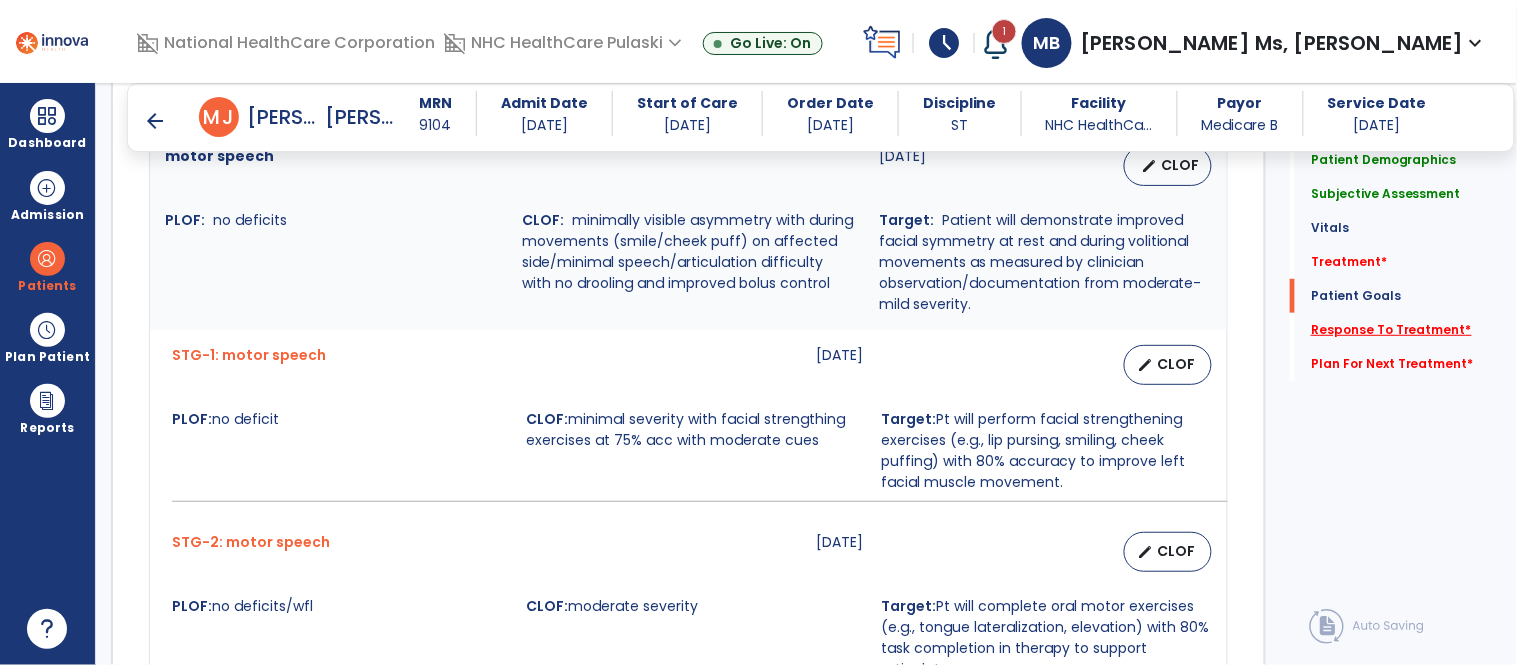 scroll, scrollTop: 2701, scrollLeft: 0, axis: vertical 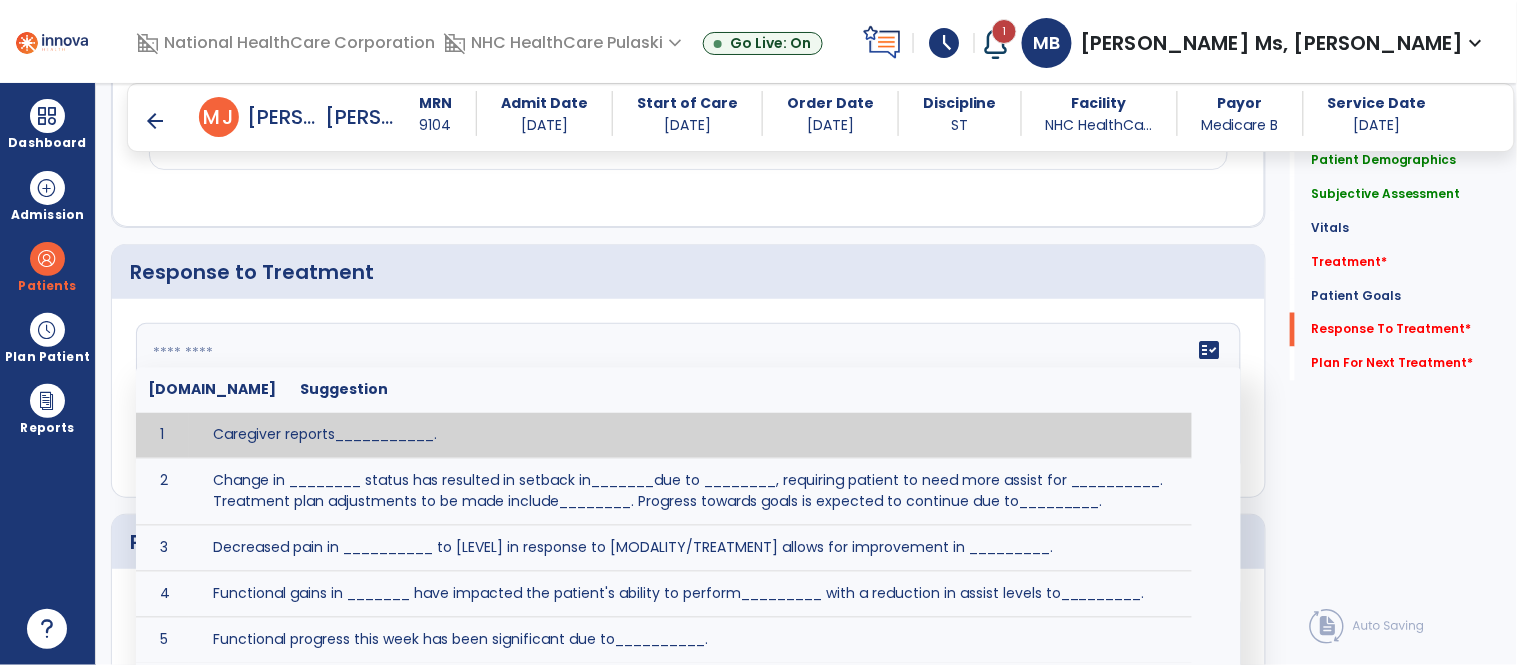 click 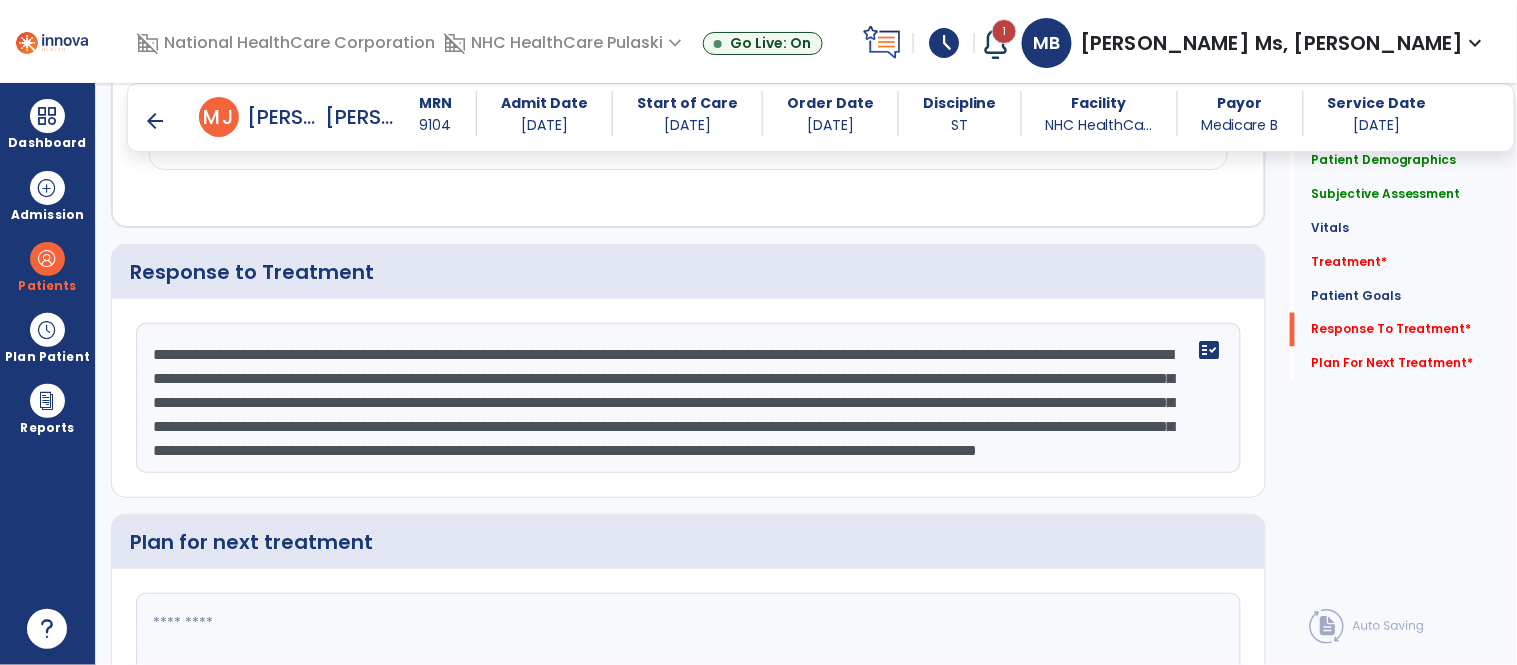 scroll, scrollTop: 62, scrollLeft: 0, axis: vertical 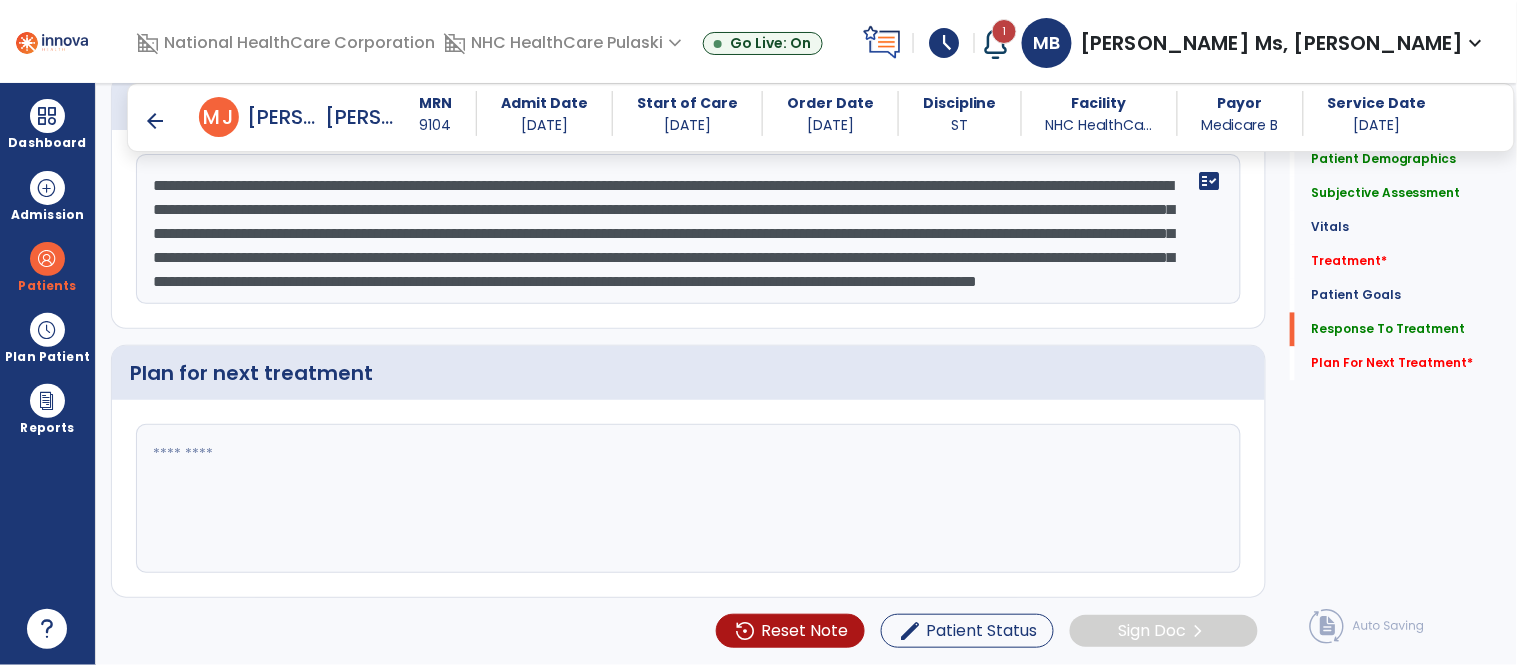 click on "**********" 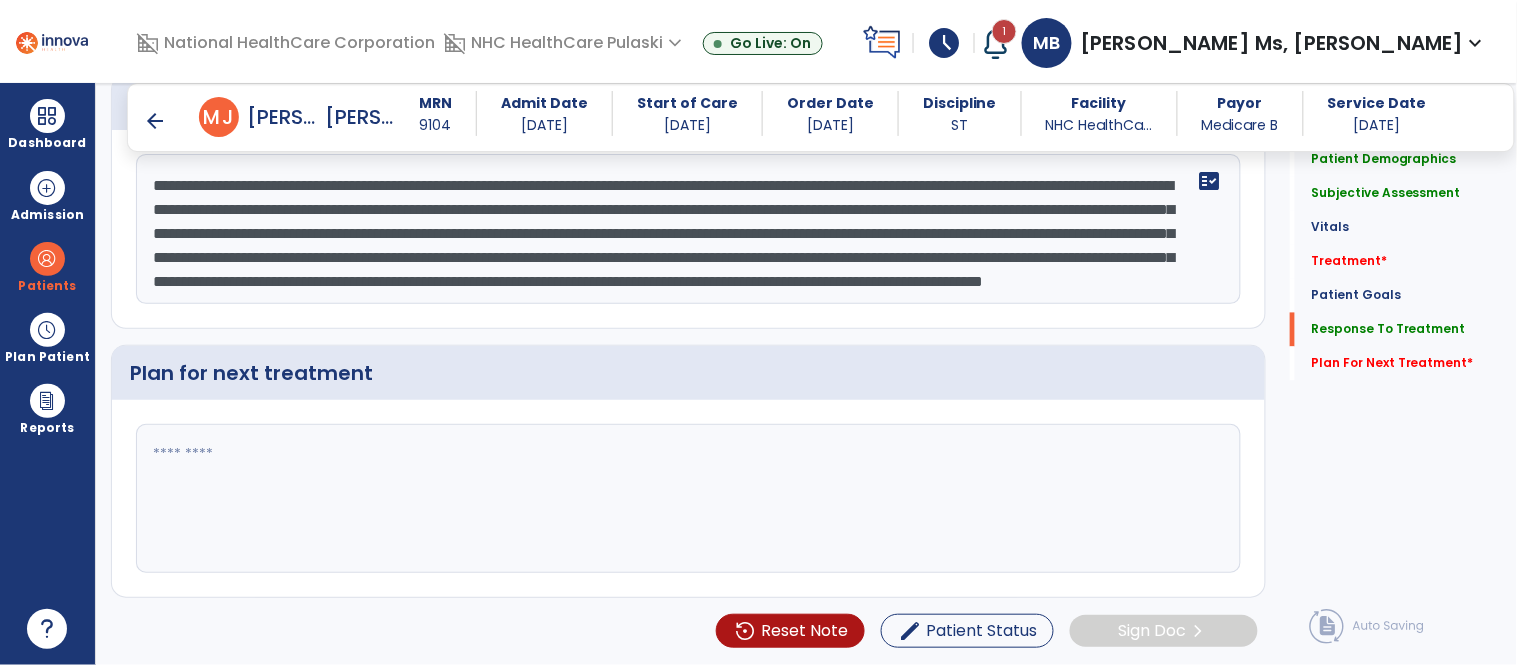 click 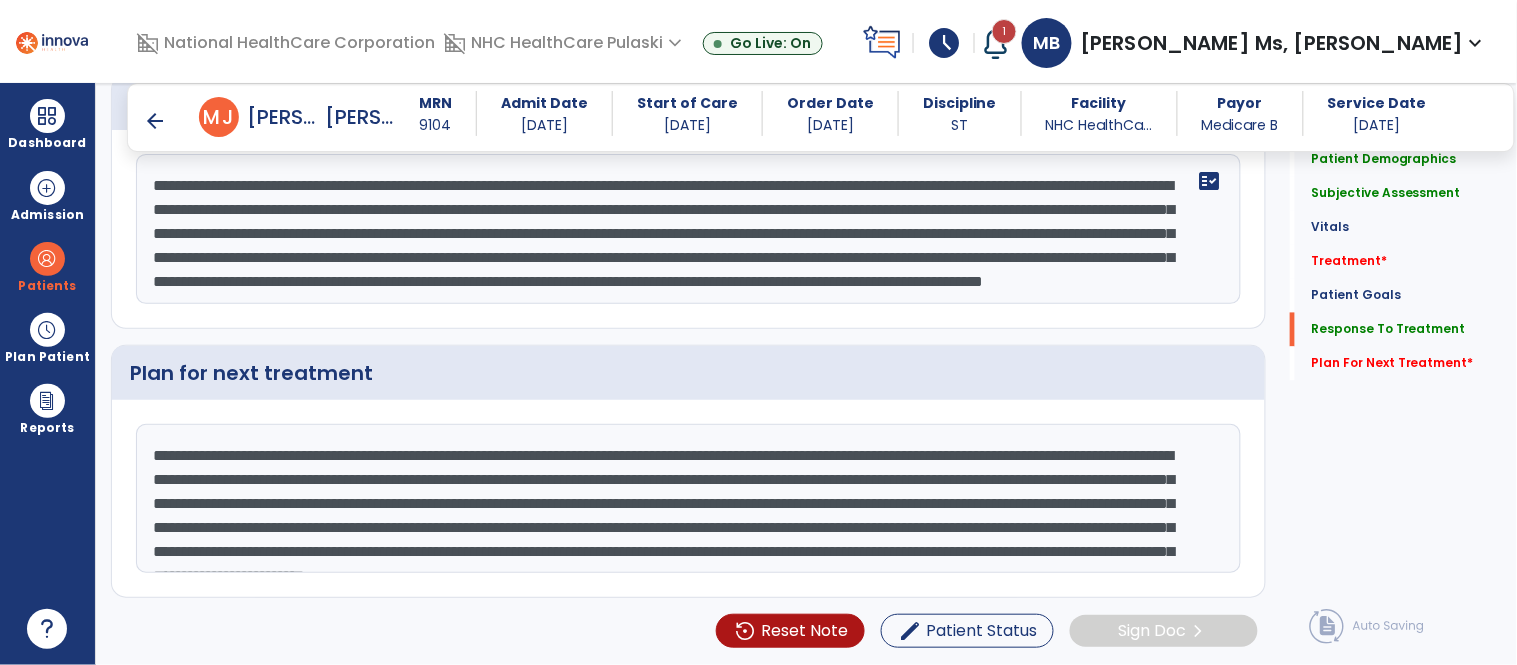scroll, scrollTop: 86, scrollLeft: 0, axis: vertical 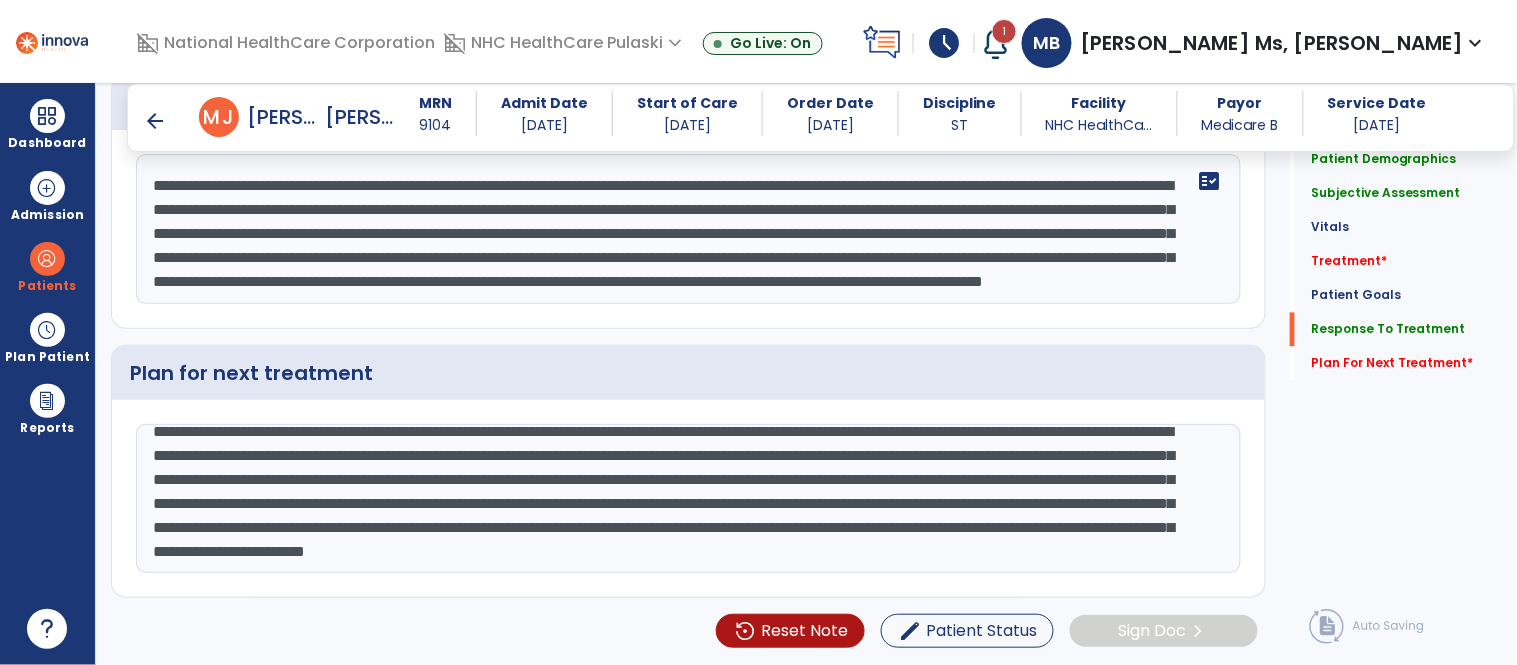 click on "**********" 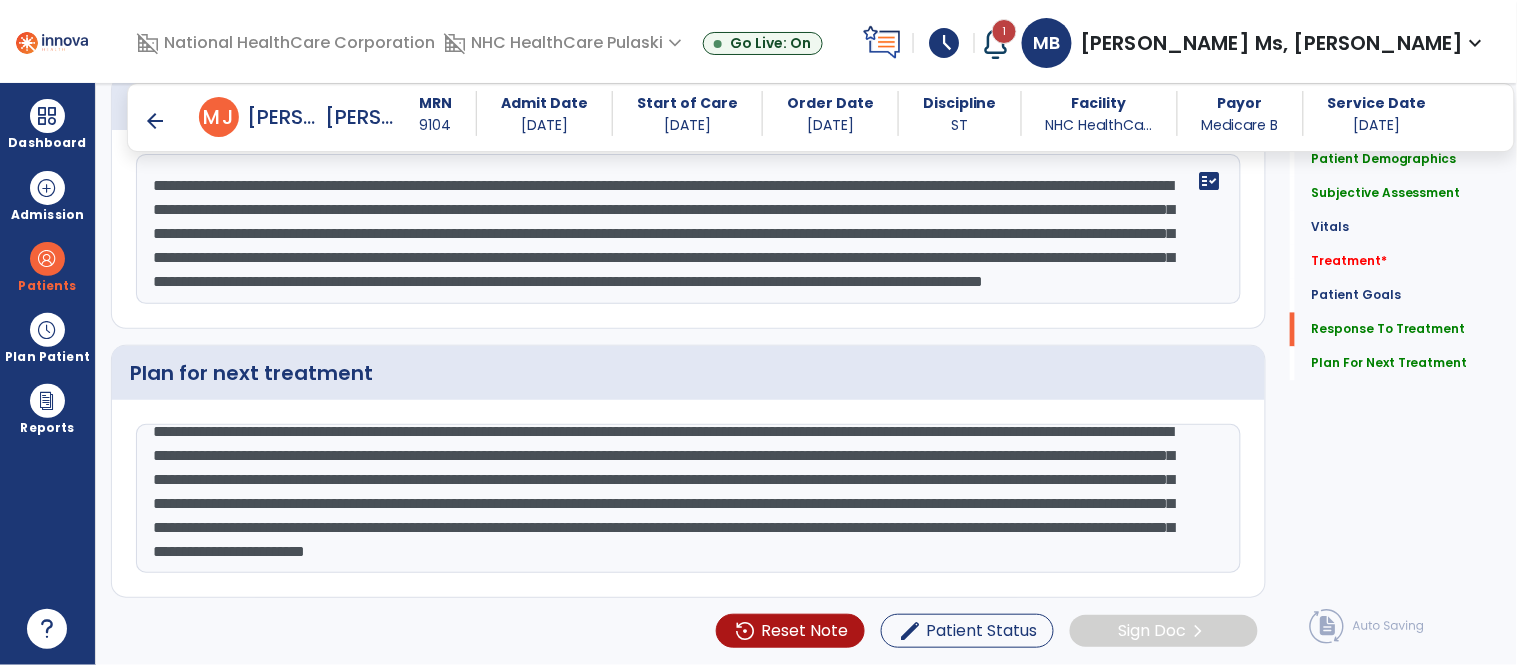 scroll, scrollTop: 18, scrollLeft: 0, axis: vertical 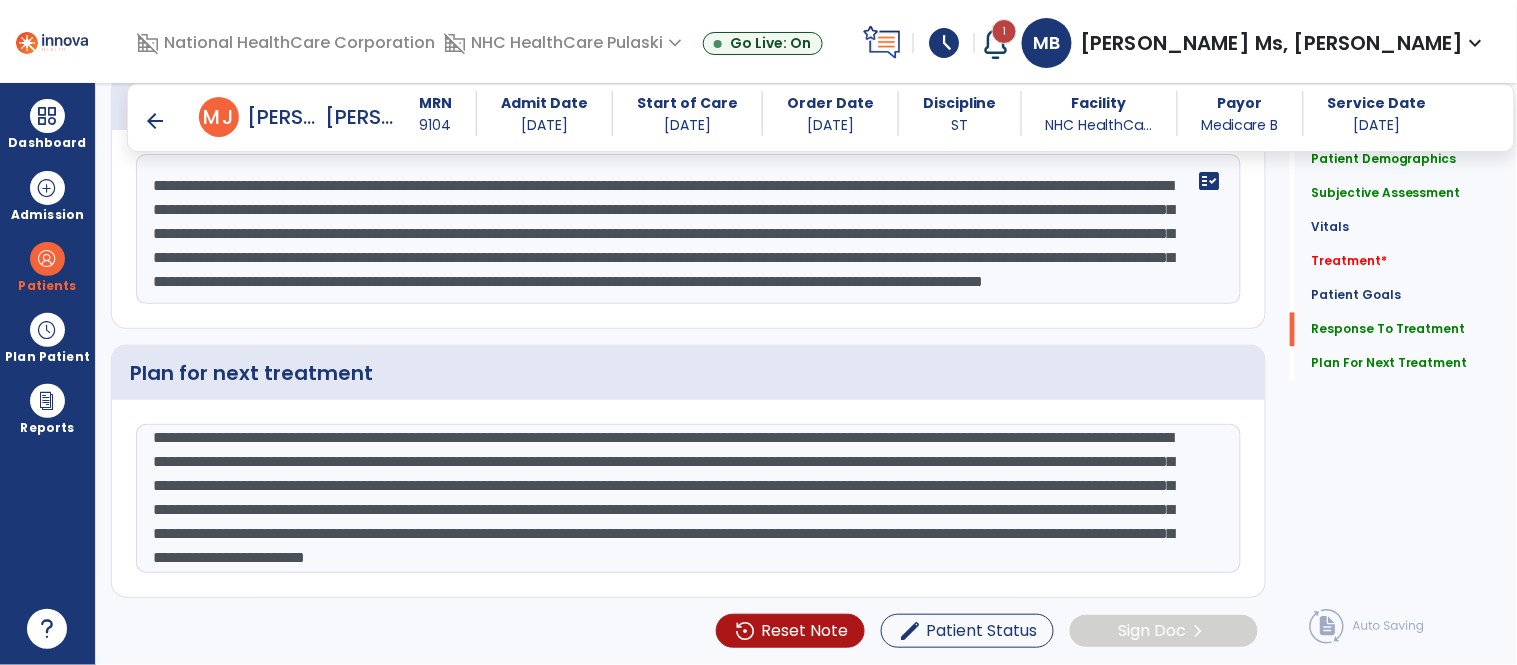 click on "**********" 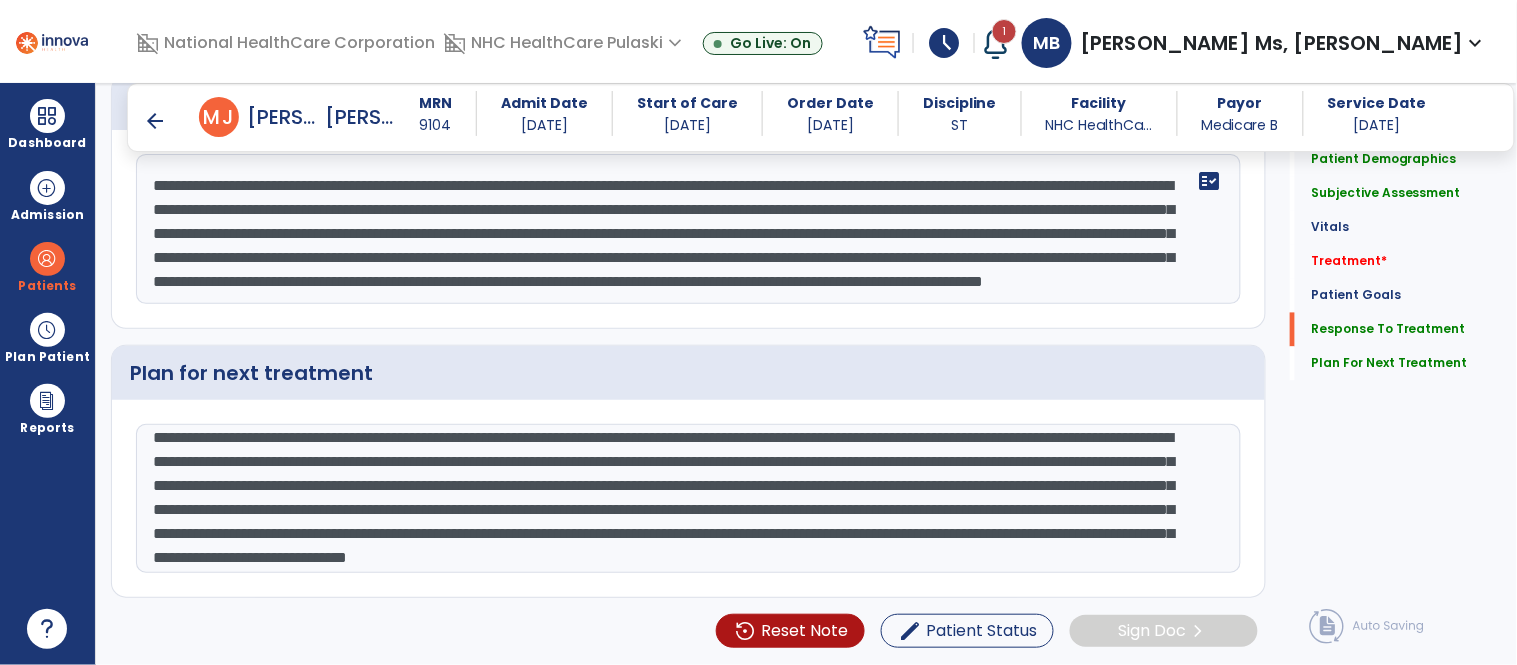 click on "**********" 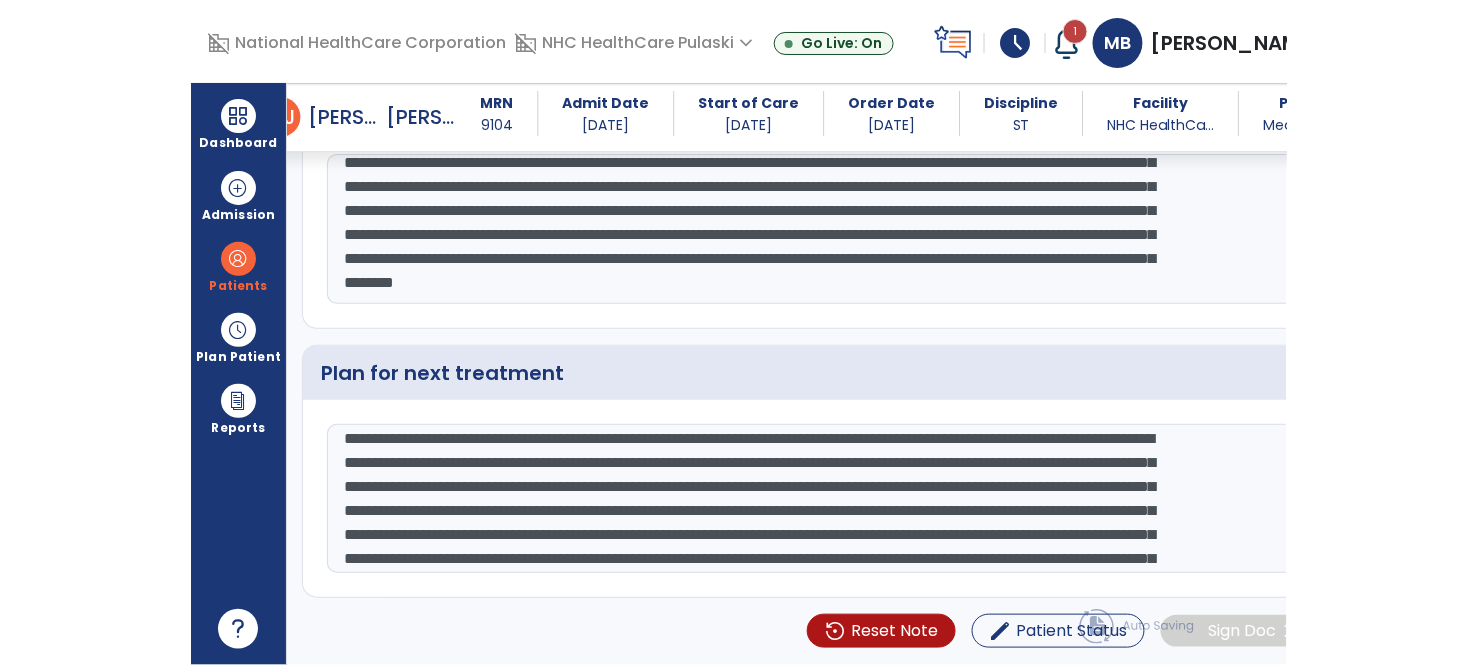 scroll, scrollTop: 3020, scrollLeft: 0, axis: vertical 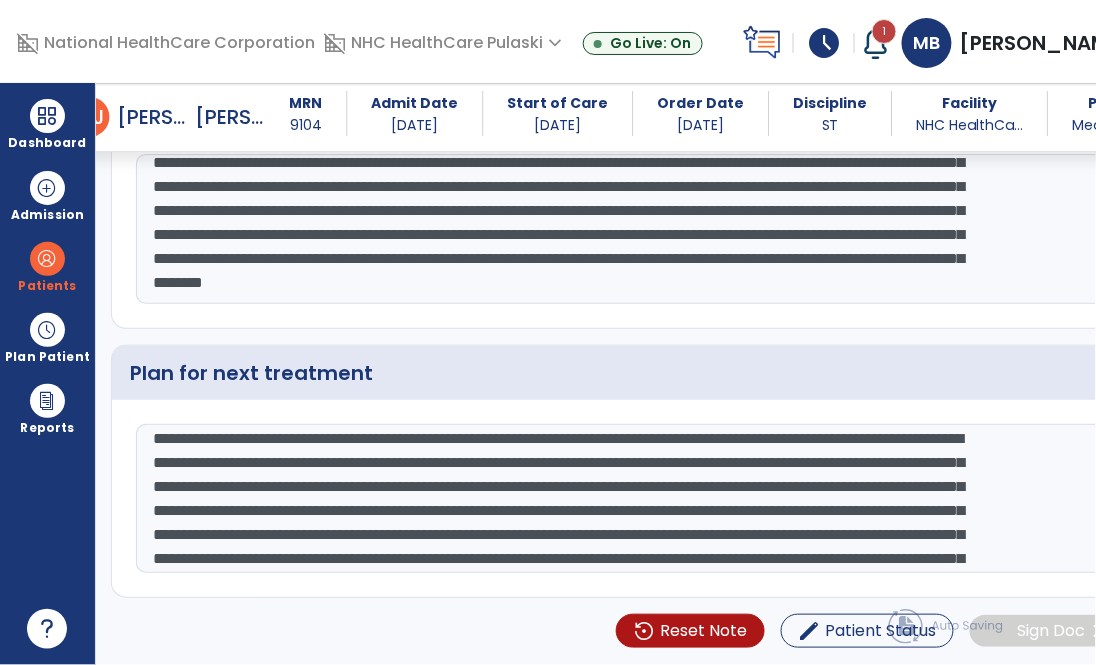 click on "Quick Links  Patient Demographics   Patient Demographics   Subjective Assessment   Subjective Assessment   Vitals   Vitals   Treatment   *  Treatment   *  Patient Goals   Patient Goals   Response To Treatment   Response To Treatment   Plan For Next Treatment   Plan For Next Treatment" 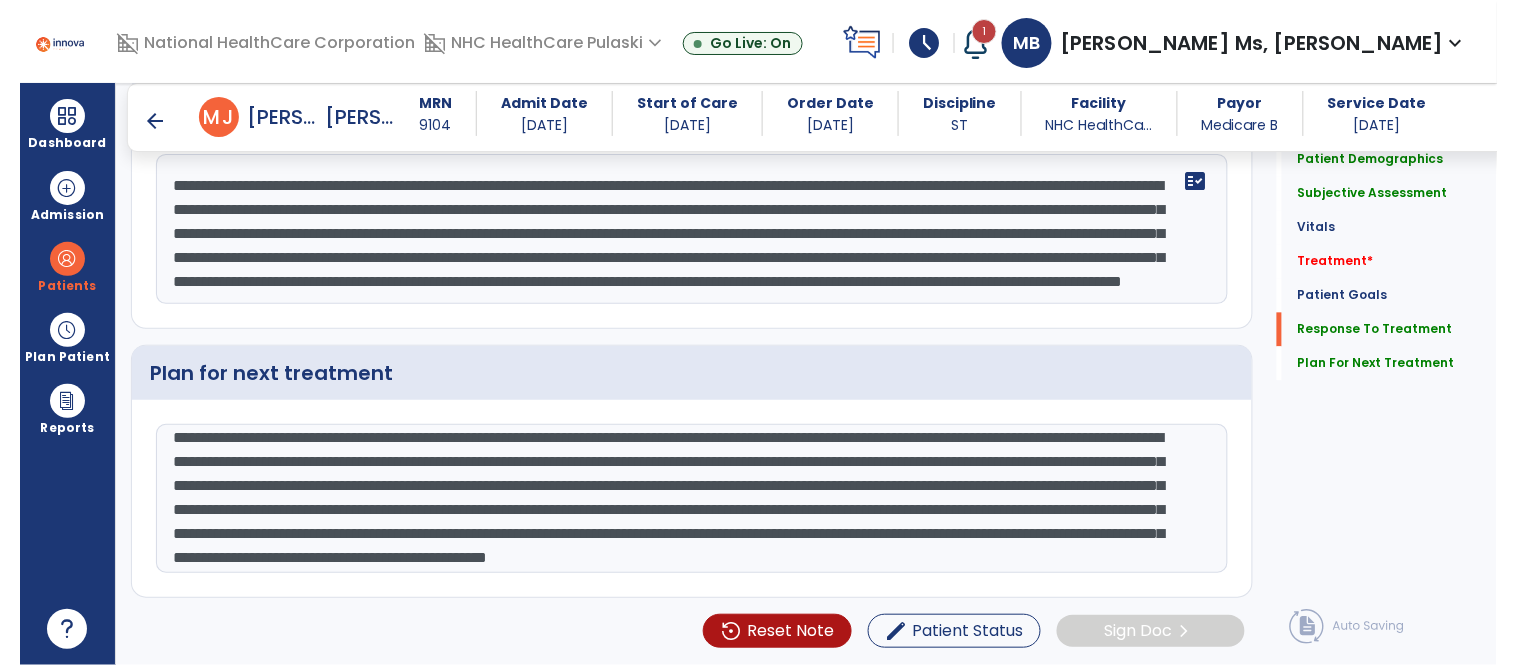 scroll, scrollTop: 2873, scrollLeft: 0, axis: vertical 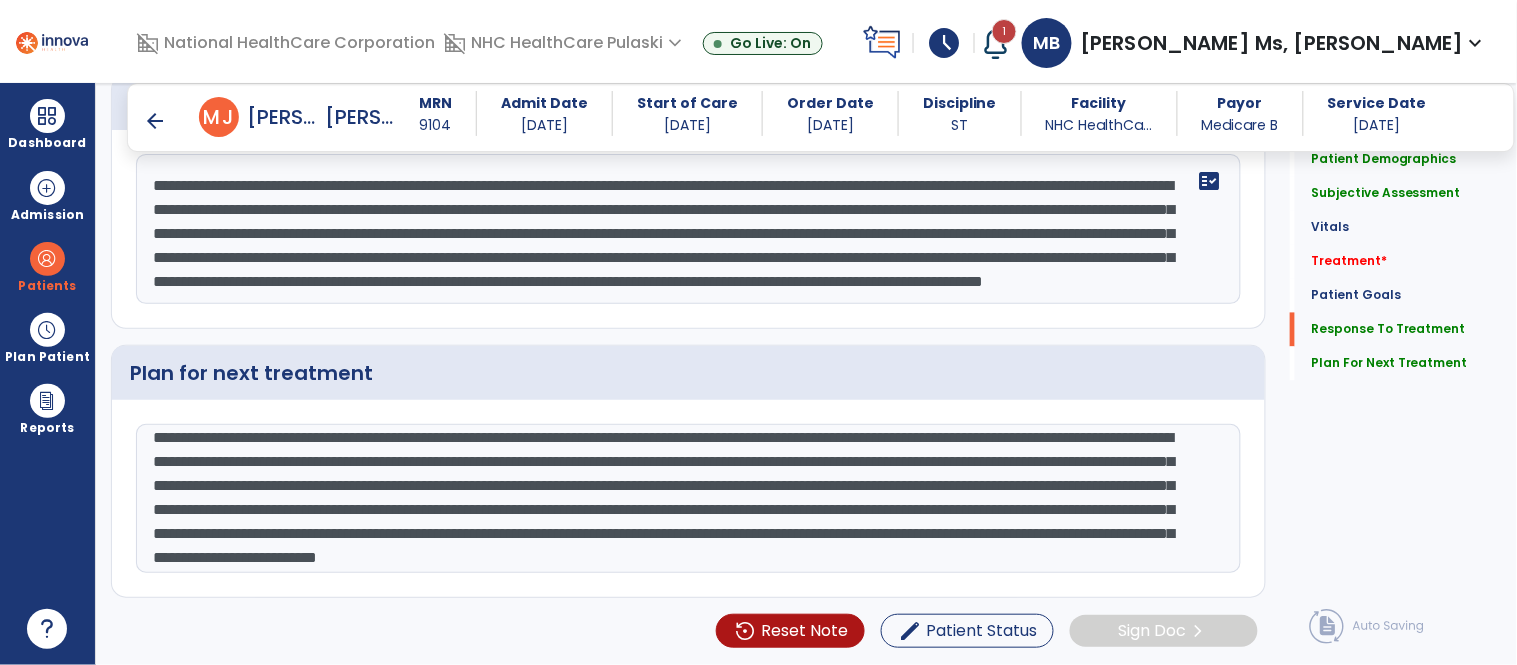 click on "**********" 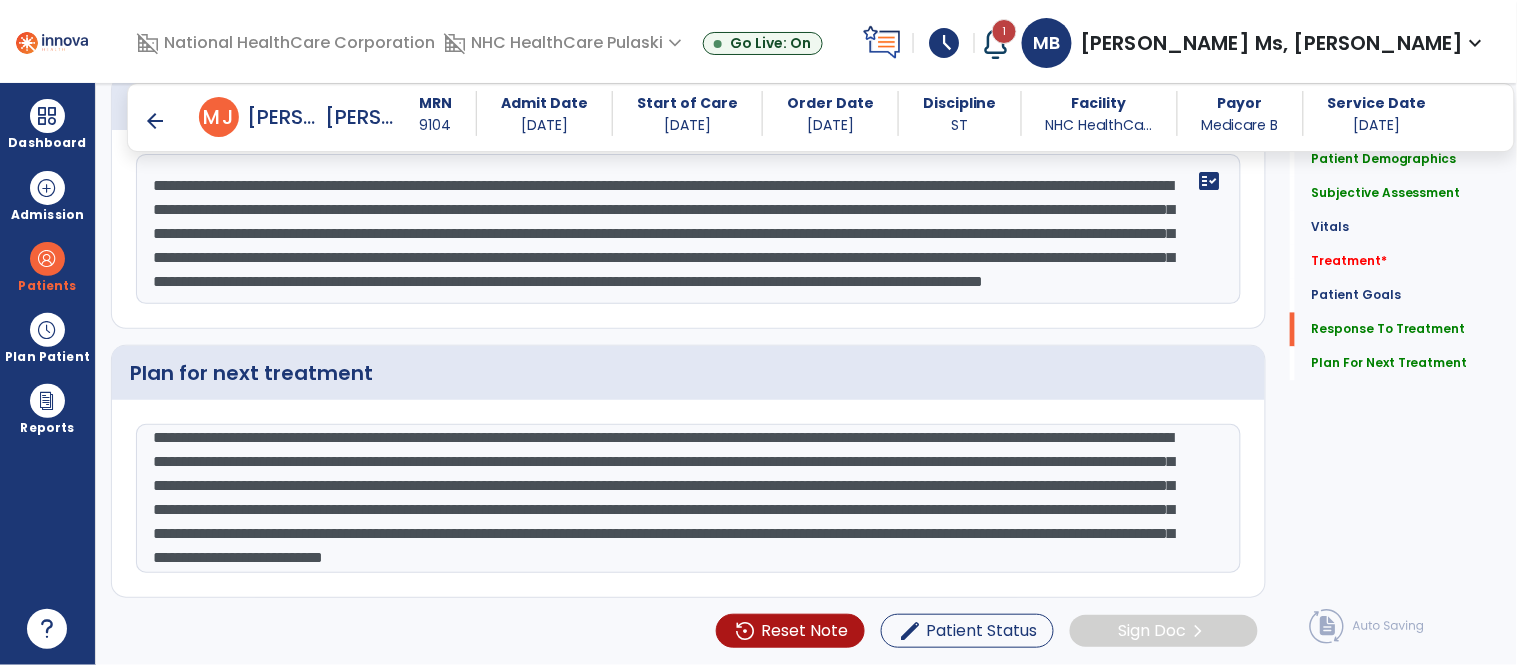 click on "**********" 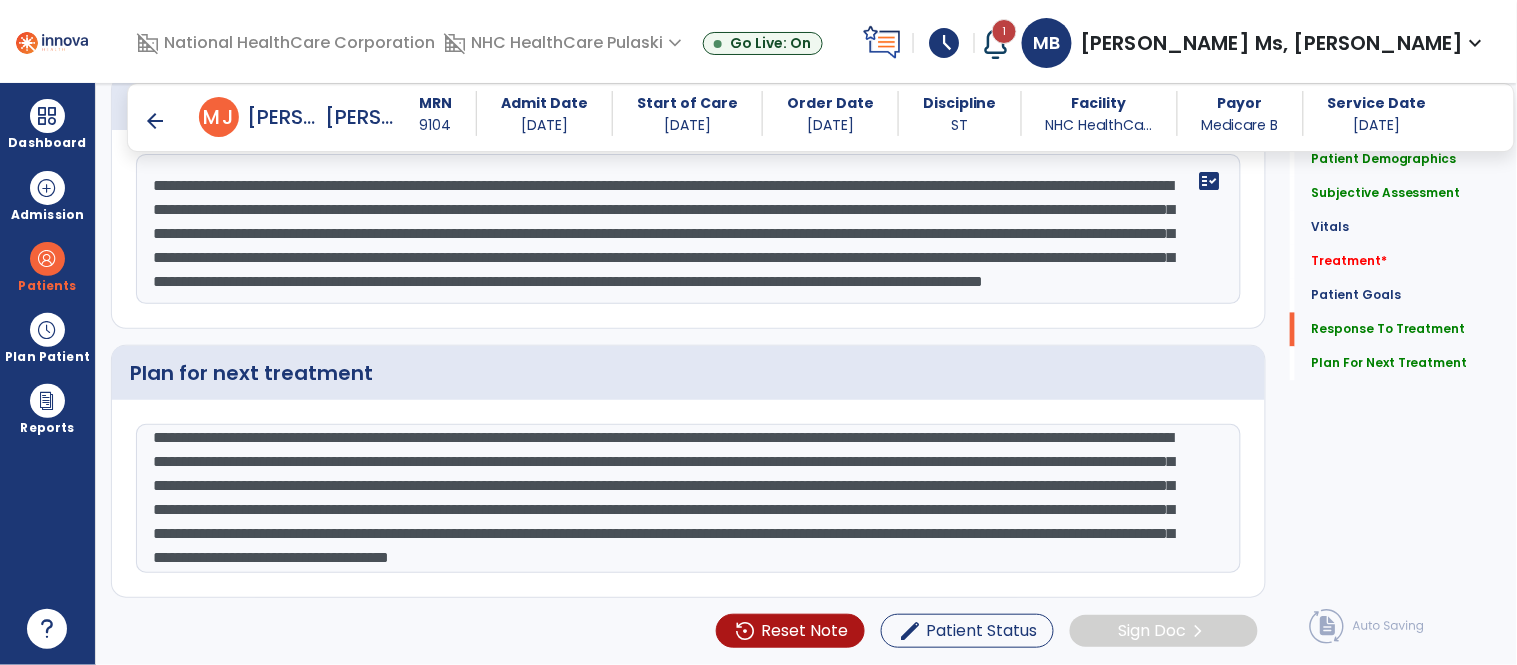 click on "**********" 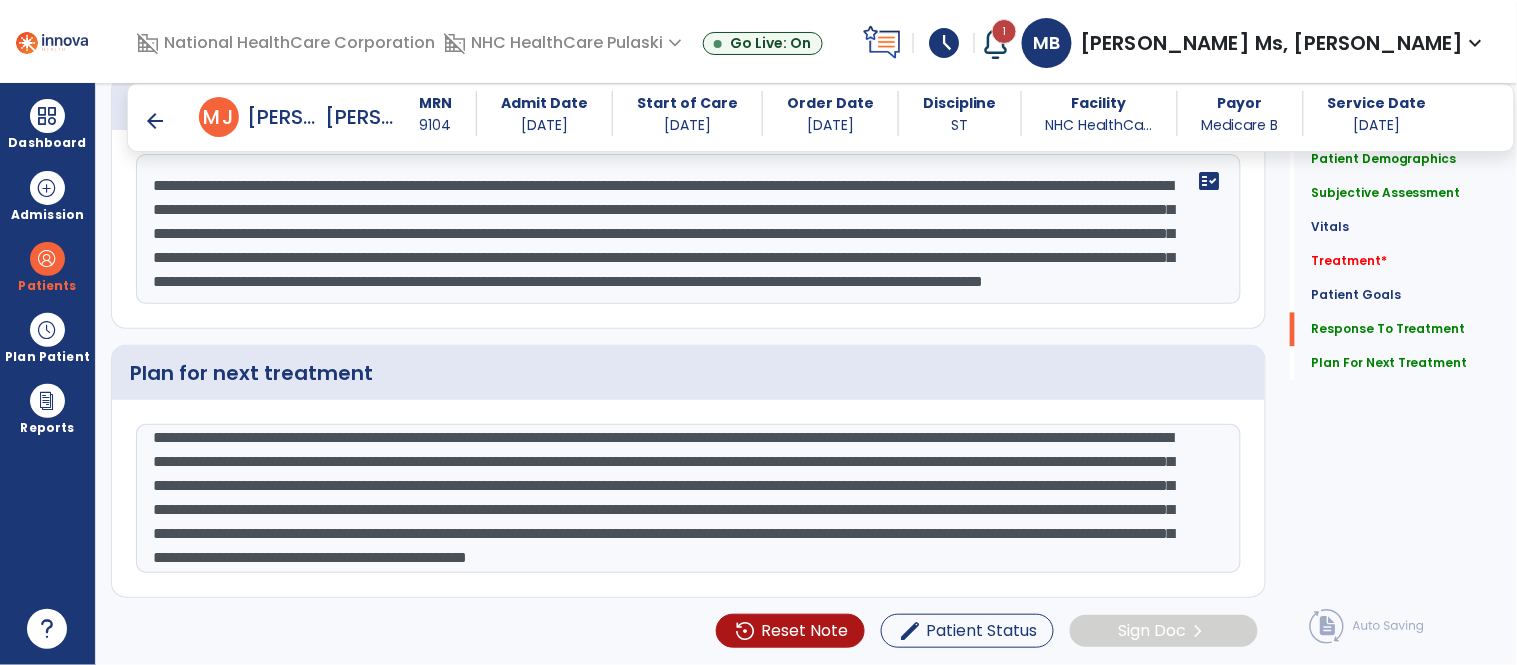 click on "**********" 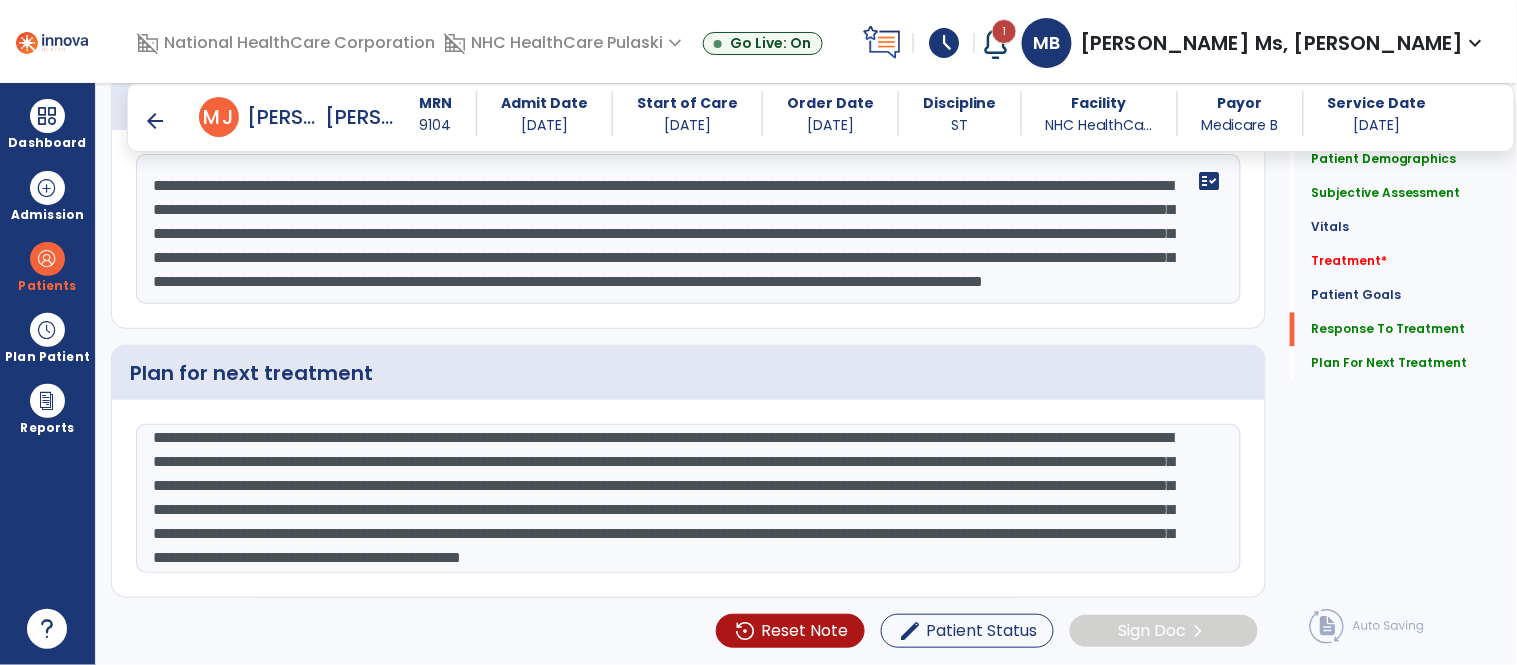 click on "**********" 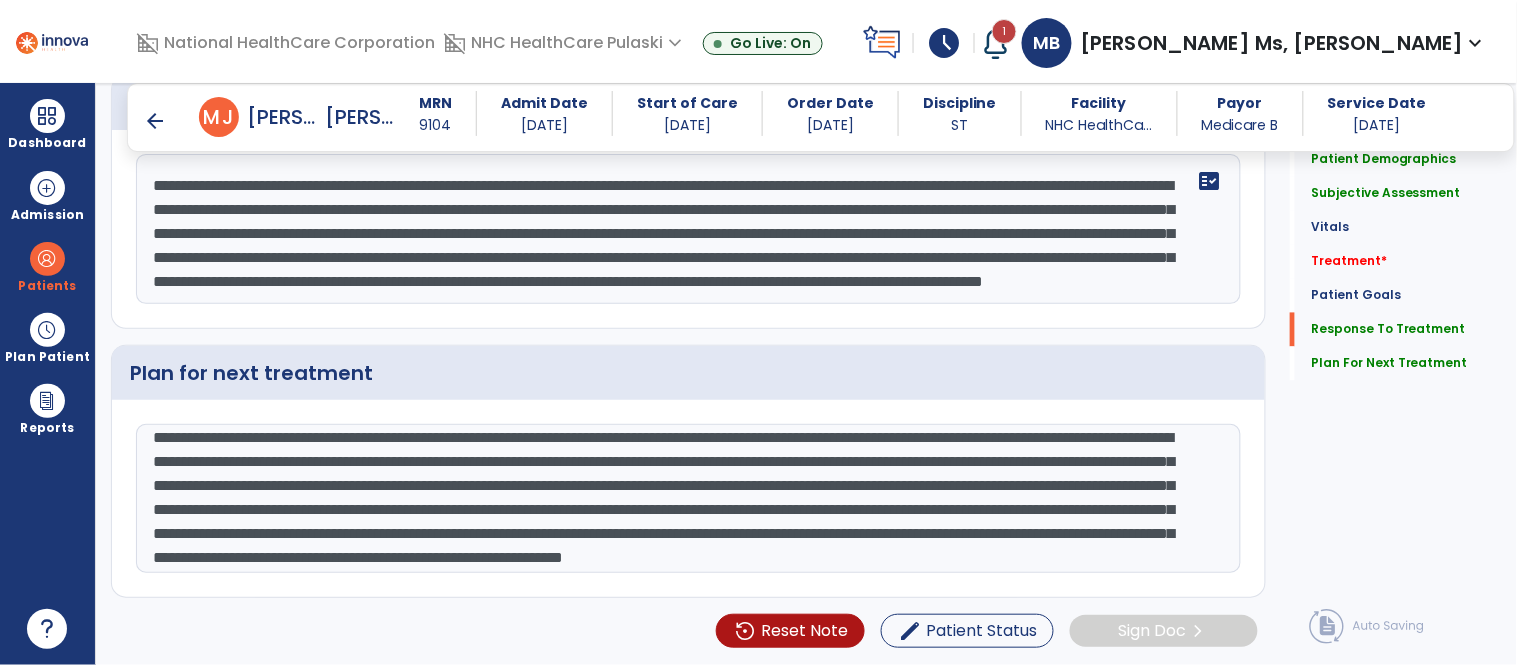 scroll, scrollTop: 38, scrollLeft: 0, axis: vertical 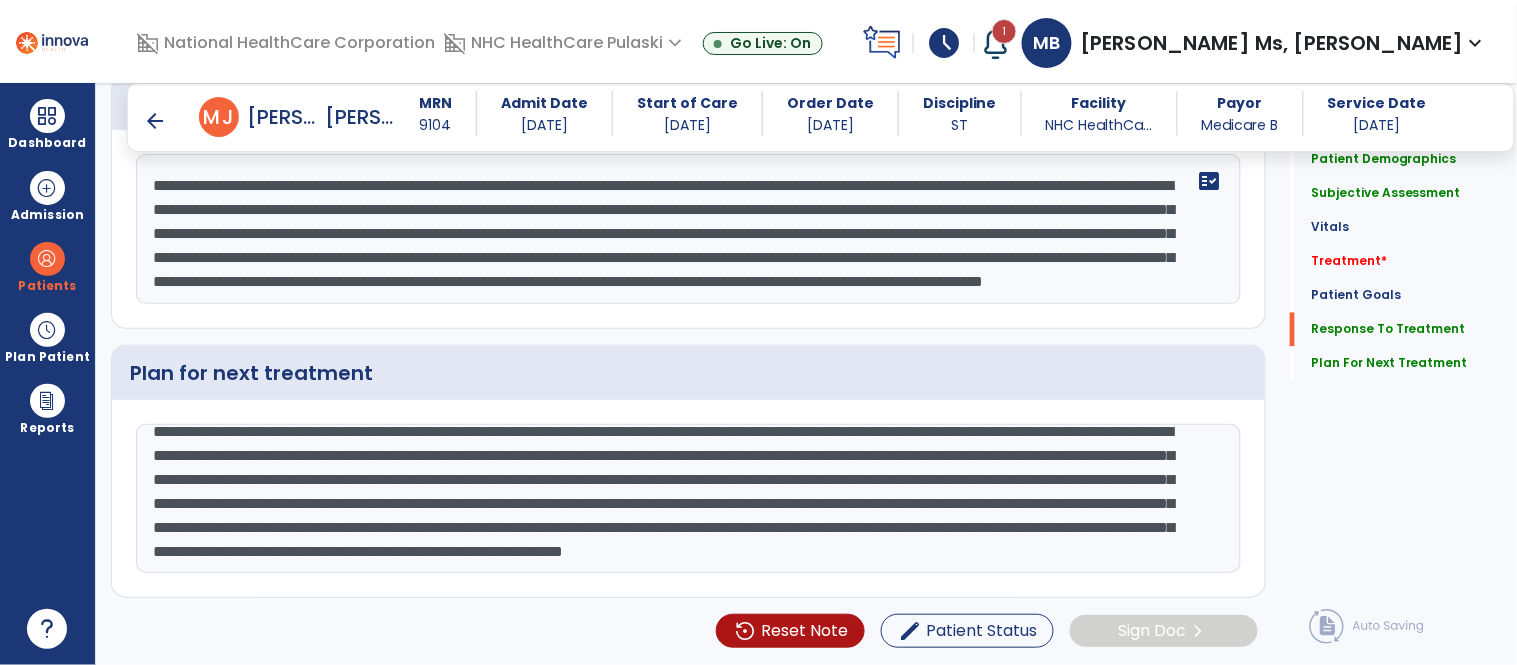 drag, startPoint x: 406, startPoint y: 586, endPoint x: 436, endPoint y: 597, distance: 31.95309 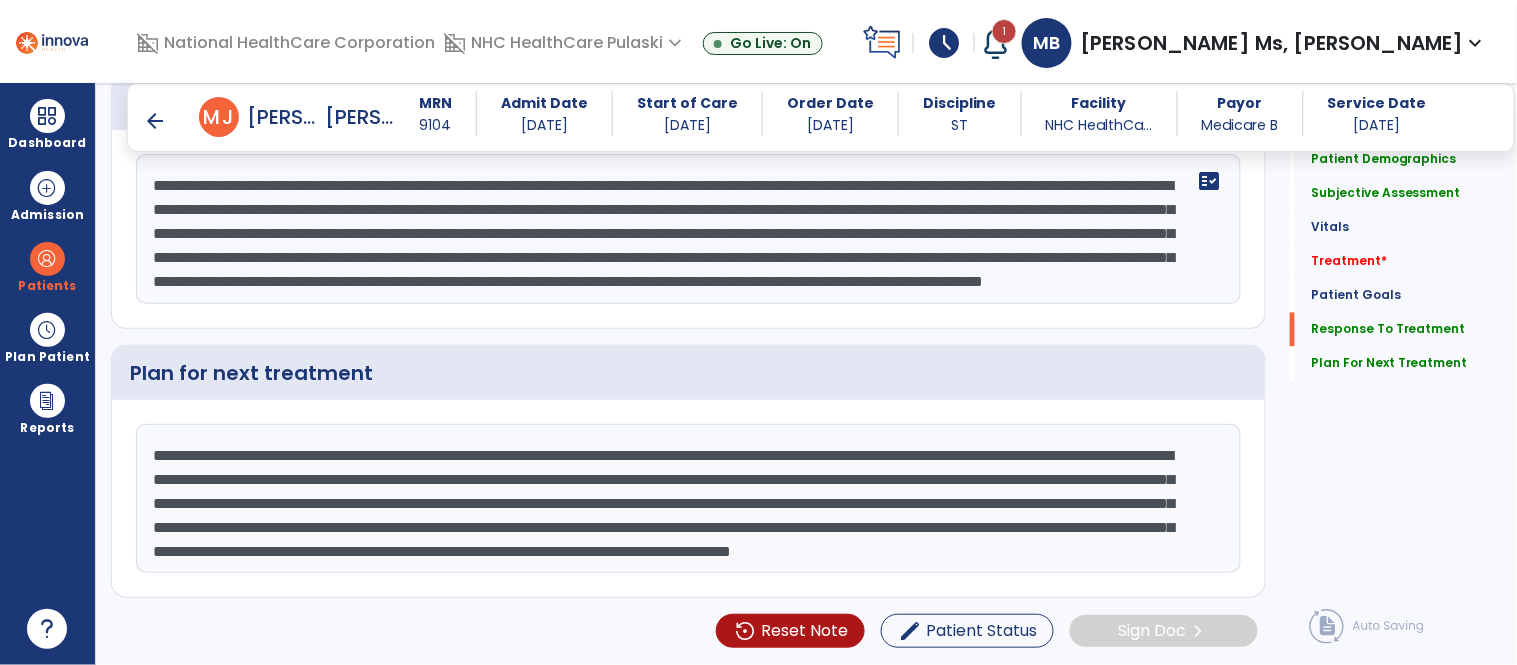 scroll, scrollTop: 47, scrollLeft: 0, axis: vertical 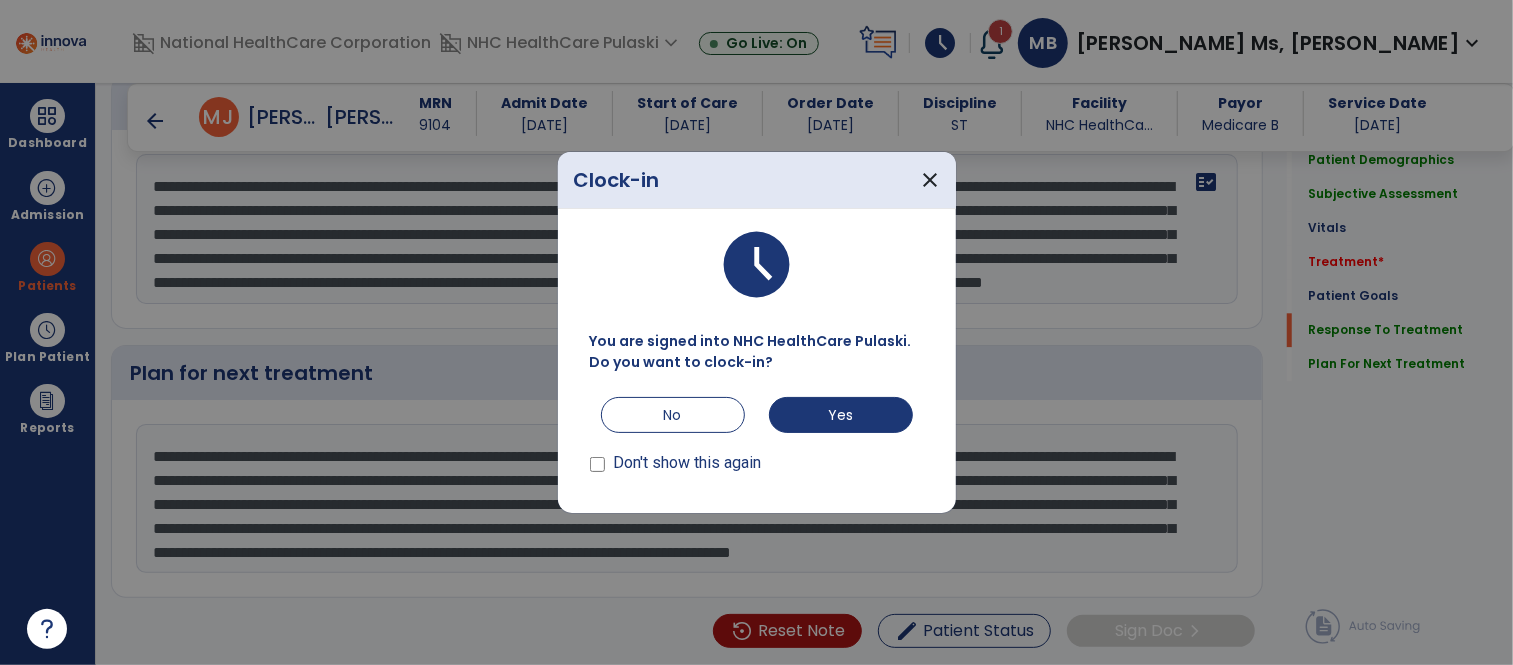 type on "**********" 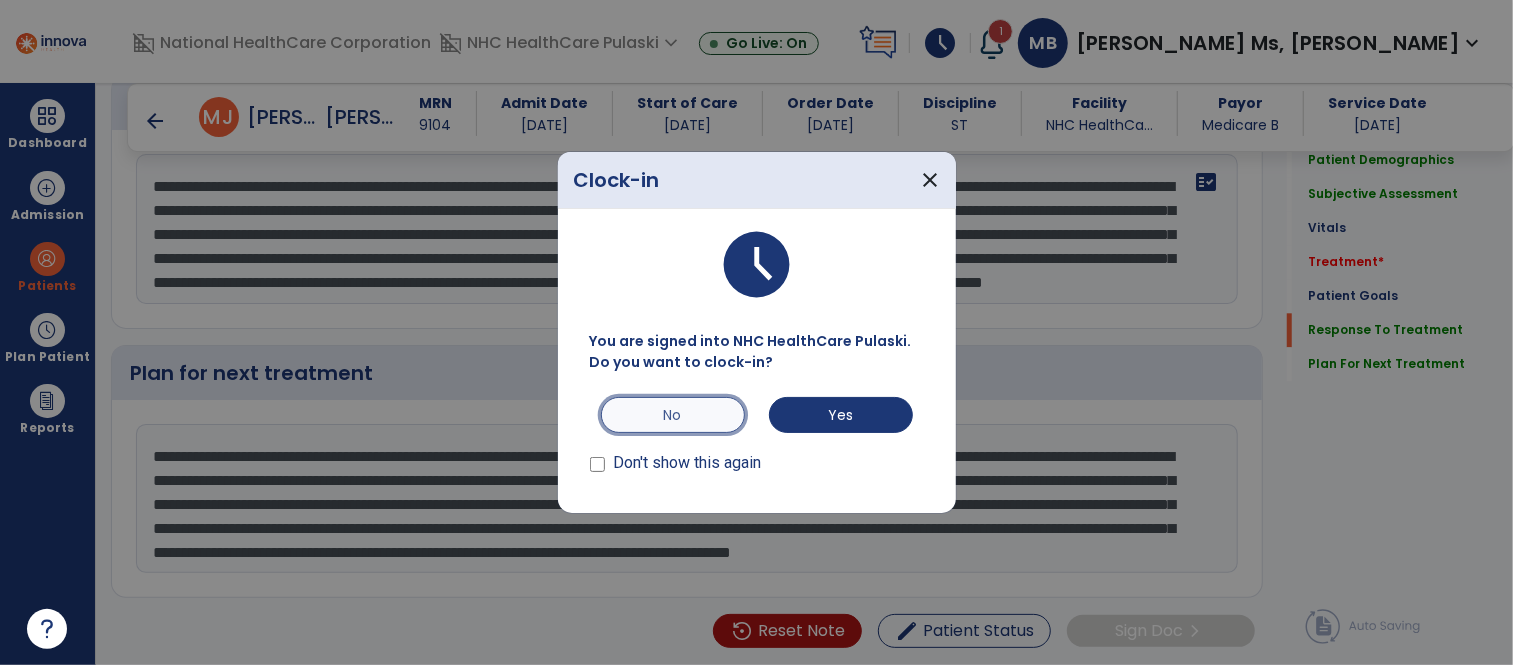 click on "No" at bounding box center (673, 415) 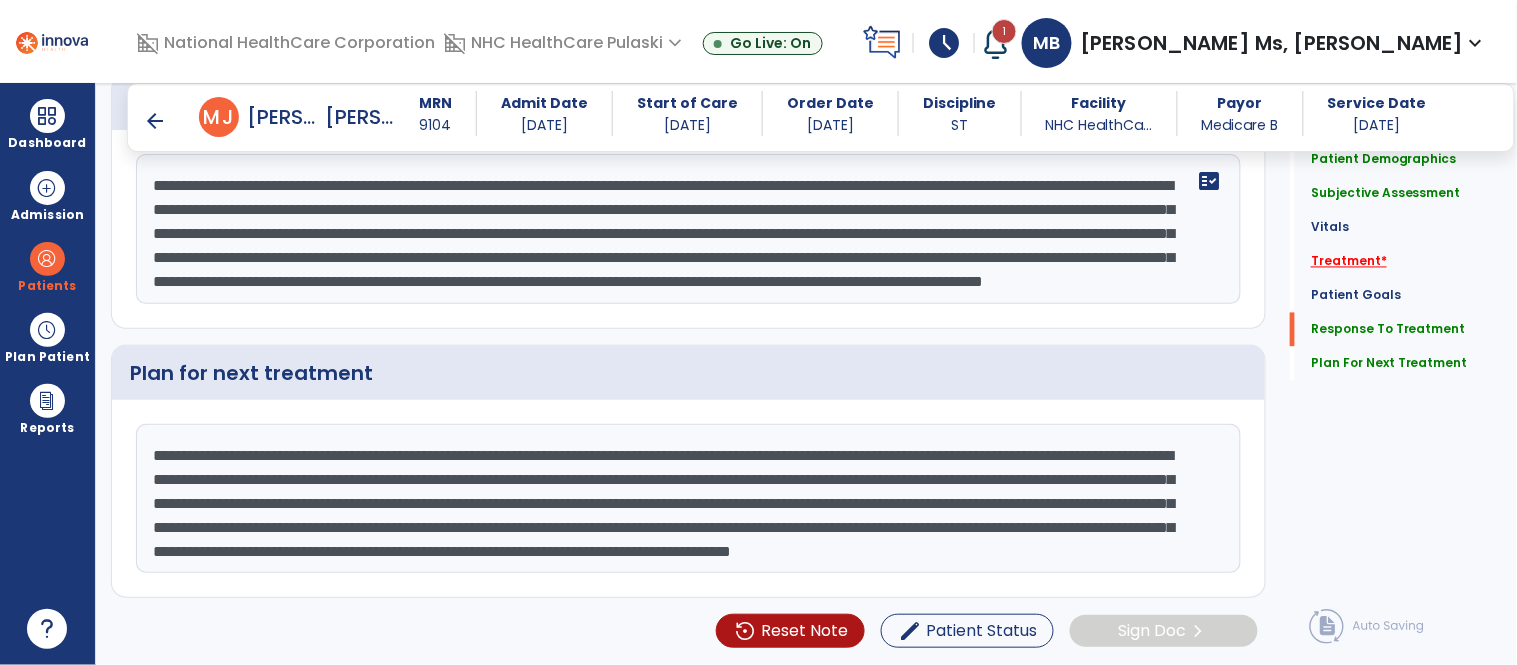click on "Treatment   *" 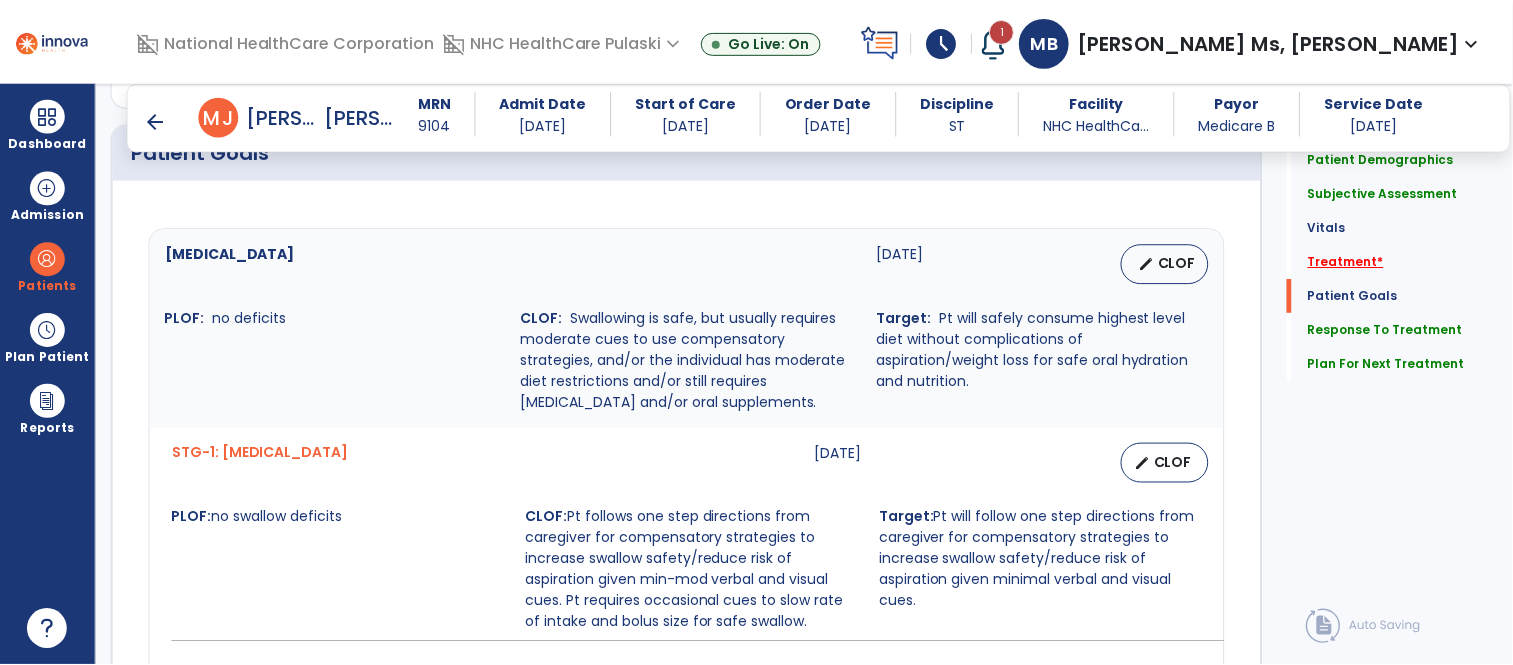 scroll, scrollTop: 1004, scrollLeft: 0, axis: vertical 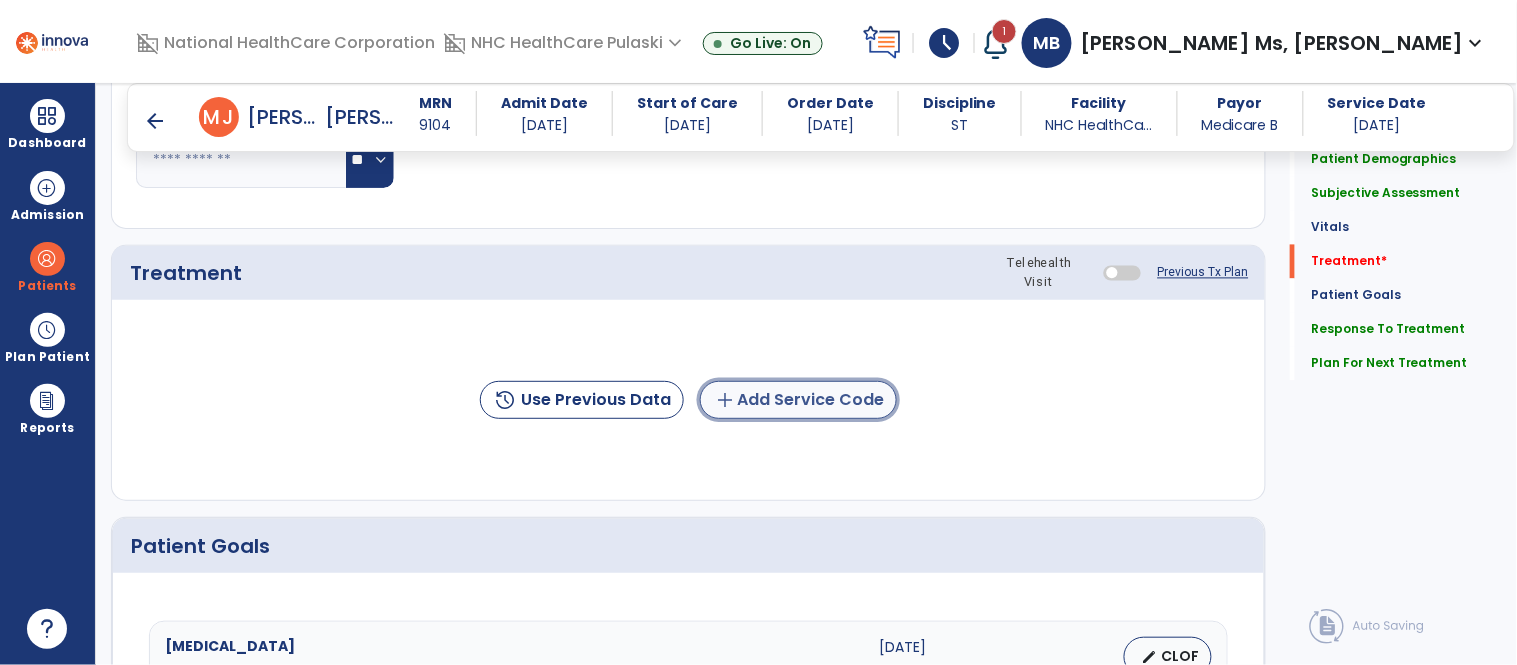 click on "add  Add Service Code" 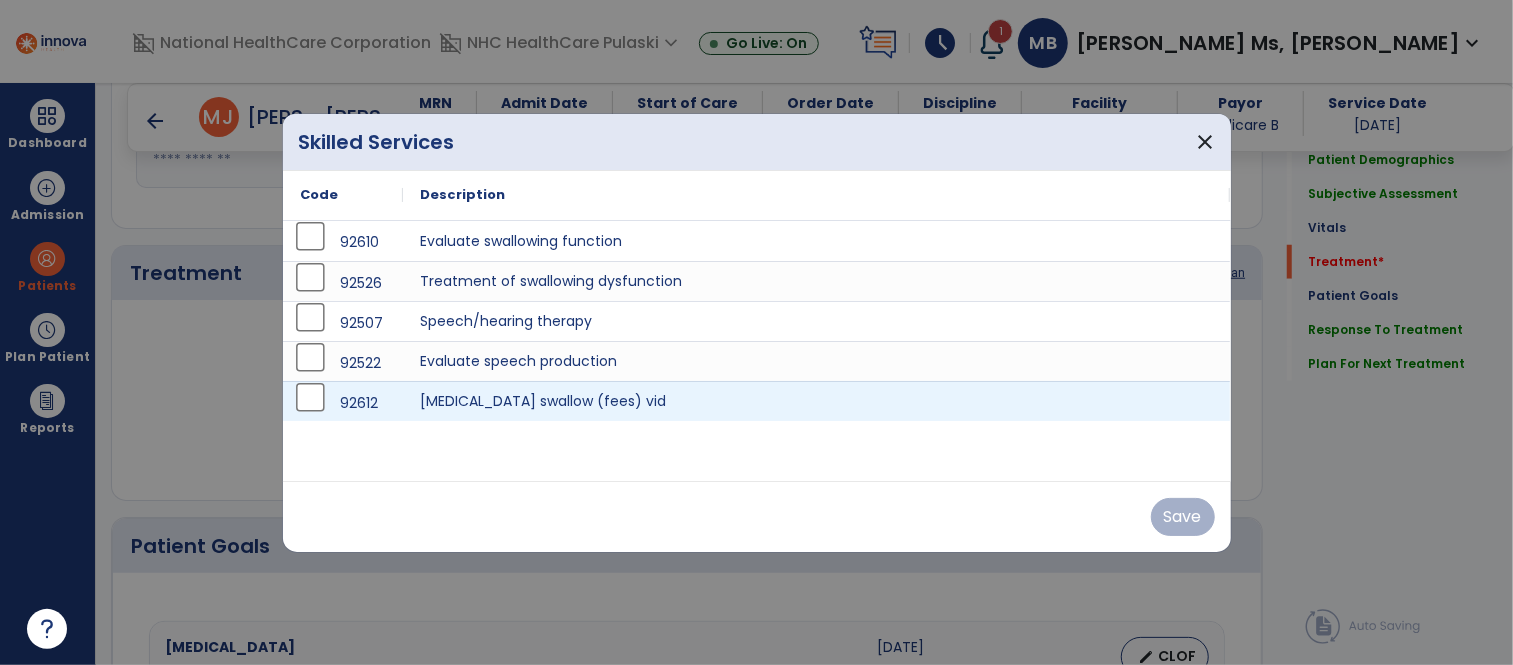 scroll, scrollTop: 1004, scrollLeft: 0, axis: vertical 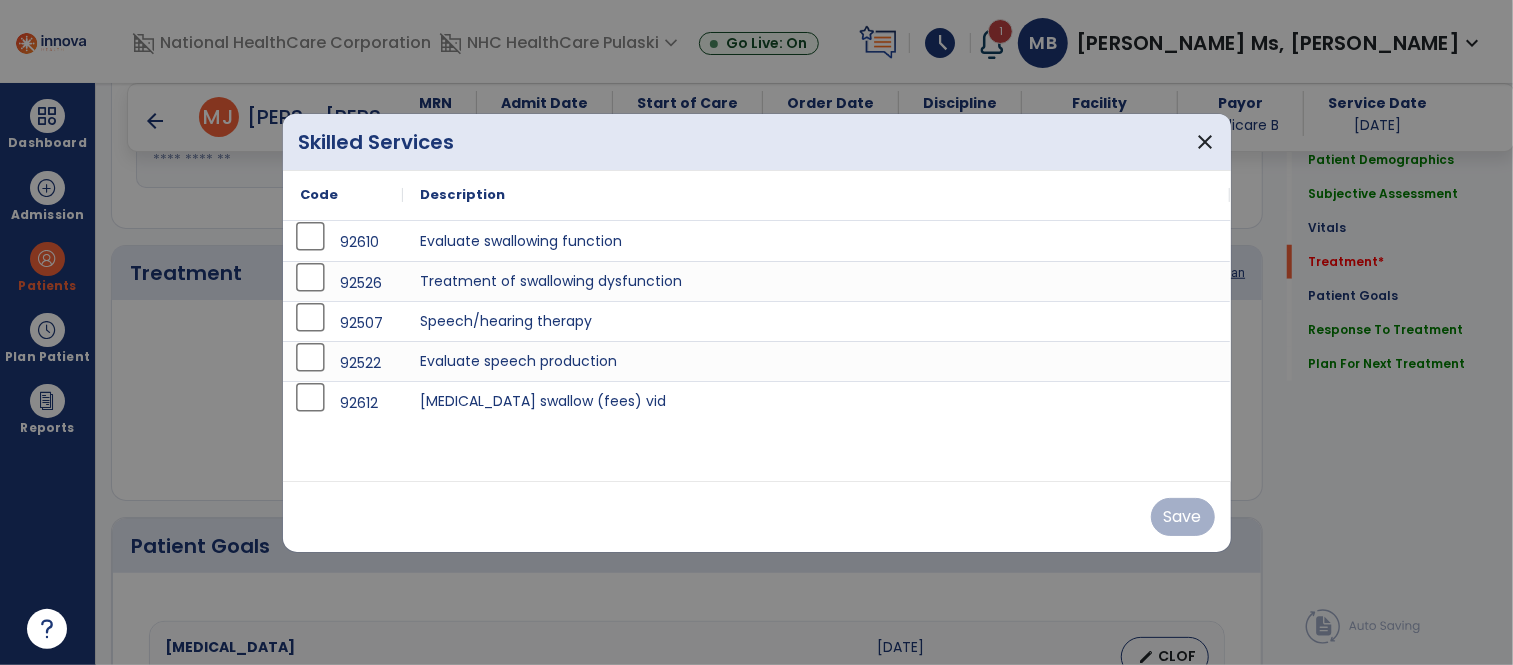 click at bounding box center (756, 332) 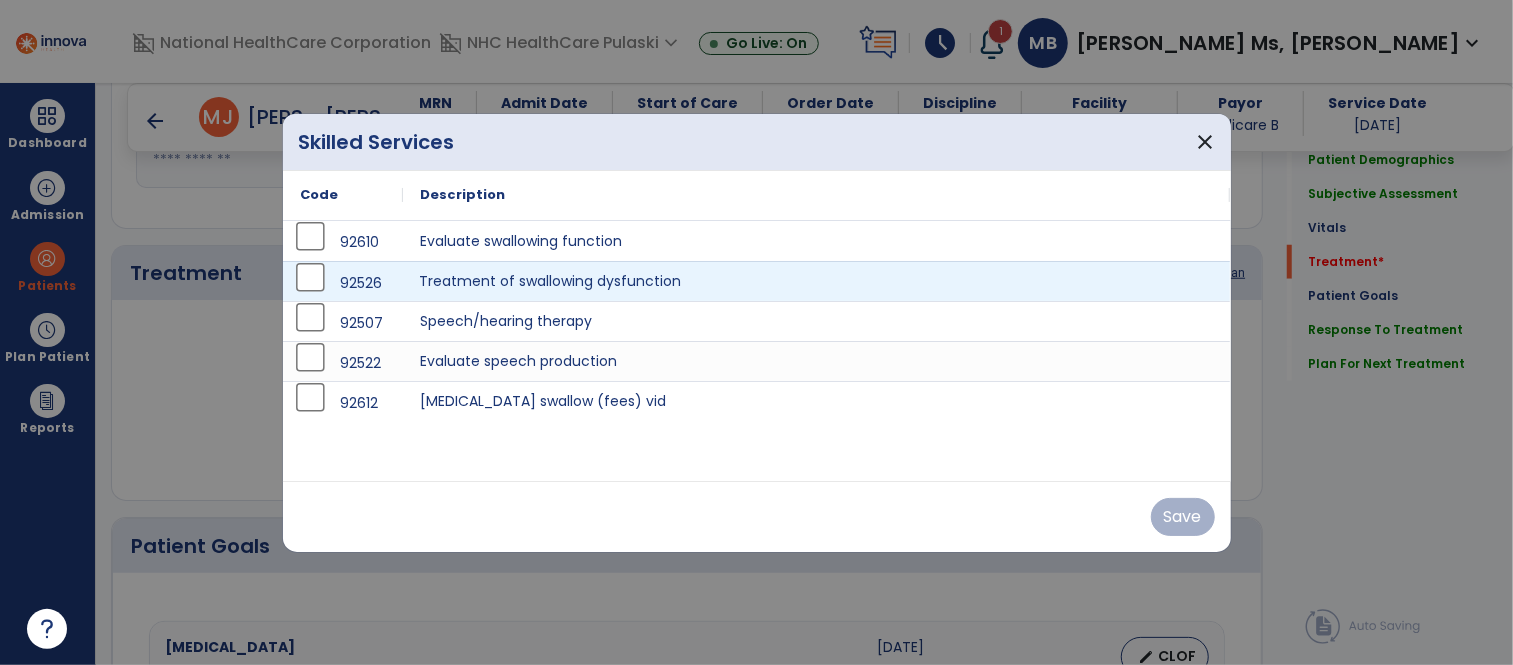 click on "Treatment of swallowing dysfunction" at bounding box center (817, 281) 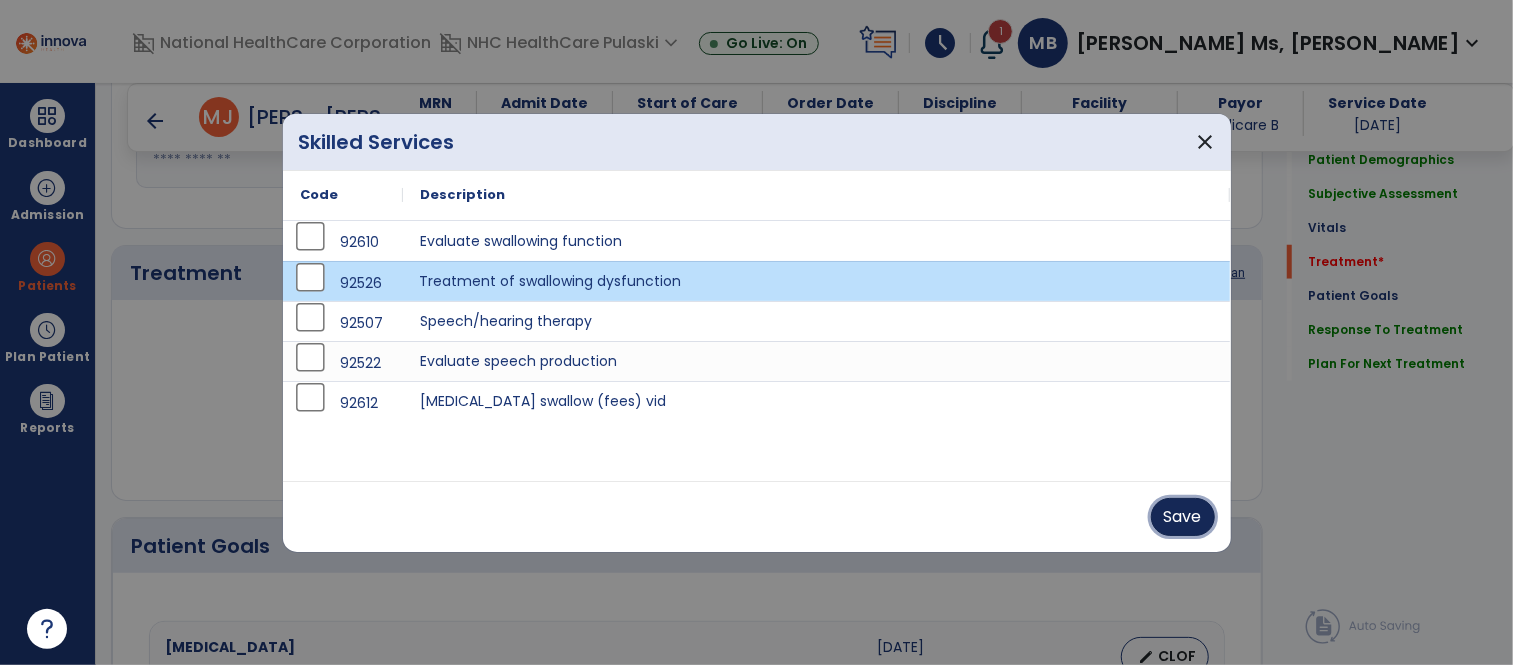click on "Save" at bounding box center (1183, 517) 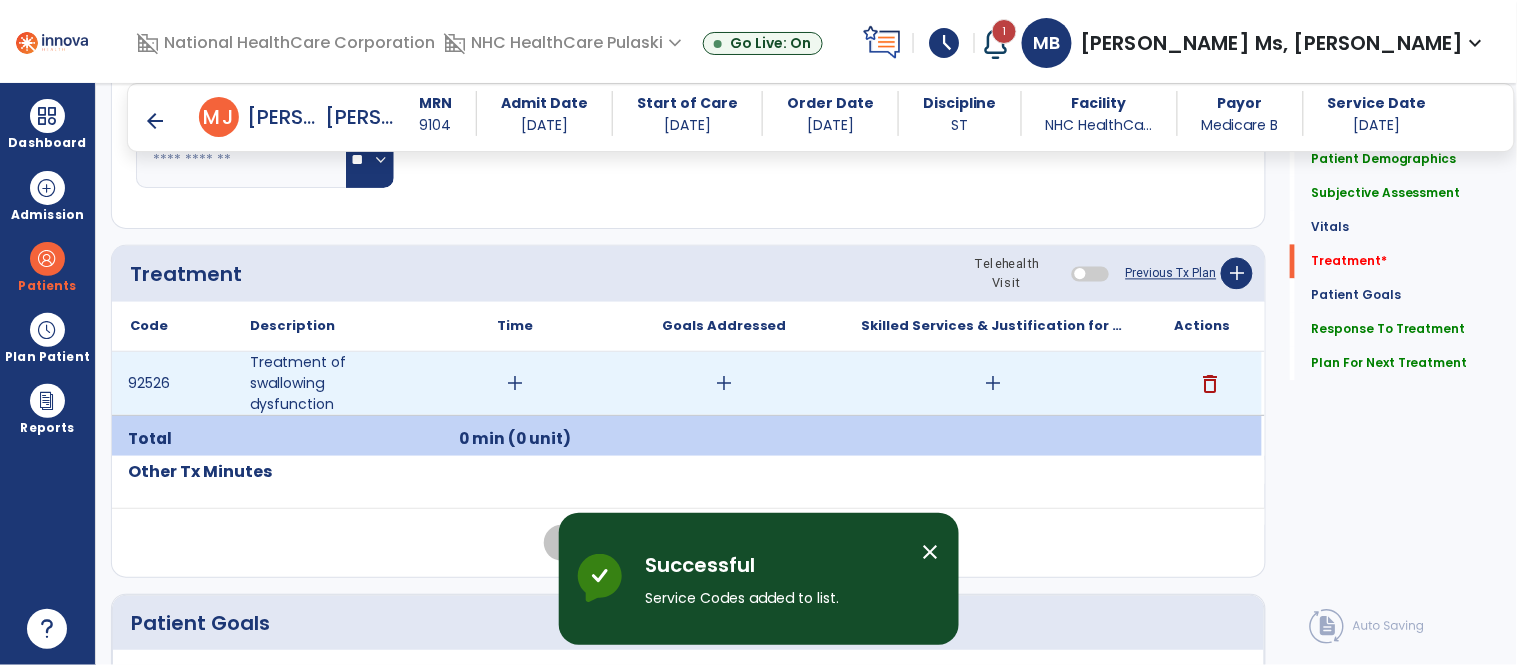 click on "add" at bounding box center [993, 383] 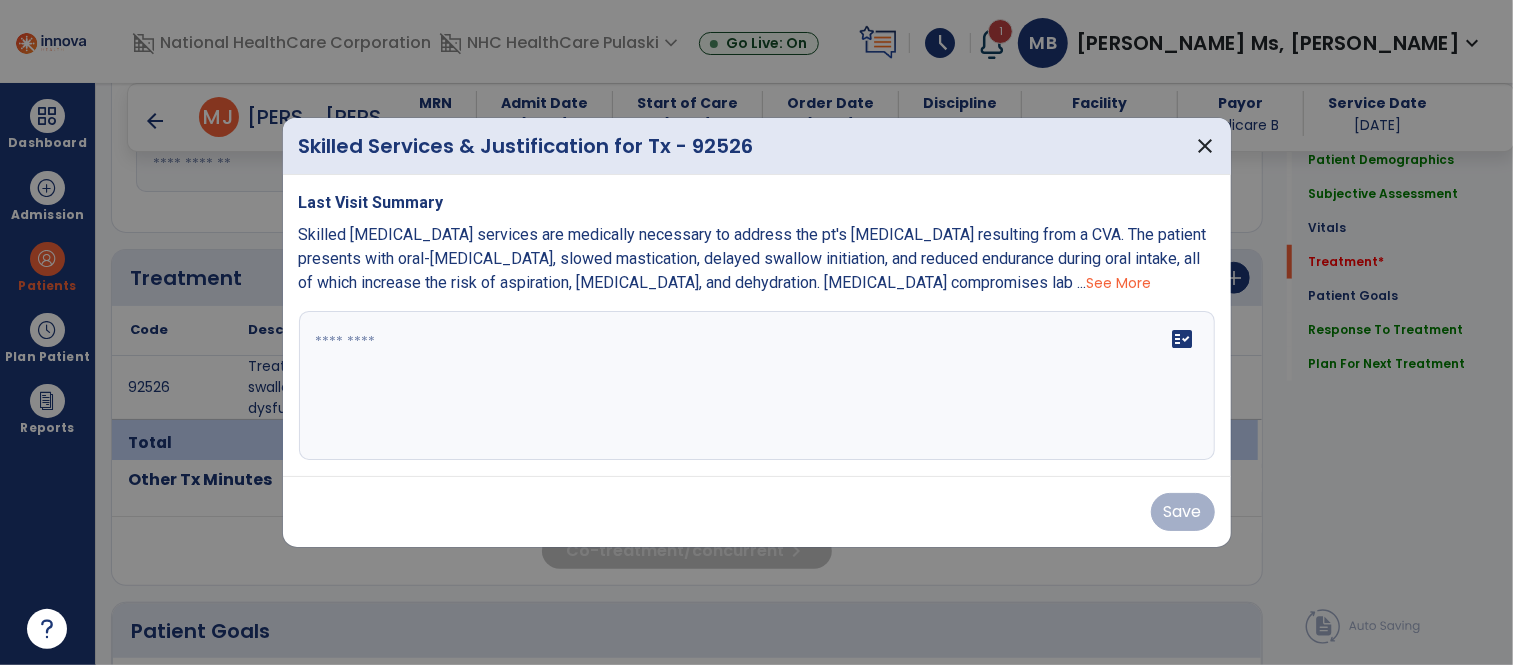scroll, scrollTop: 1004, scrollLeft: 0, axis: vertical 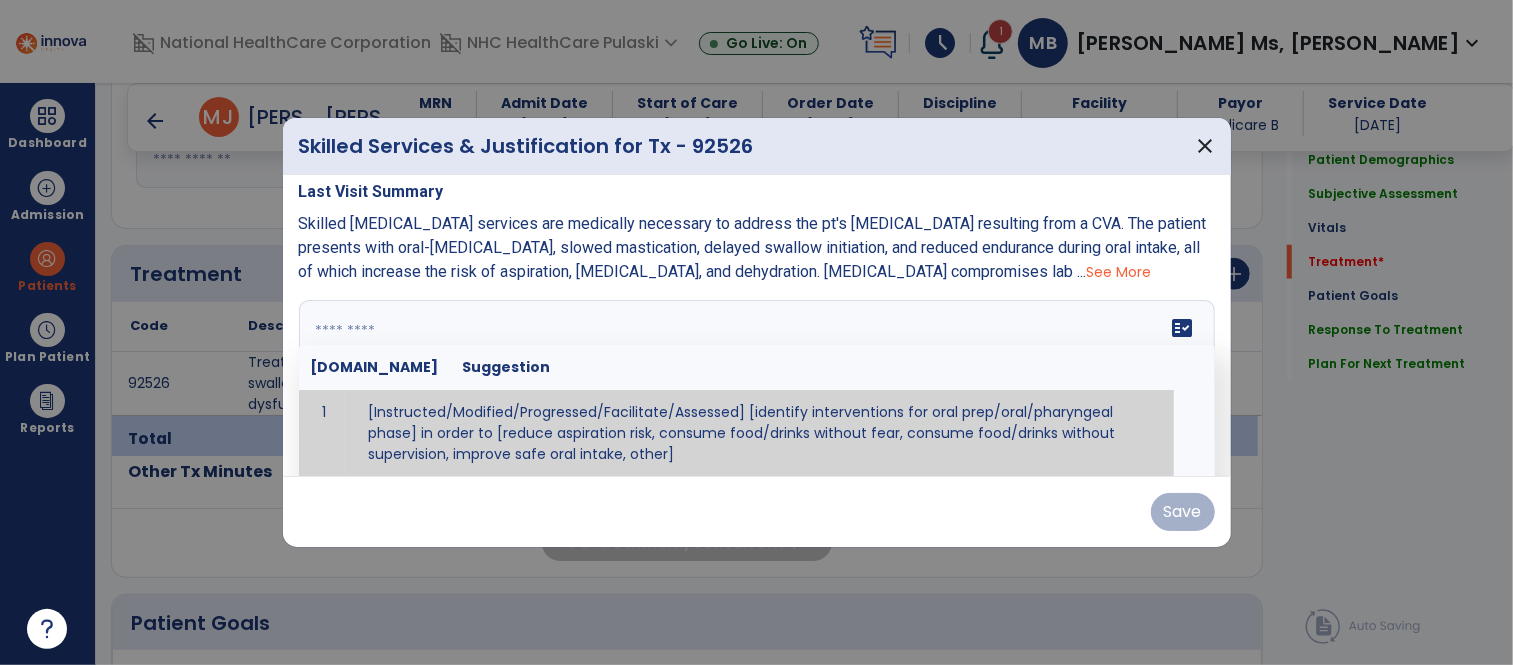 click on "fact_check  [DOMAIN_NAME] Suggestion 1 [Instructed/Modified/Progressed/Facilitate/Assessed] [identify interventions for oral prep/oral/pharyngeal phase] in order to [reduce aspiration risk, consume food/drinks without fear, consume food/drinks without supervision, improve safe oral intake, other] 2 [Instructed/Modified/Progressed/Facilitate/Assessed] [identify compensatory methods such as alternating bites/sips, effortful swallow, other] in order to [reduce aspiration risk, consume food/drinks without fear, consume food/drinks without supervision, improve safe oral intake, other] 3 [Instructed/Modified/Progressed/Assessed] trials of [identify IDDSI Food/Drink Level or NDD Solid/Liquid Level] in order to [reduce aspiration risk, consume food/drinks without fear, consume food/drinks without supervision, improve safe oral intake, other] 4 5 Assessed swallow with administration of [identify test]" at bounding box center [757, 375] 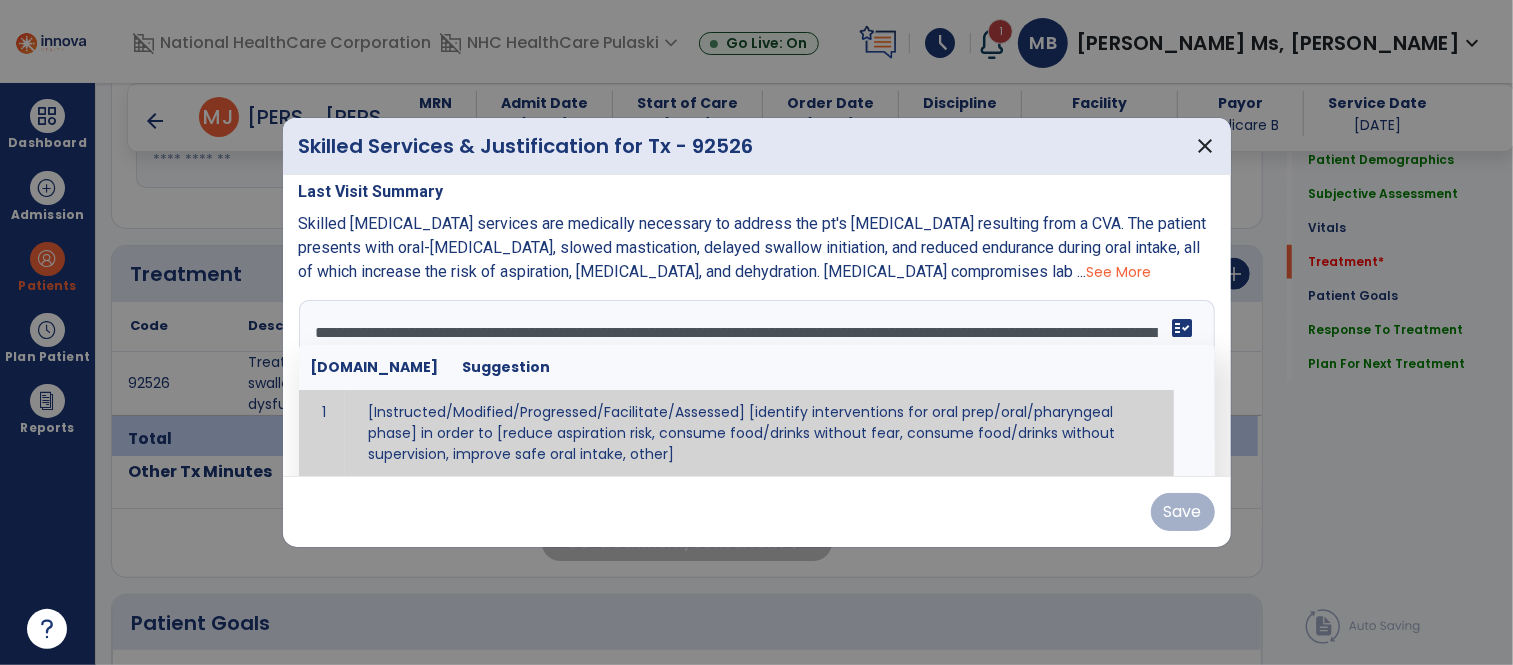 scroll, scrollTop: 158, scrollLeft: 0, axis: vertical 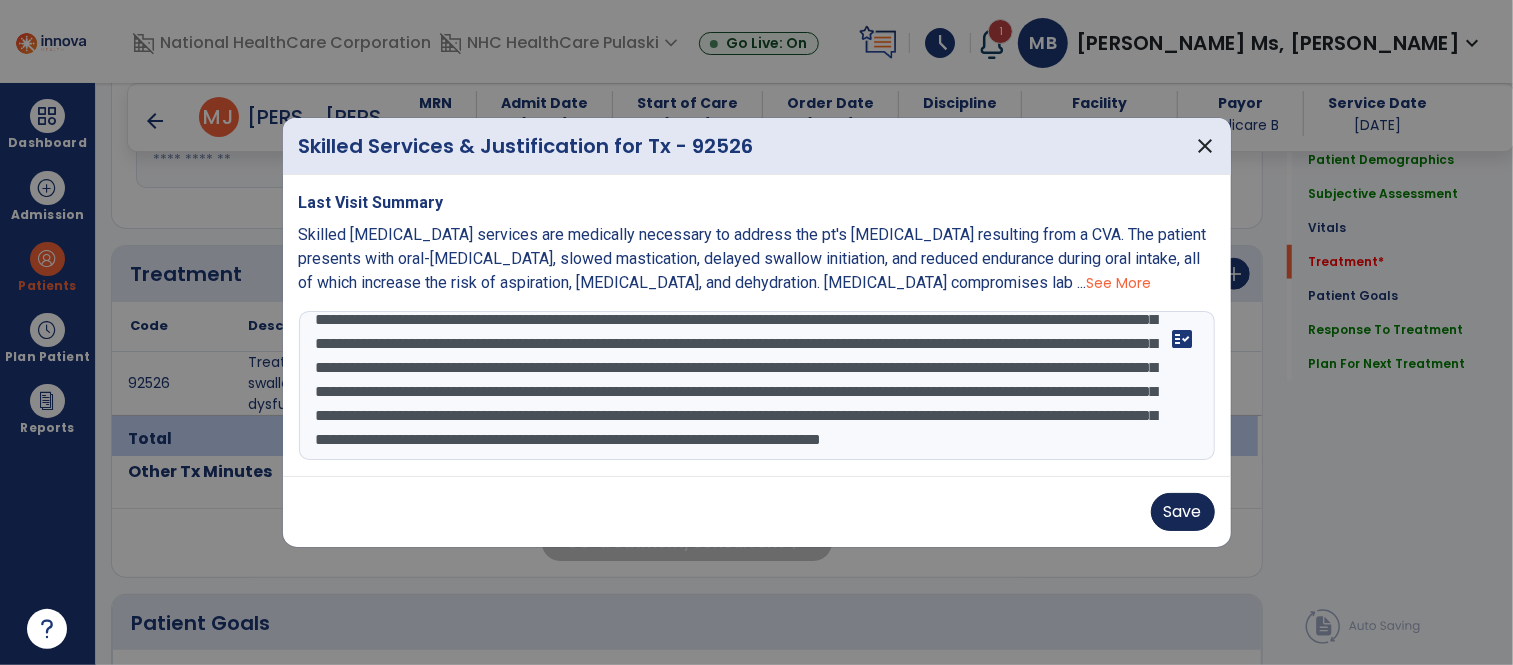 type on "**********" 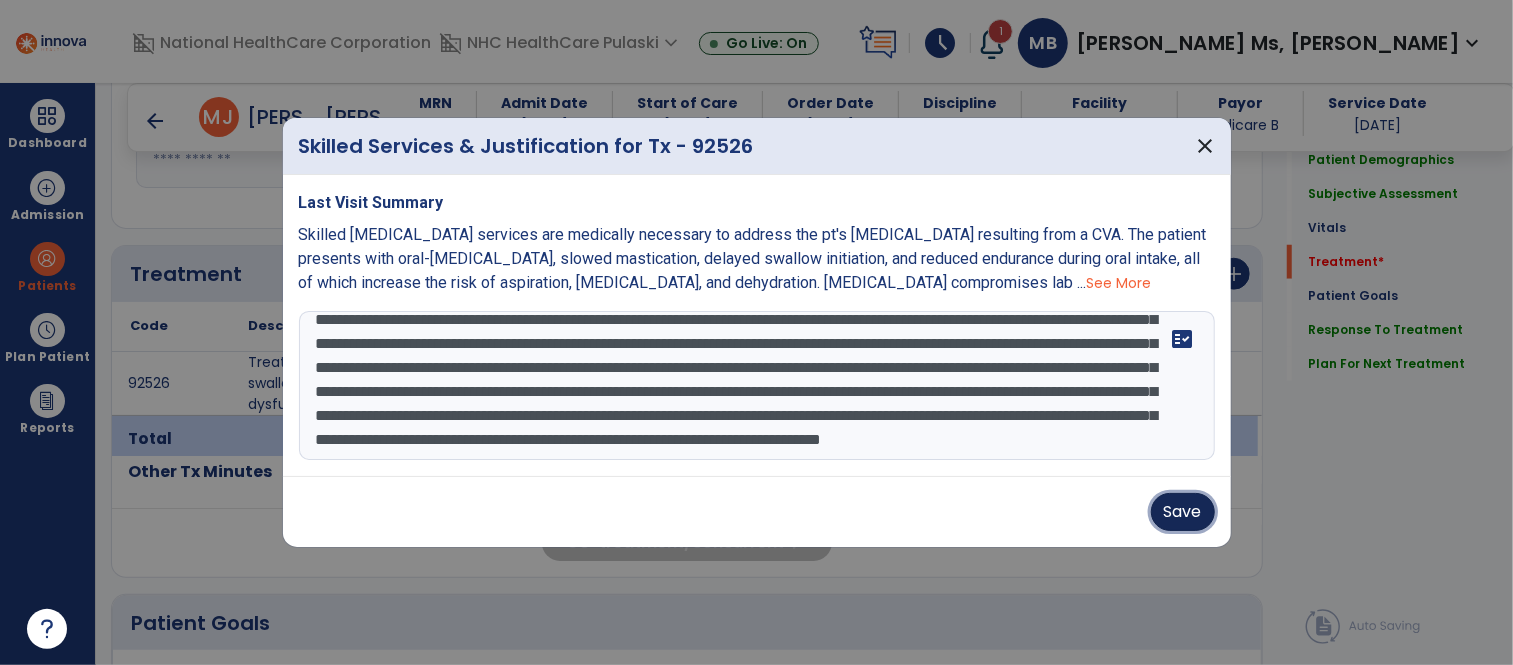 click on "Save" at bounding box center [1183, 512] 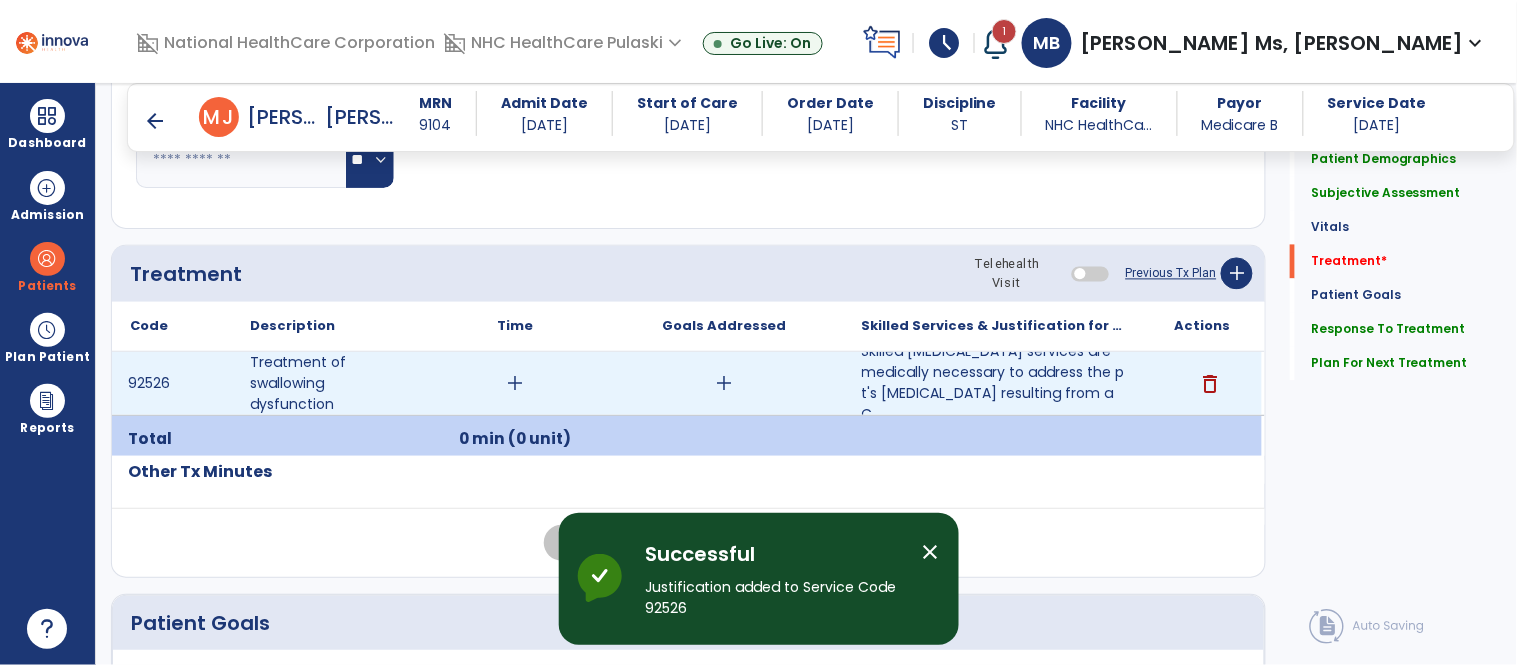 click on "add" at bounding box center [515, 383] 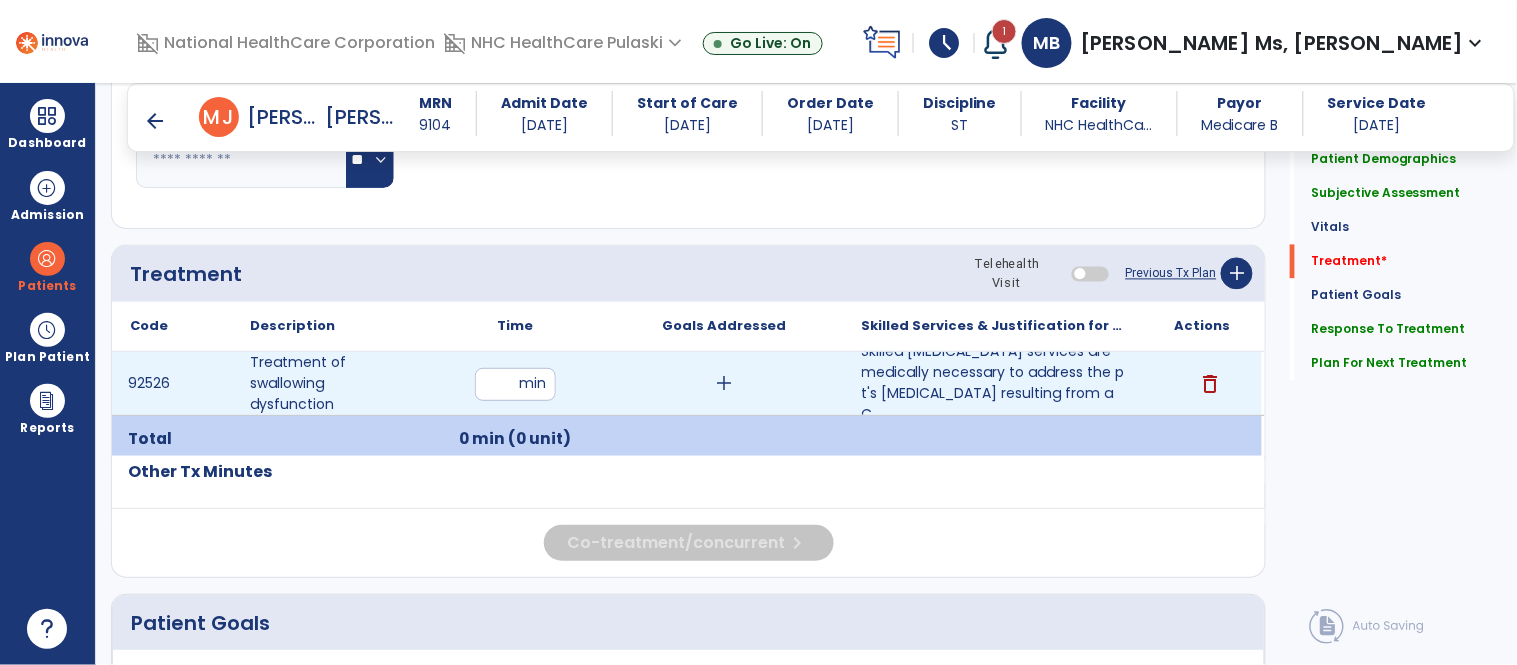 type on "**" 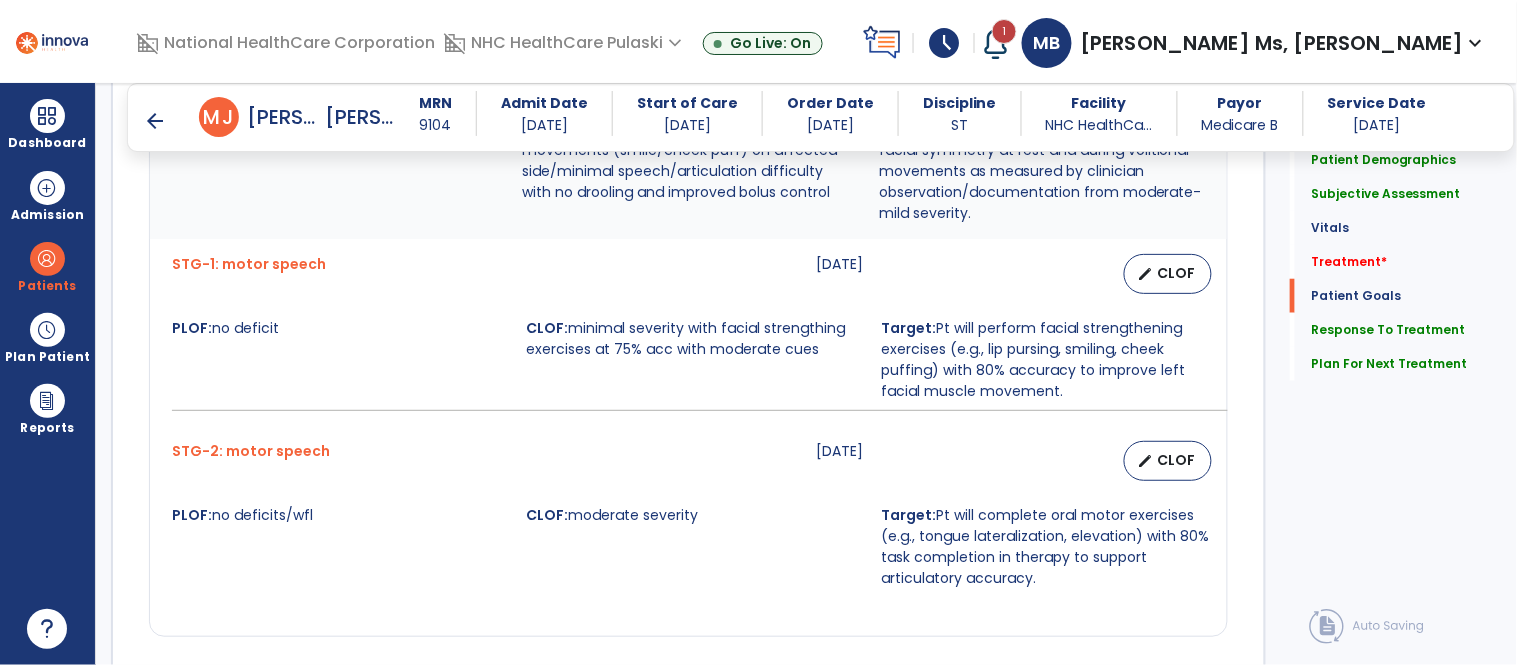 scroll, scrollTop: 2950, scrollLeft: 0, axis: vertical 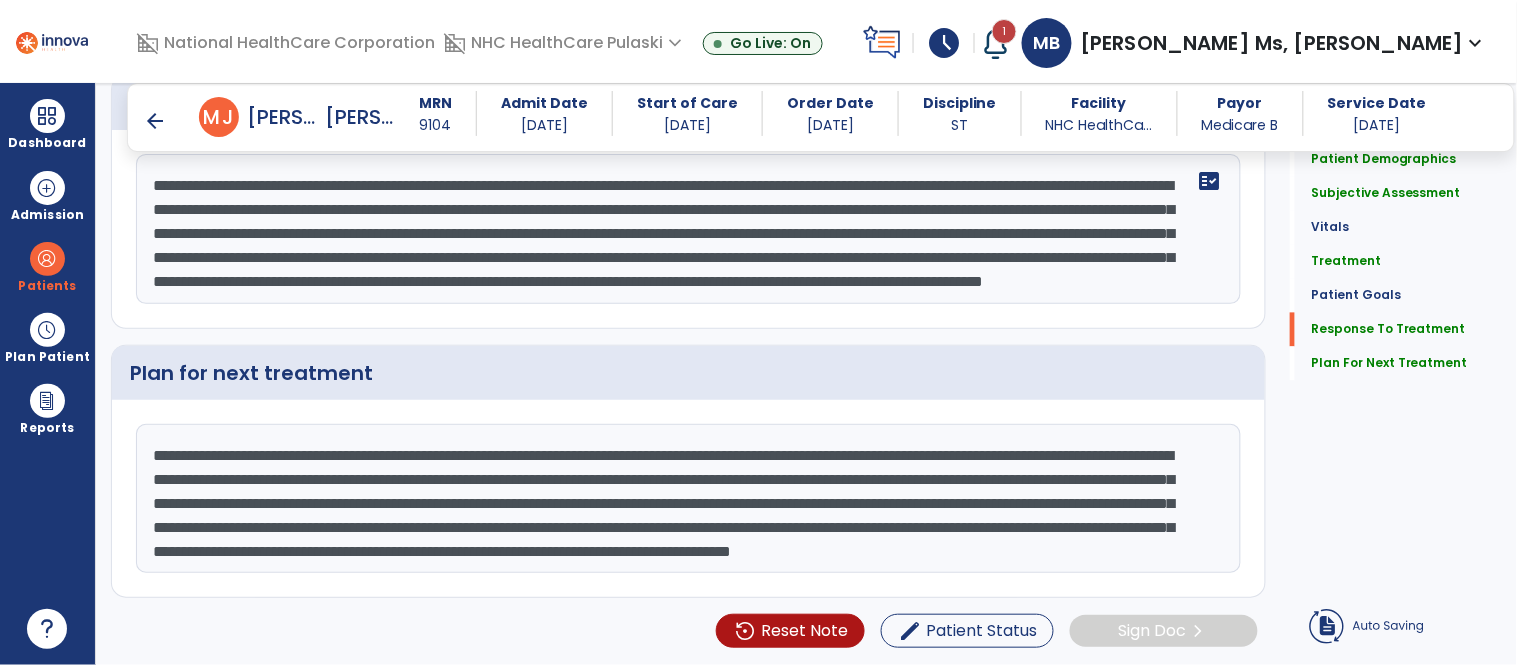 click on "**********" 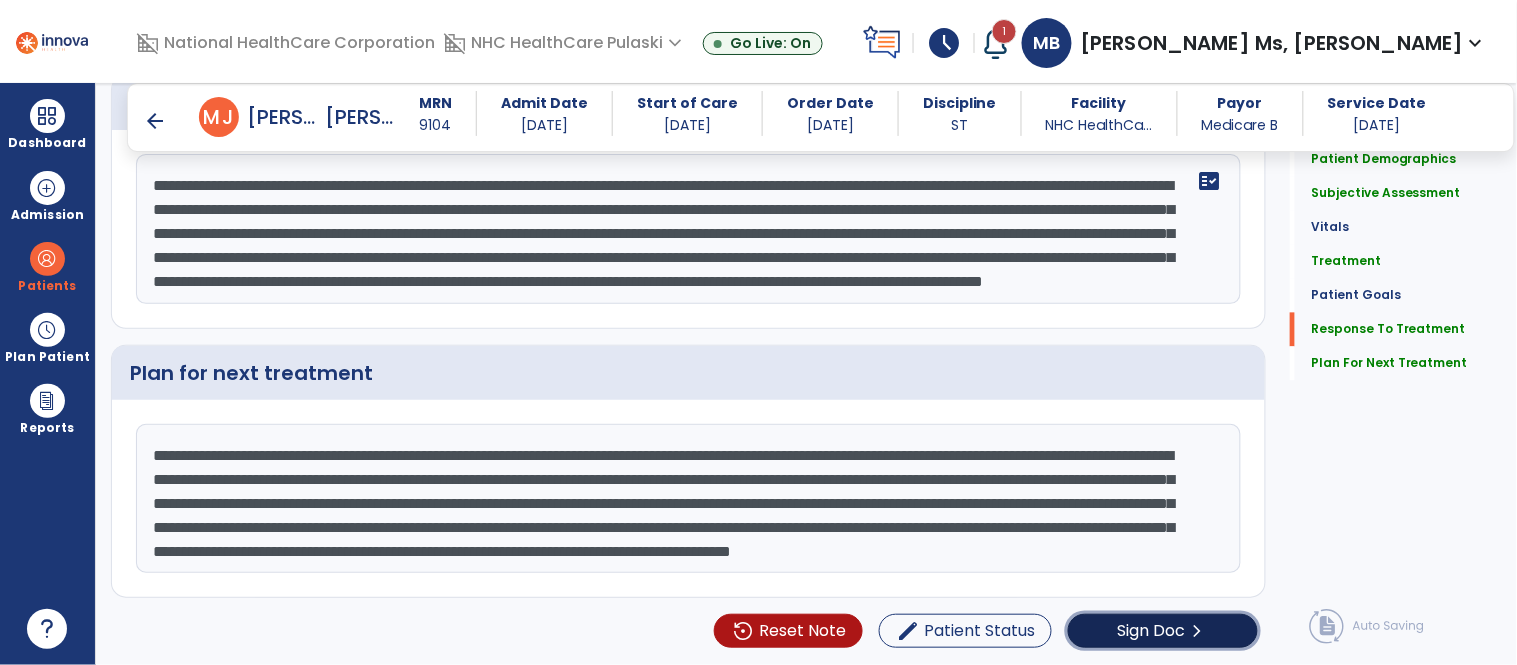 click on "Sign Doc  chevron_right" 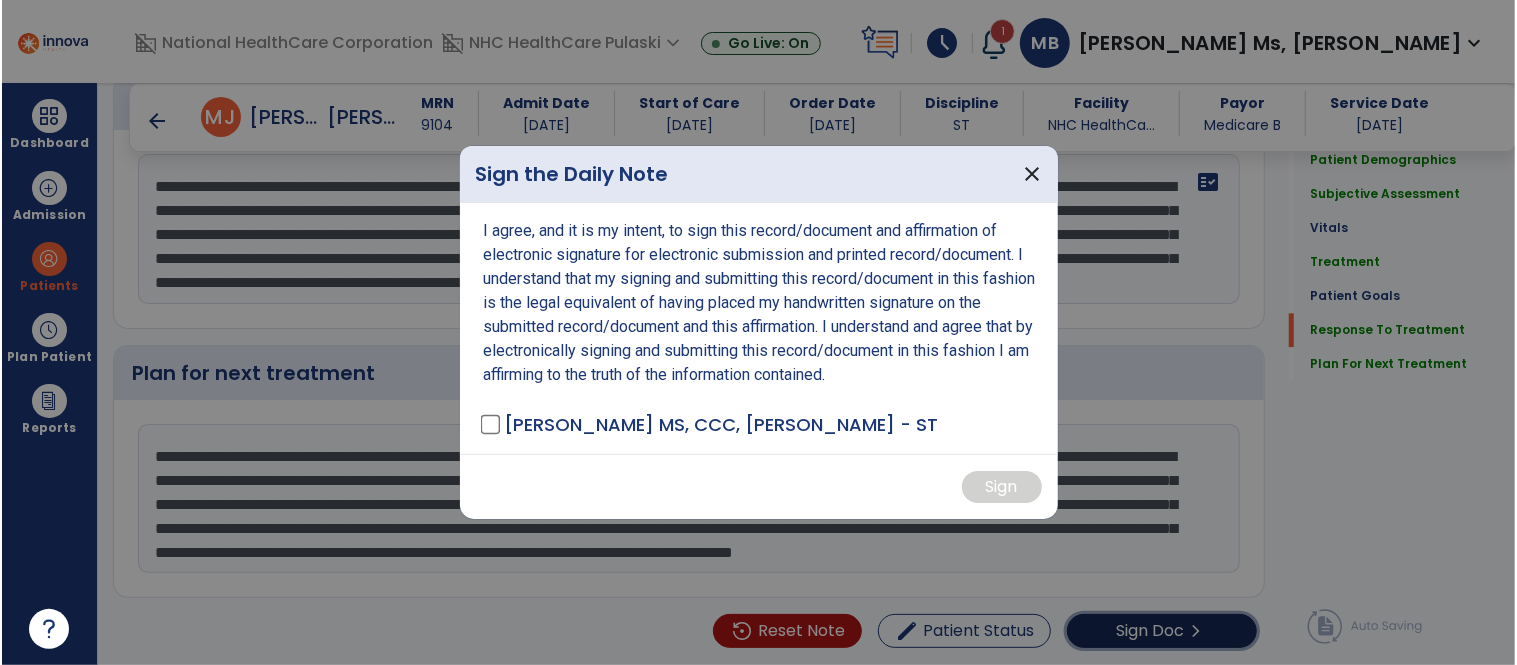 scroll, scrollTop: 2950, scrollLeft: 0, axis: vertical 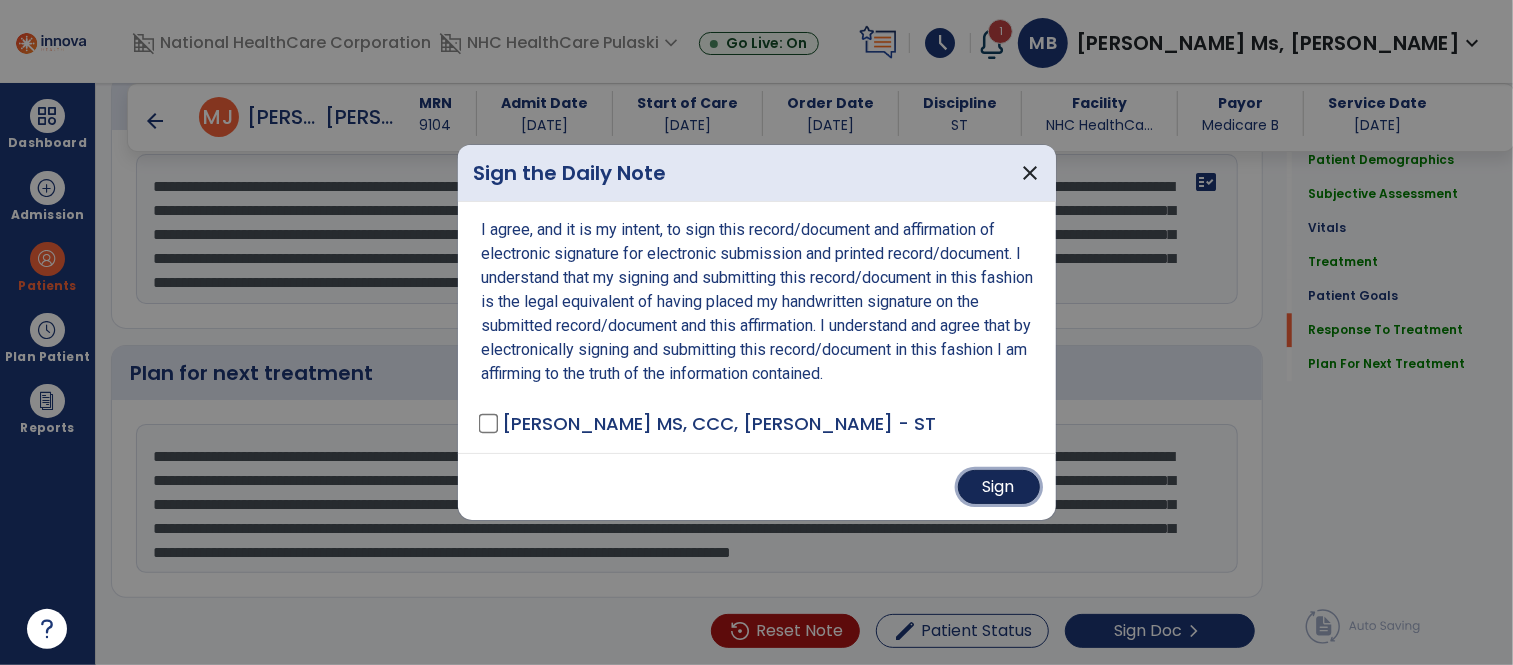 click on "Sign" at bounding box center [999, 487] 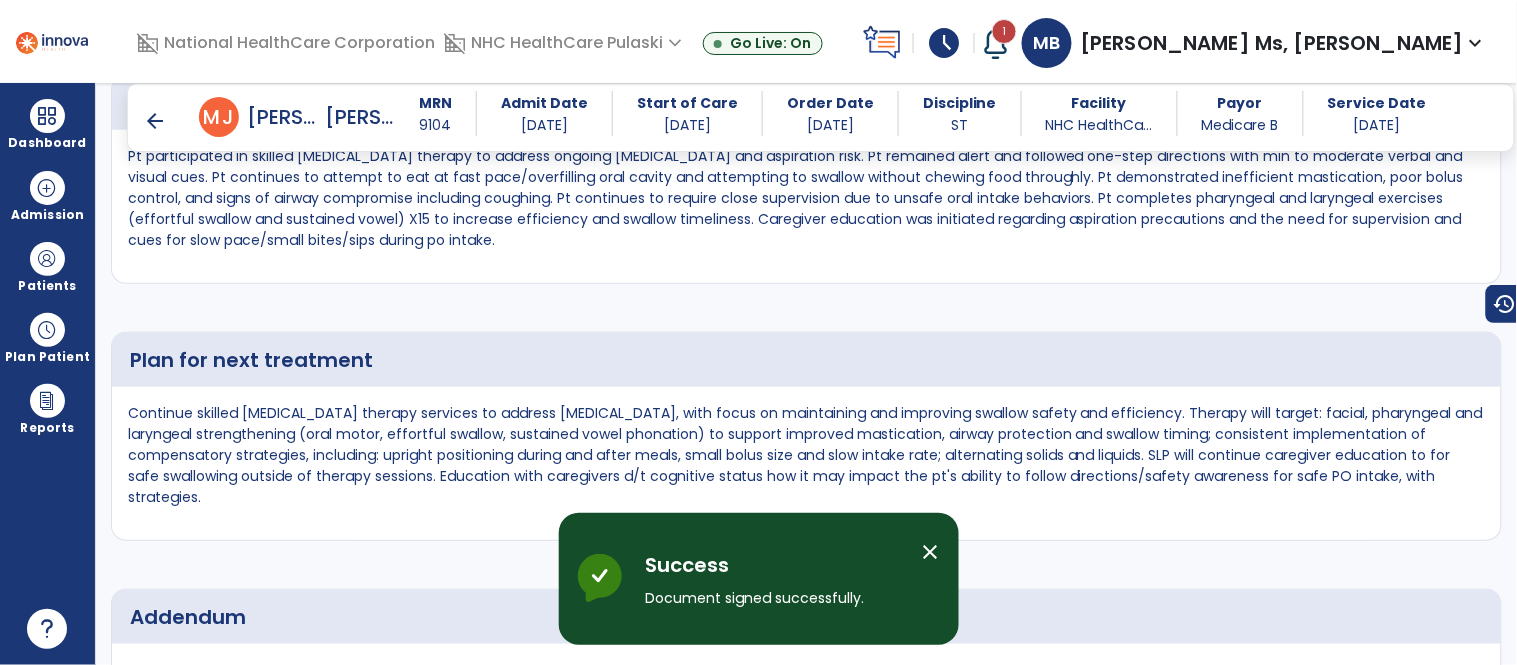 scroll, scrollTop: 4686, scrollLeft: 0, axis: vertical 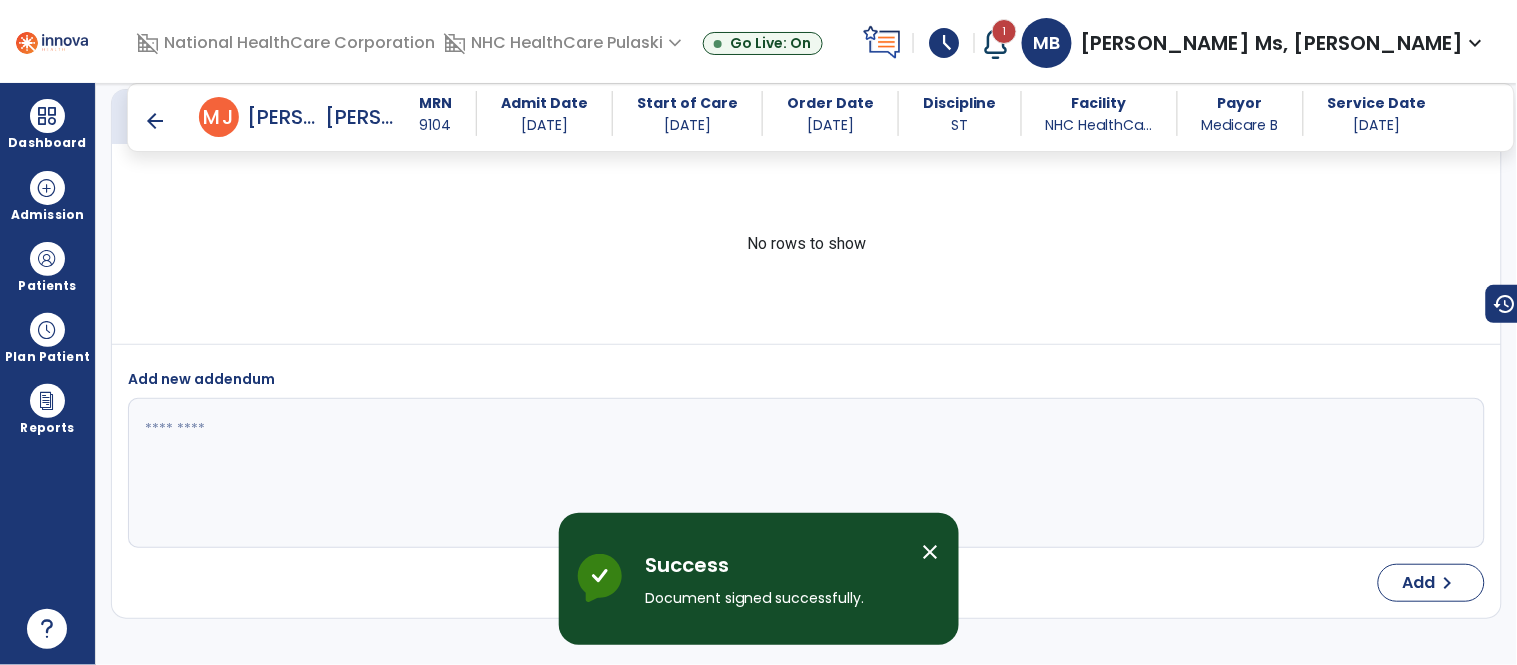 click on "arrow_back" at bounding box center [155, 121] 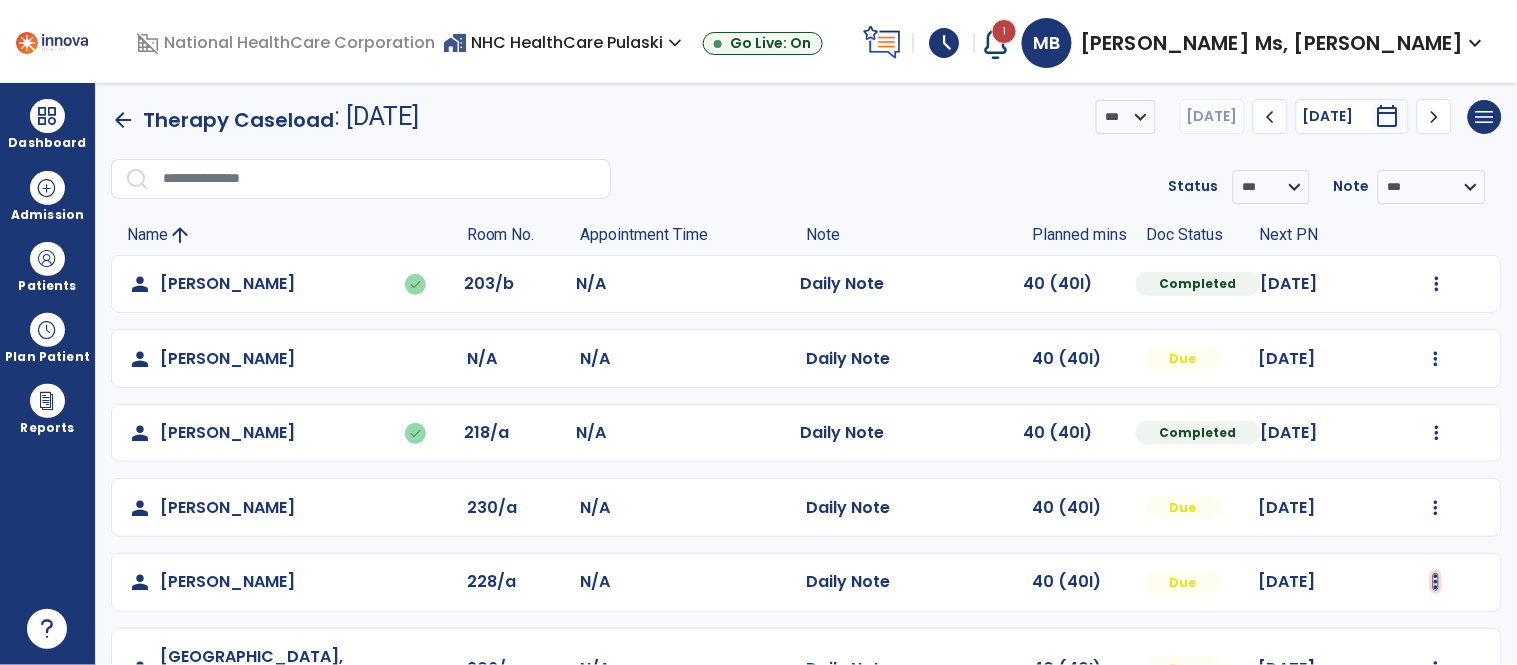 click at bounding box center (1437, 284) 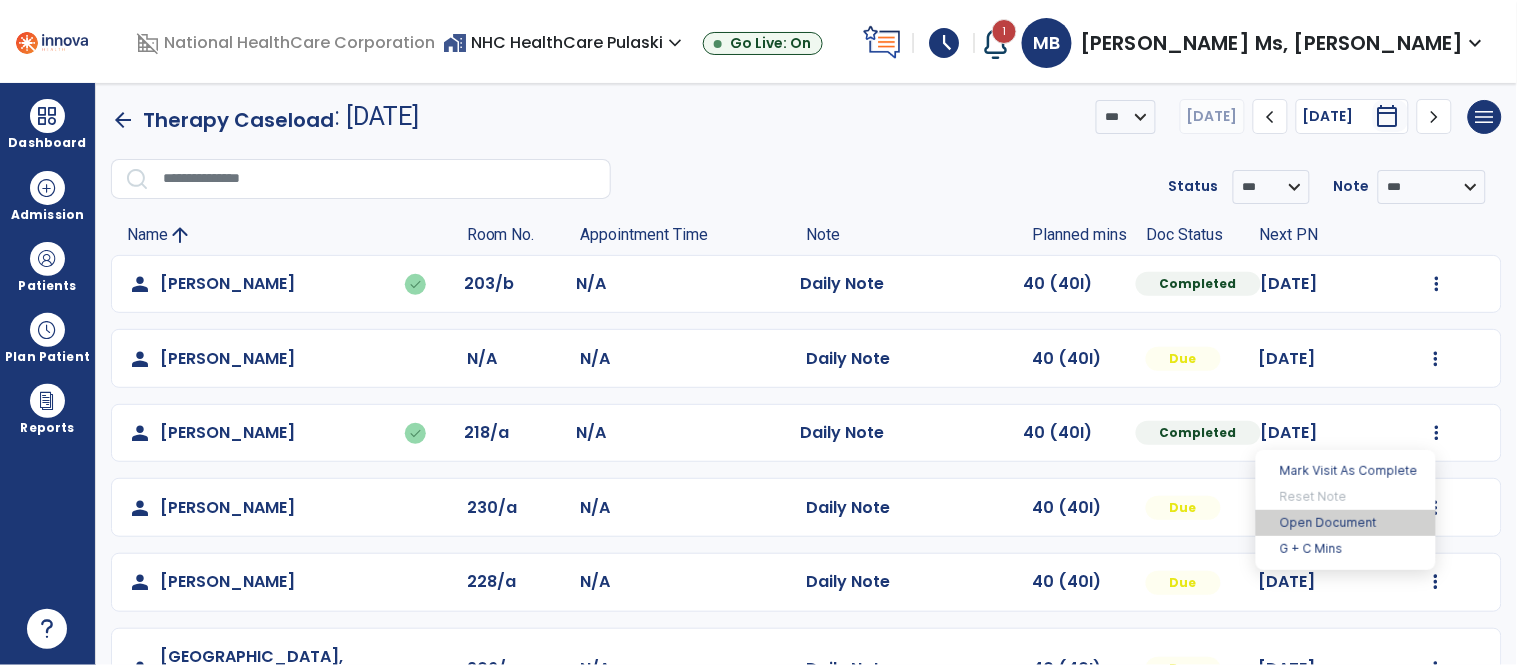 click on "Open Document" at bounding box center (1346, 523) 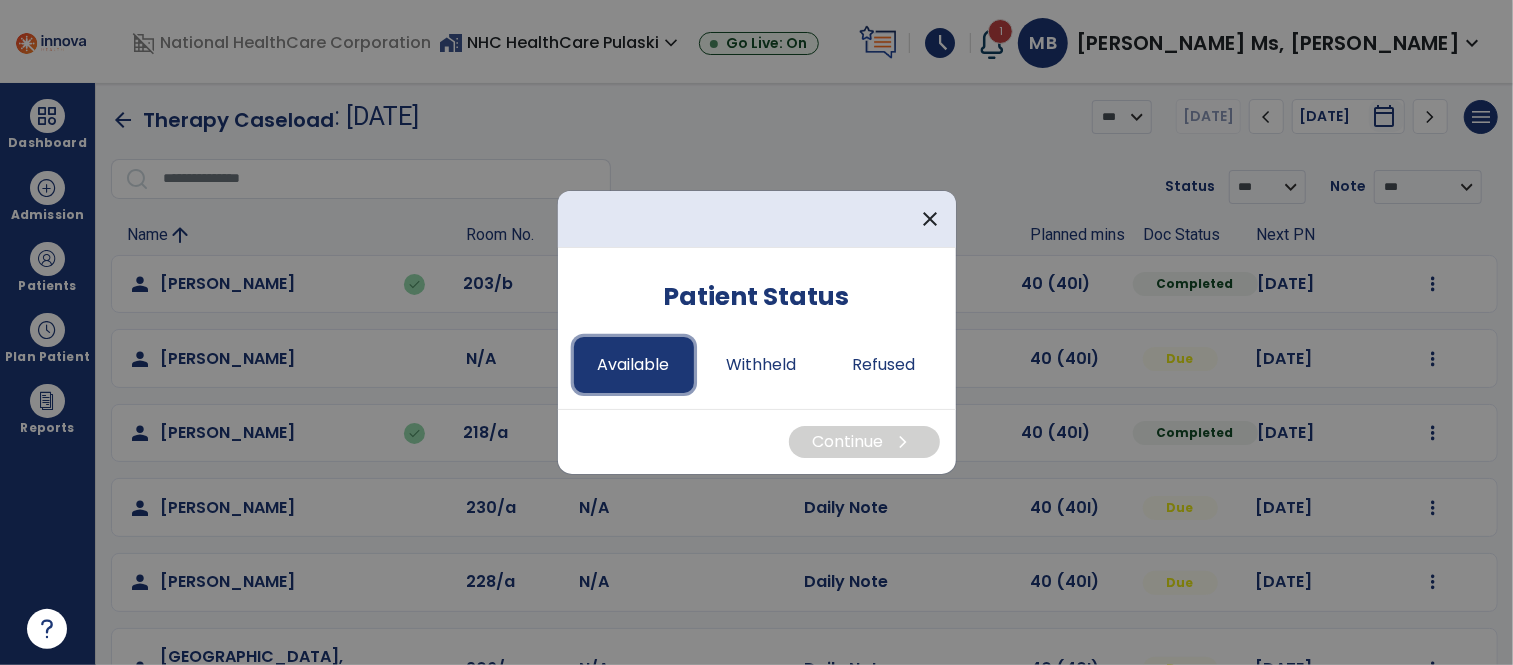 click on "Available" at bounding box center (634, 365) 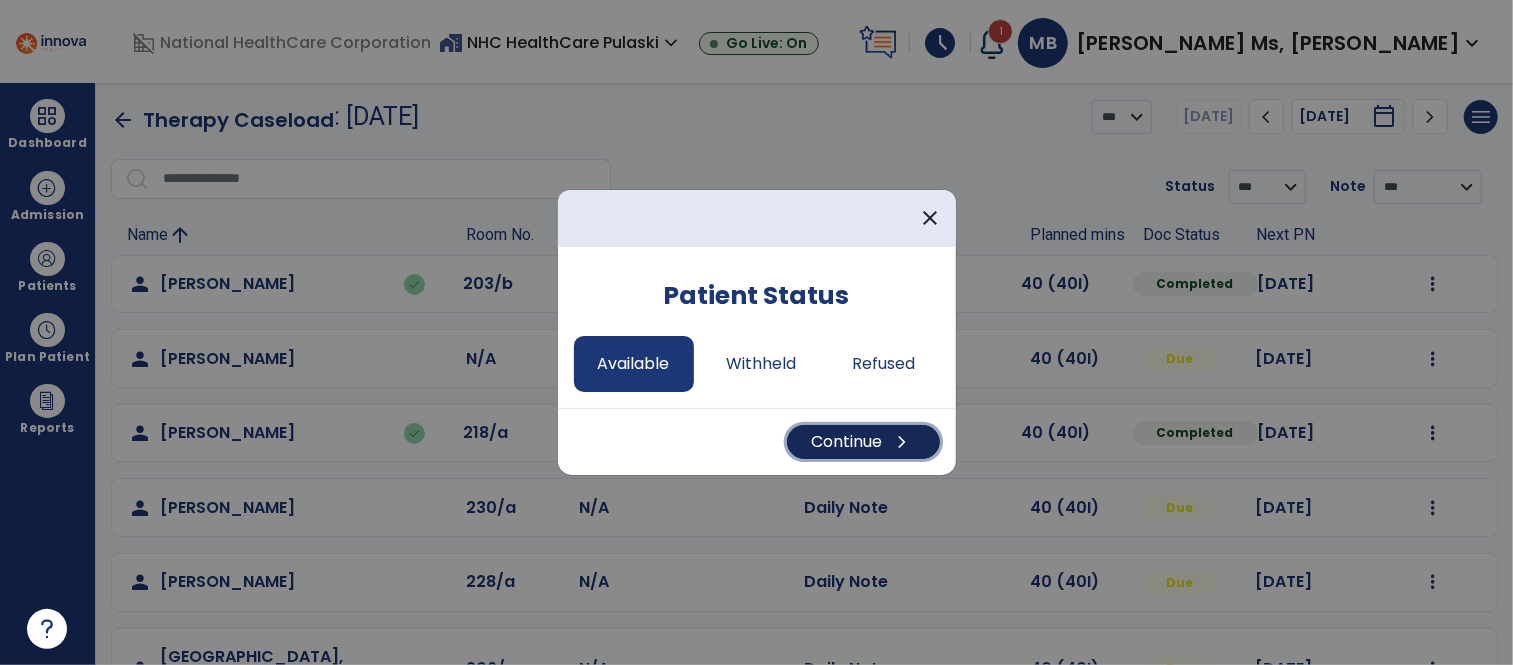 click on "Continue   chevron_right" at bounding box center (863, 442) 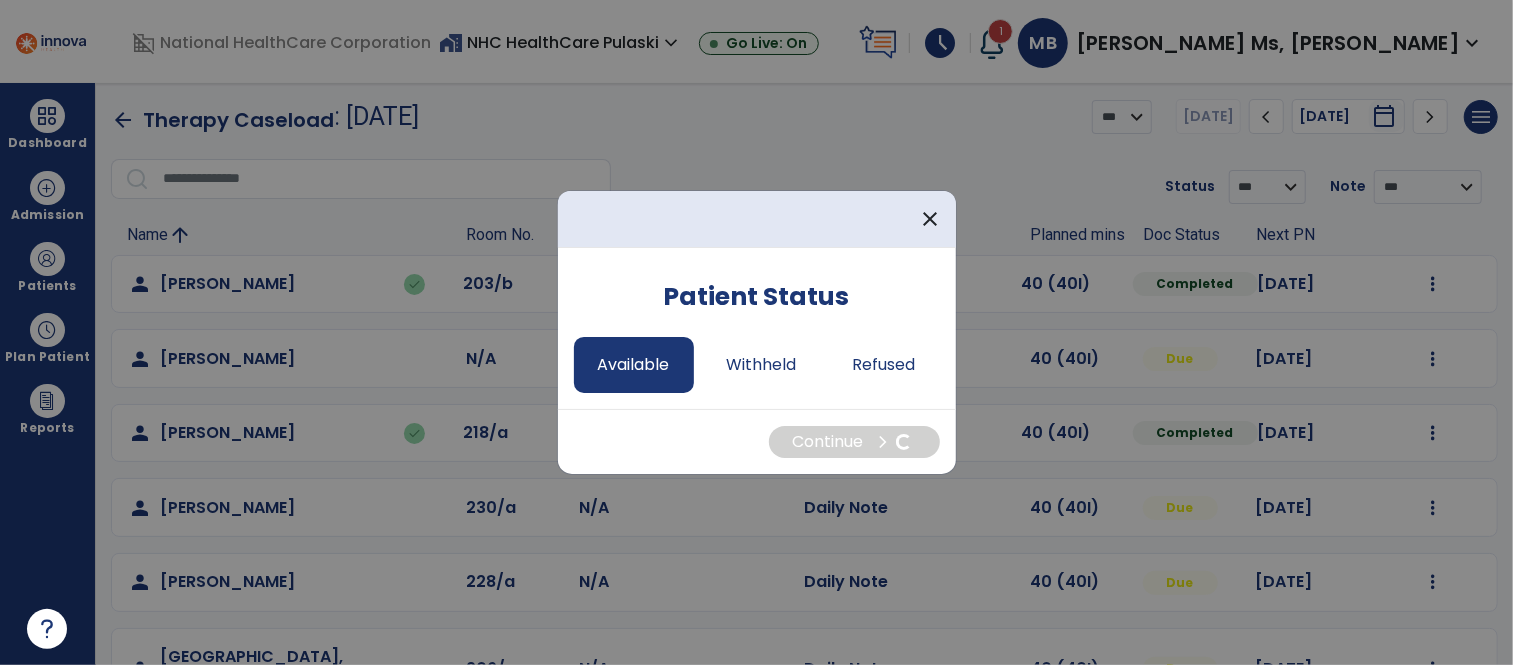 select on "*" 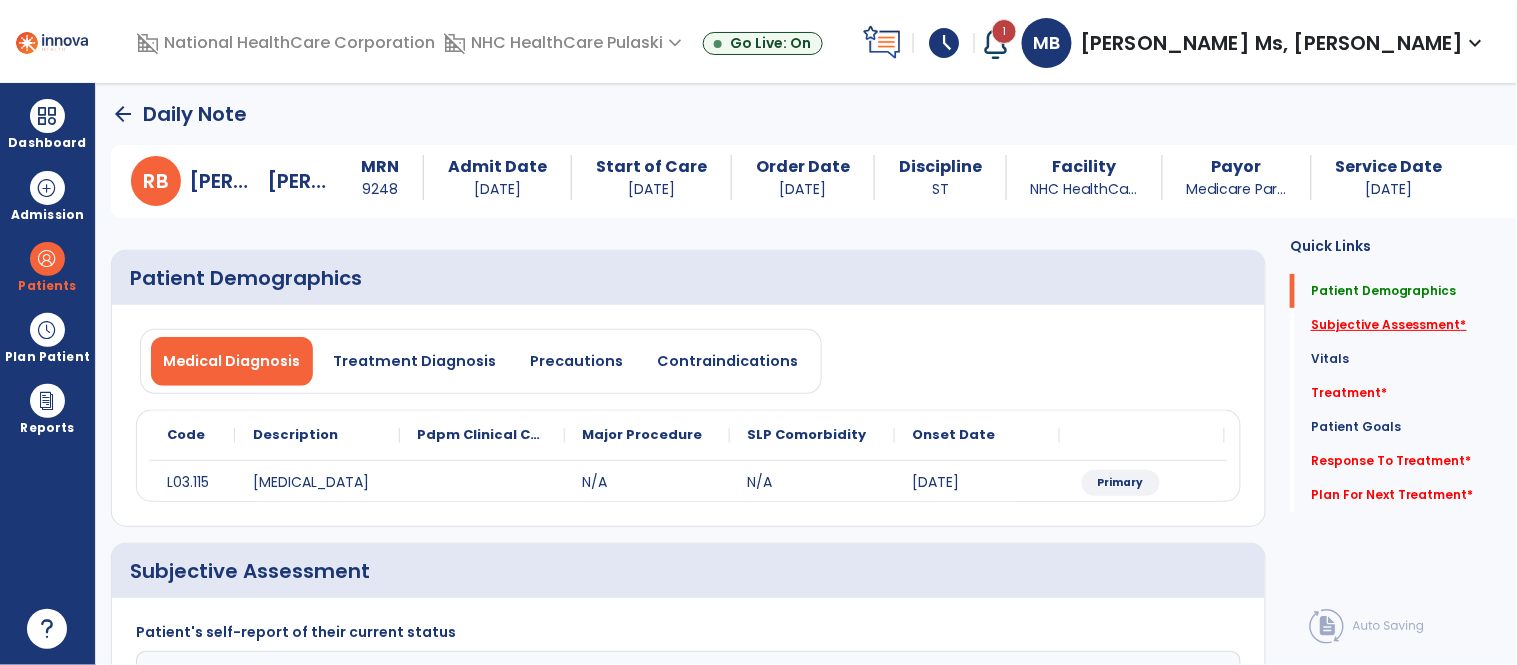 click on "Subjective Assessment   *" 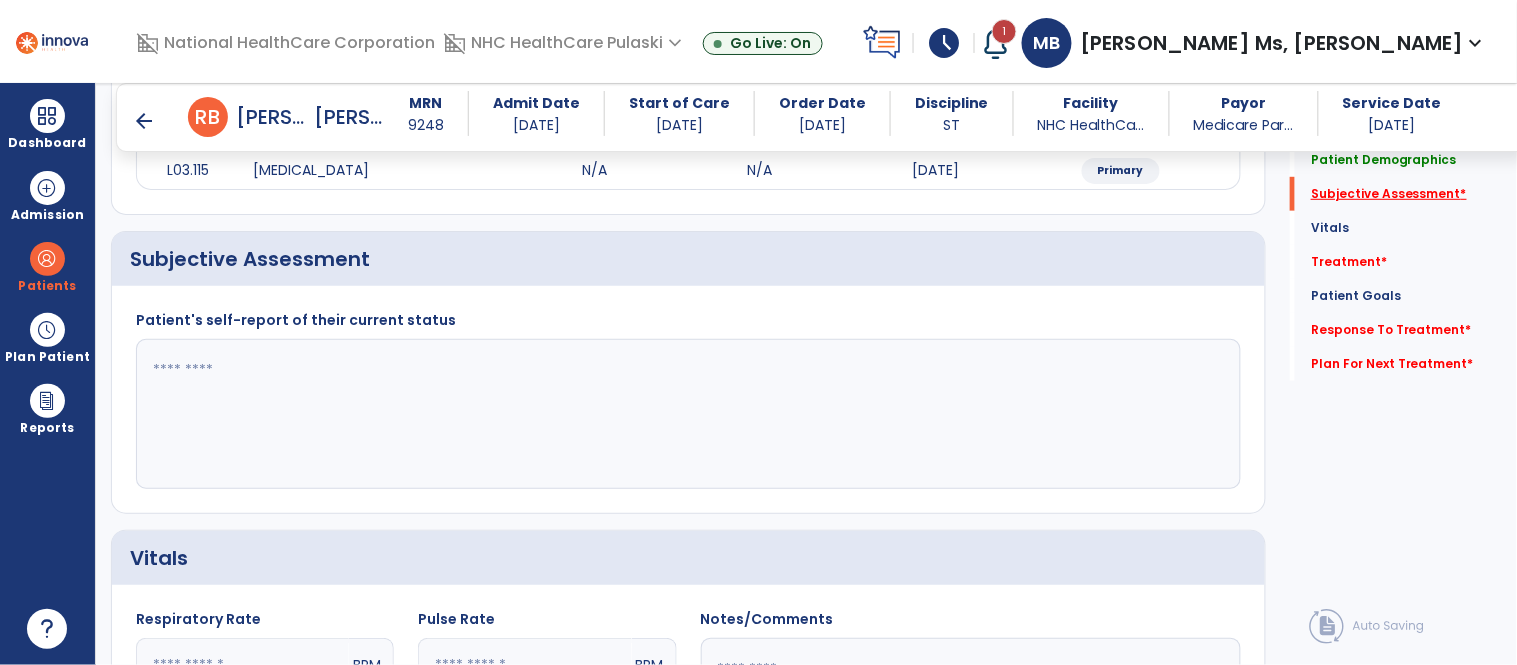 scroll, scrollTop: 314, scrollLeft: 0, axis: vertical 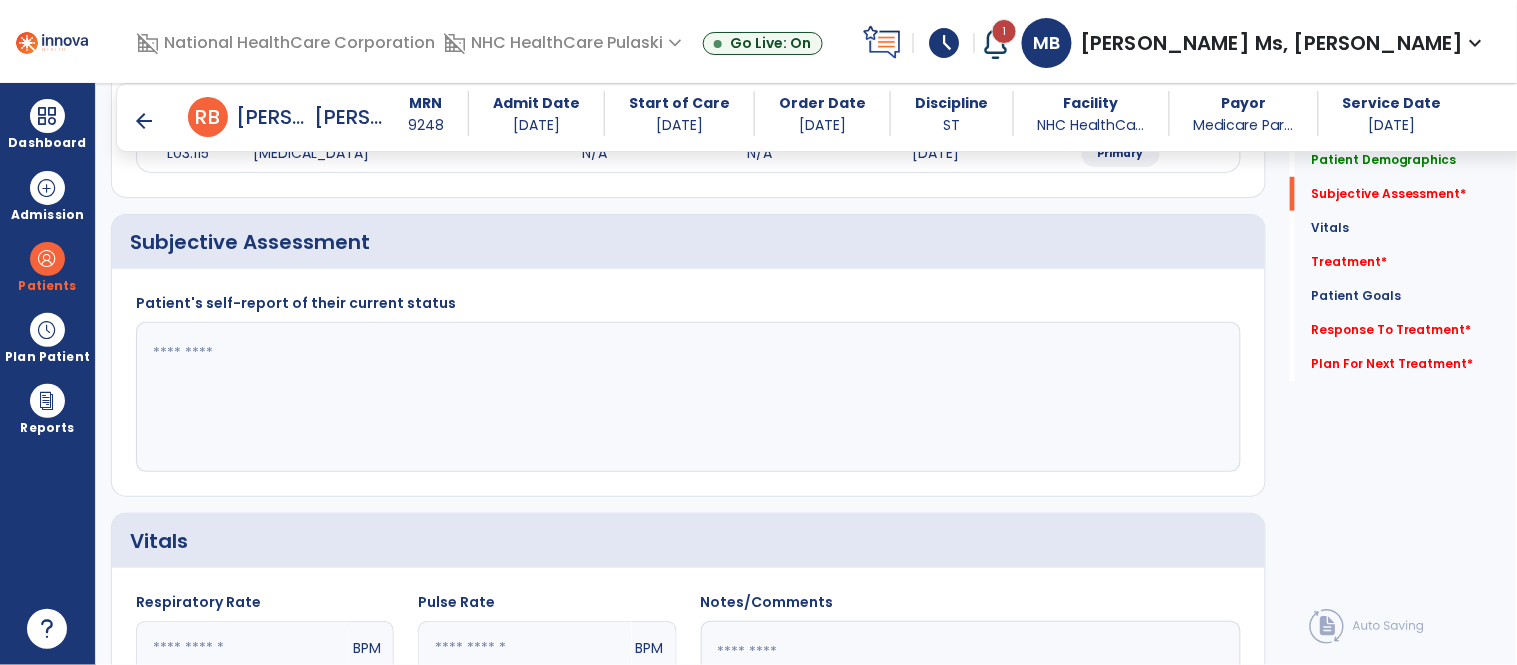 click 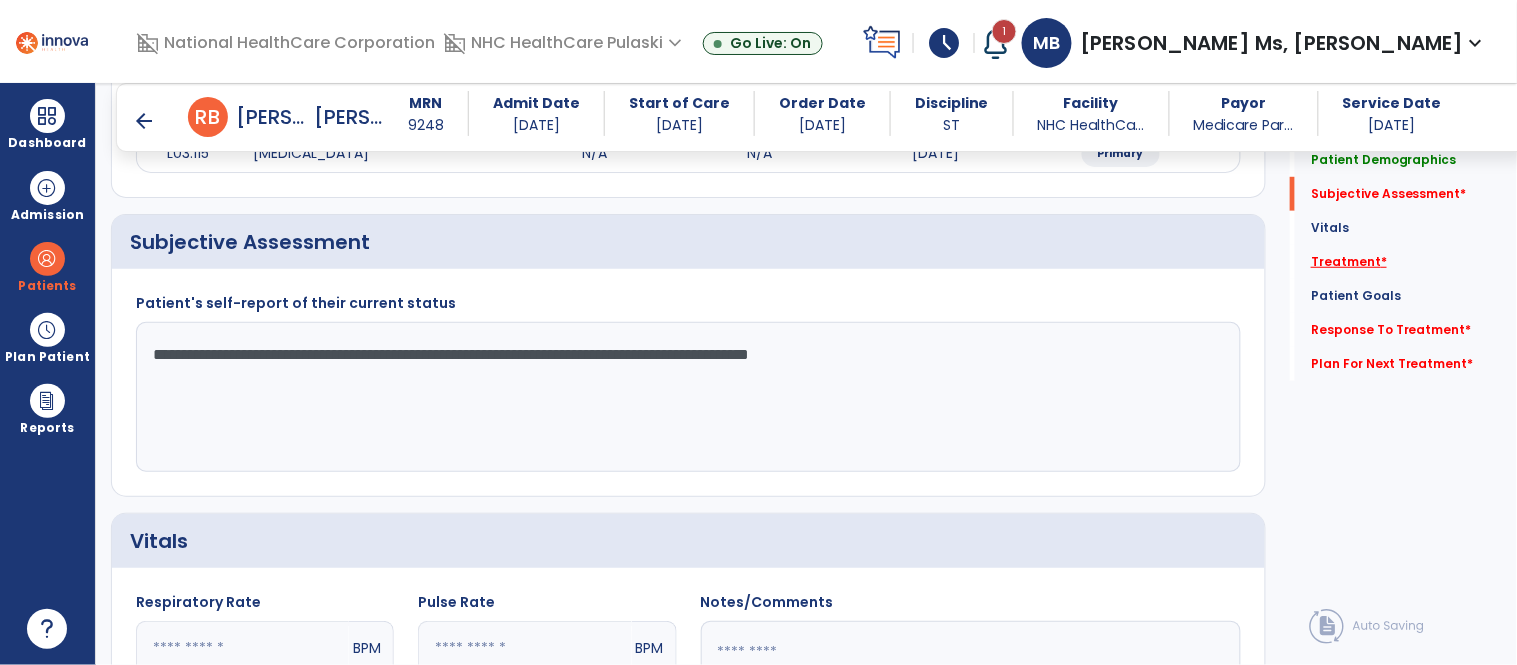 type on "**********" 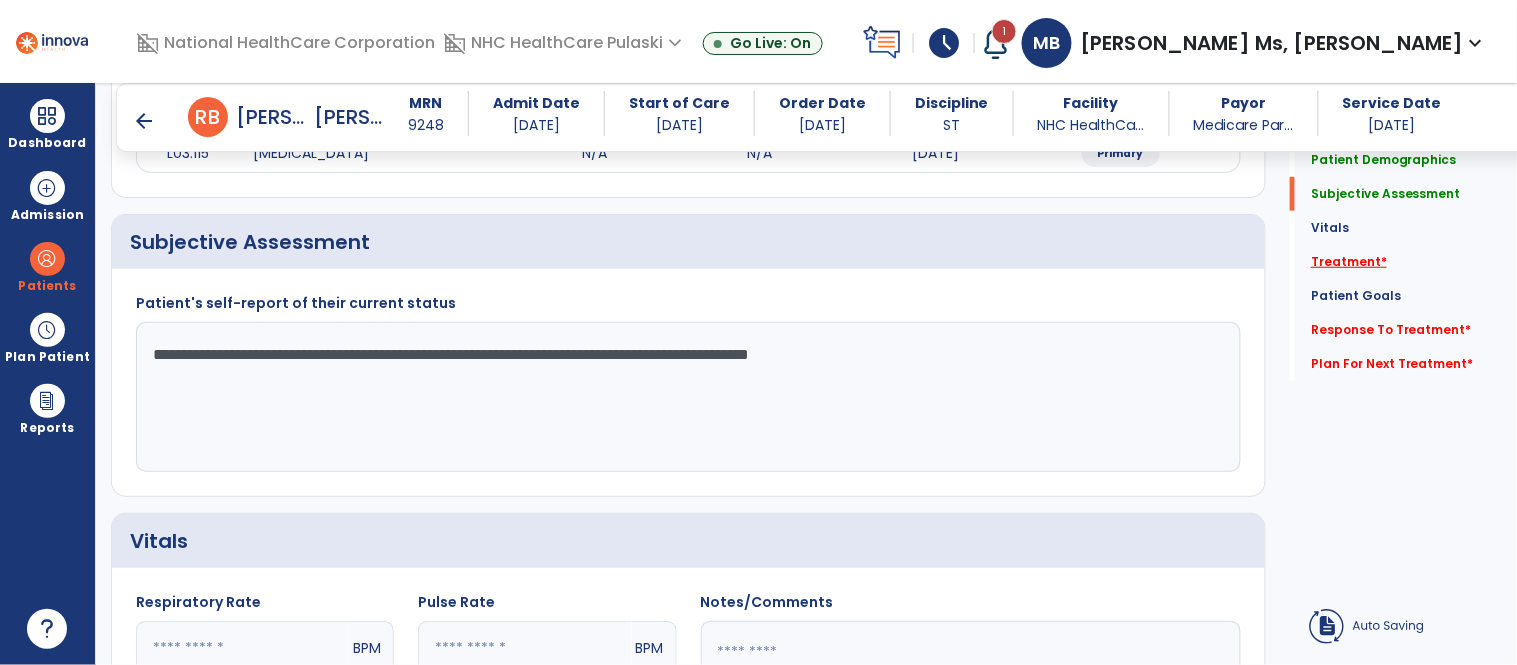 click on "Treatment   *" 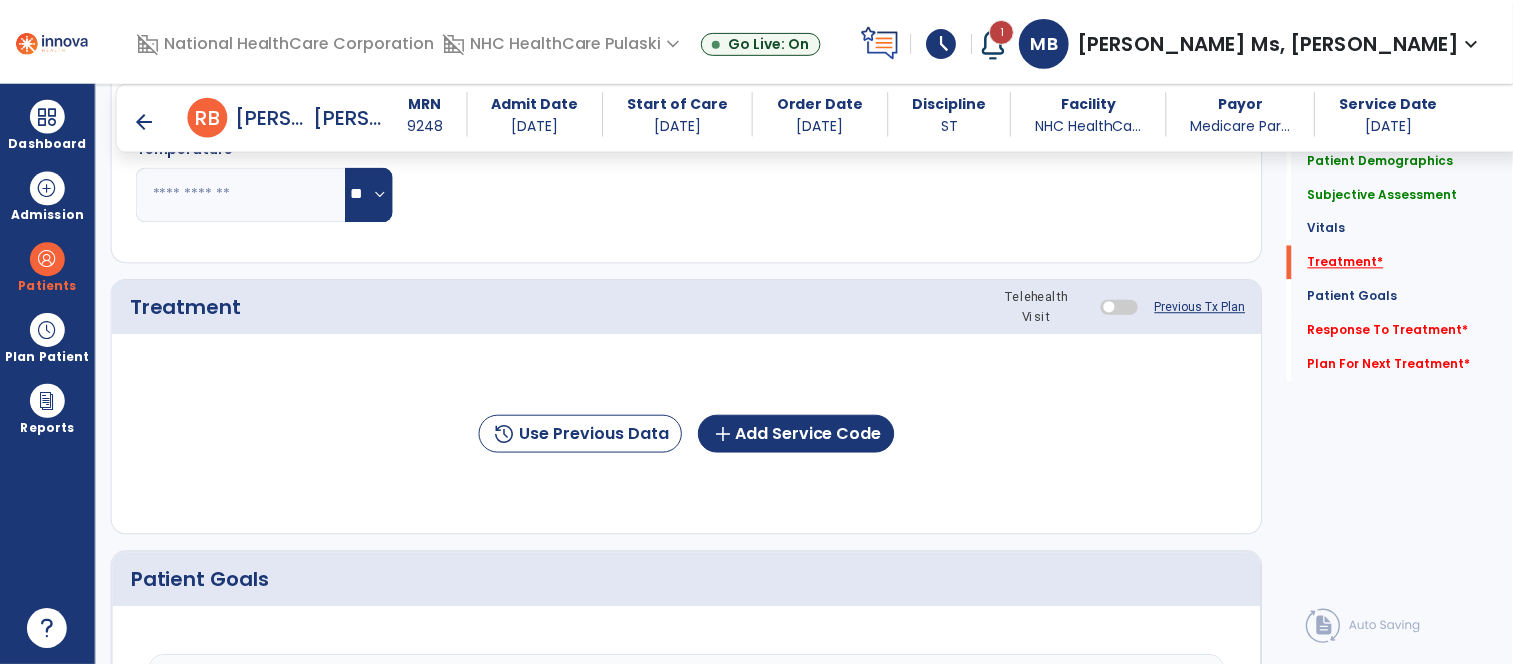 scroll, scrollTop: 1004, scrollLeft: 0, axis: vertical 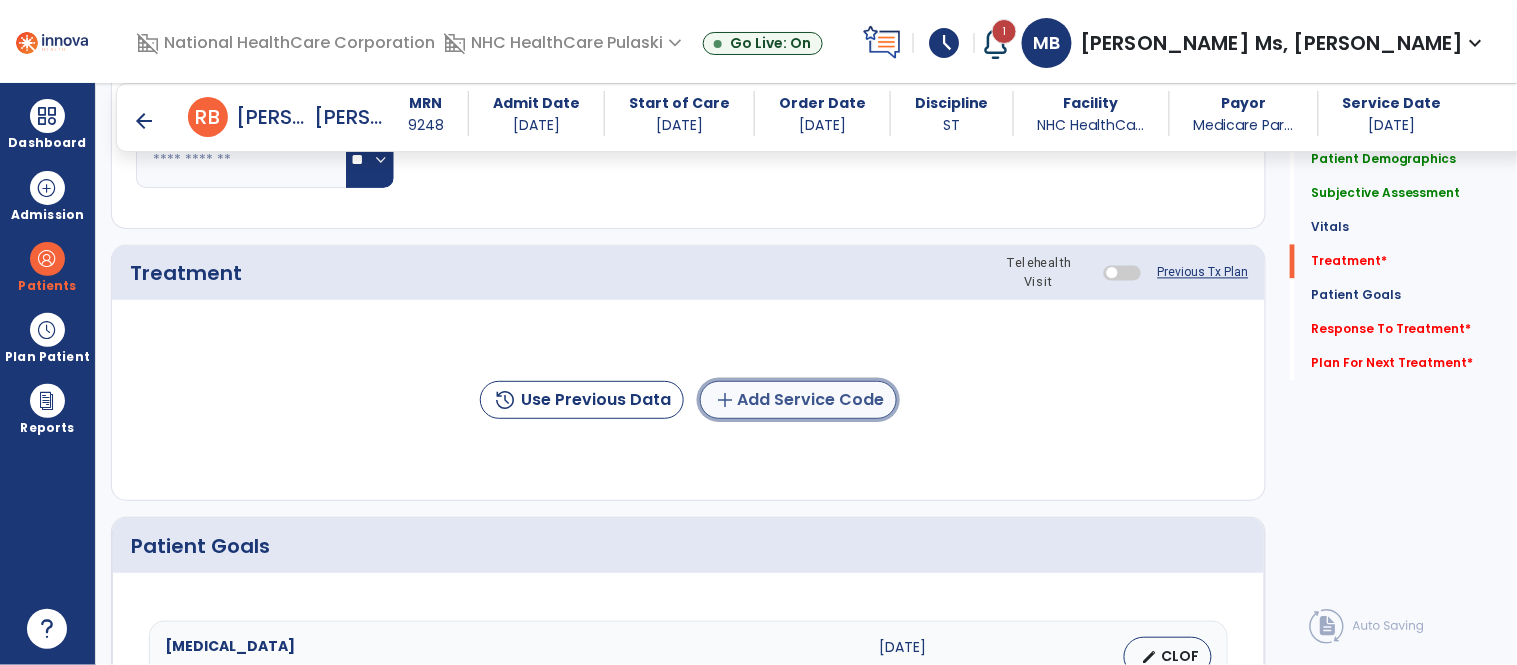 click on "add  Add Service Code" 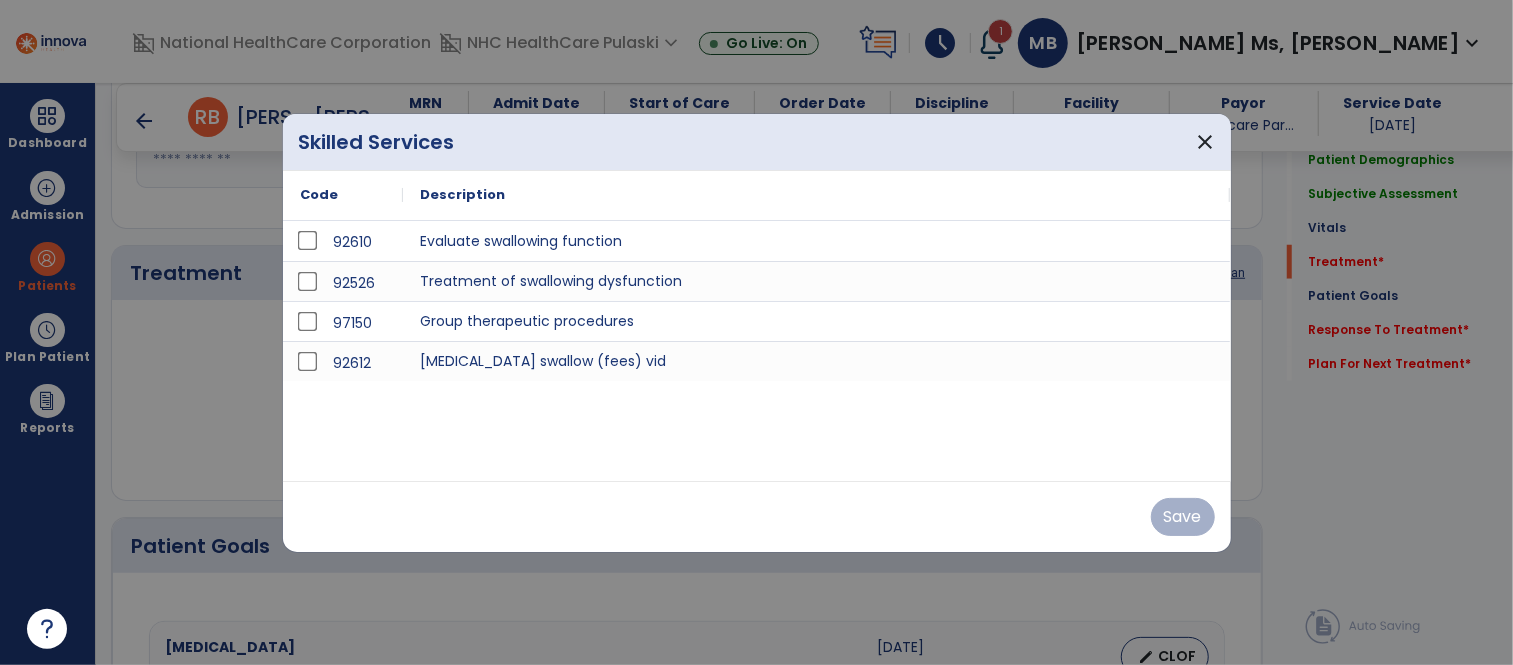 scroll, scrollTop: 1004, scrollLeft: 0, axis: vertical 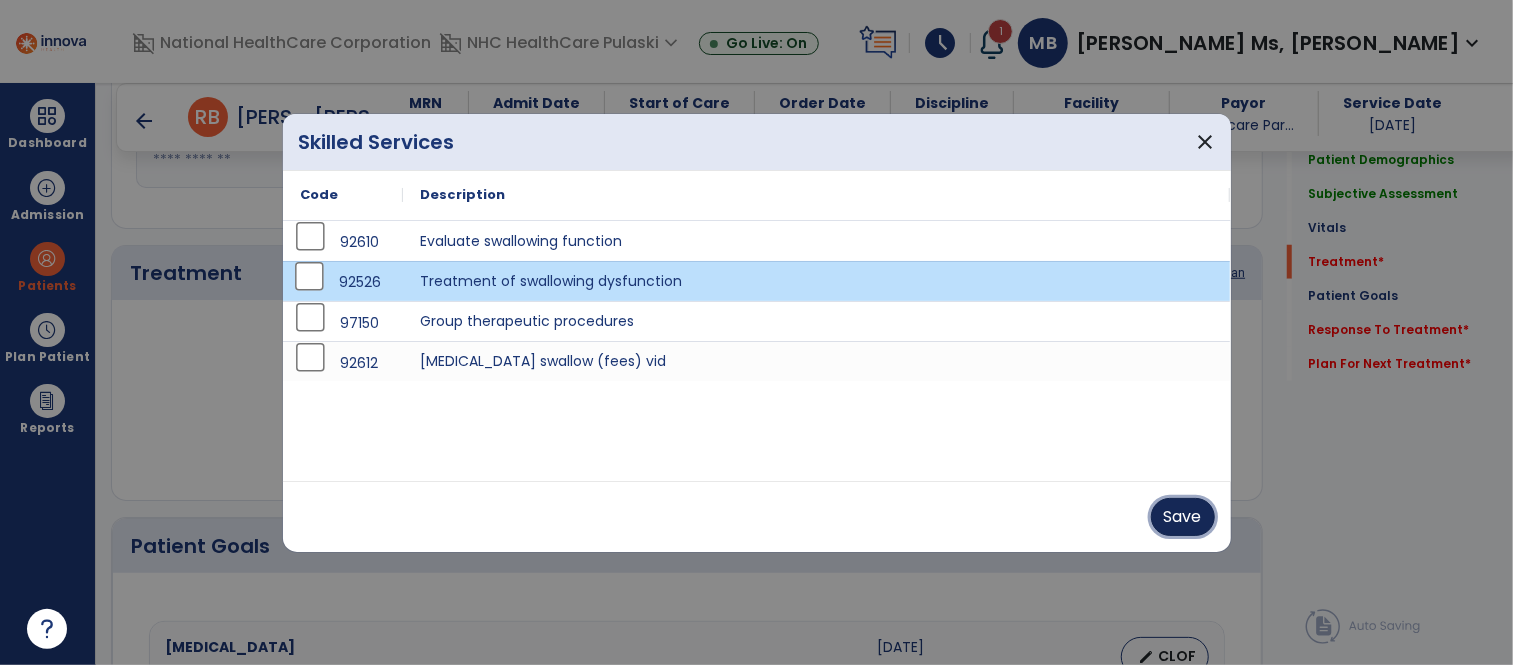 click on "Save" at bounding box center [1183, 517] 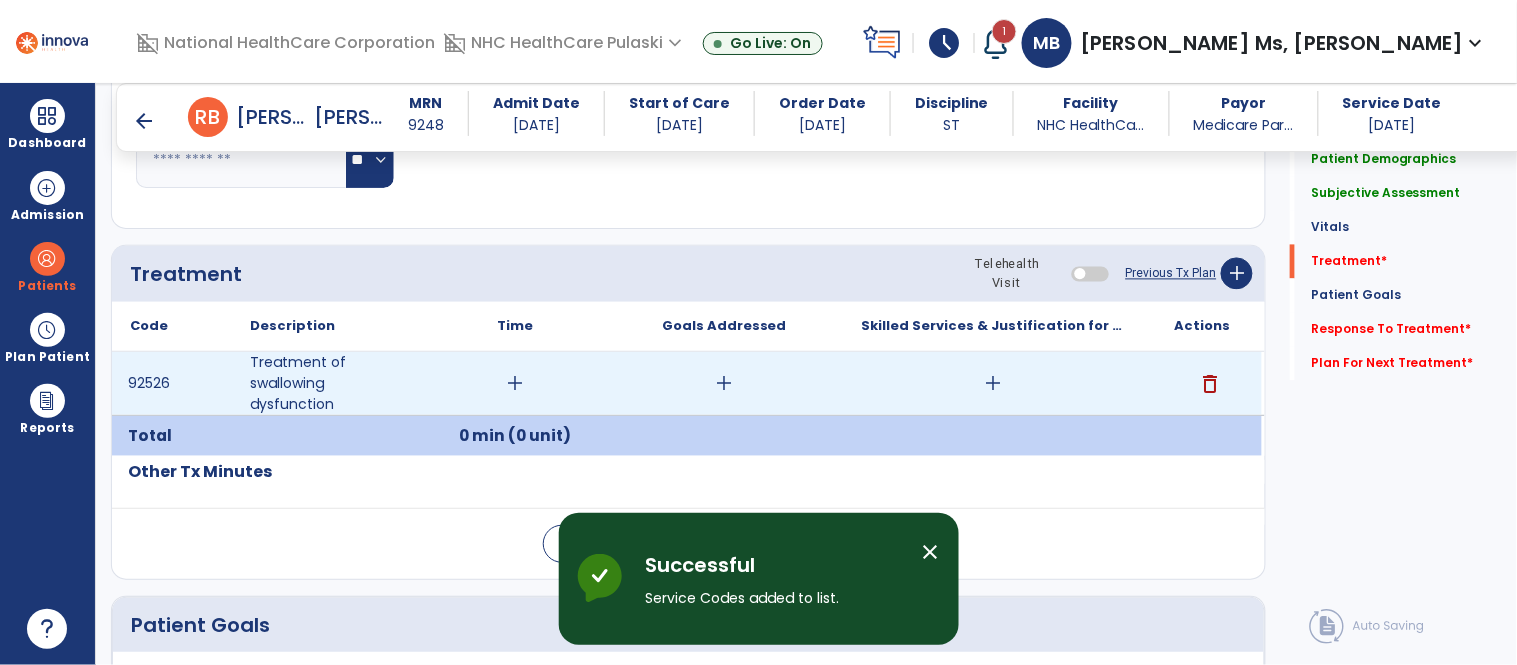 click on "add" at bounding box center (515, 383) 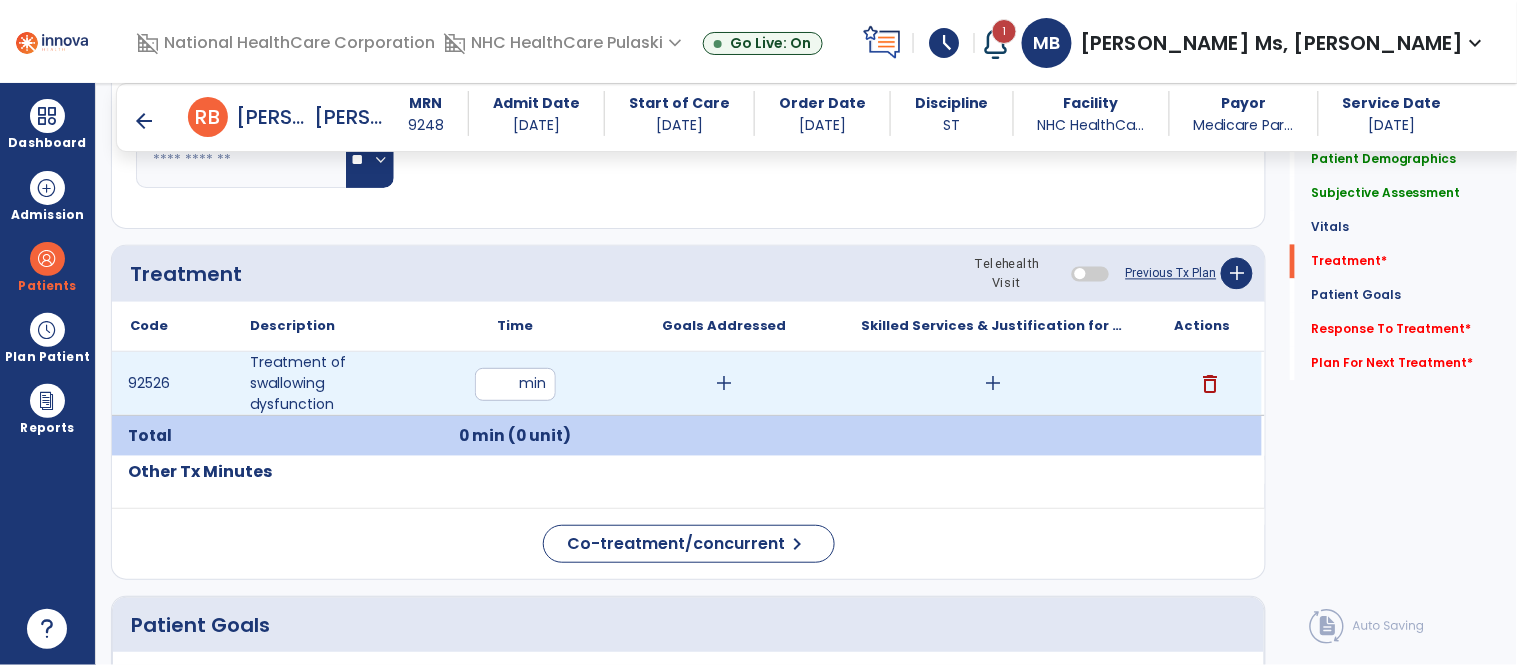 type on "**" 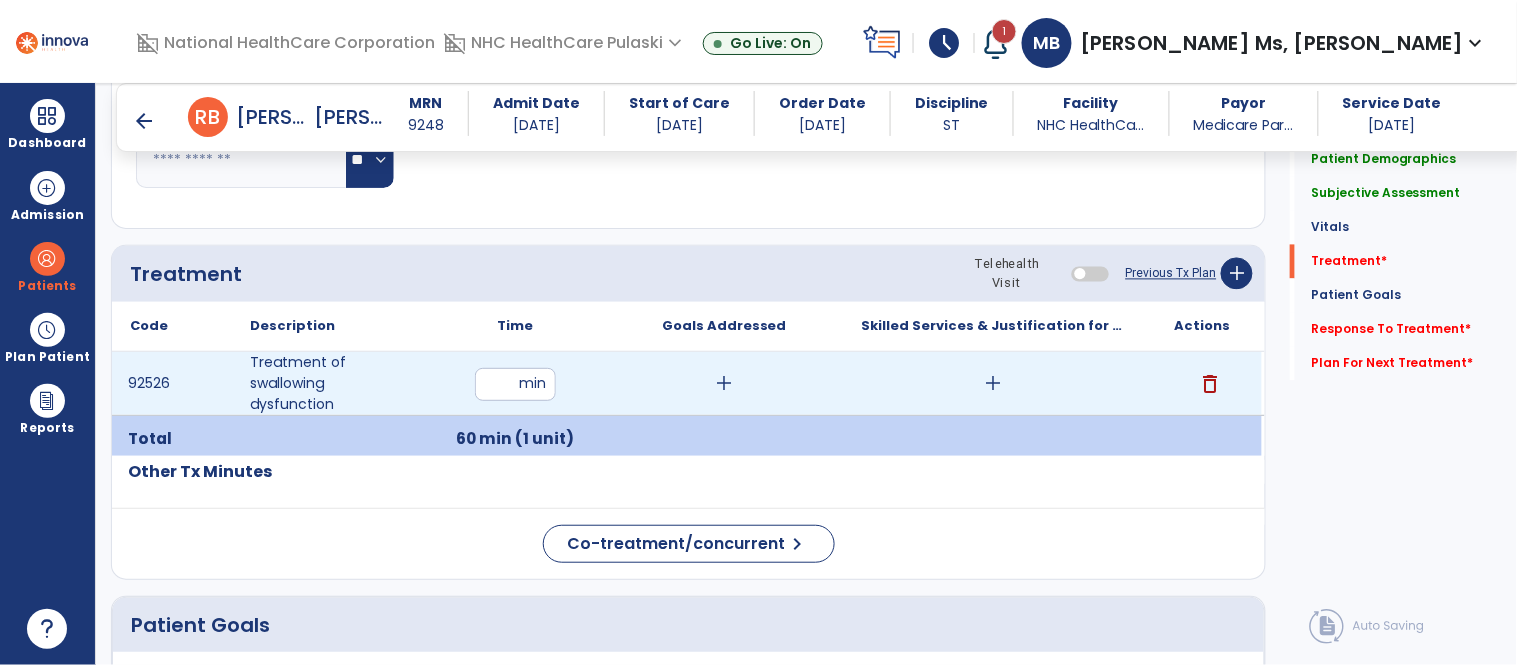 click on "add" at bounding box center (993, 383) 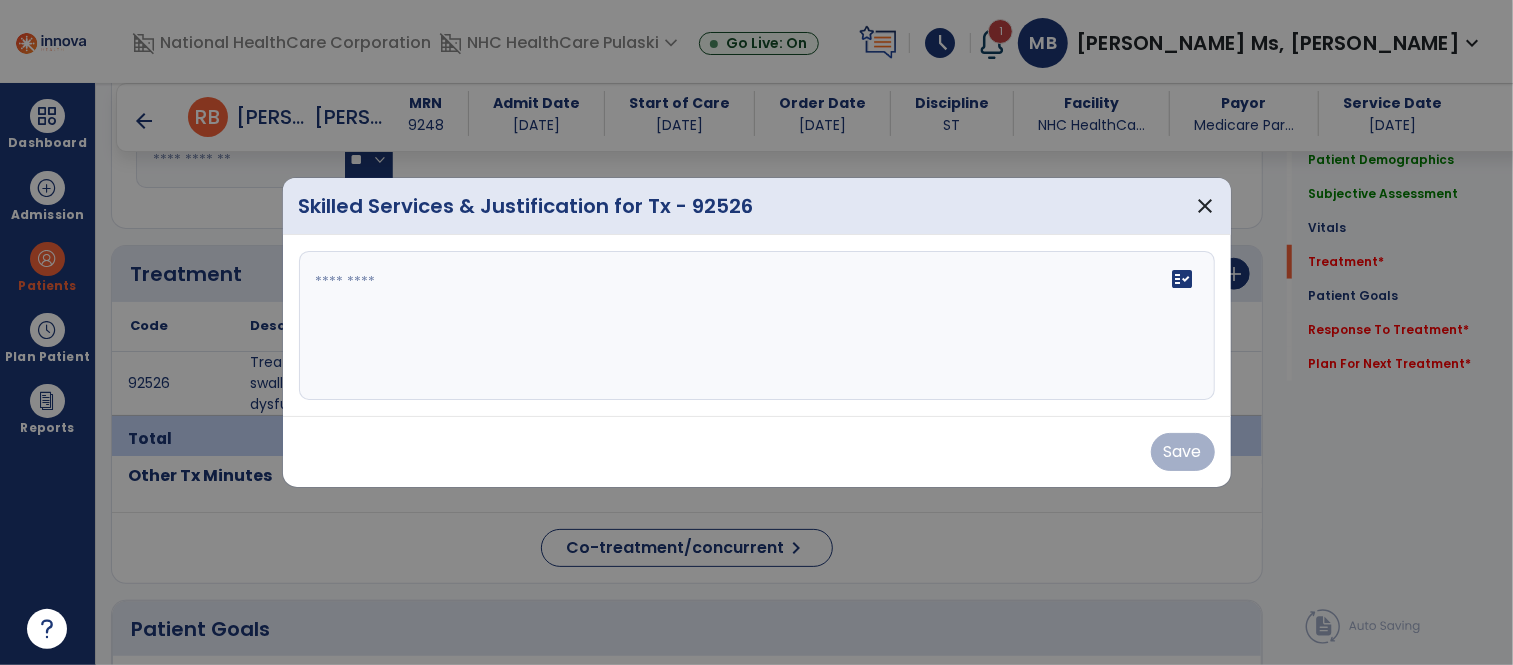 scroll, scrollTop: 1004, scrollLeft: 0, axis: vertical 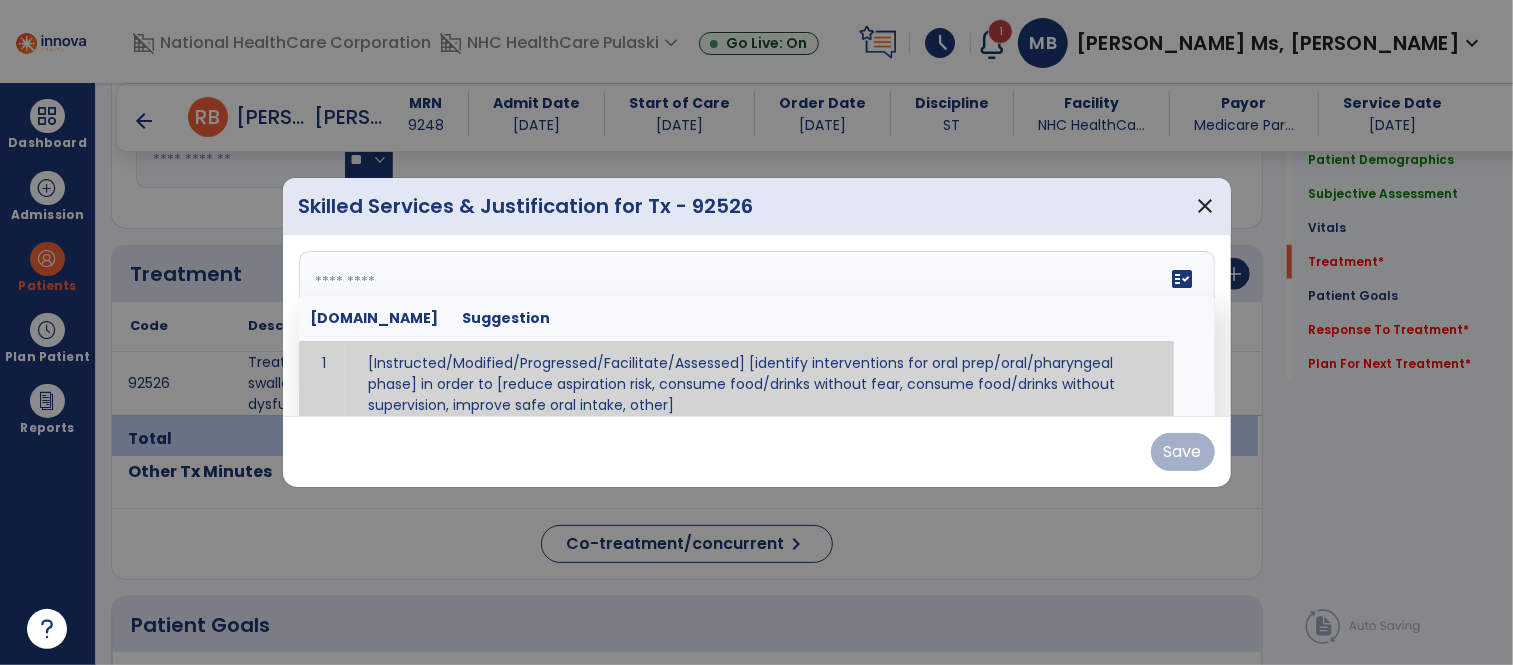 click at bounding box center [754, 326] 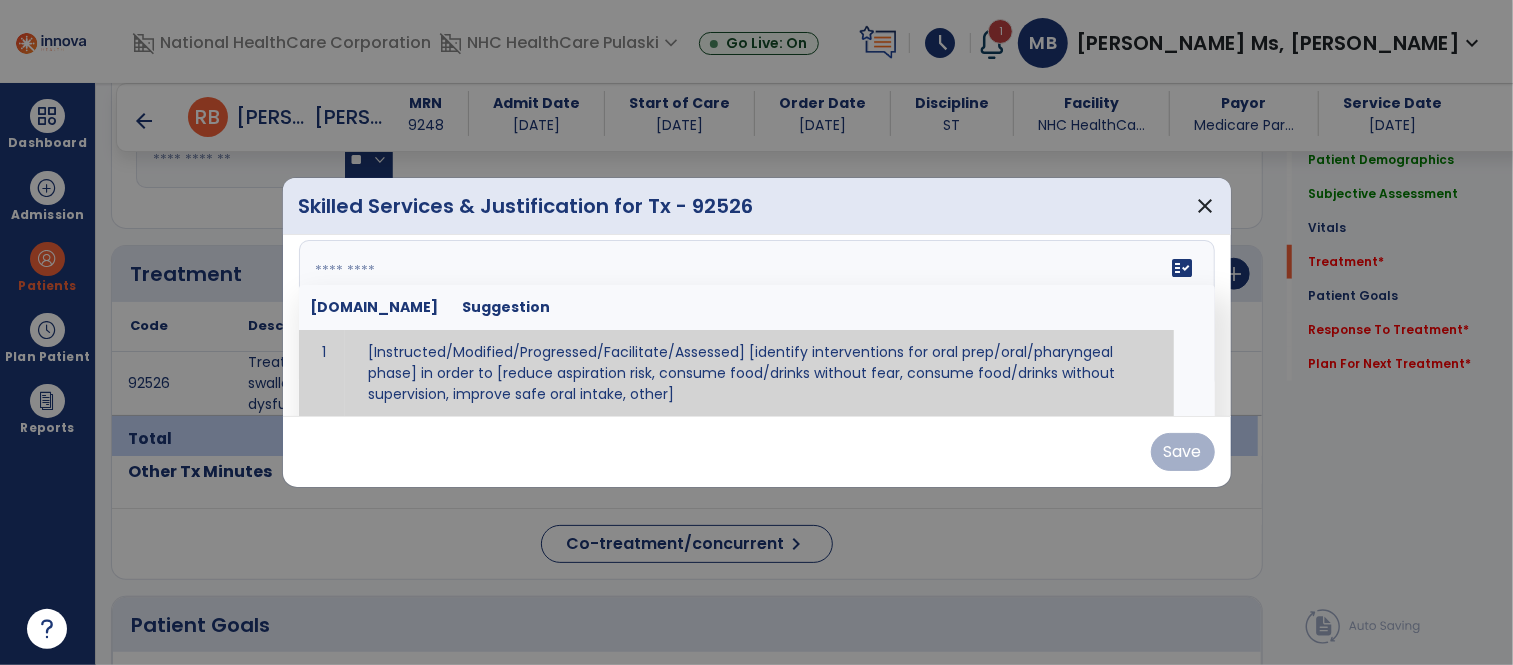 paste on "**********" 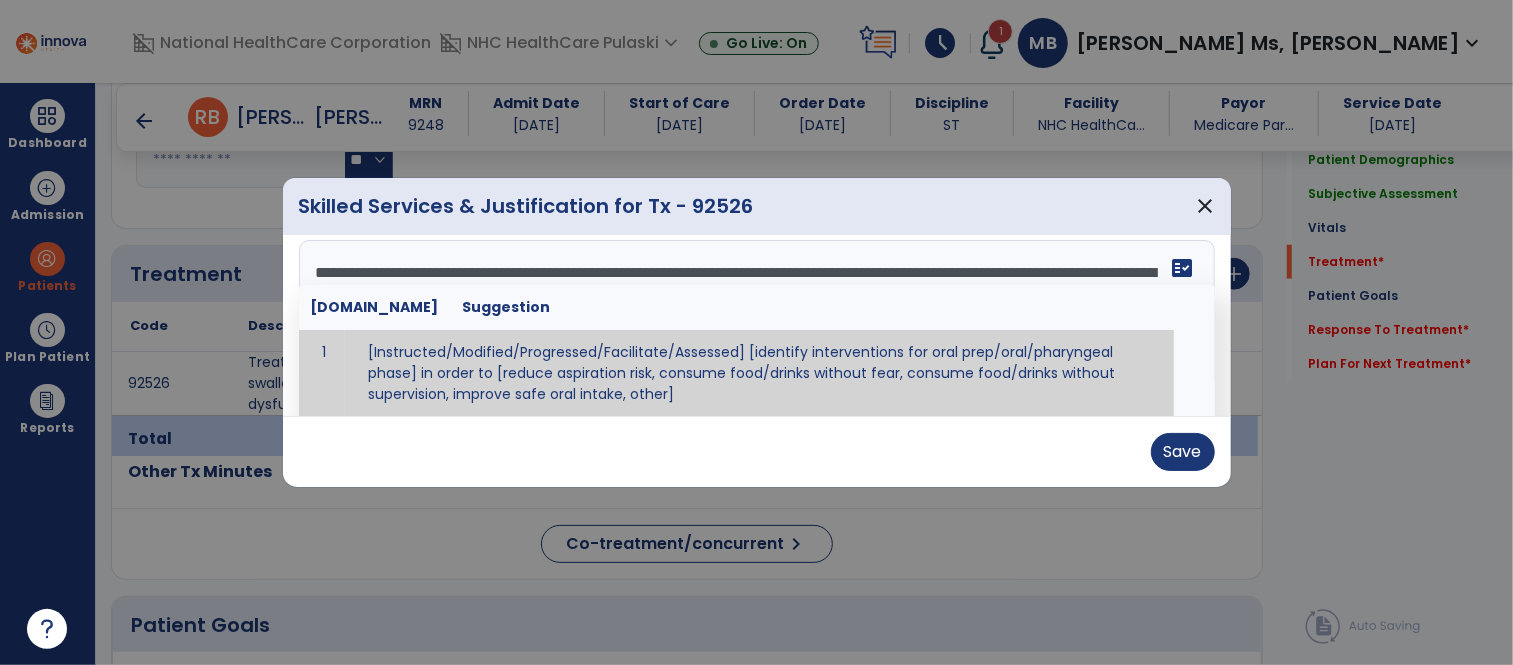 scroll, scrollTop: 158, scrollLeft: 0, axis: vertical 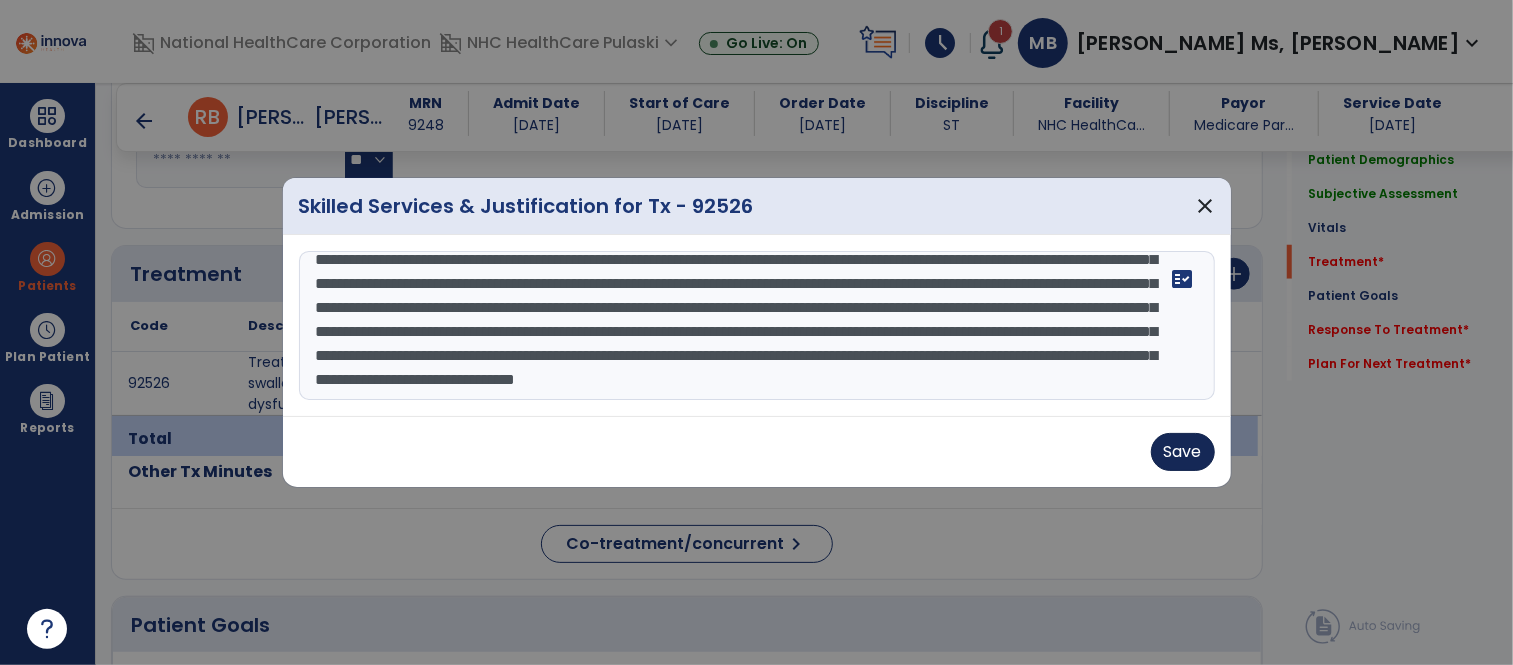 type on "**********" 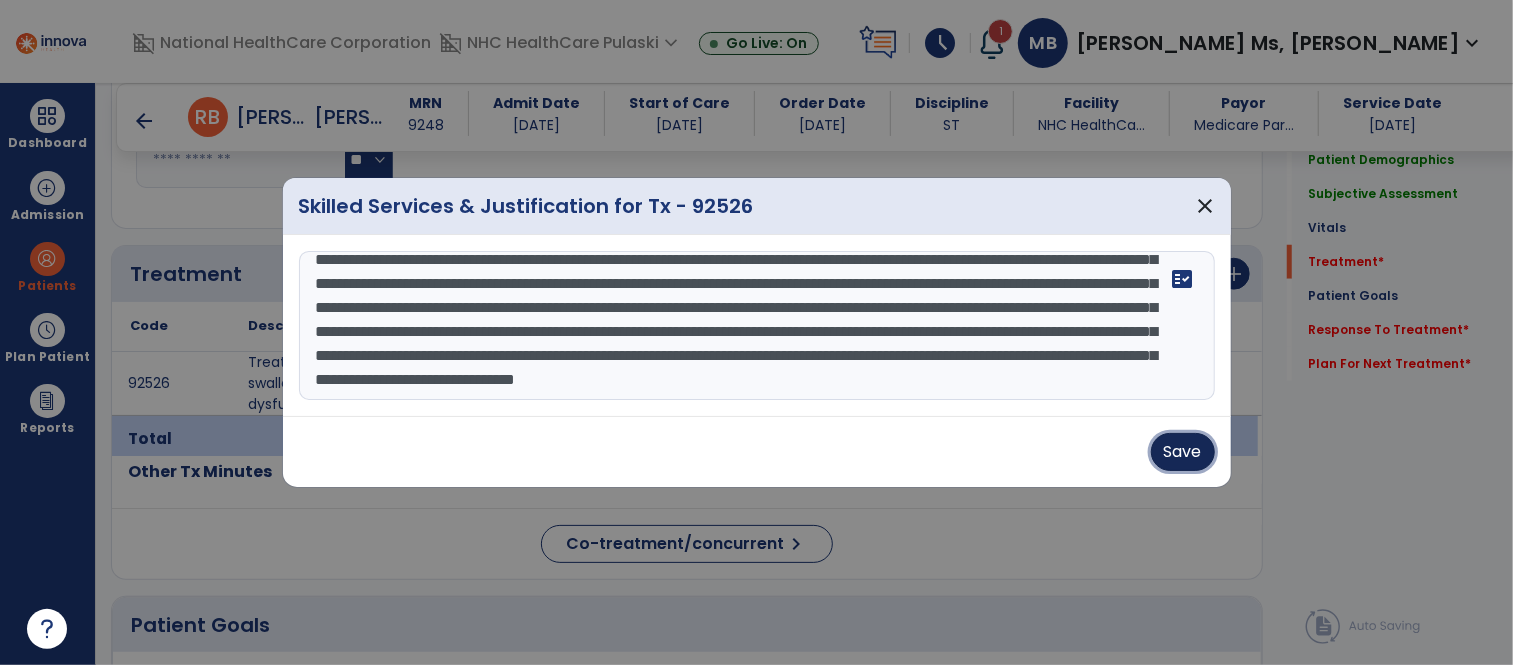 click on "Save" at bounding box center [1183, 452] 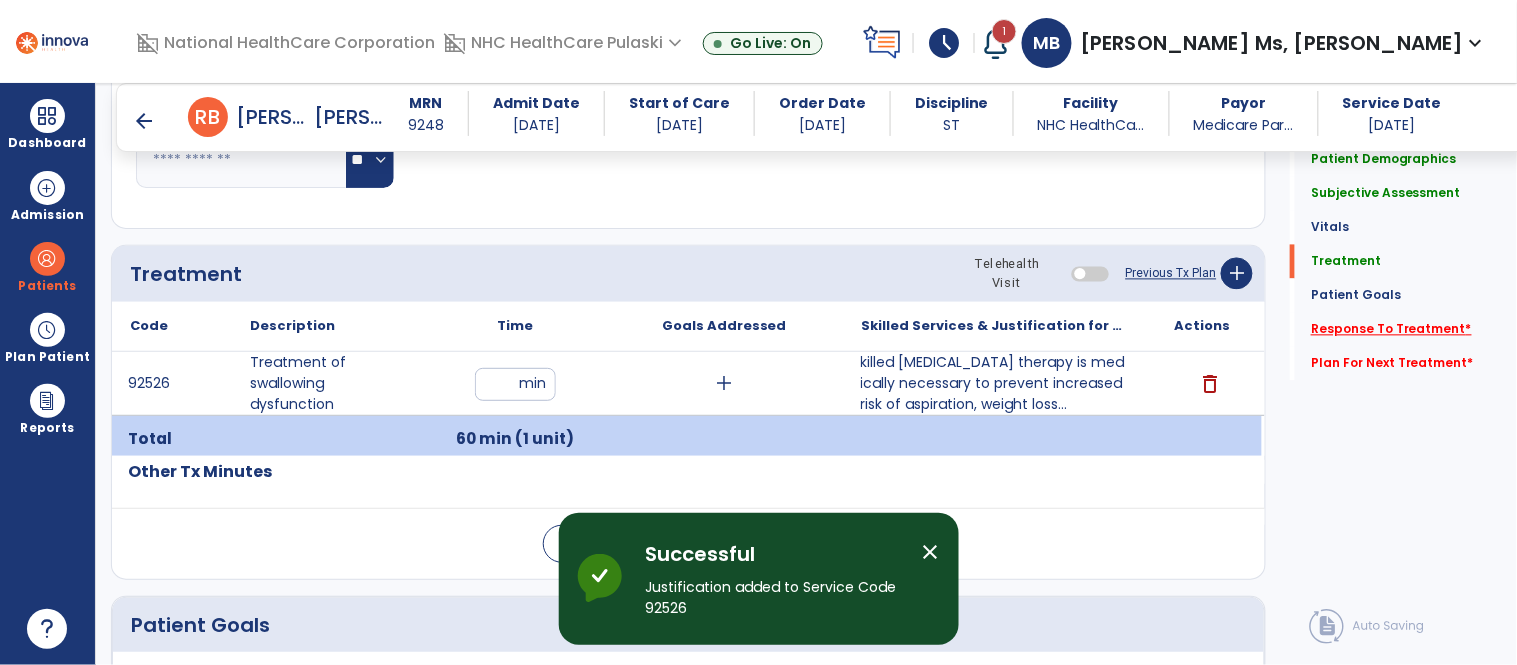 click on "Response To Treatment   *" 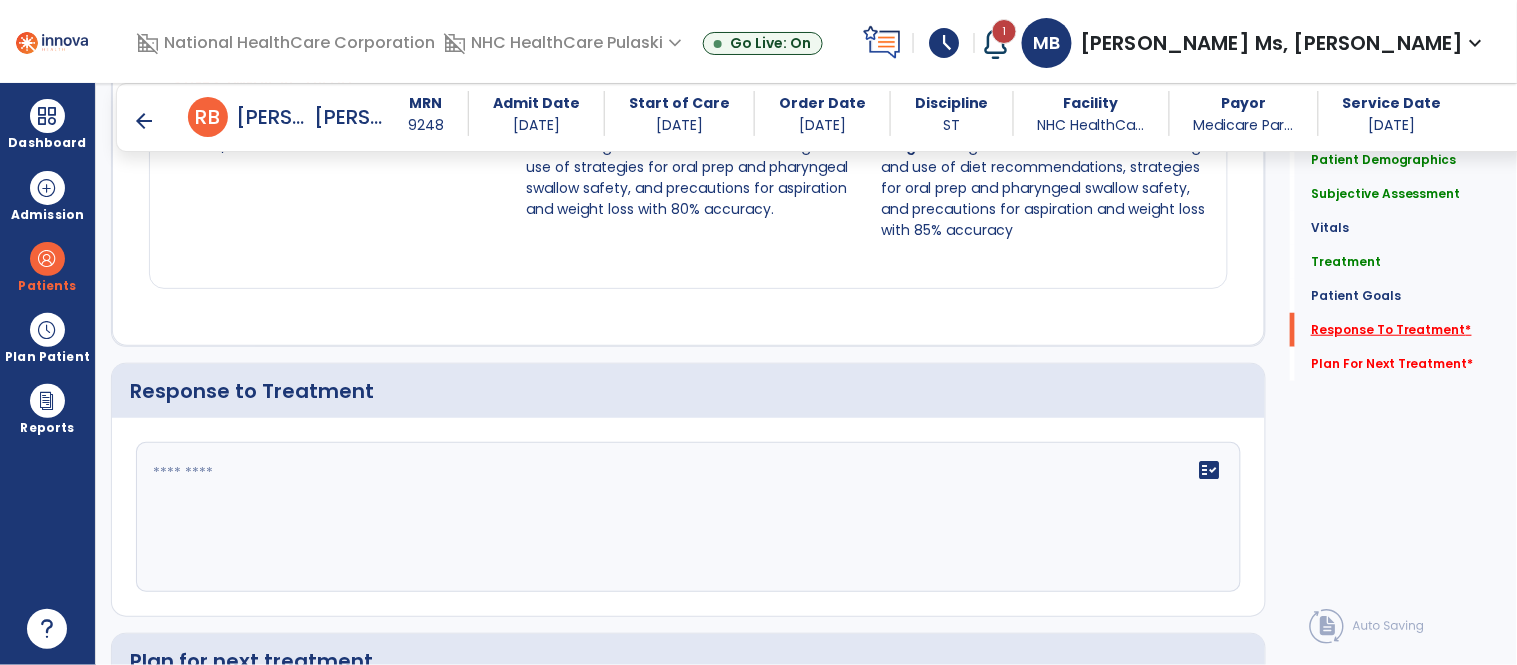 scroll, scrollTop: 2382, scrollLeft: 0, axis: vertical 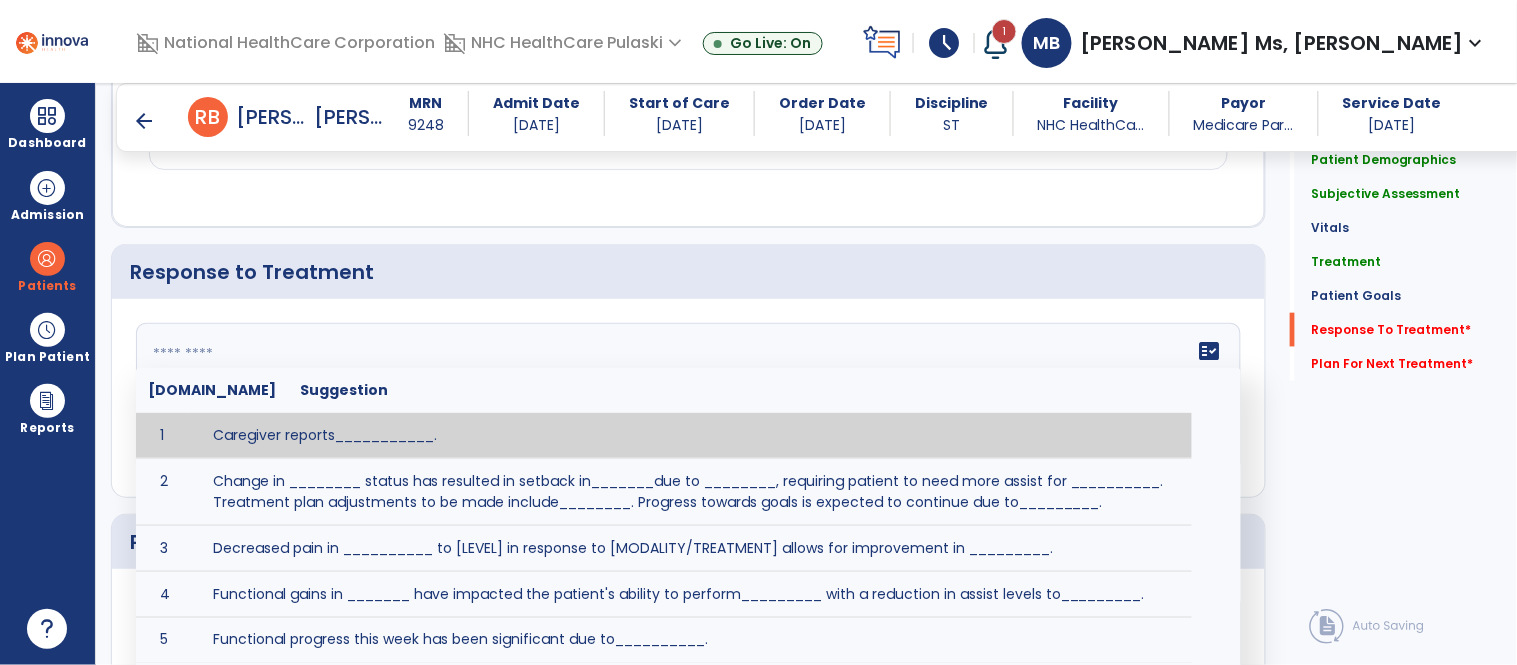 click 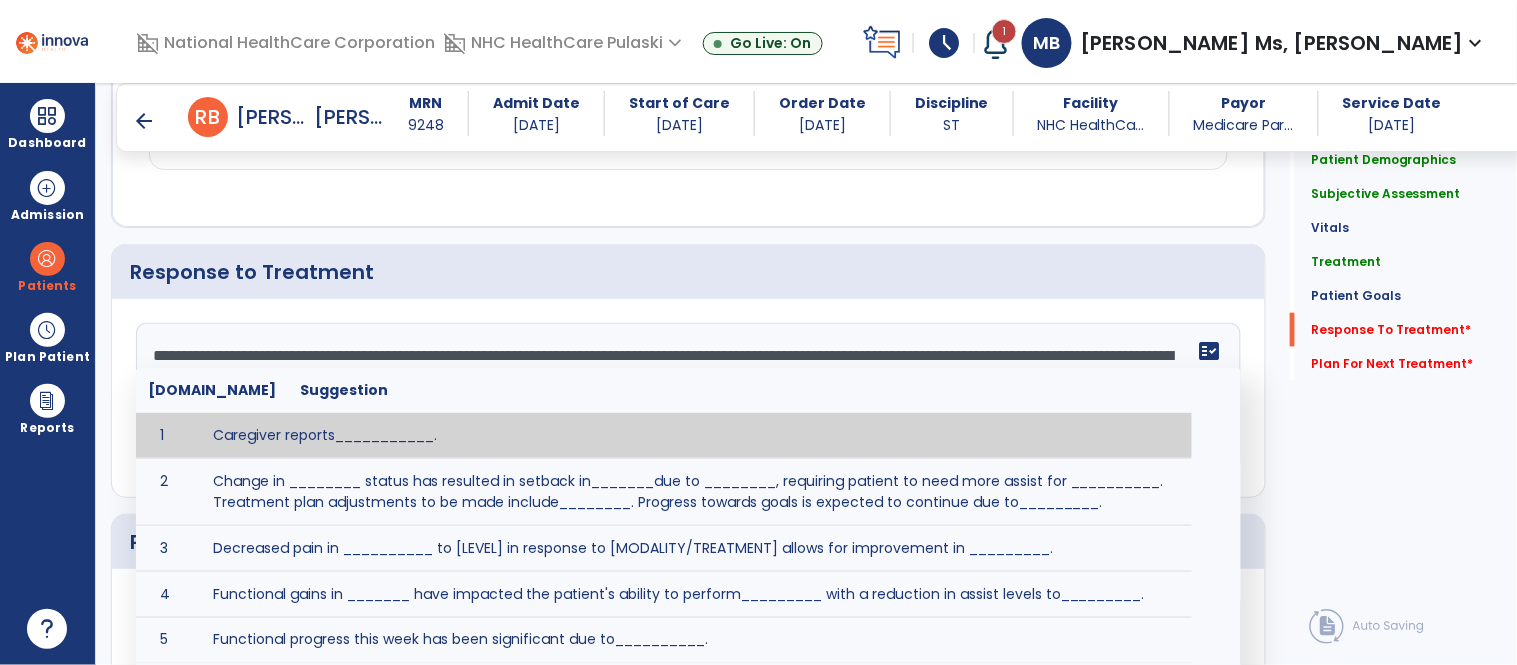 scroll, scrollTop: 38, scrollLeft: 0, axis: vertical 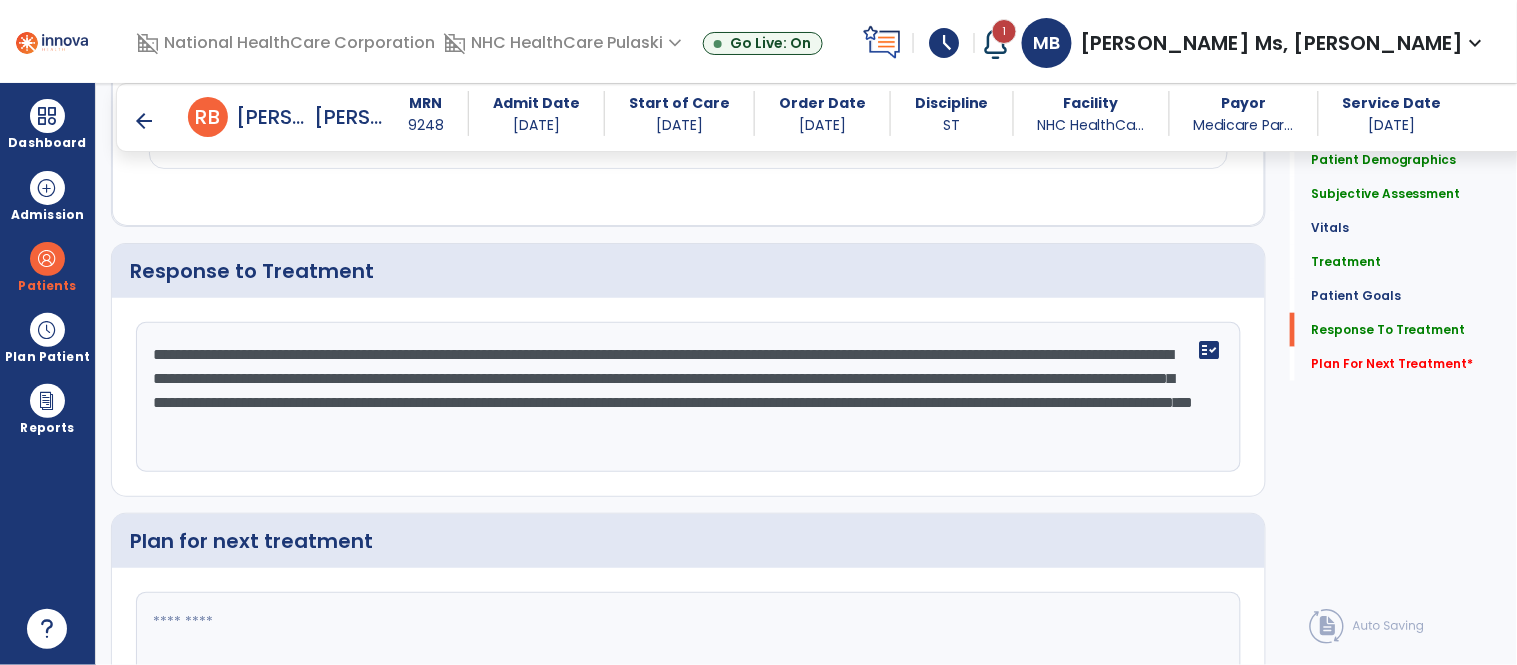 click on "**********" 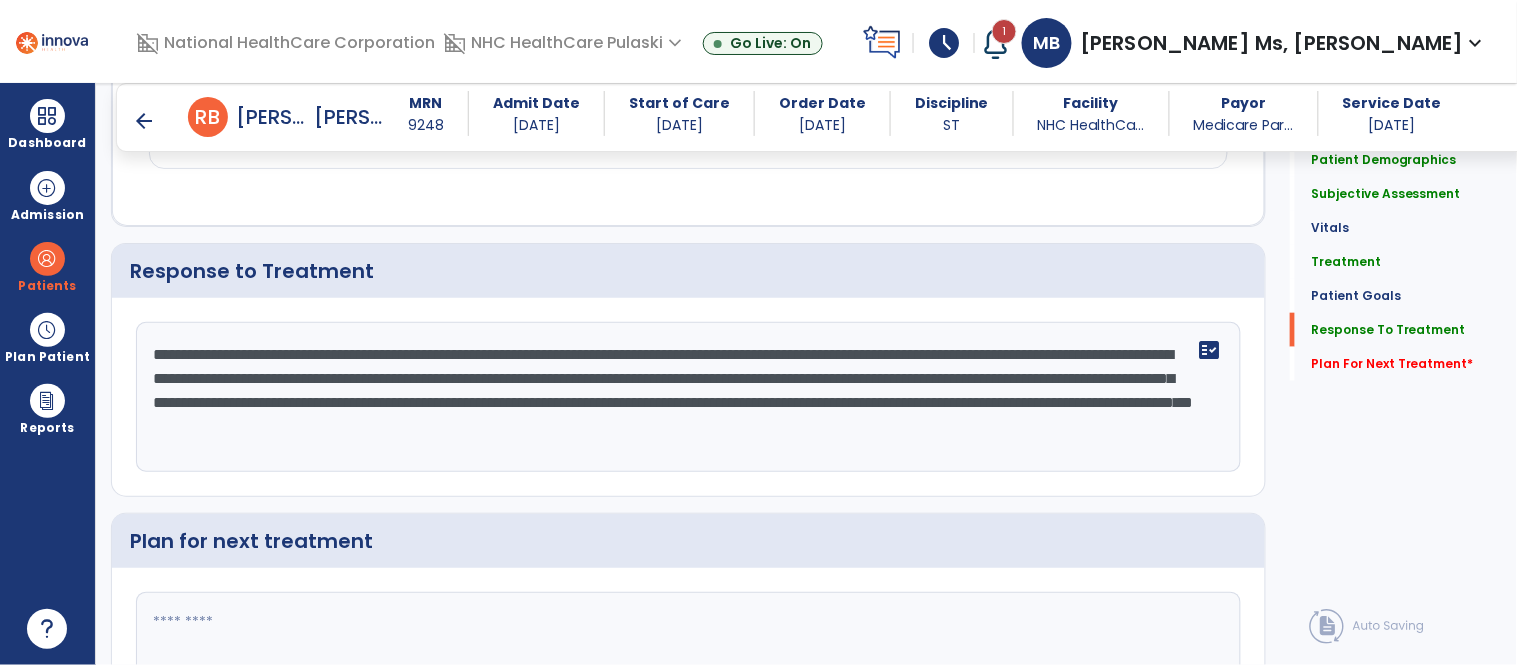 click on "**********" 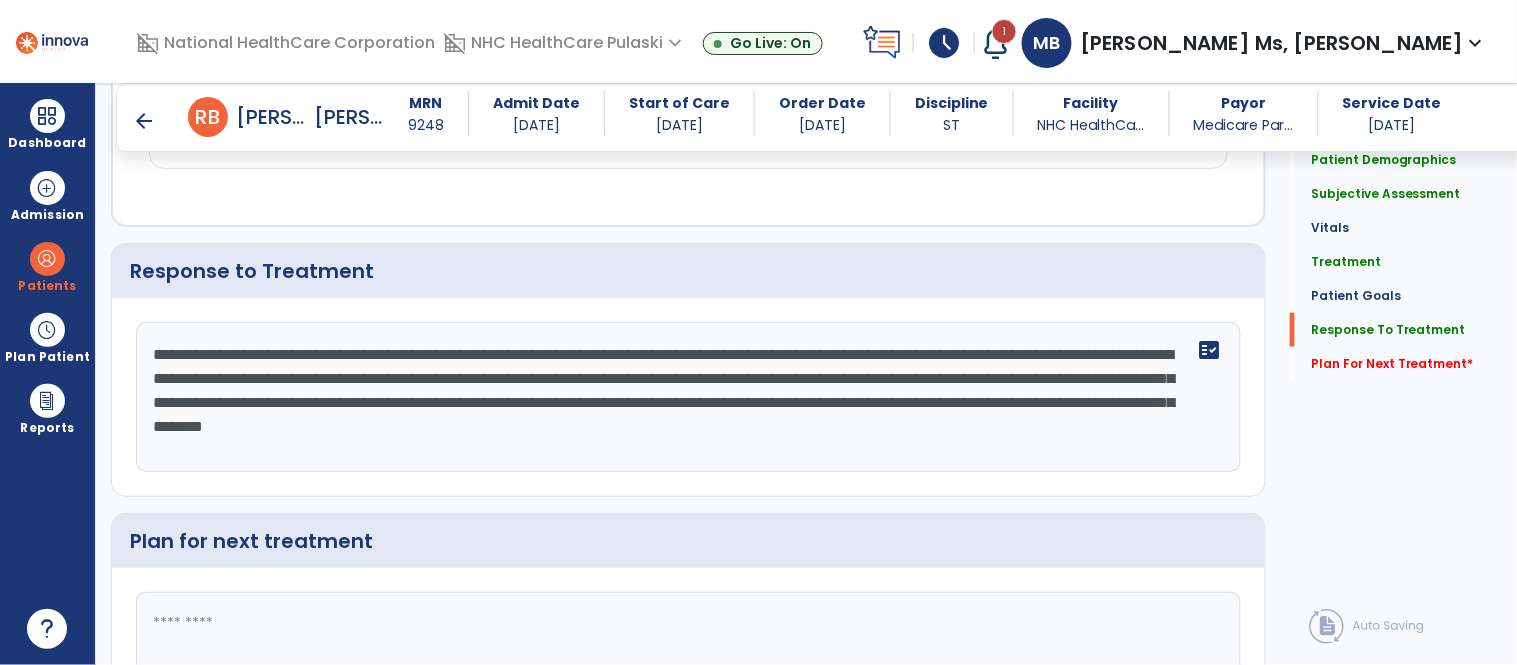 scroll, scrollTop: 2383, scrollLeft: 0, axis: vertical 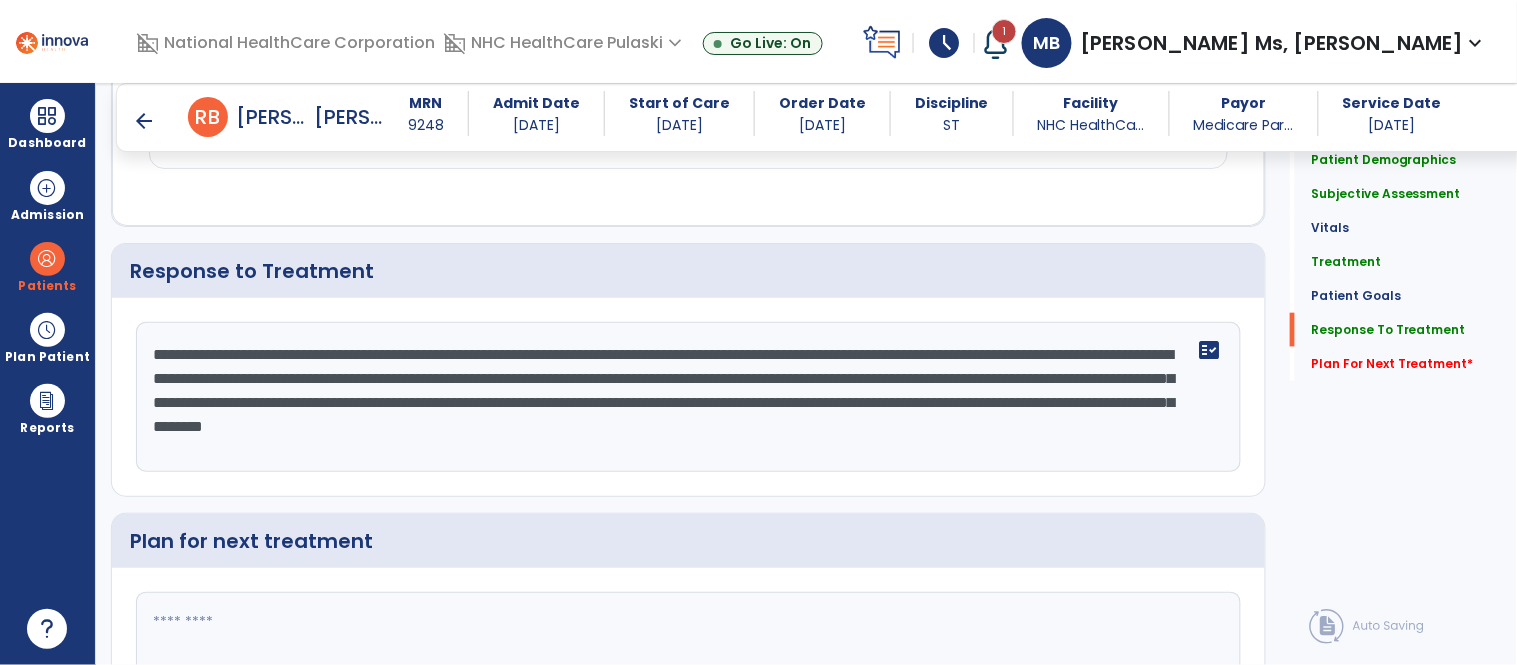 drag, startPoint x: 922, startPoint y: 368, endPoint x: 1032, endPoint y: 368, distance: 110 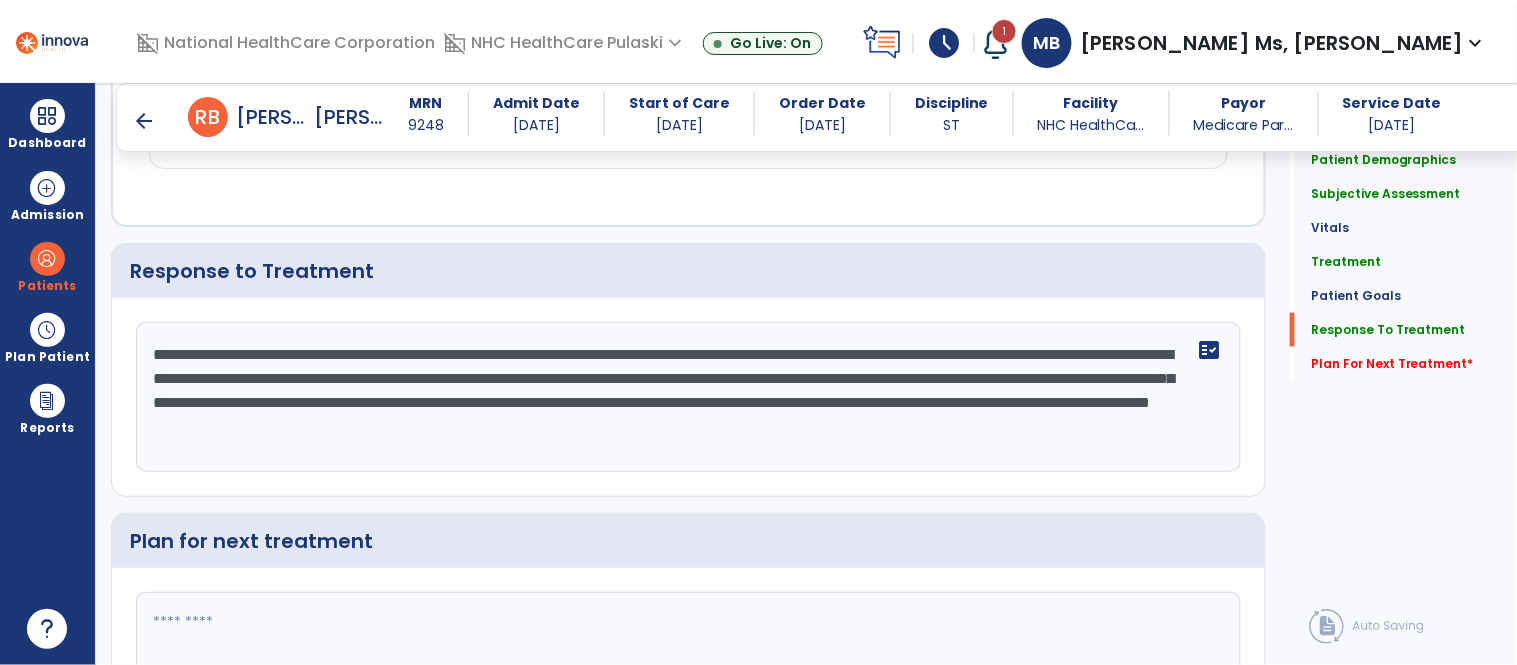 scroll, scrollTop: 24, scrollLeft: 0, axis: vertical 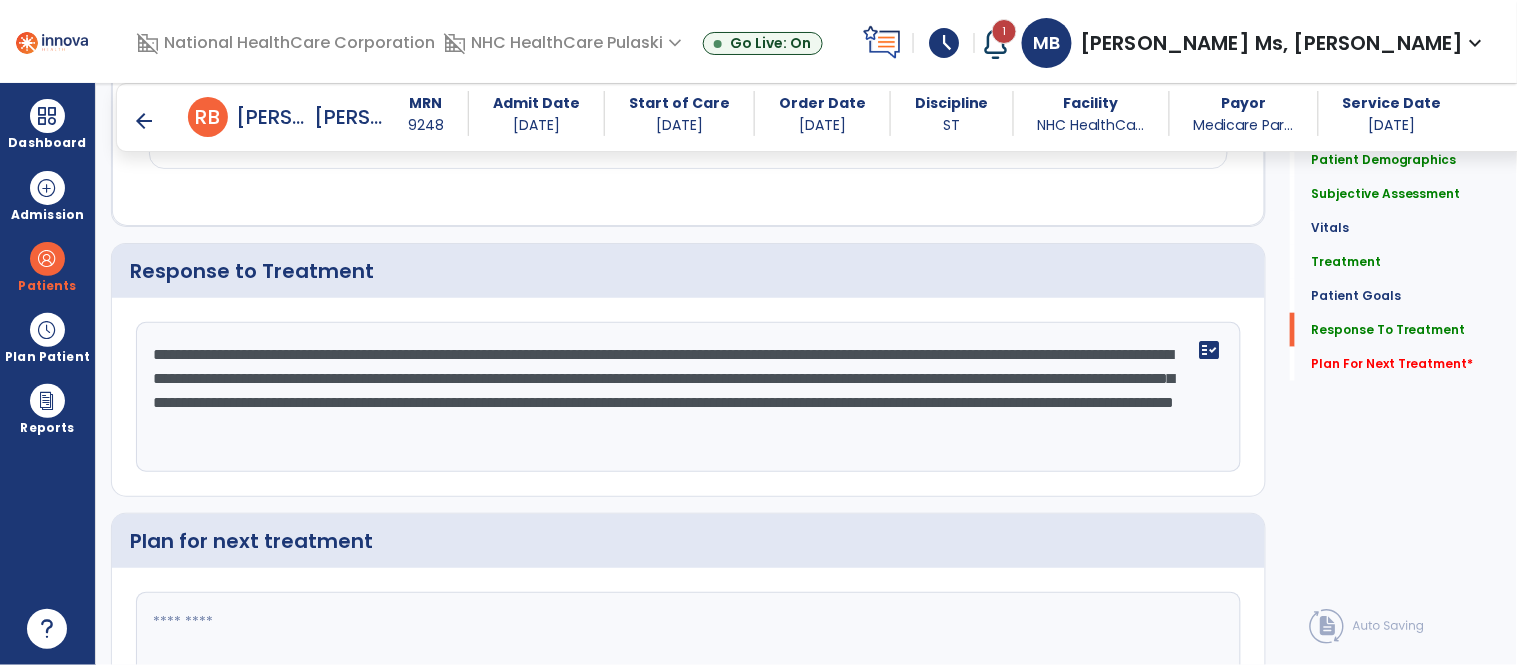 drag, startPoint x: 670, startPoint y: 403, endPoint x: 1167, endPoint y: 403, distance: 497 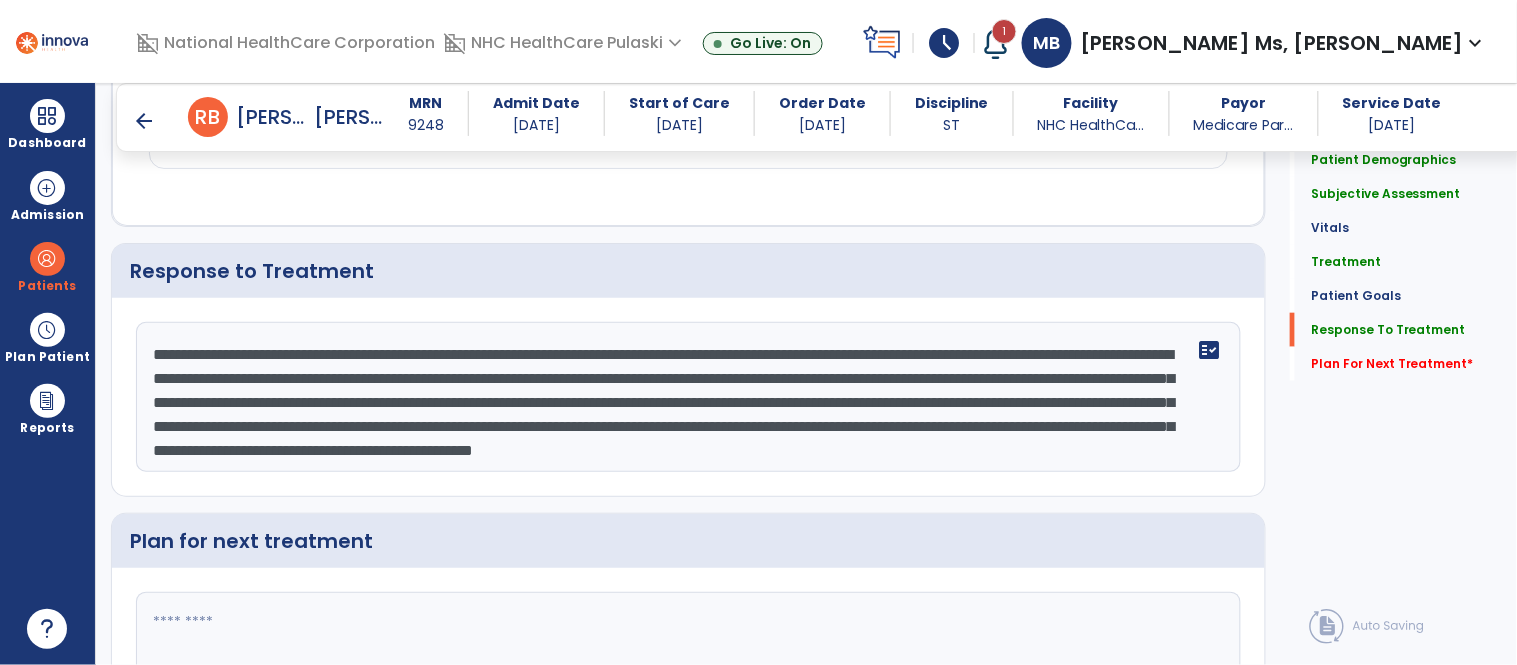 scroll, scrollTop: 38, scrollLeft: 0, axis: vertical 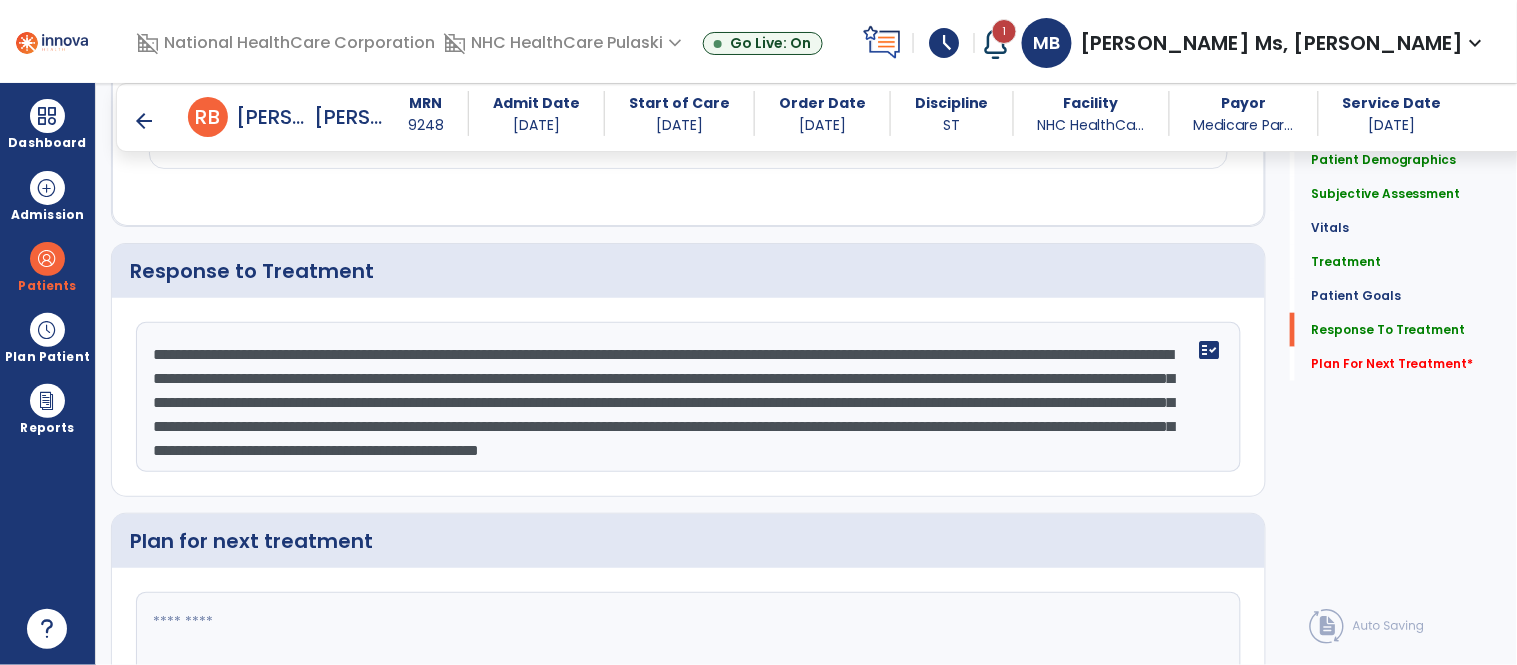 click on "**********" 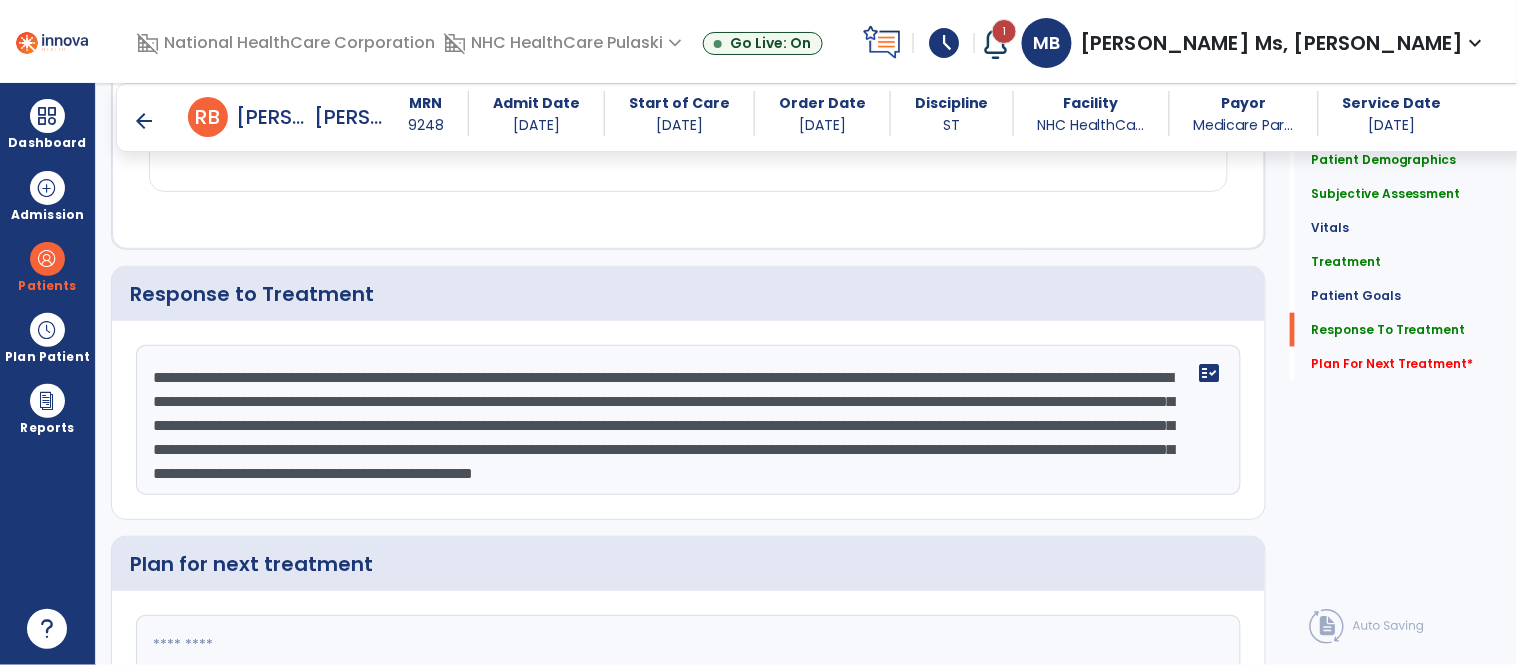 scroll, scrollTop: 2383, scrollLeft: 0, axis: vertical 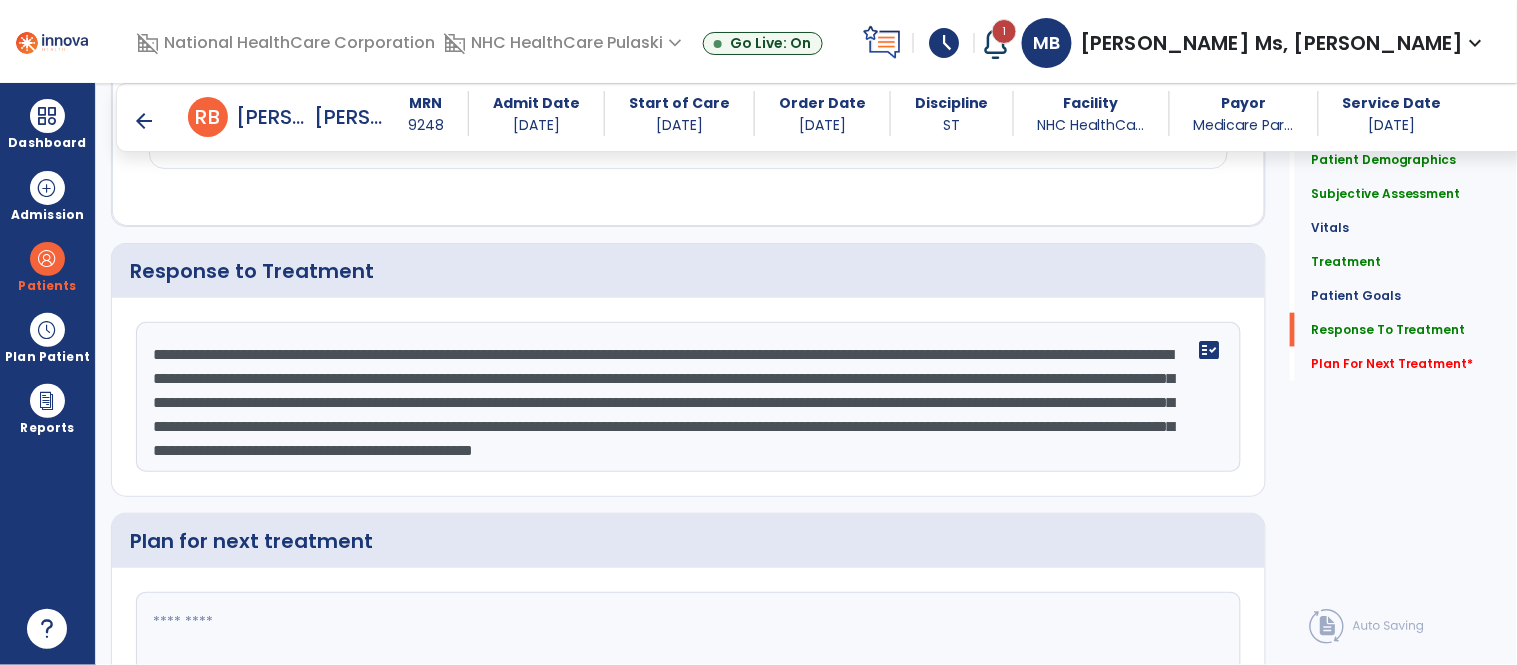 drag, startPoint x: 858, startPoint y: 412, endPoint x: 1047, endPoint y: 415, distance: 189.0238 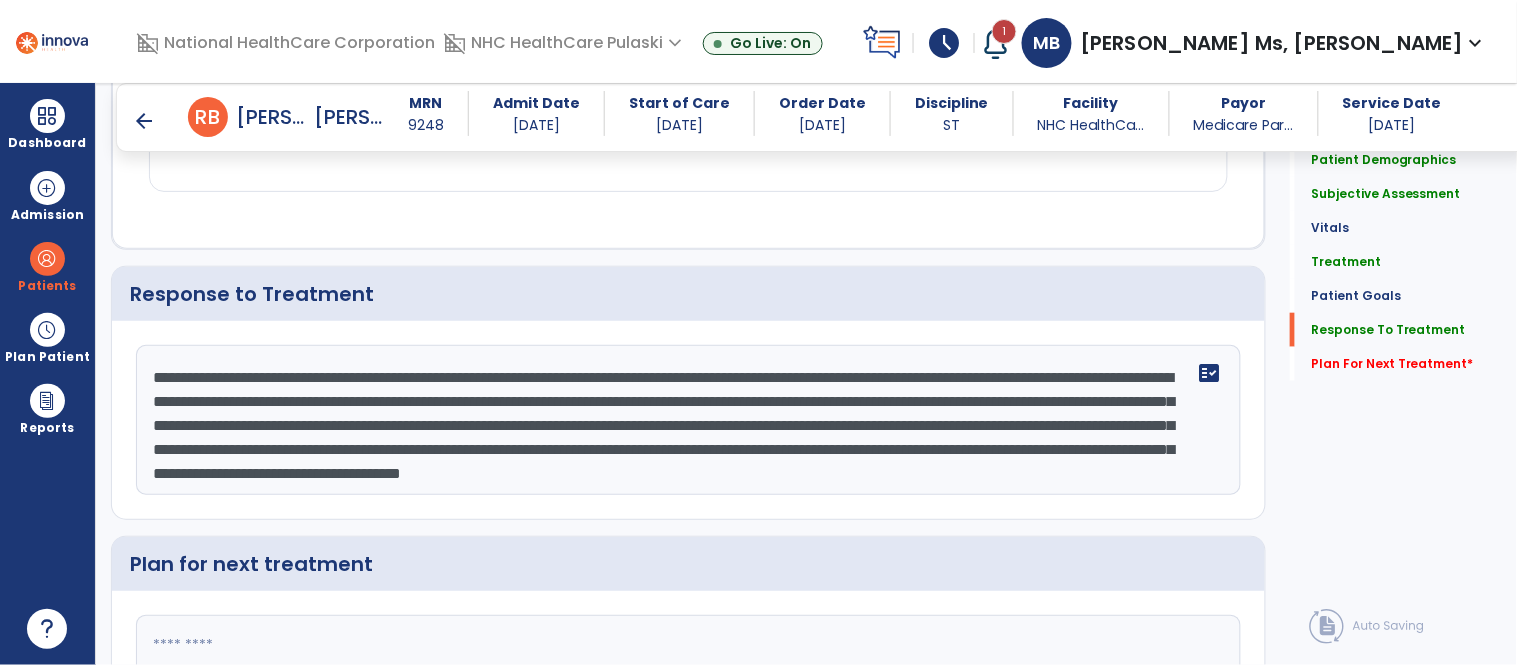 scroll, scrollTop: 2383, scrollLeft: 0, axis: vertical 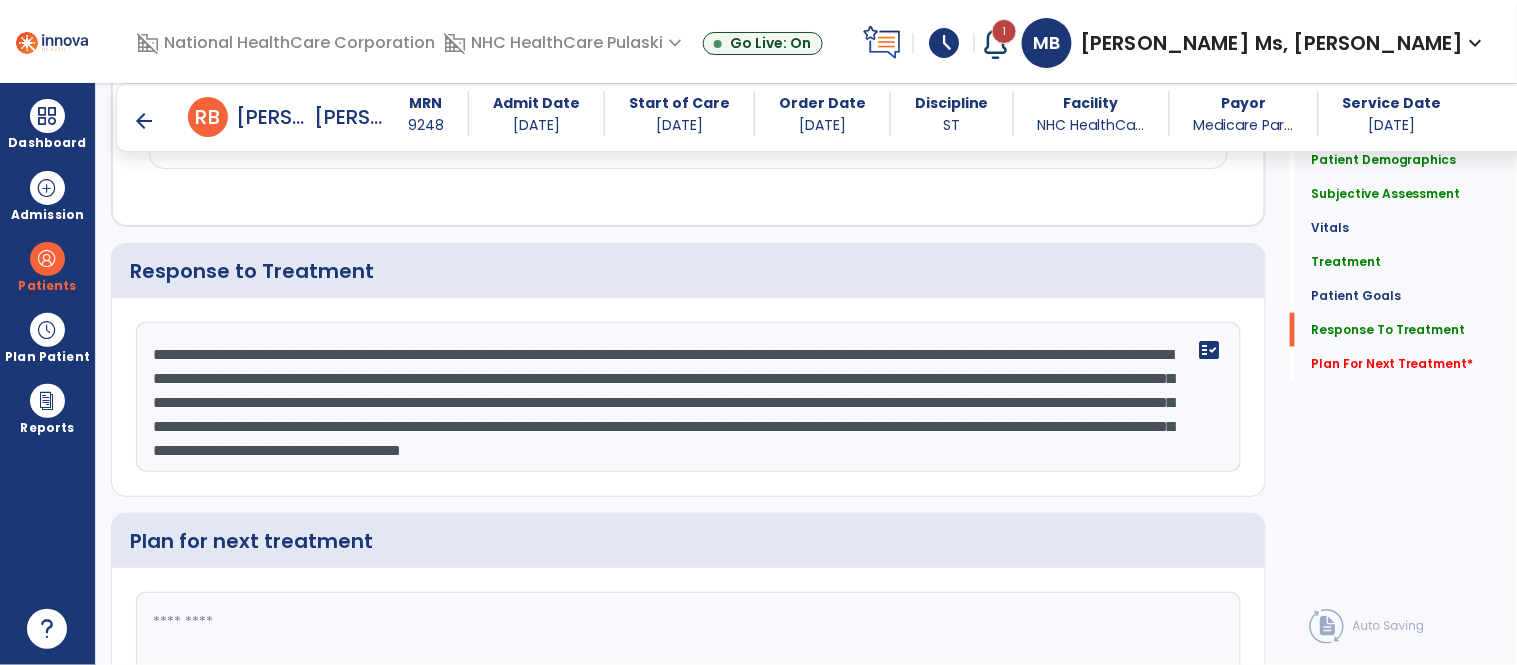 click on "**********" 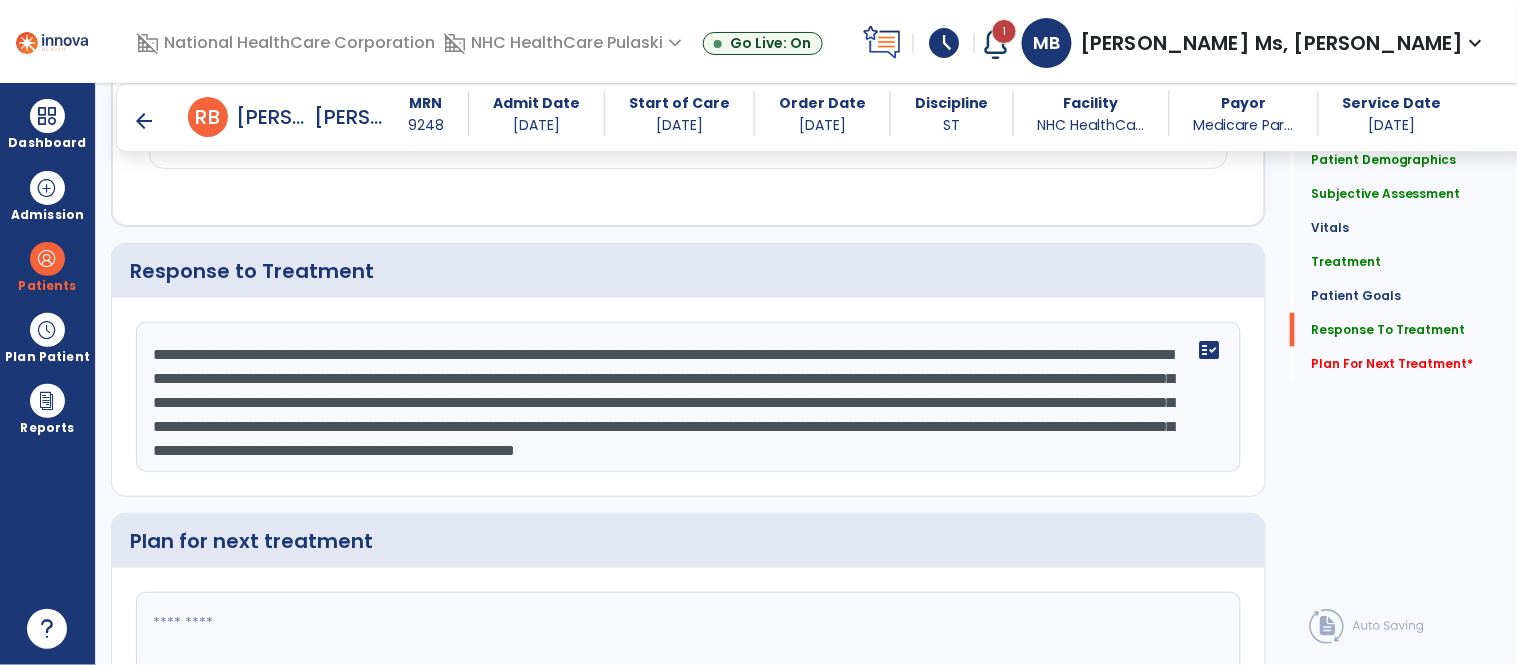 scroll, scrollTop: 2383, scrollLeft: 0, axis: vertical 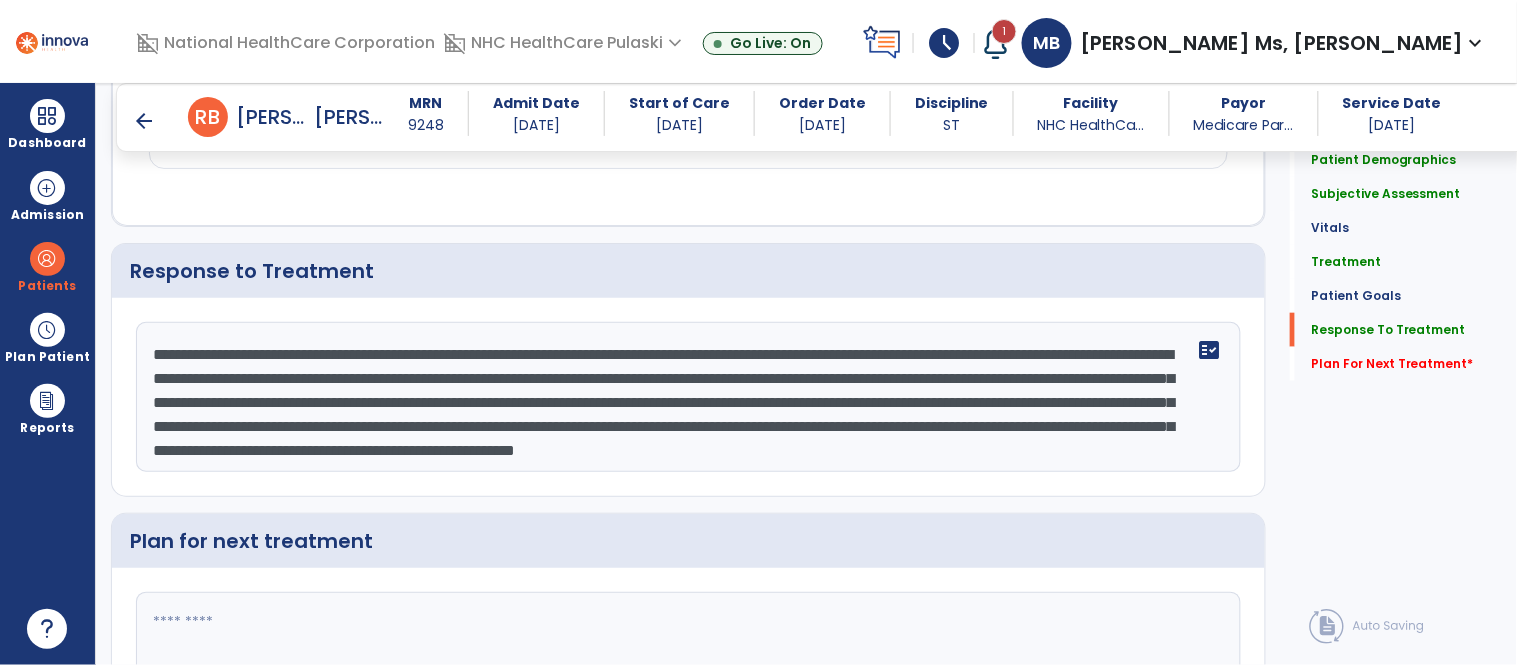 type on "**********" 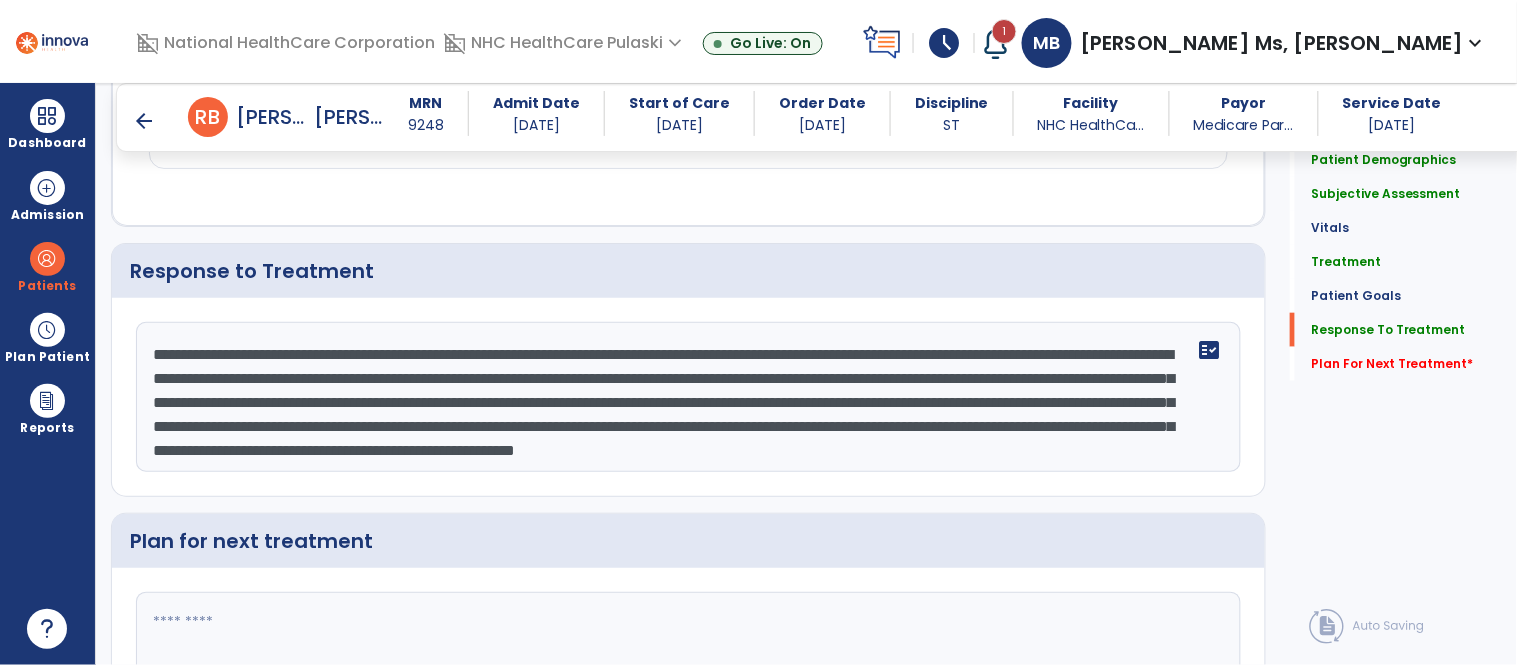 click 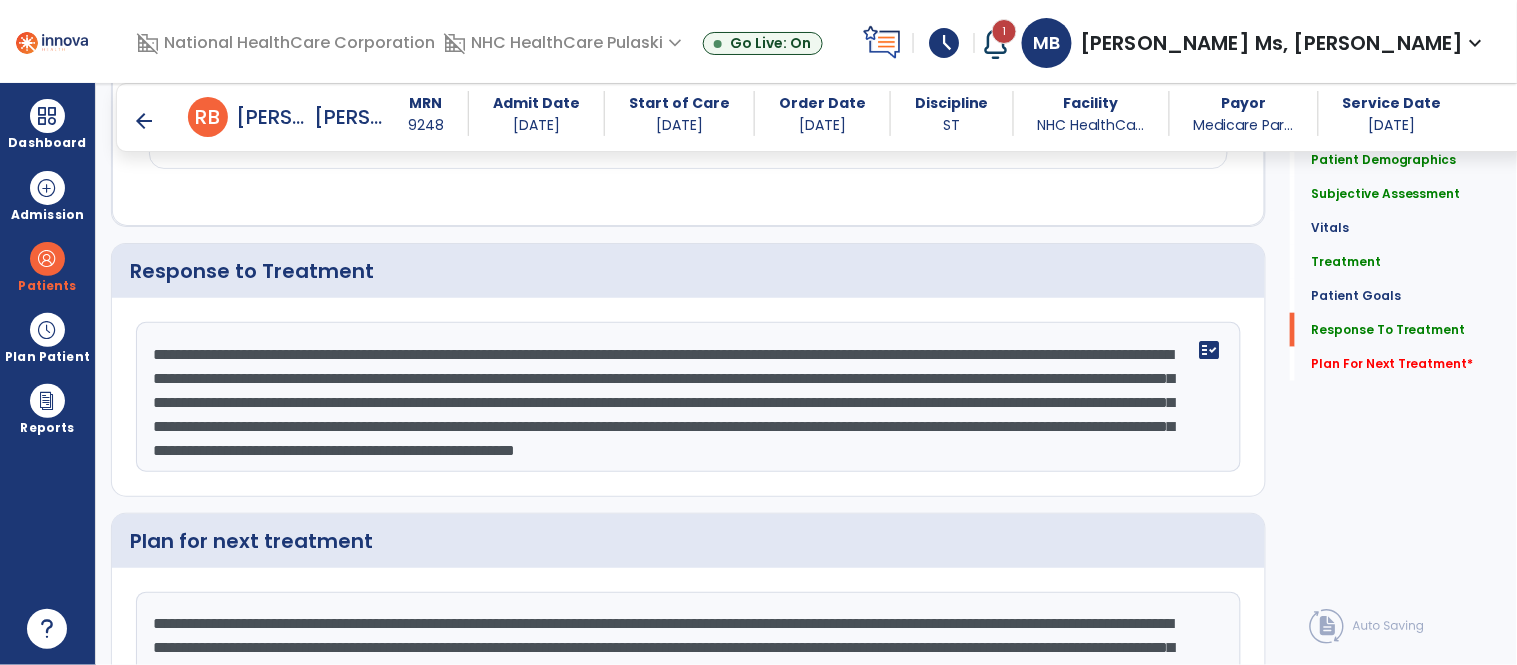 scroll, scrollTop: 63, scrollLeft: 0, axis: vertical 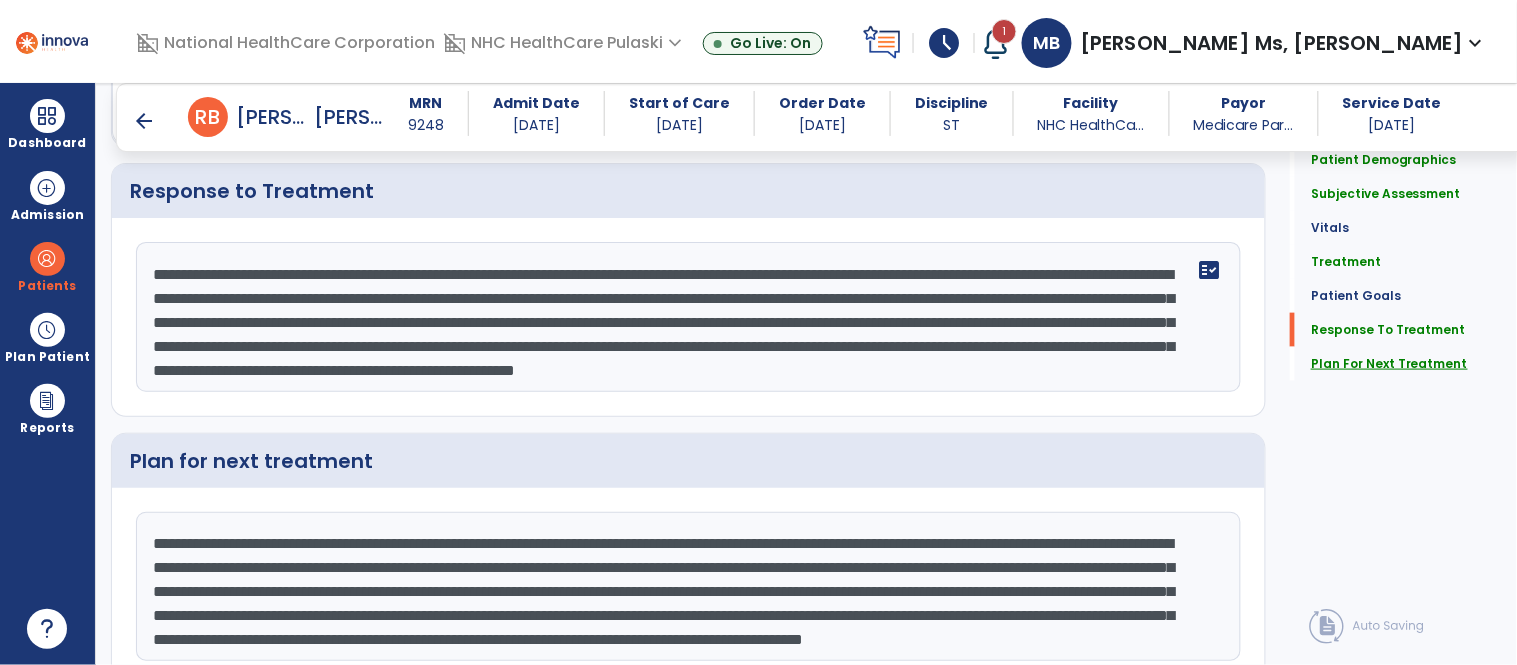 type on "**********" 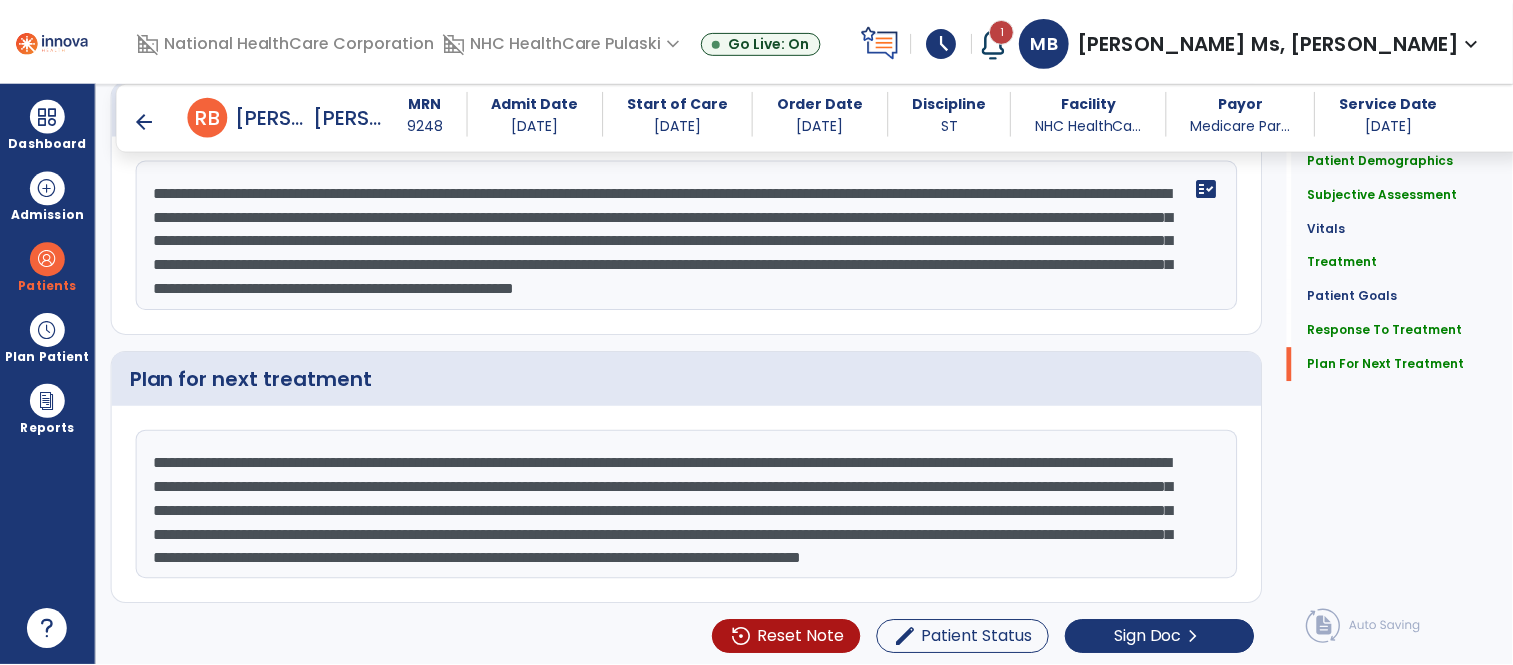 scroll, scrollTop: 2555, scrollLeft: 0, axis: vertical 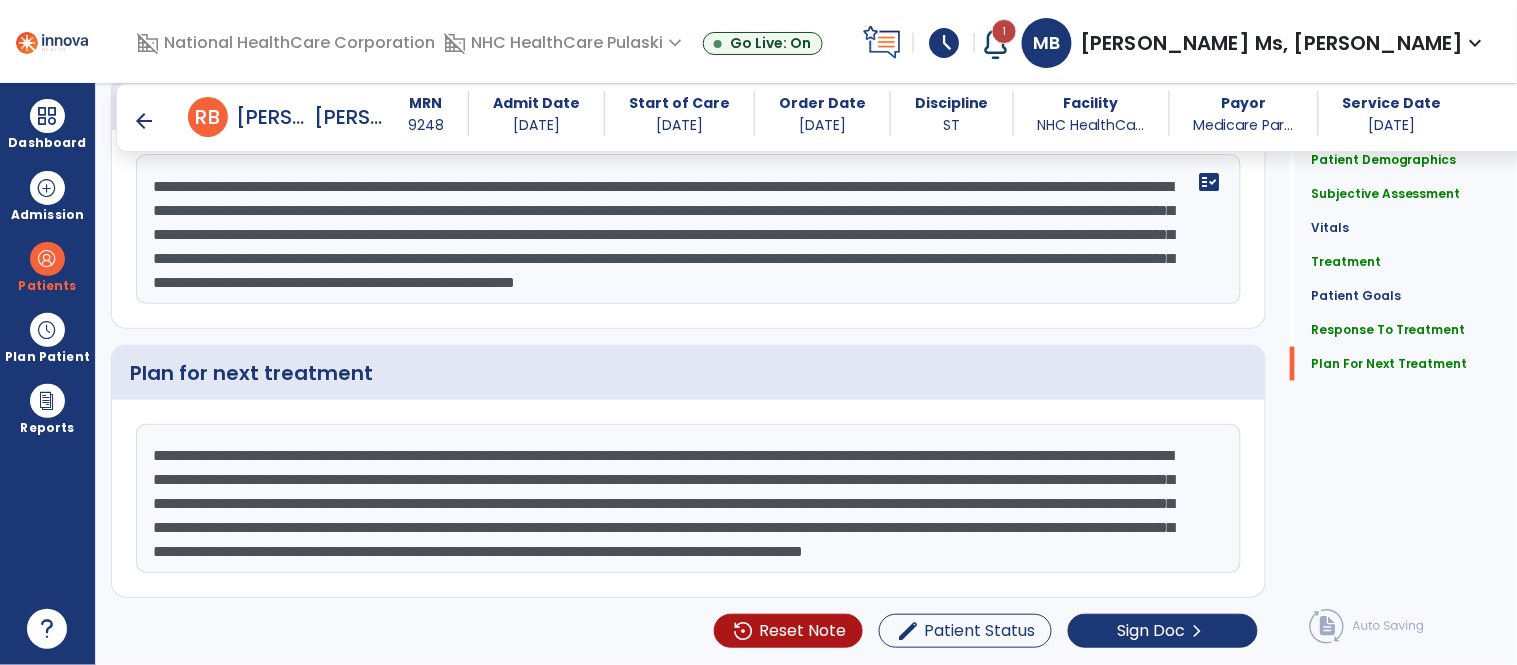 click on "Patient Demographics  Medical Diagnosis   Treatment Diagnosis   Precautions   Contraindications
Code
Description
Pdpm Clinical Category
L03.115" 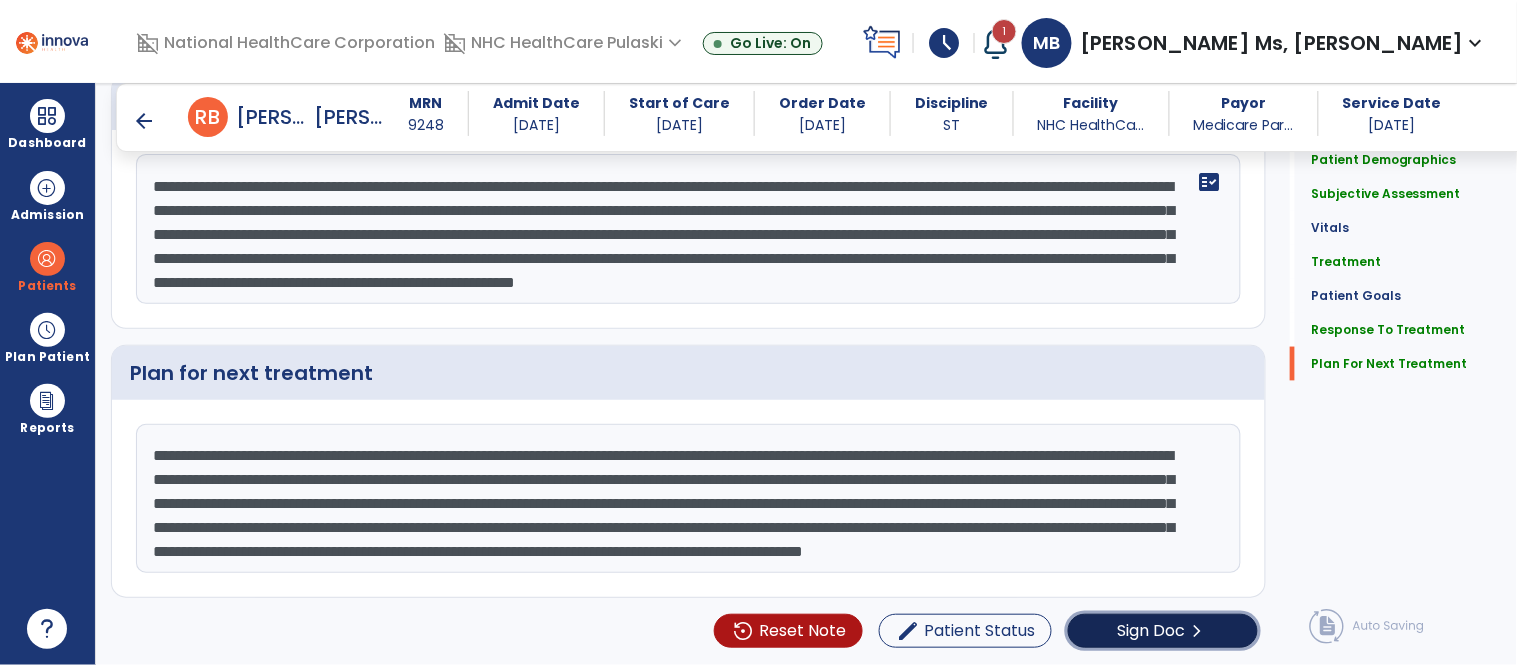 click on "chevron_right" 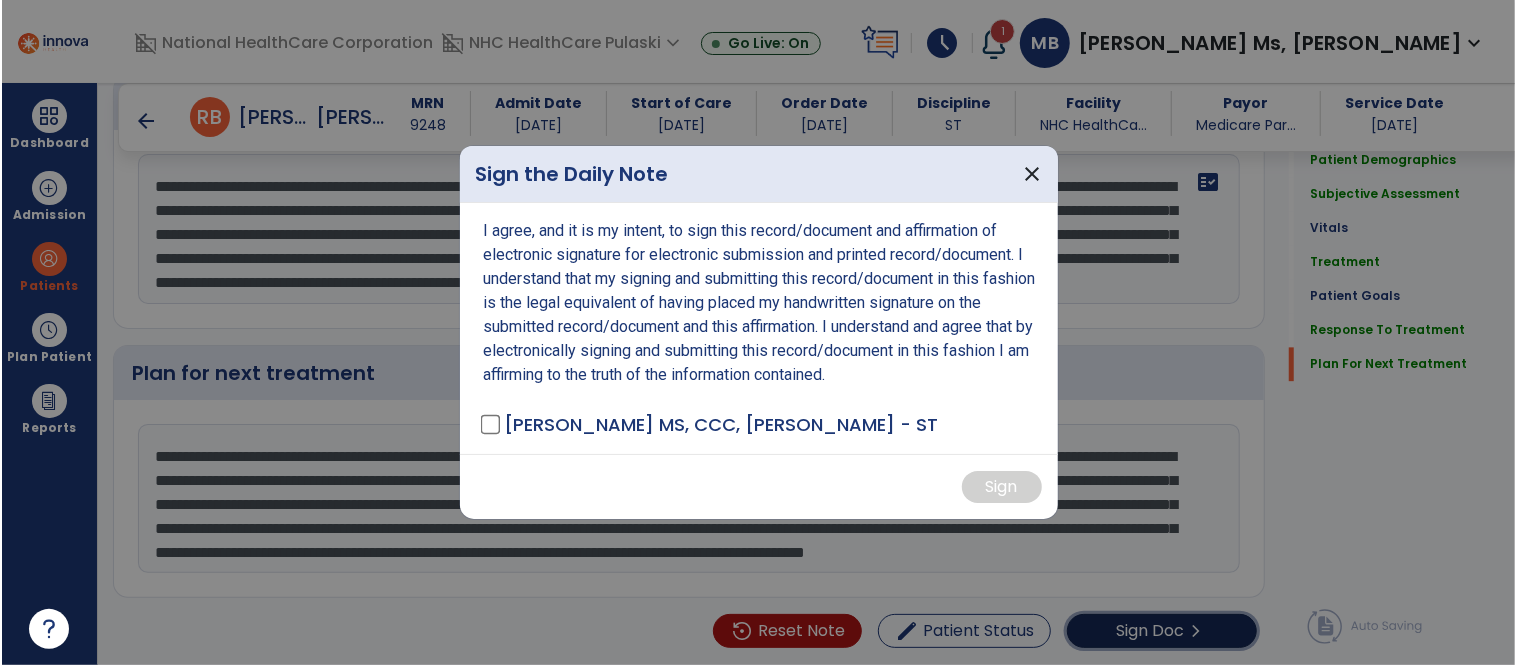 scroll, scrollTop: 2555, scrollLeft: 0, axis: vertical 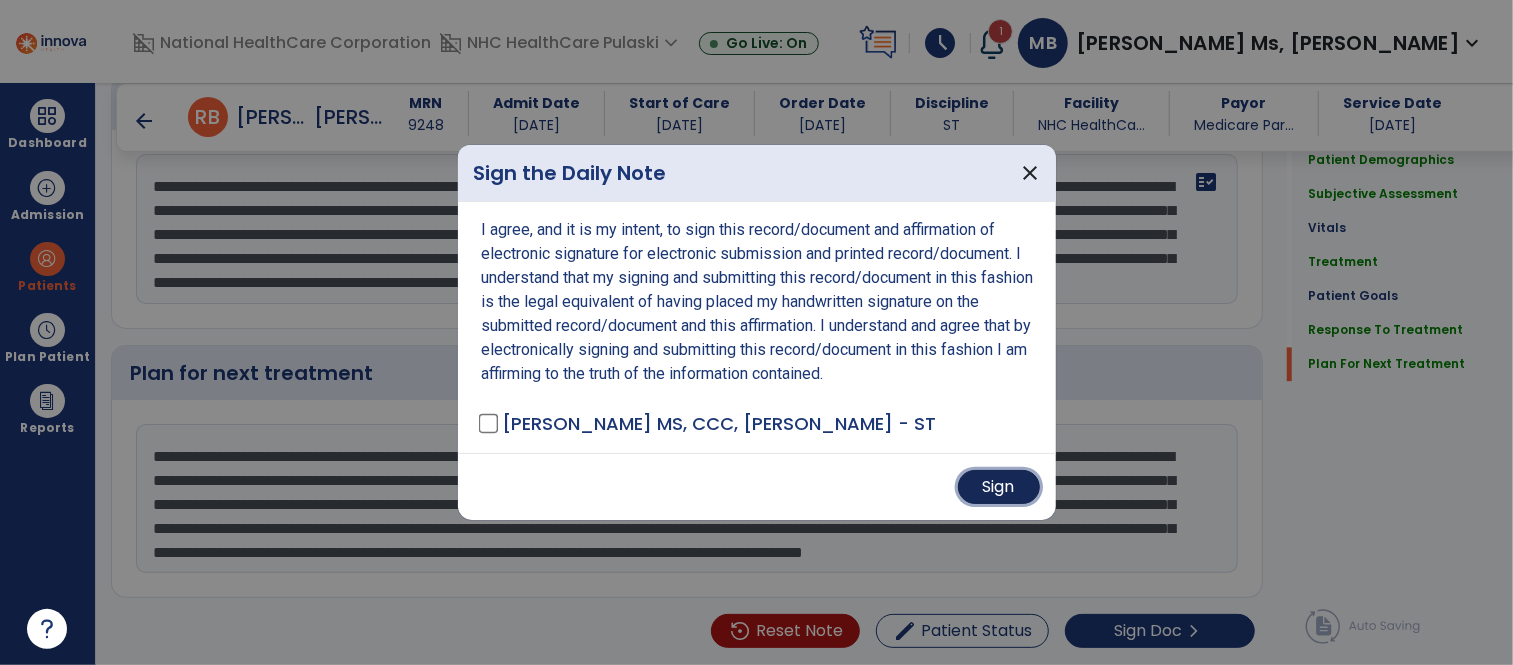 click on "Sign" at bounding box center [999, 487] 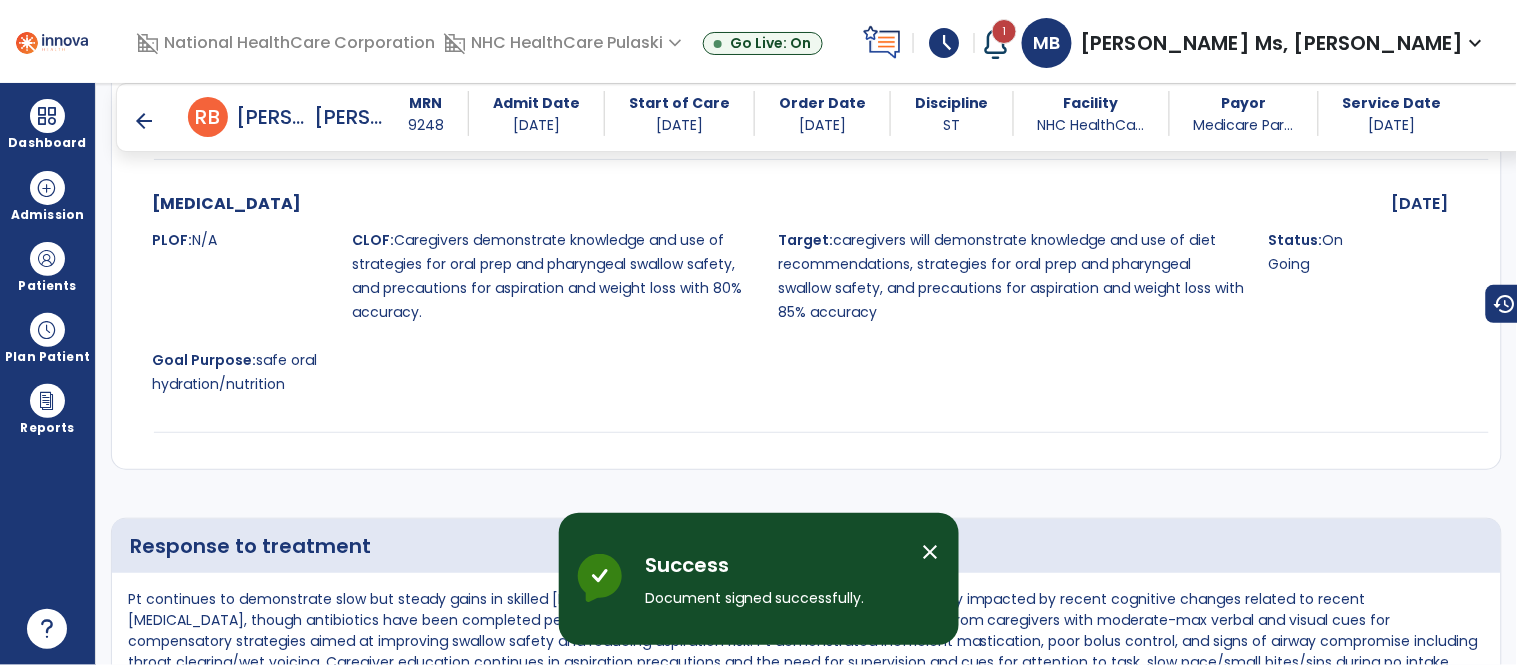 scroll, scrollTop: 4051, scrollLeft: 0, axis: vertical 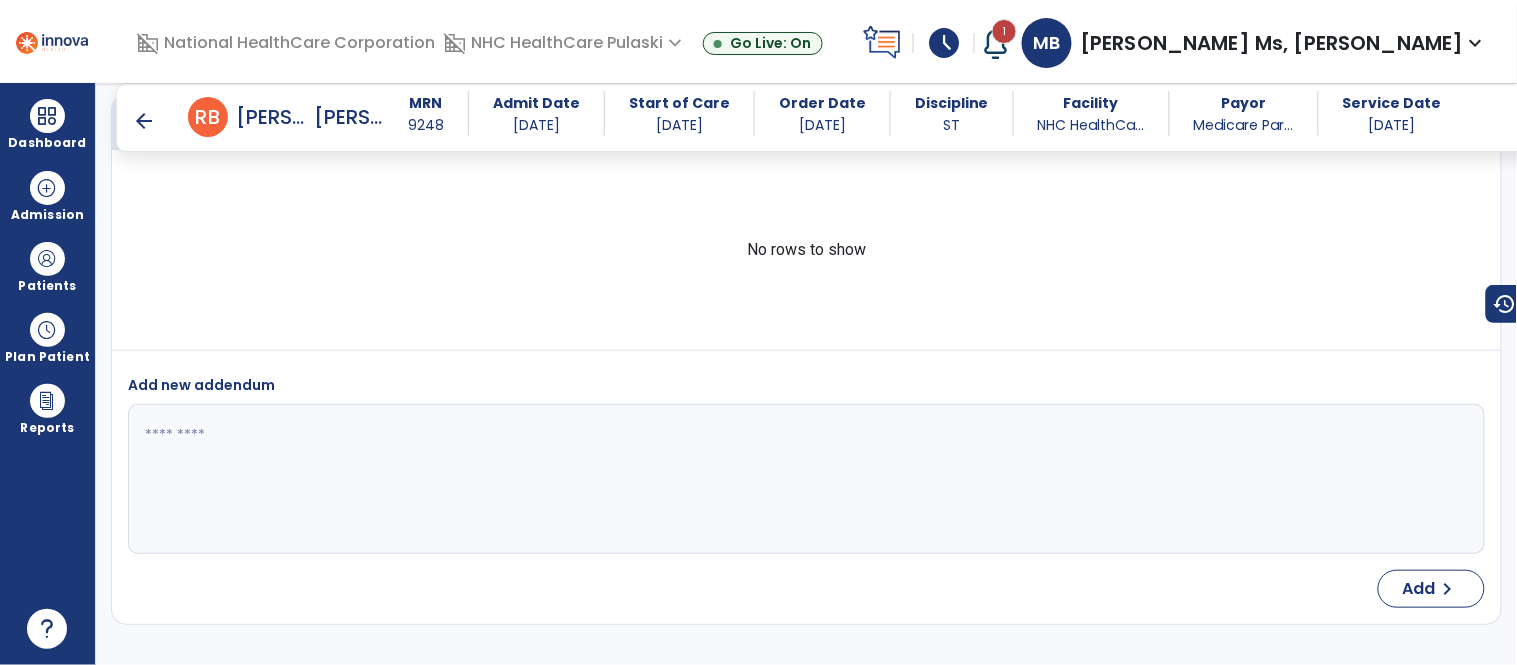 click on "arrow_back" at bounding box center (144, 121) 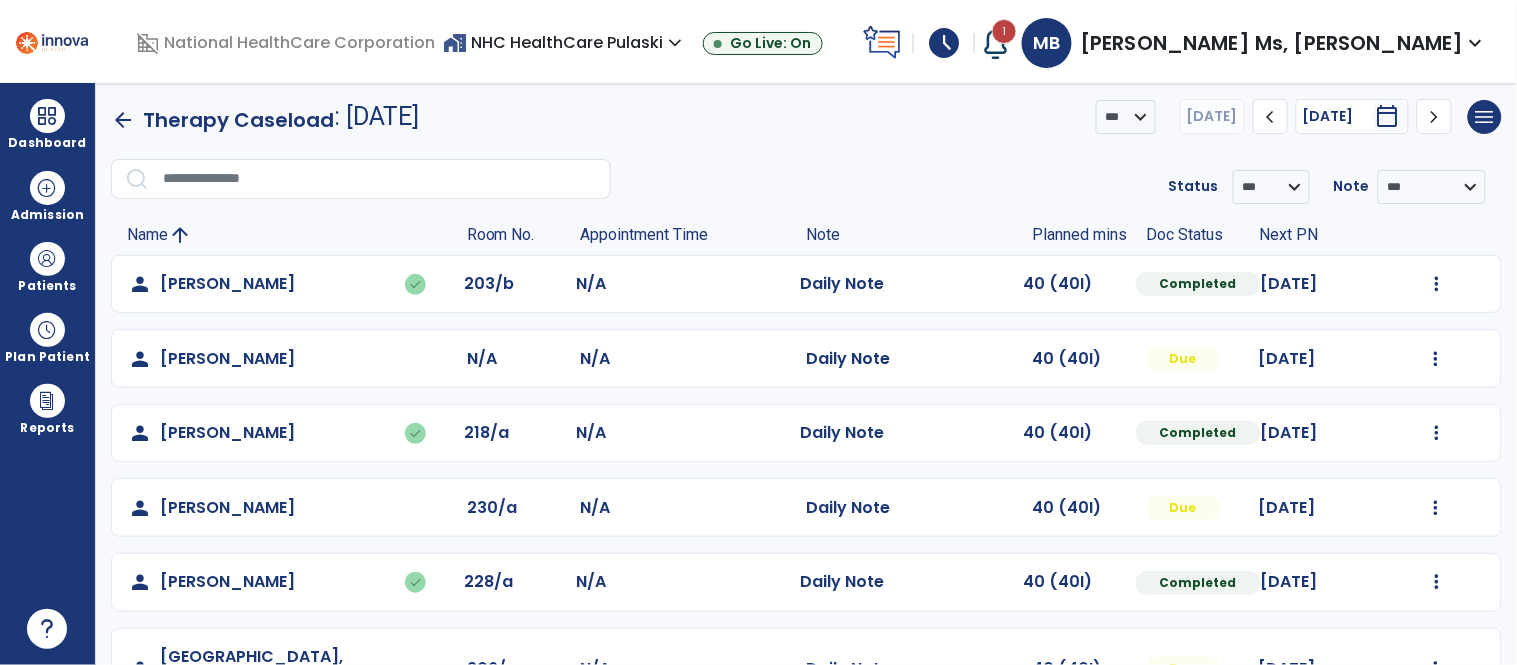 scroll, scrollTop: 47, scrollLeft: 0, axis: vertical 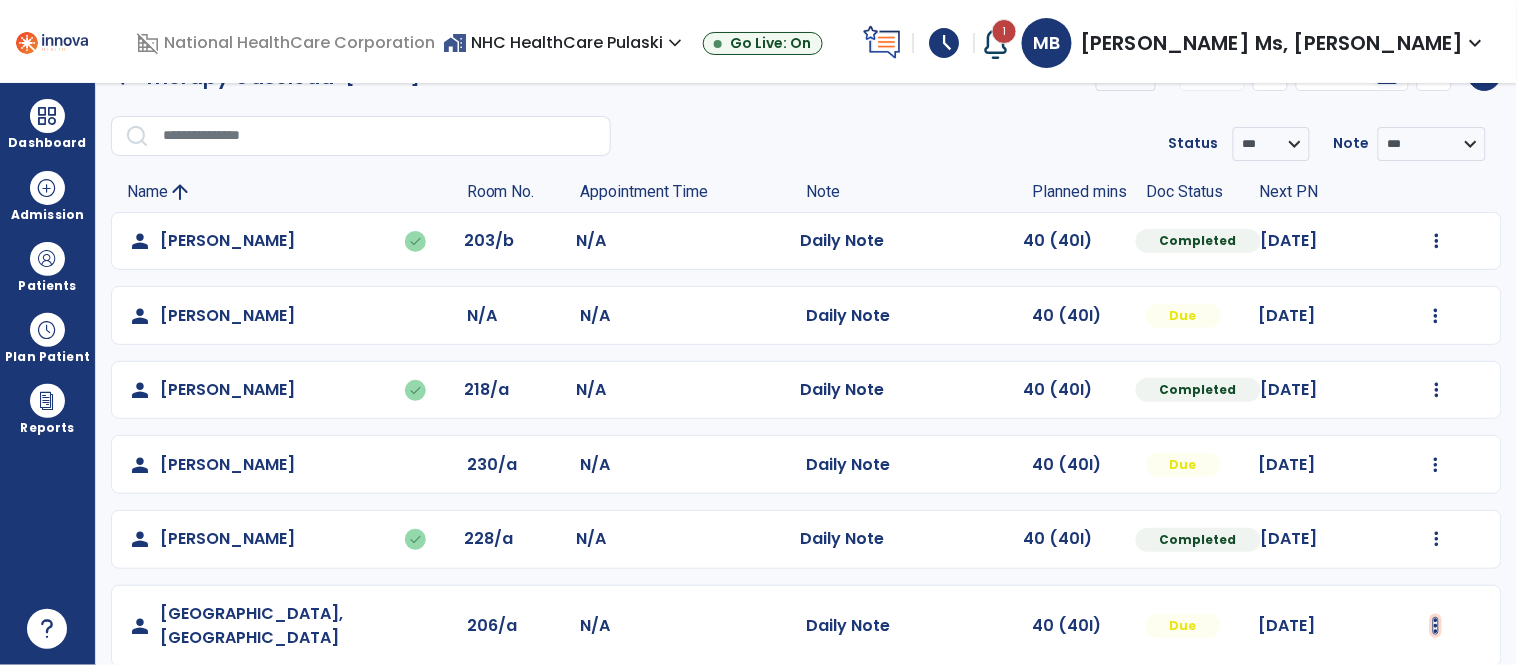 click at bounding box center (1437, 241) 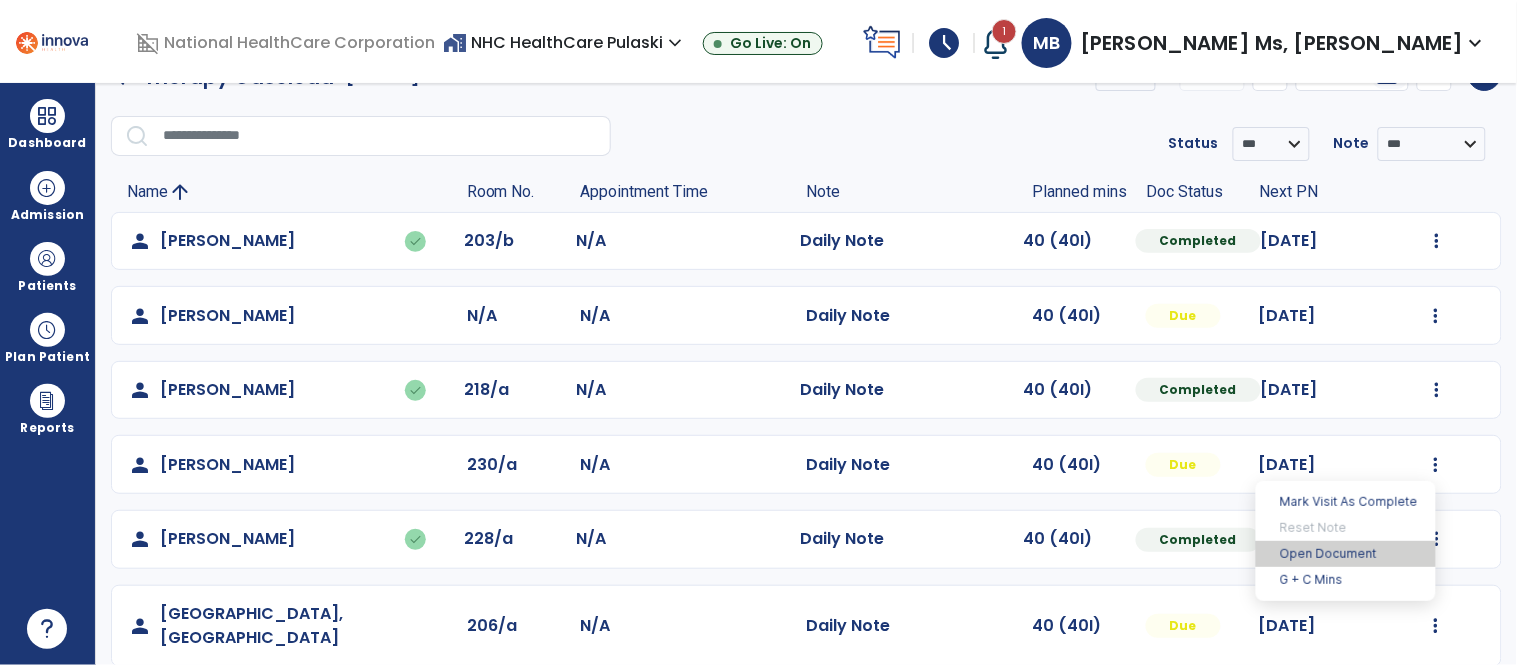 click on "Open Document" at bounding box center [1346, 554] 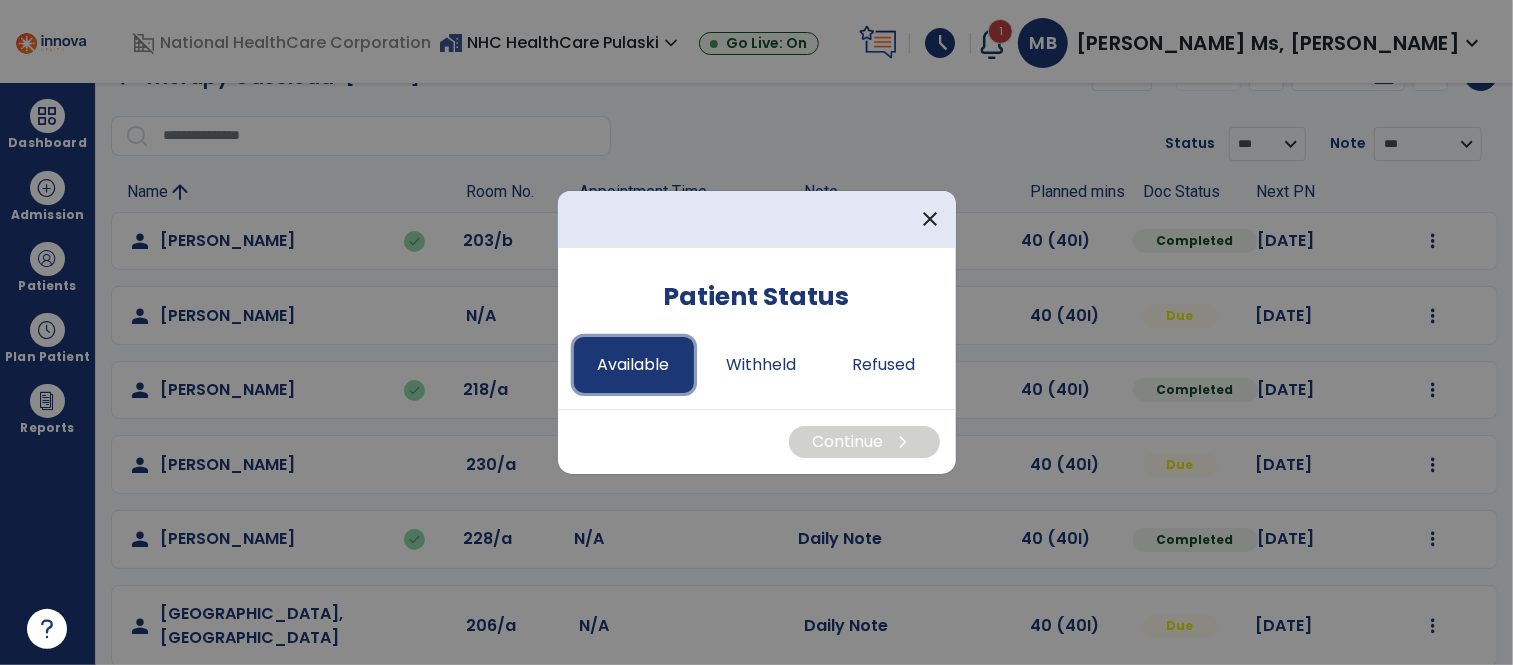 click on "Available" at bounding box center (634, 365) 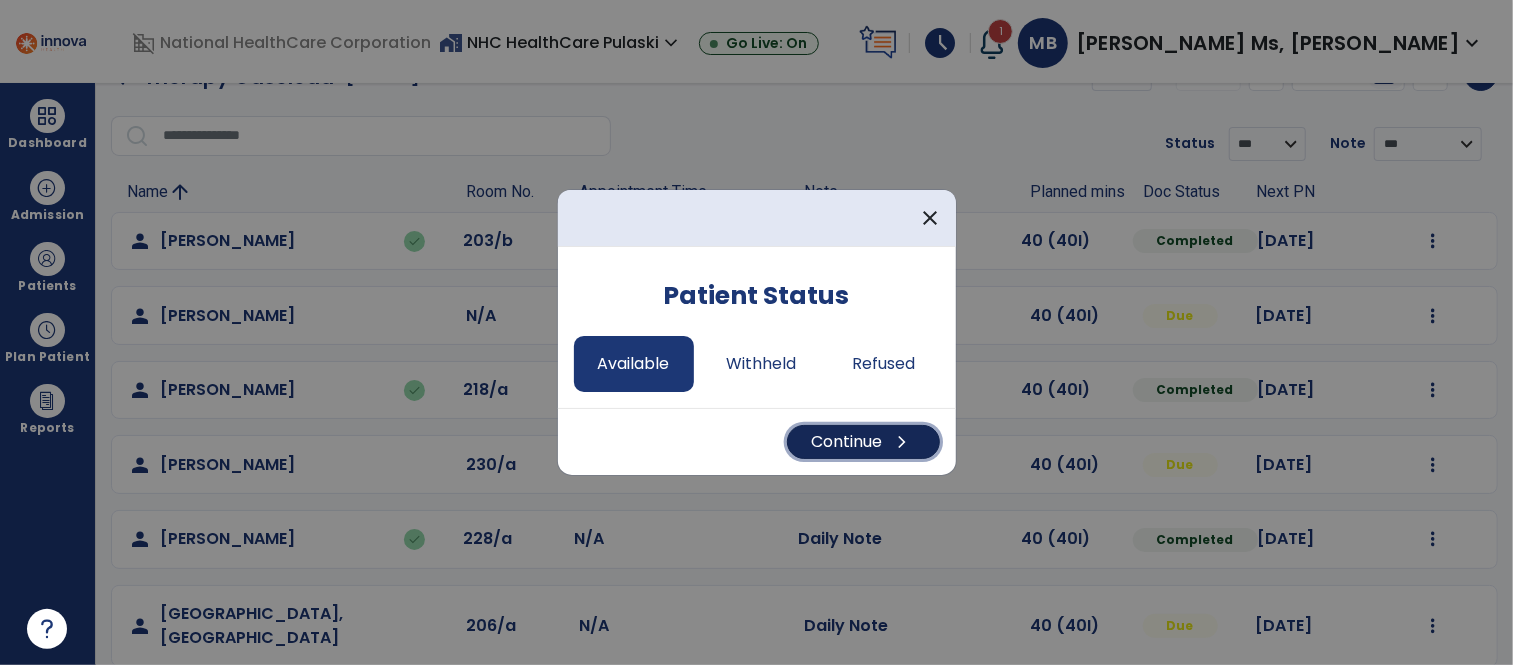 click on "Continue   chevron_right" at bounding box center [863, 442] 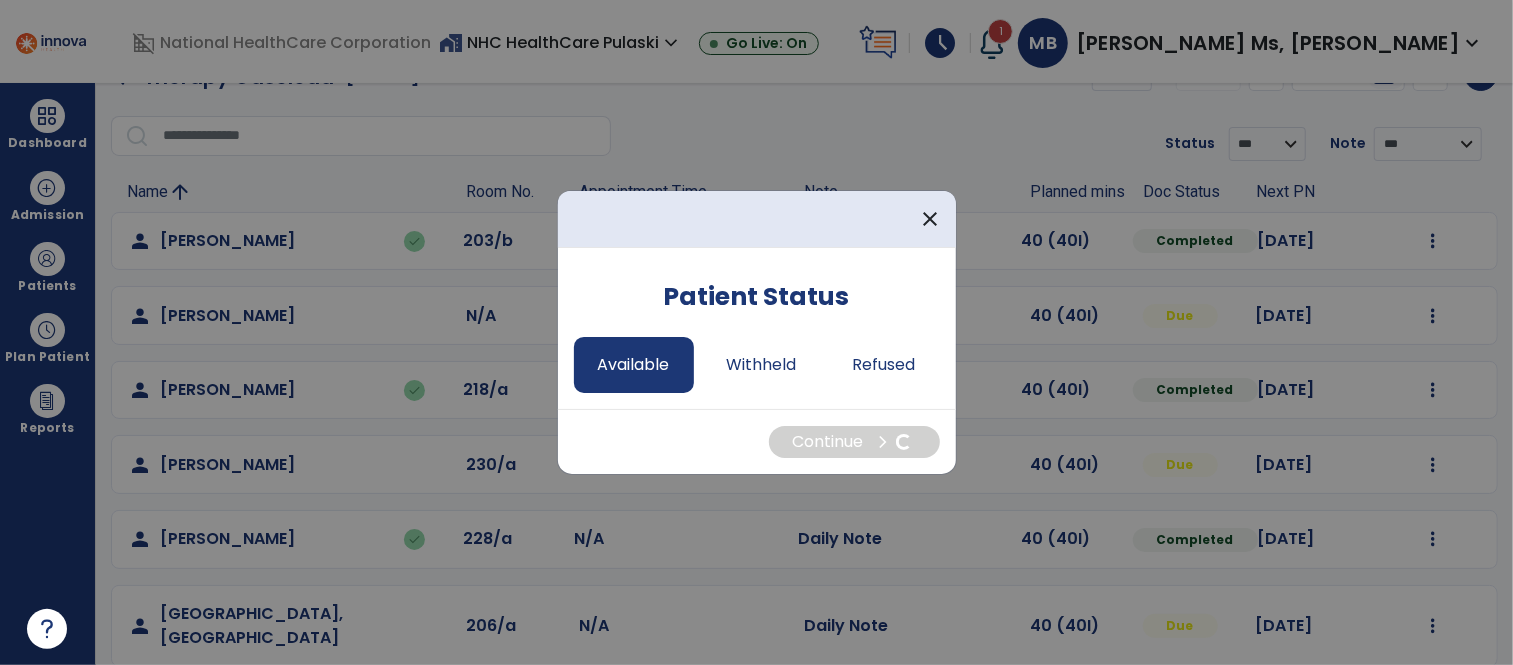 select on "*" 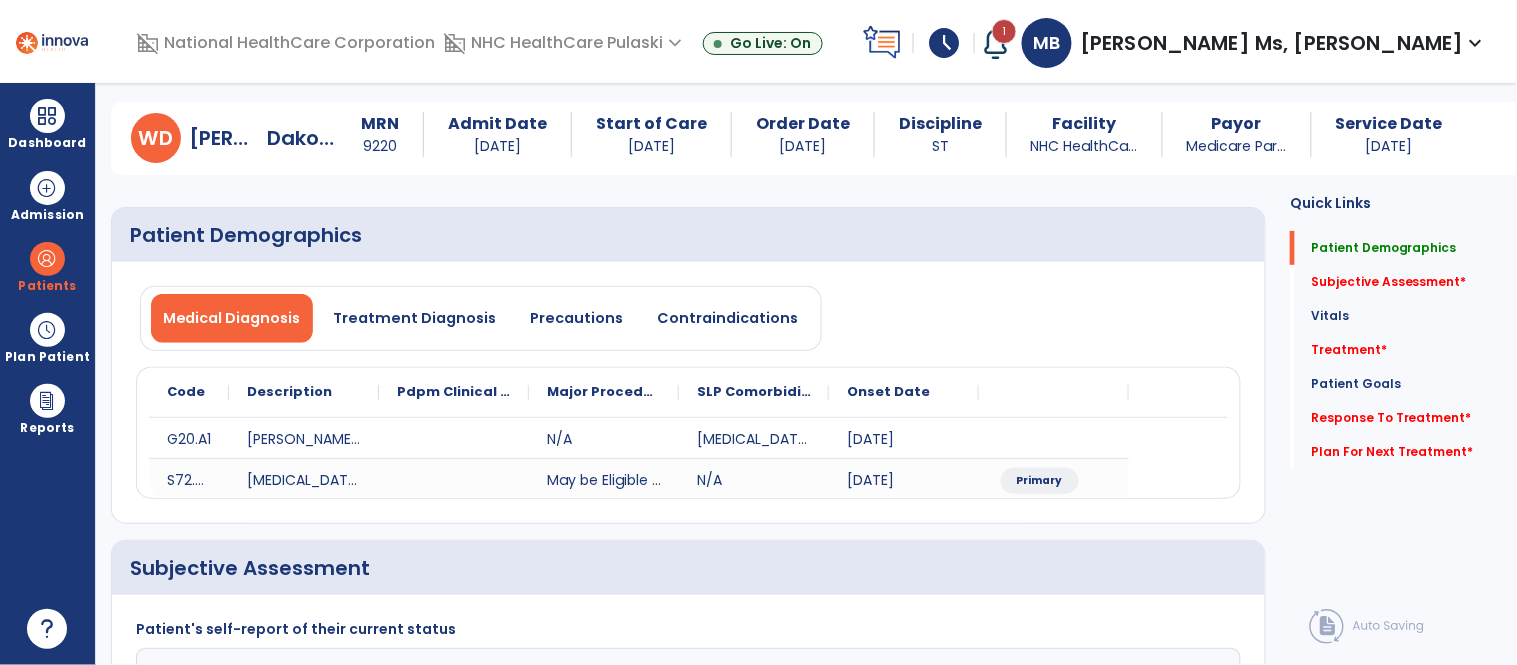scroll, scrollTop: 0, scrollLeft: 0, axis: both 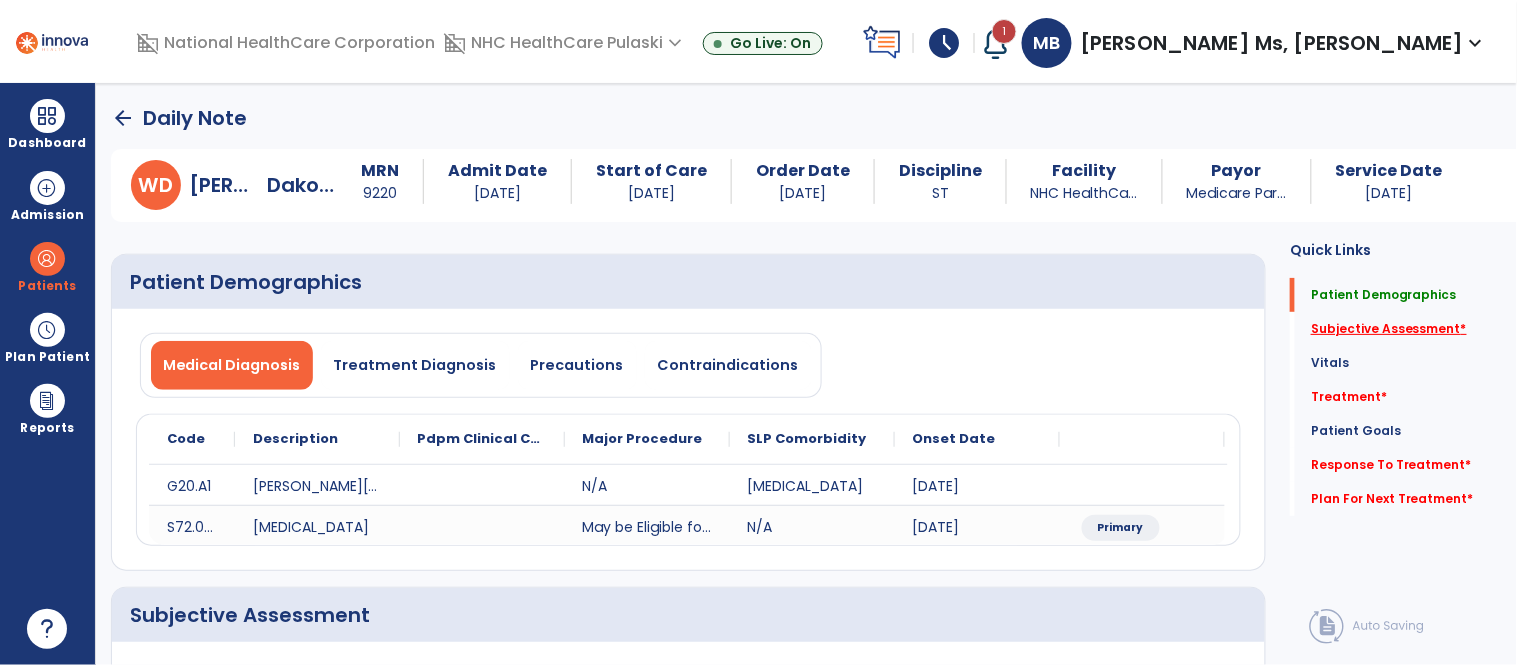 click on "Subjective Assessment   *" 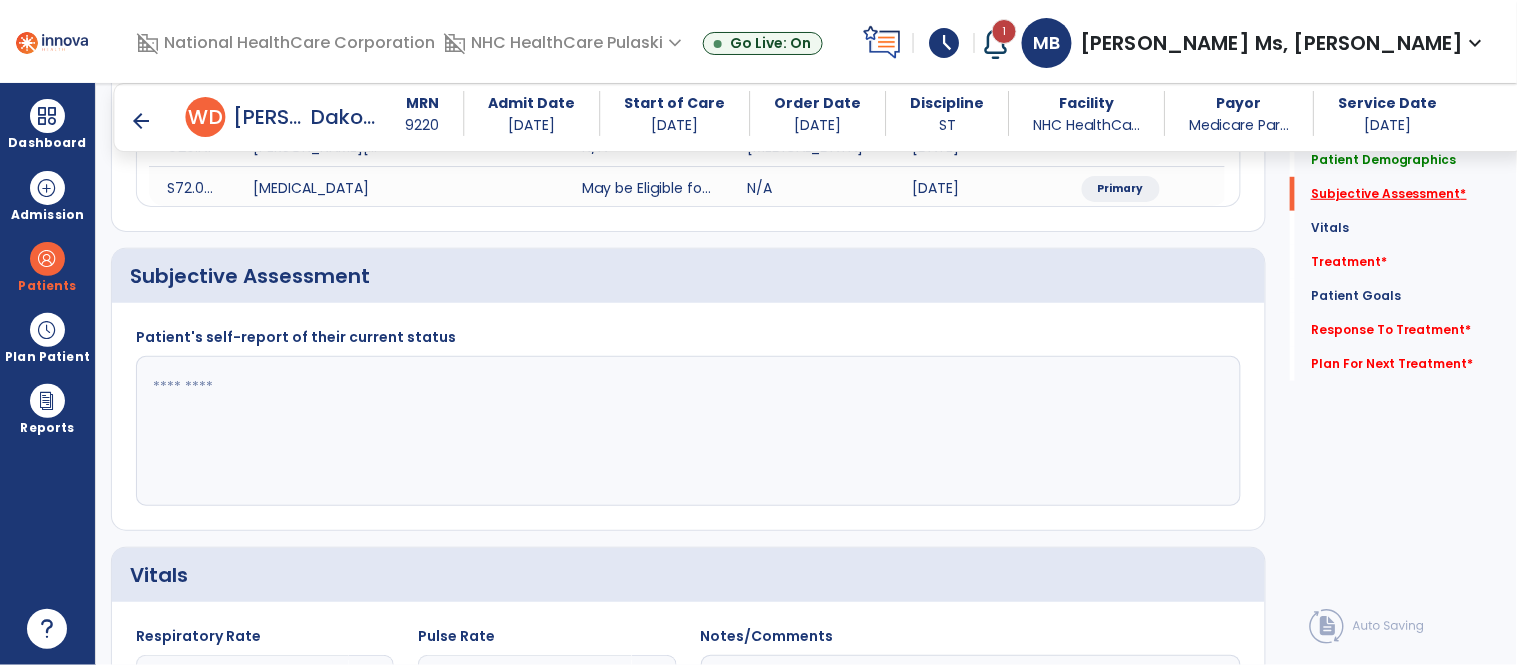 scroll, scrollTop: 354, scrollLeft: 0, axis: vertical 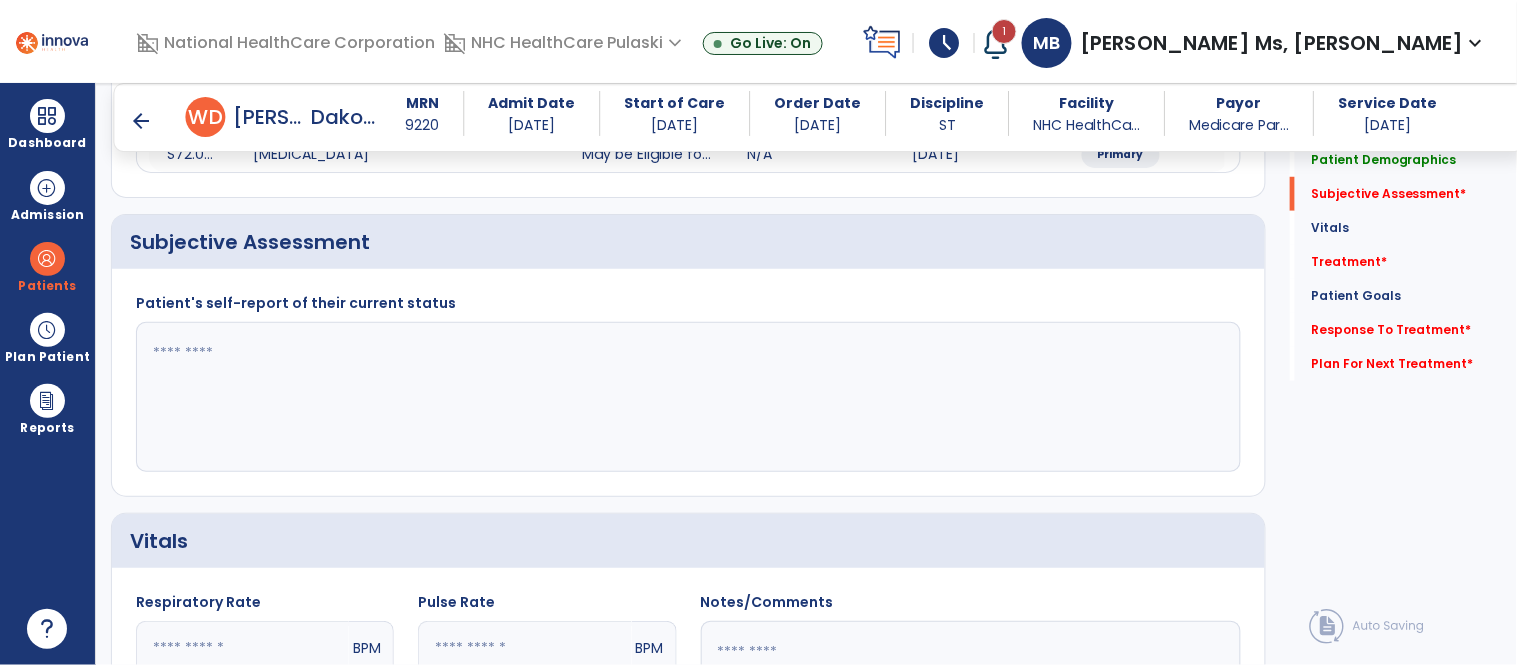 click 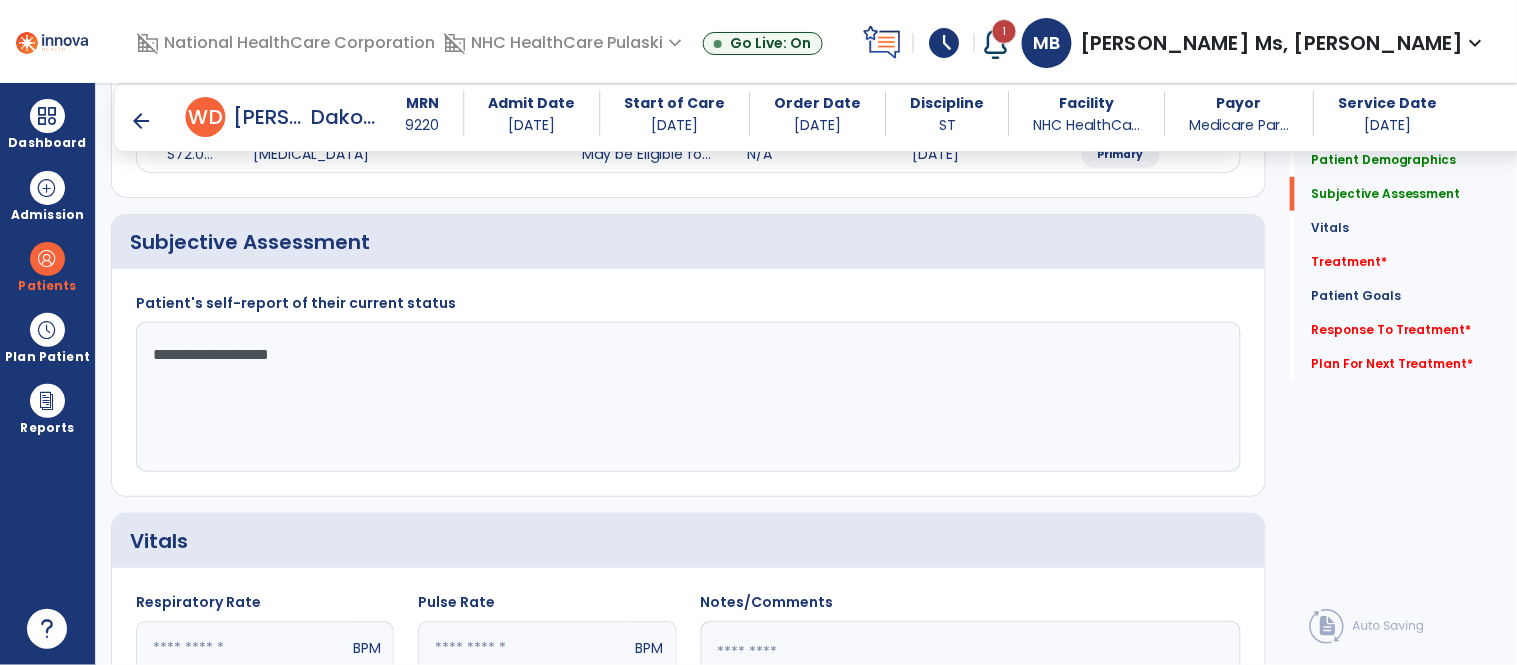 click on "**********" 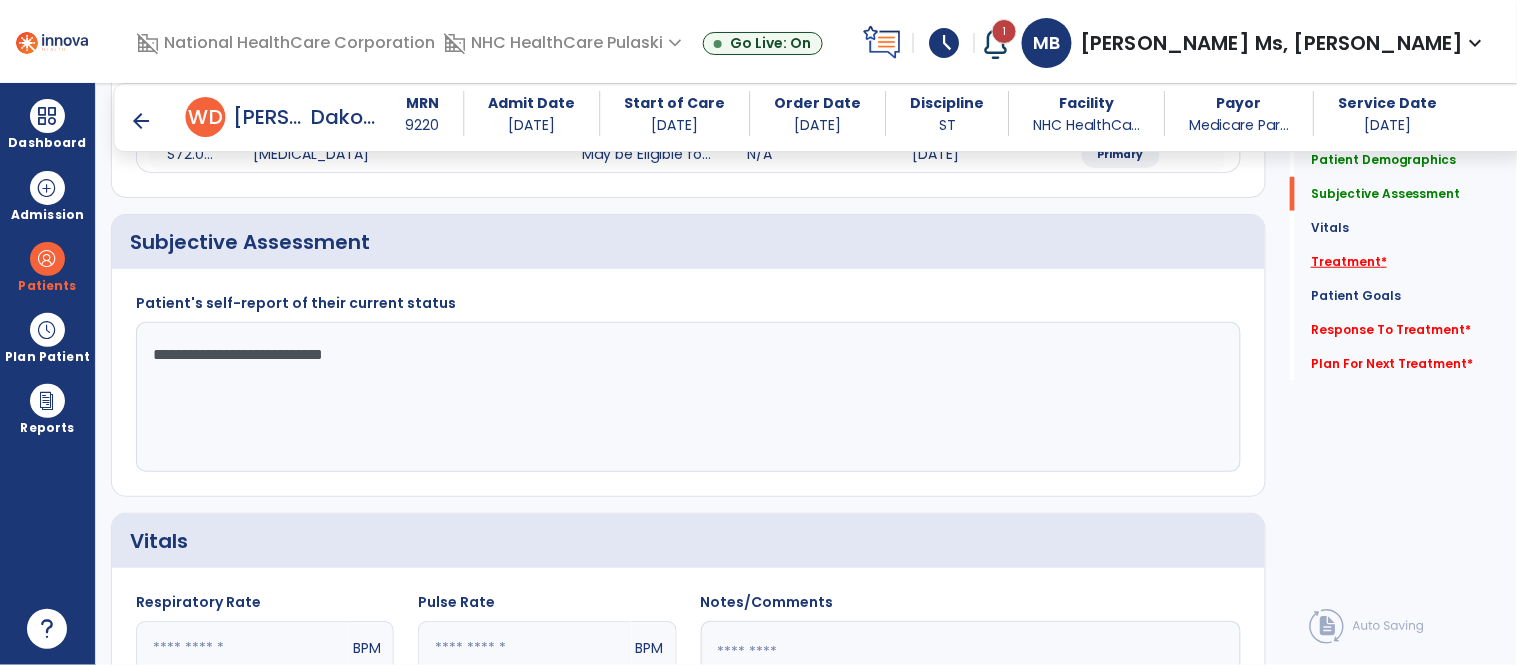 type on "**********" 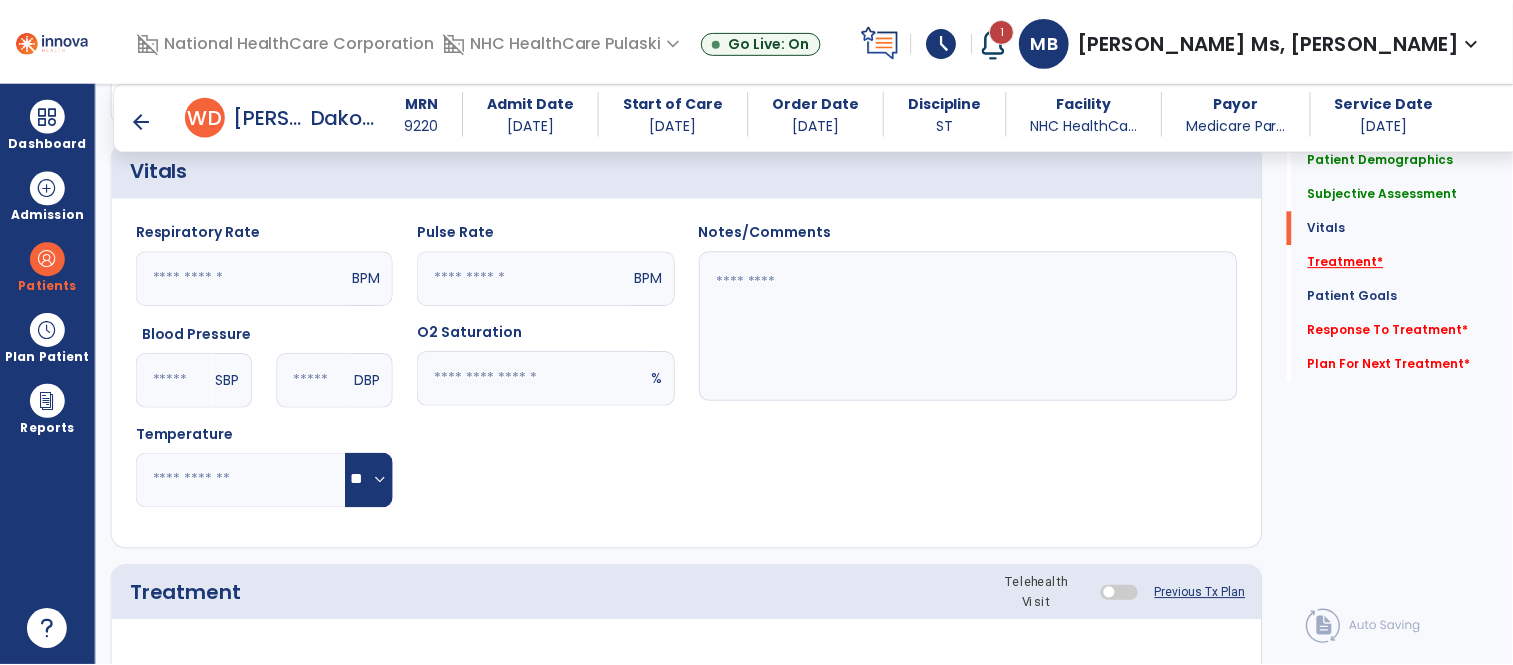 scroll, scrollTop: 1044, scrollLeft: 0, axis: vertical 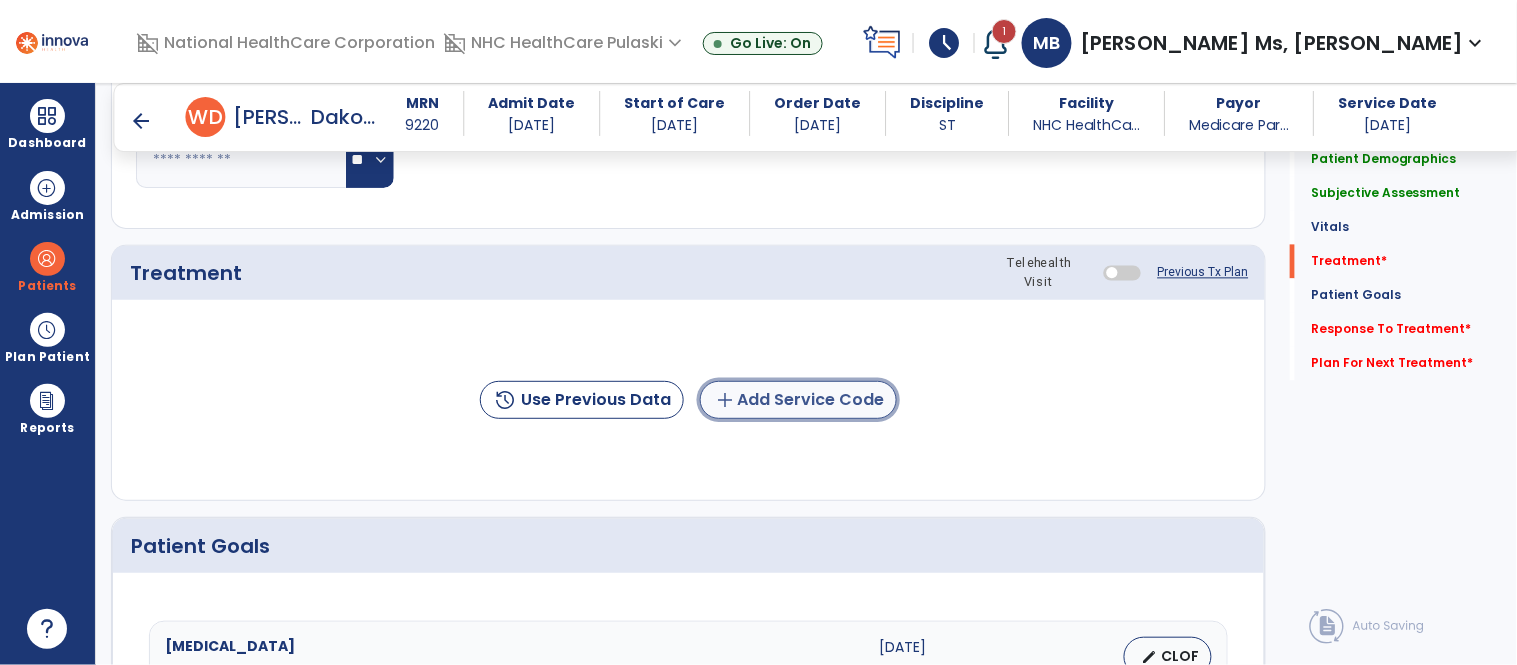 click on "add  Add Service Code" 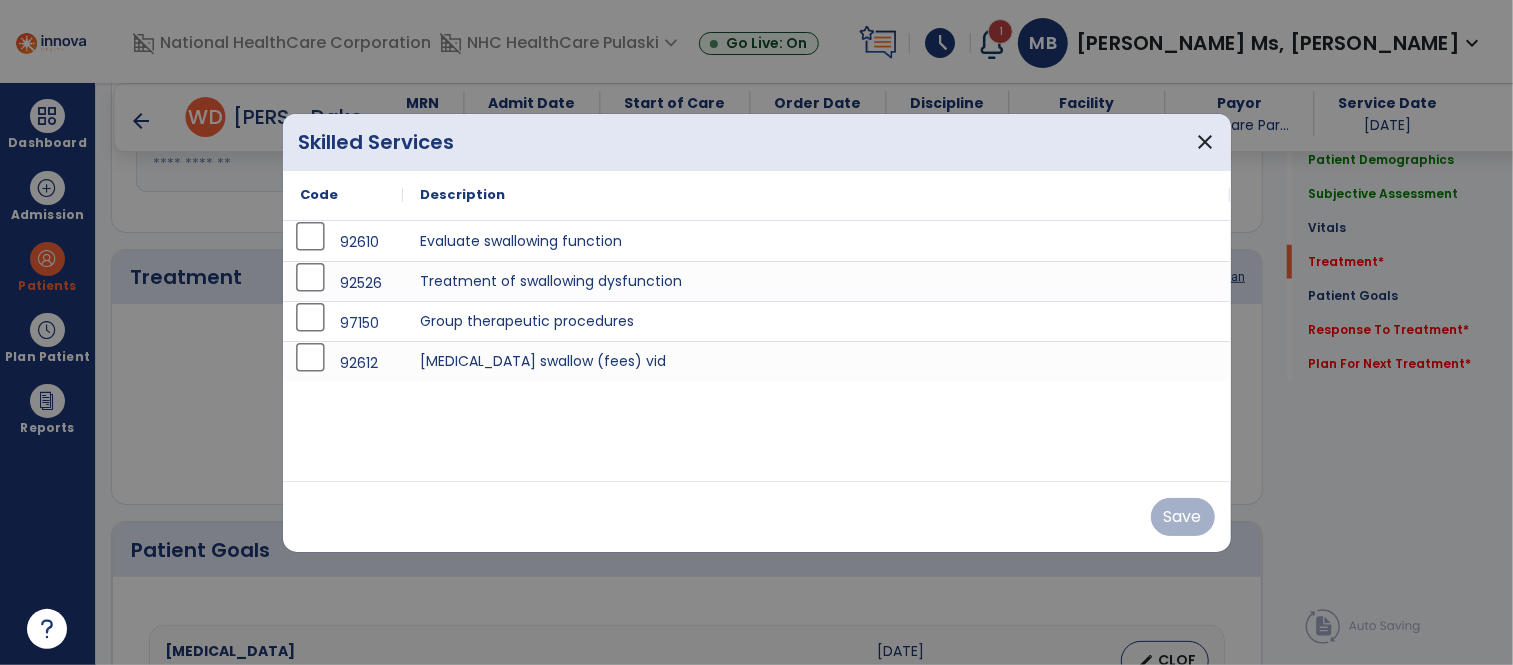 scroll, scrollTop: 1044, scrollLeft: 0, axis: vertical 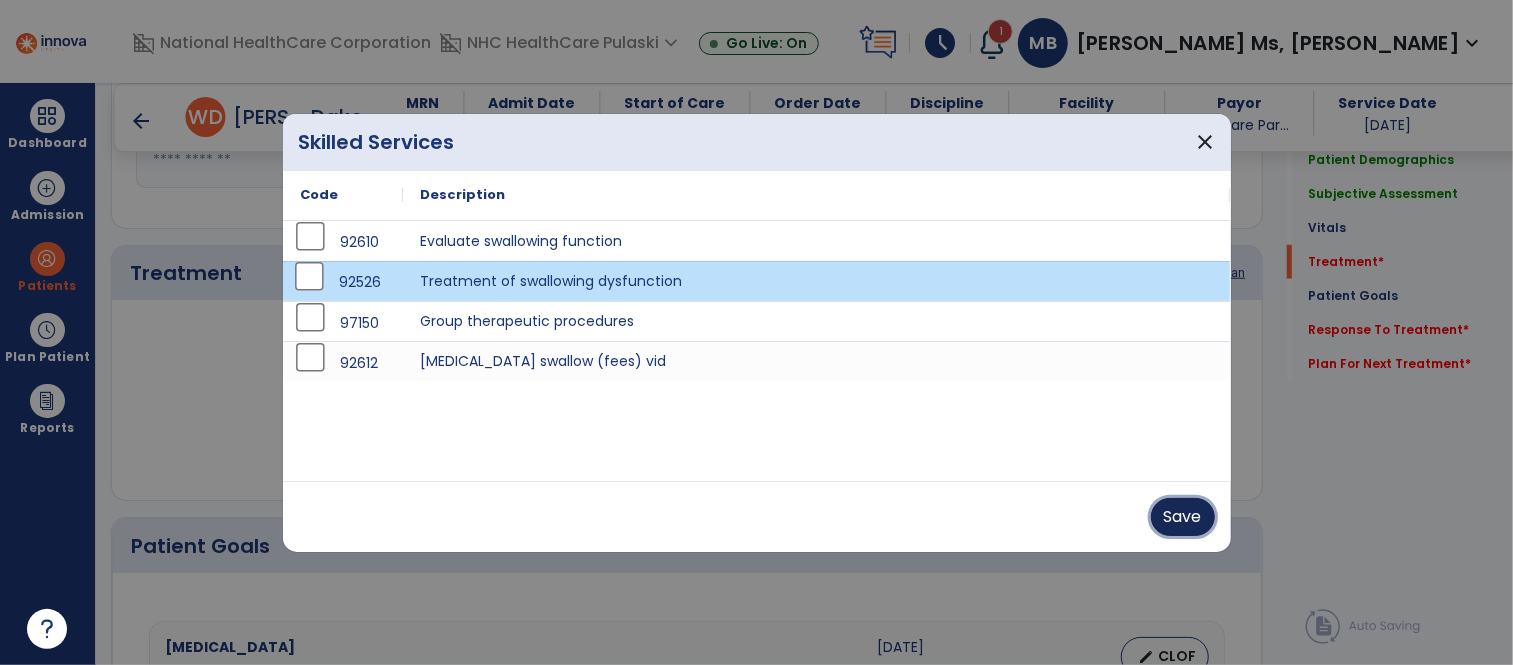 click on "Save" at bounding box center (1183, 517) 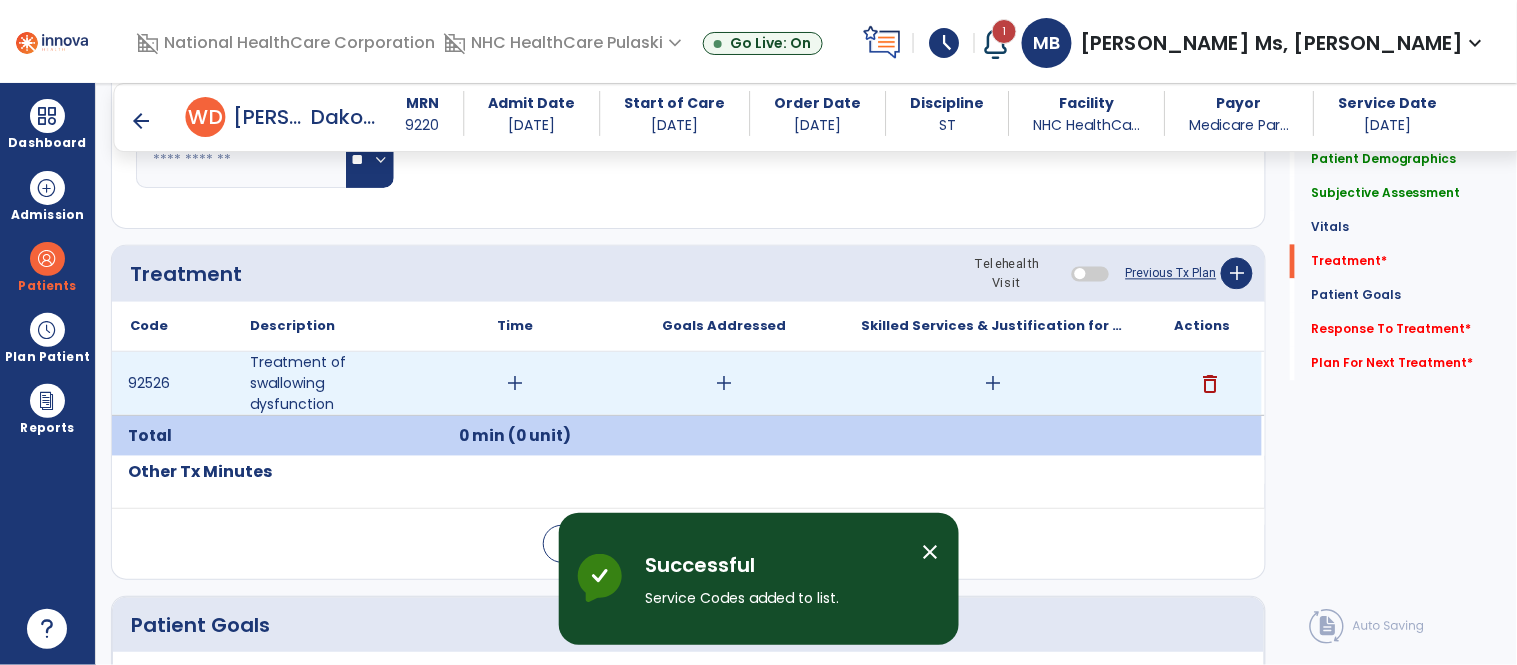 click on "add" at bounding box center [515, 383] 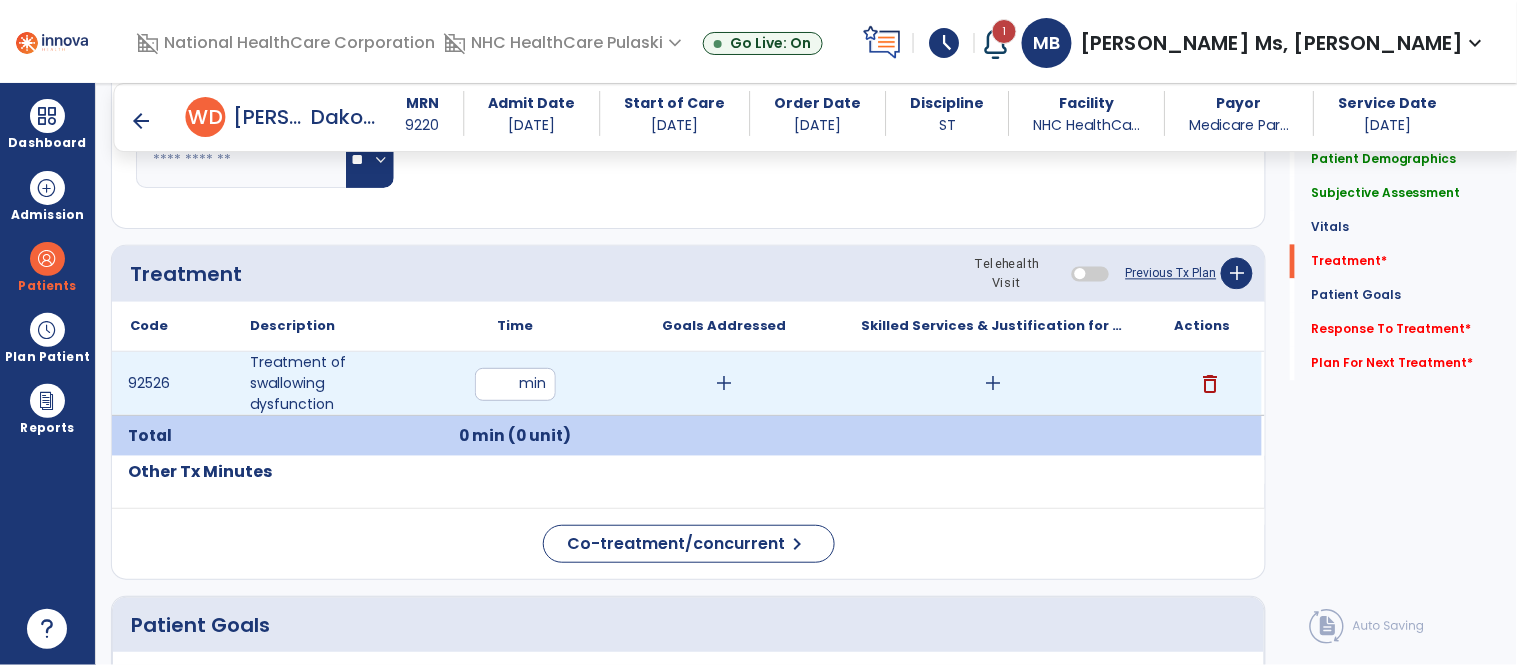 type on "**" 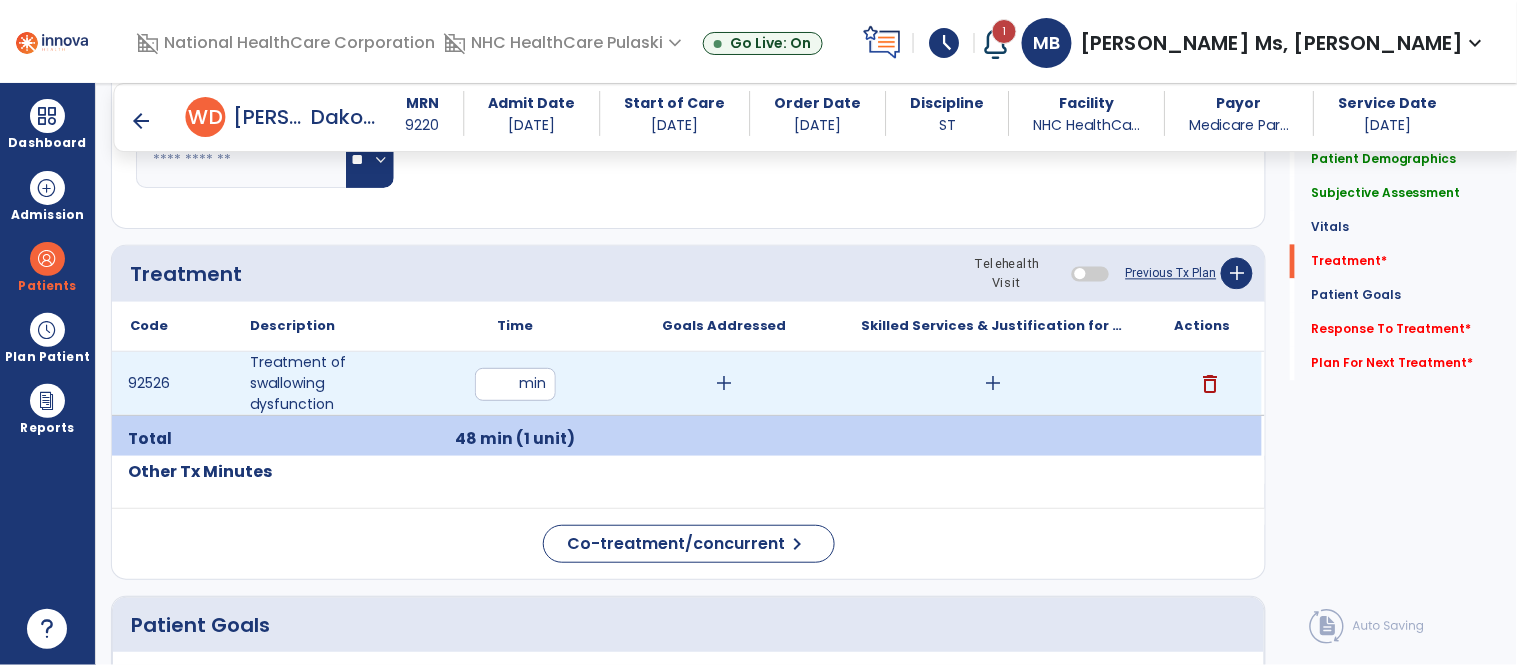 click on "add" at bounding box center [993, 383] 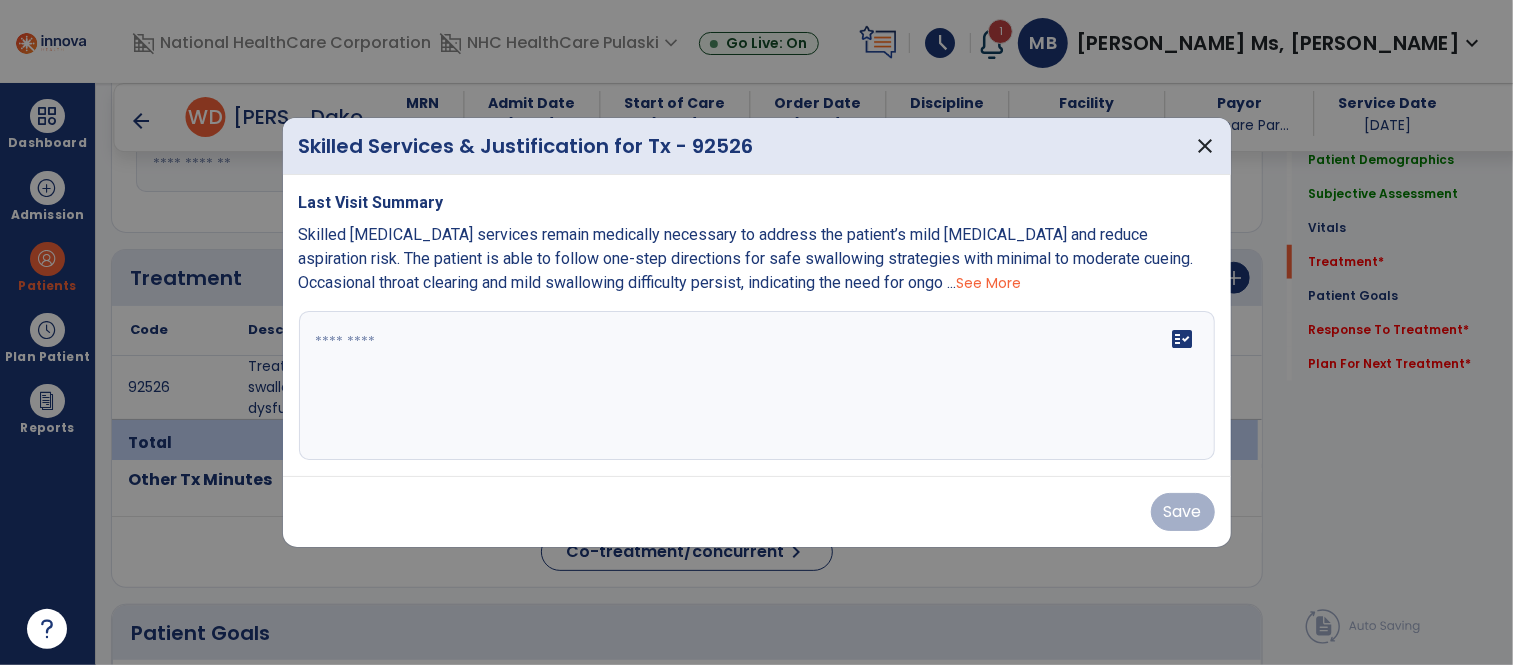 scroll, scrollTop: 1044, scrollLeft: 0, axis: vertical 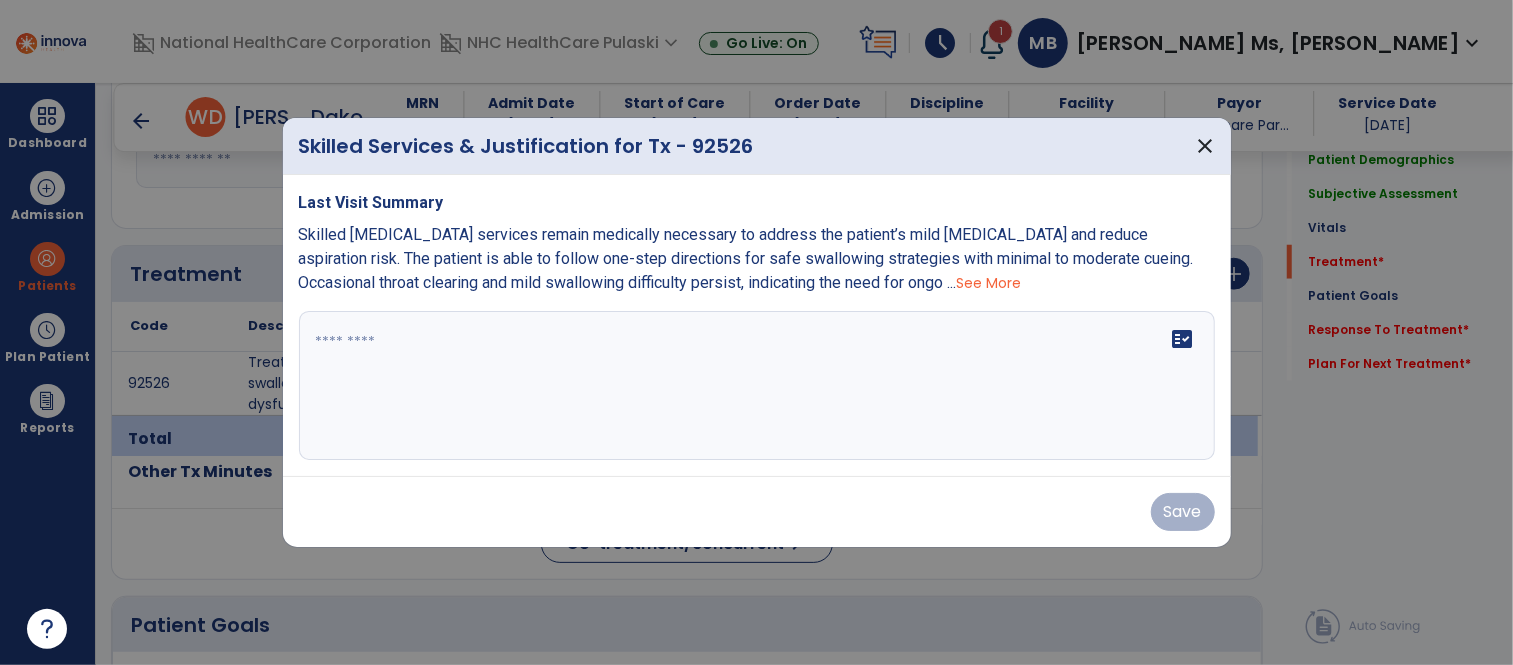 click on "See More" at bounding box center [989, 283] 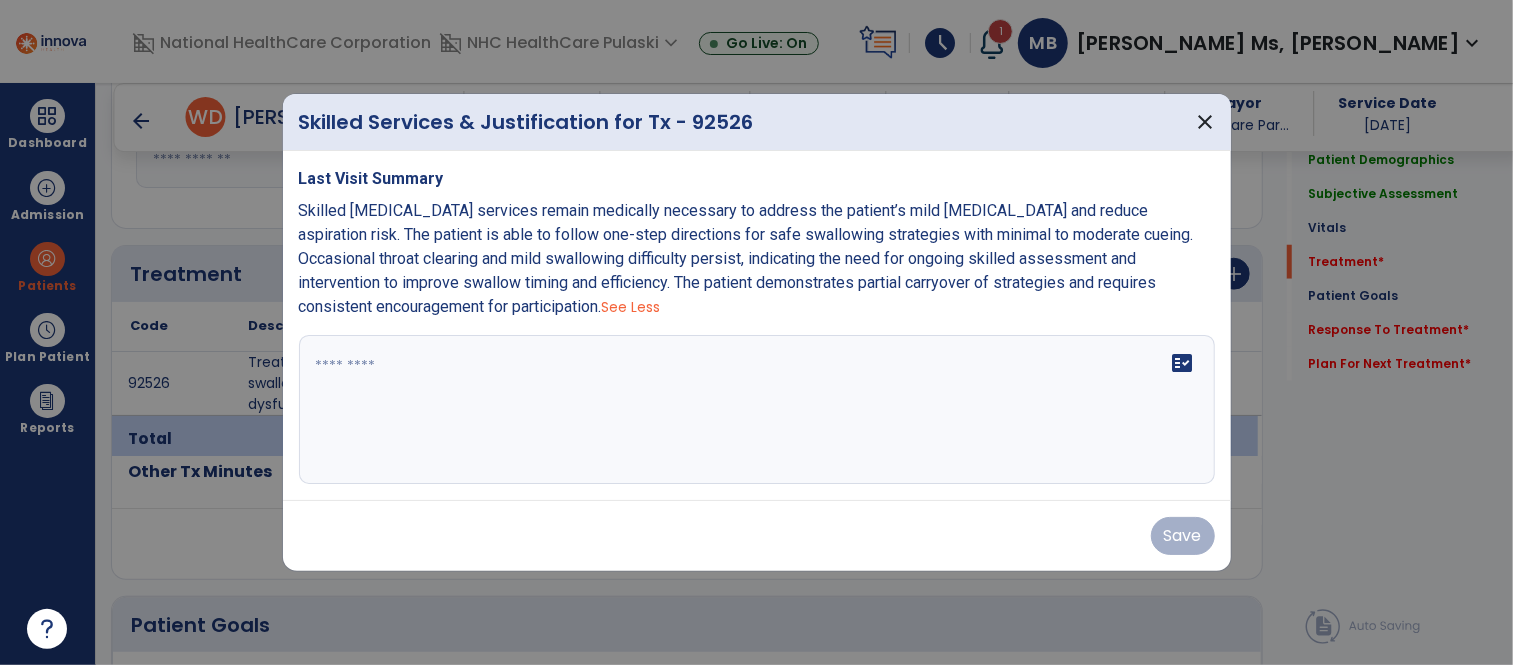 drag, startPoint x: 602, startPoint y: 305, endPoint x: 287, endPoint y: 203, distance: 331.1027 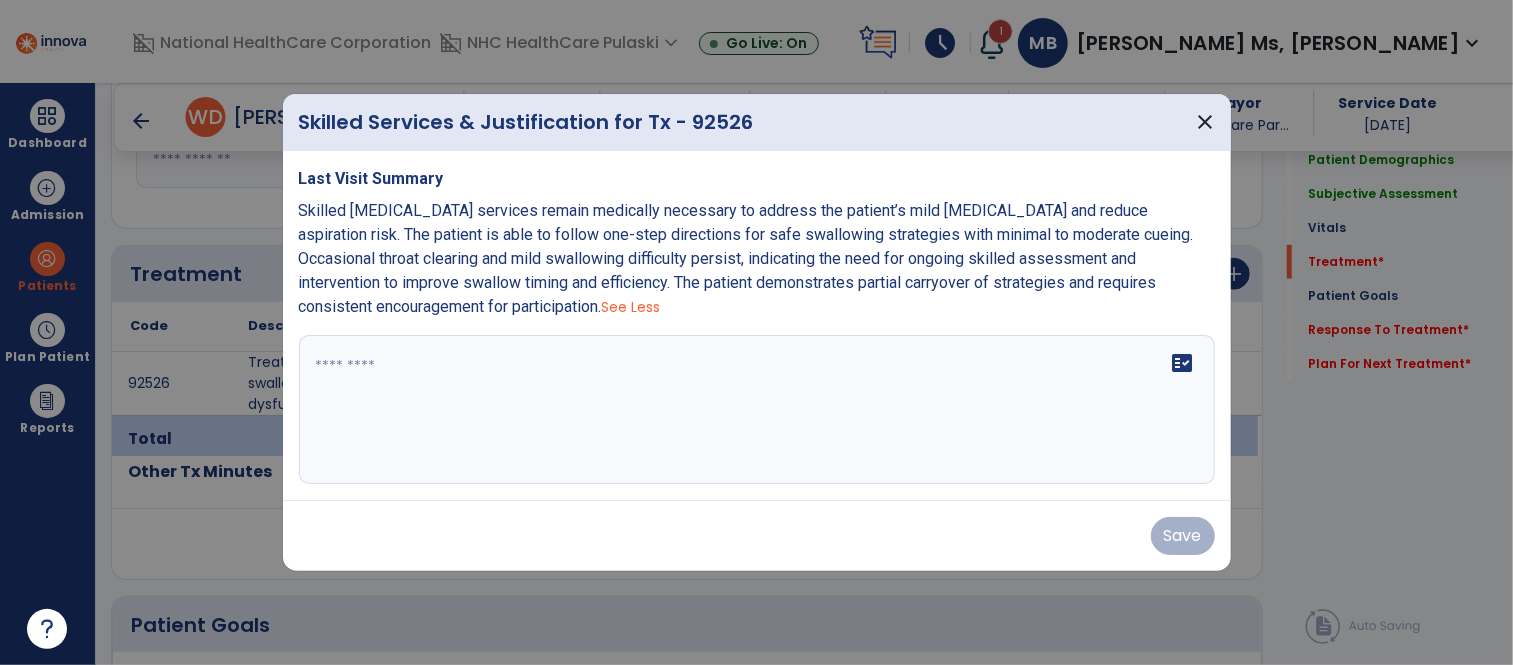 click on "Last Visit Summary Skilled [MEDICAL_DATA] services remain medically necessary to address the patient’s mild [MEDICAL_DATA] and reduce aspiration risk. The patient is able to follow one-step directions for safe swallowing strategies with minimal to moderate cueing. Occasional throat clearing and mild swallowing difficulty persist, indicating the need for ongoing skilled assessment and intervention to improve swallow timing and efficiency. The patient demonstrates partial carryover of strategies and requires consistent encouragement for participation.   See Less   fact_check" at bounding box center [757, 326] 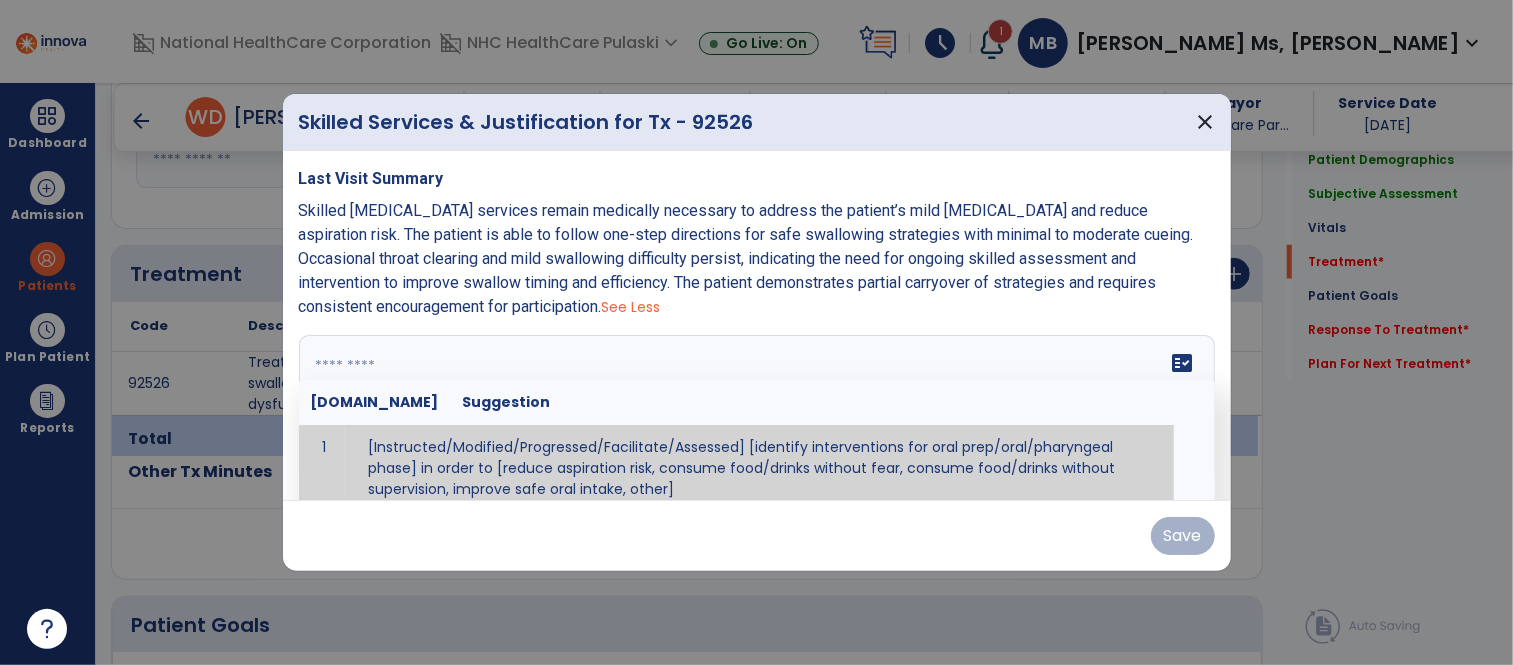 click on "fact_check  [DOMAIN_NAME] Suggestion 1 [Instructed/Modified/Progressed/Facilitate/Assessed] [identify interventions for oral prep/oral/pharyngeal phase] in order to [reduce aspiration risk, consume food/drinks without fear, consume food/drinks without supervision, improve safe oral intake, other] 2 [Instructed/Modified/Progressed/Facilitate/Assessed] [identify compensatory methods such as alternating bites/sips, effortful swallow, other] in order to [reduce aspiration risk, consume food/drinks without fear, consume food/drinks without supervision, improve safe oral intake, other] 3 [Instructed/Modified/Progressed/Assessed] trials of [identify IDDSI Food/Drink Level or NDD Solid/Liquid Level] in order to [reduce aspiration risk, consume food/drinks without fear, consume food/drinks without supervision, improve safe oral intake, other] 4 5 Assessed swallow with administration of [identify test]" at bounding box center [757, 410] 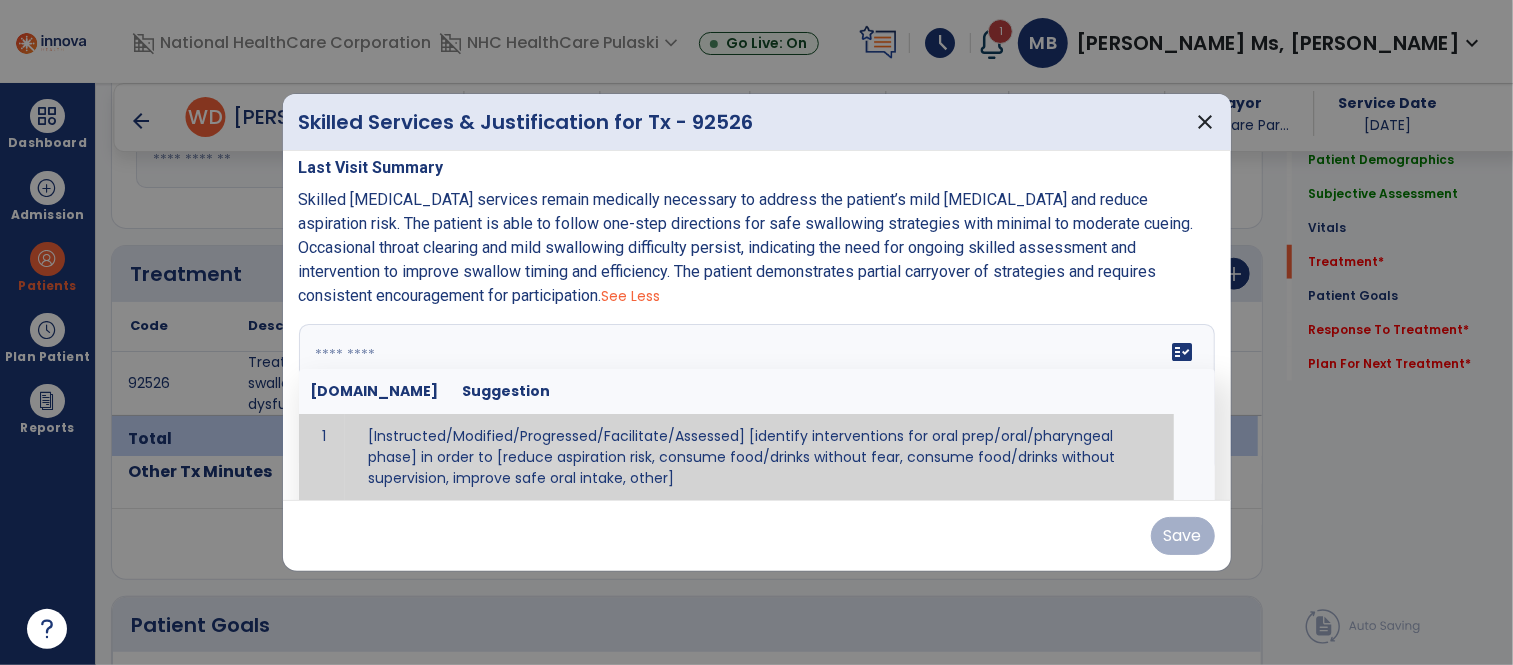 paste on "**********" 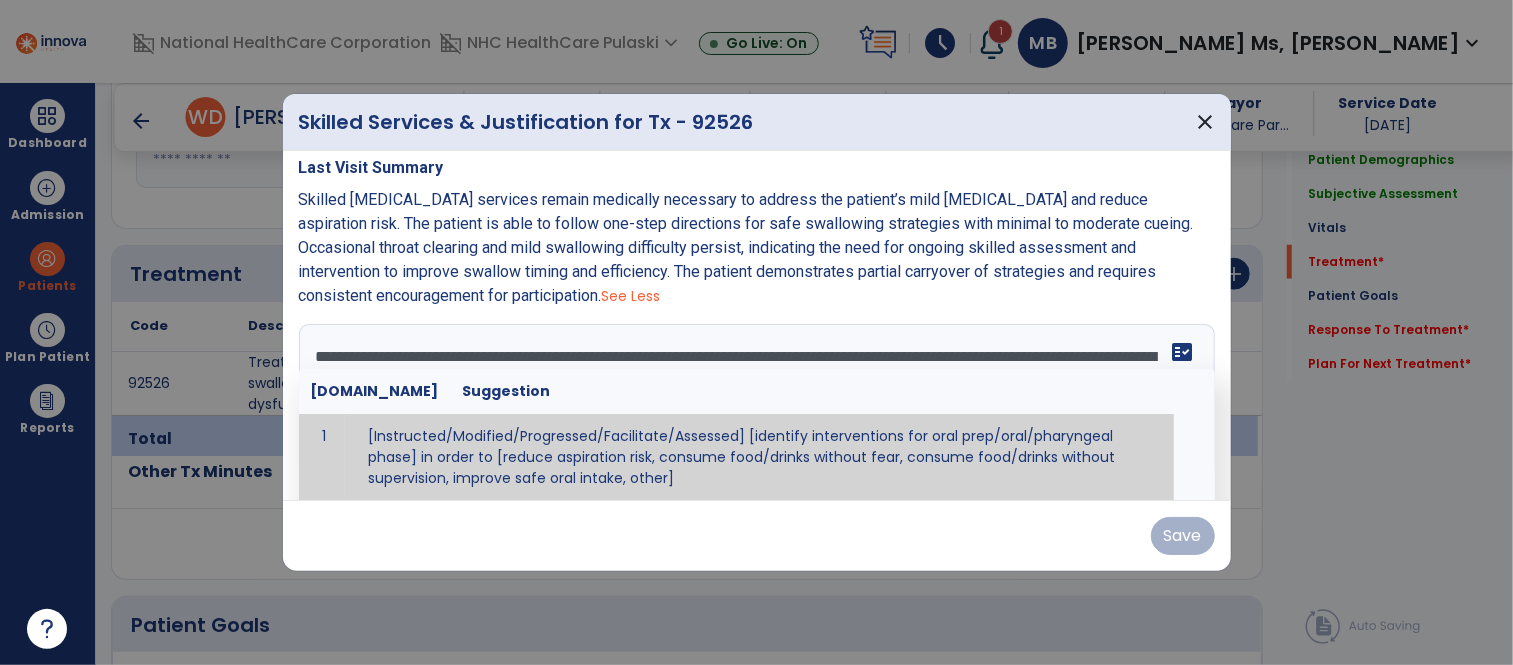 scroll, scrollTop: 15, scrollLeft: 0, axis: vertical 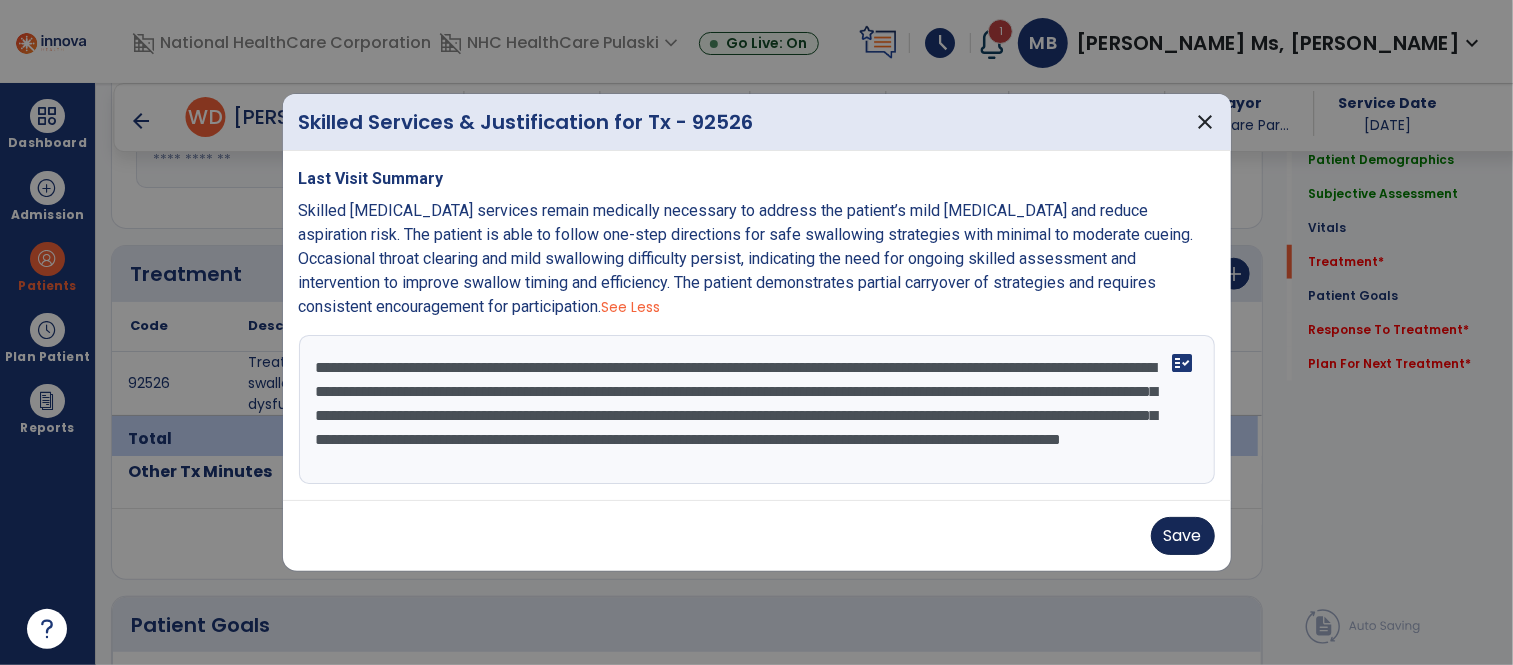 type on "**********" 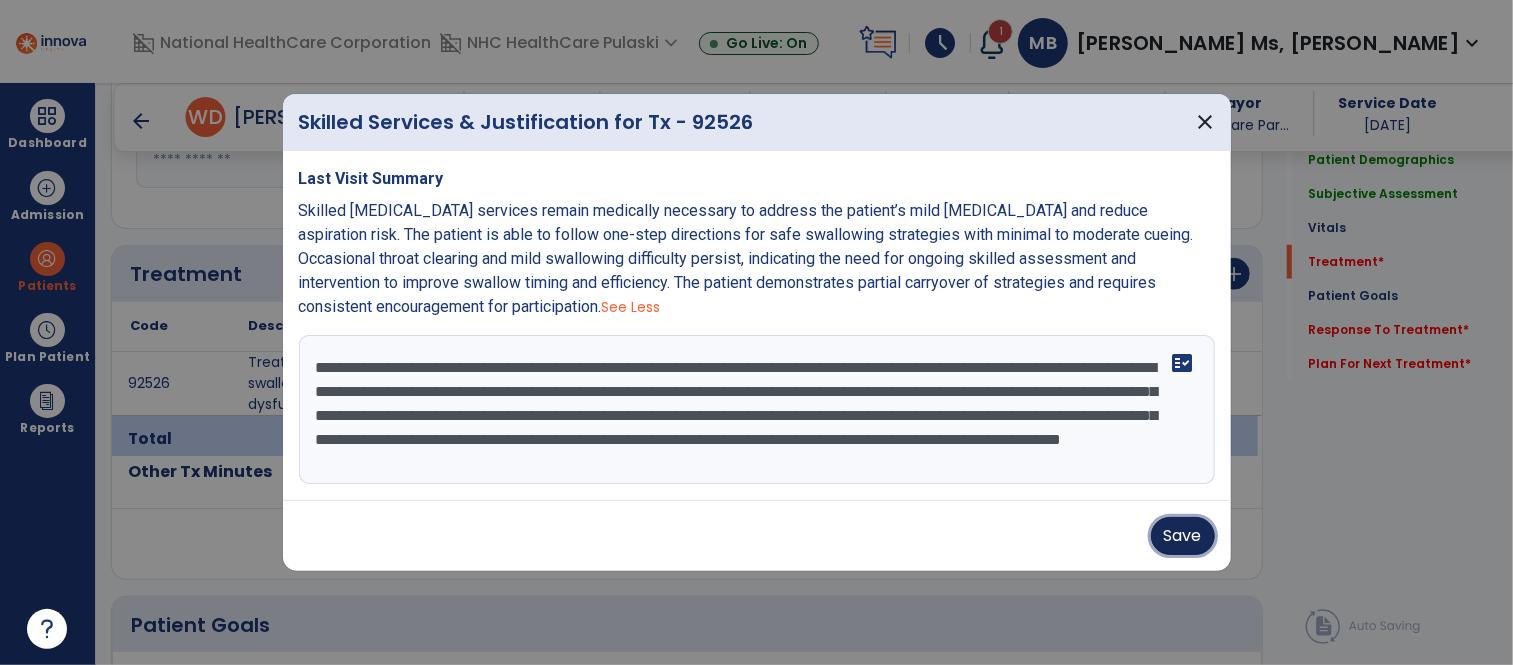 click on "Save" at bounding box center (1183, 536) 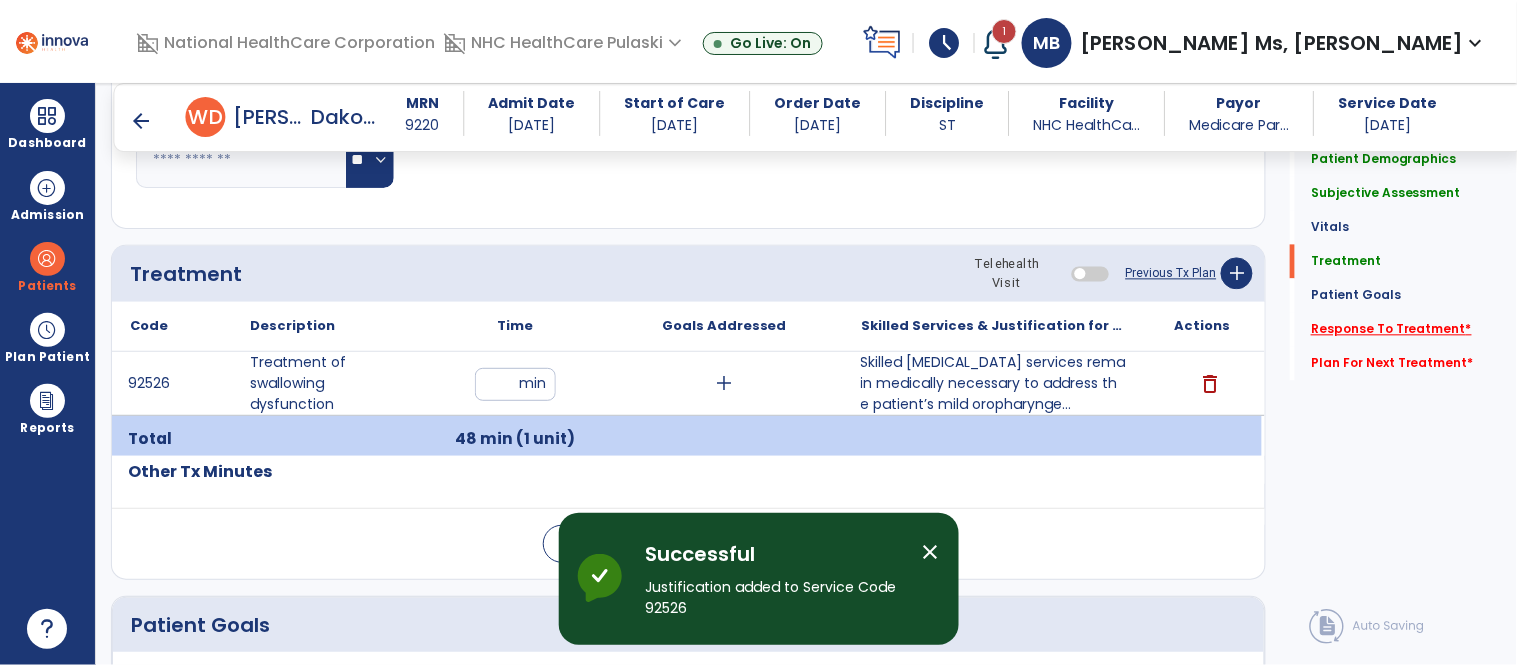 click on "Response To Treatment   *" 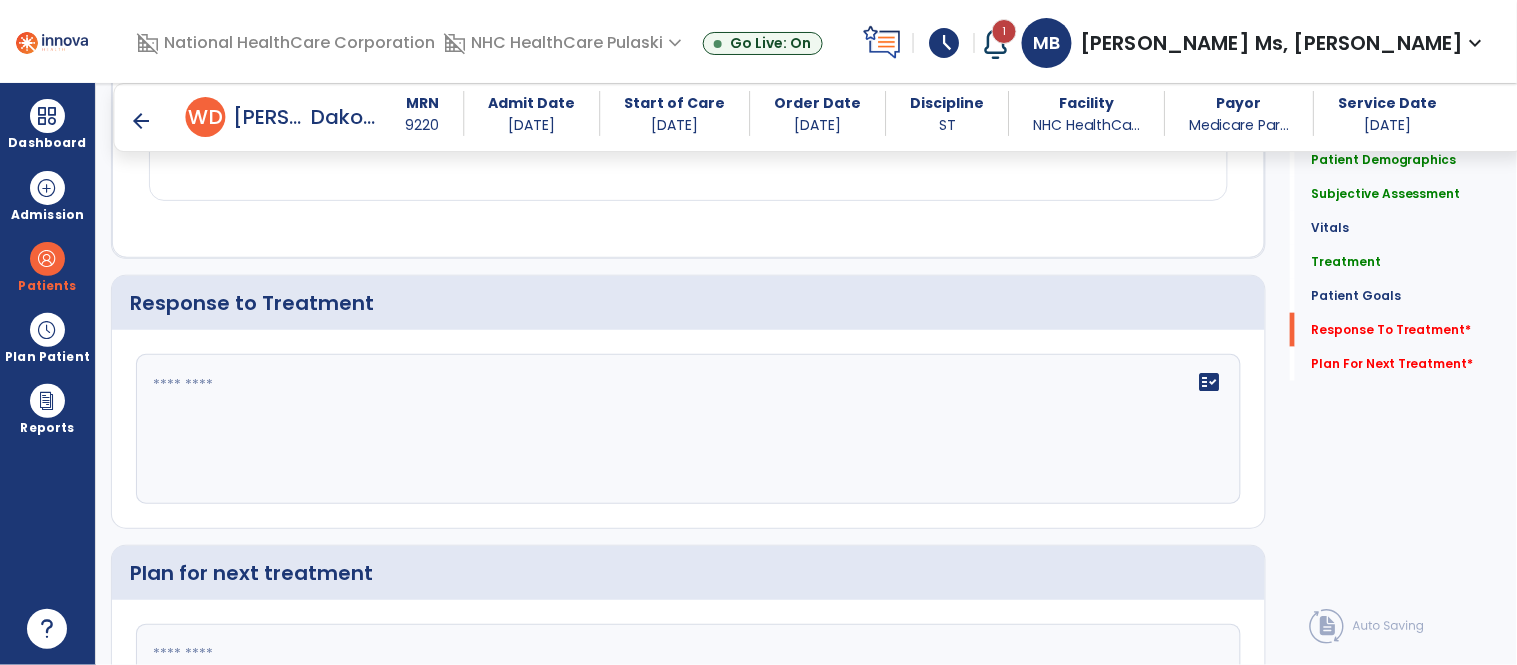 scroll, scrollTop: 2464, scrollLeft: 0, axis: vertical 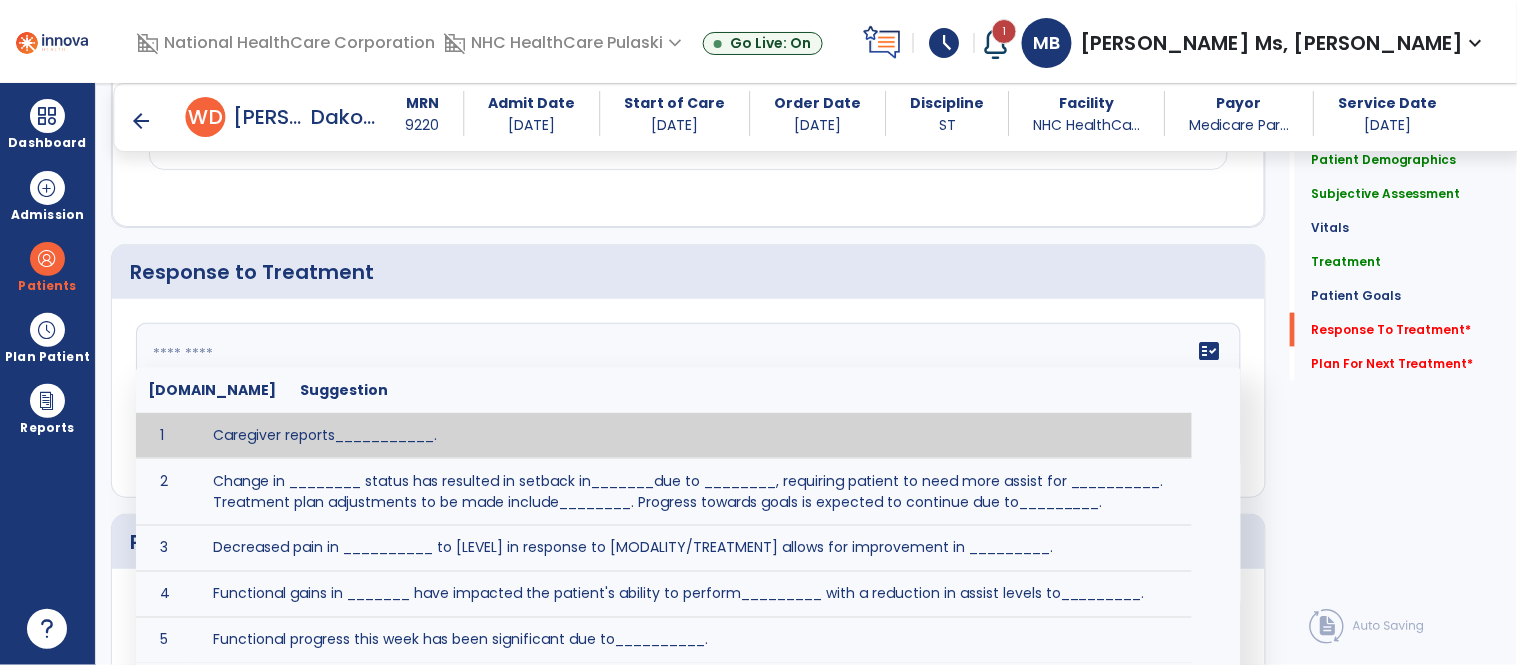 click on "fact_check  [DOMAIN_NAME] Suggestion 1 Caregiver reports___________. 2 Change in ________ status has resulted in setback in_______due to ________, requiring patient to need more assist for __________.   Treatment plan adjustments to be made include________.  Progress towards goals is expected to continue due to_________. 3 Decreased pain in __________ to [LEVEL] in response to [MODALITY/TREATMENT] allows for improvement in _________. 4 Functional gains in _______ have impacted the patient's ability to perform_________ with a reduction in assist levels to_________. 5 Functional progress this week has been significant due to__________. 6 Gains in ________ have improved the patient's ability to perform ______with decreased levels of assist to___________. 7 Improvement in ________allows patient to tolerate higher levels of challenges in_________. 8 Pain in [AREA] has decreased to [LEVEL] in response to [TREATMENT/MODALITY], allowing fore ease in completing__________. 9 10 11 12 13 14 15 16 17 18 19 20 21" 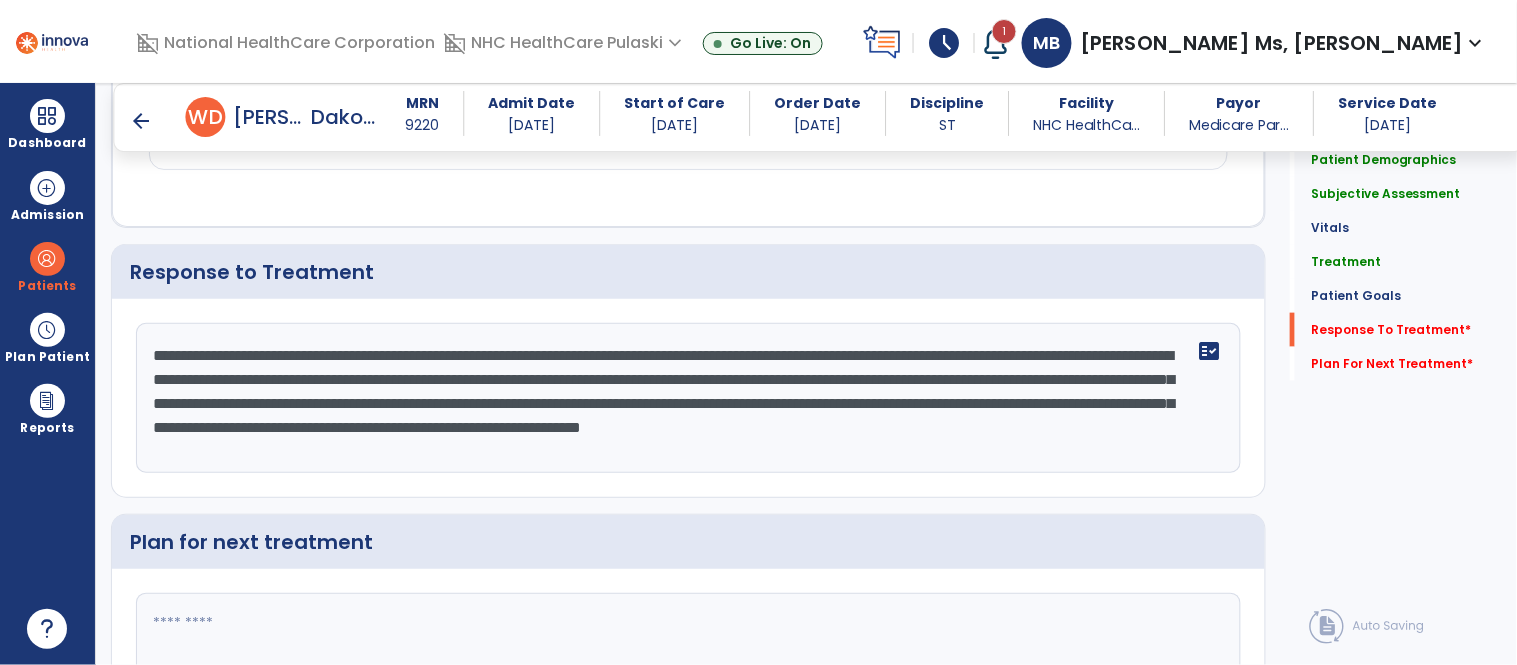 scroll, scrollTop: 15, scrollLeft: 0, axis: vertical 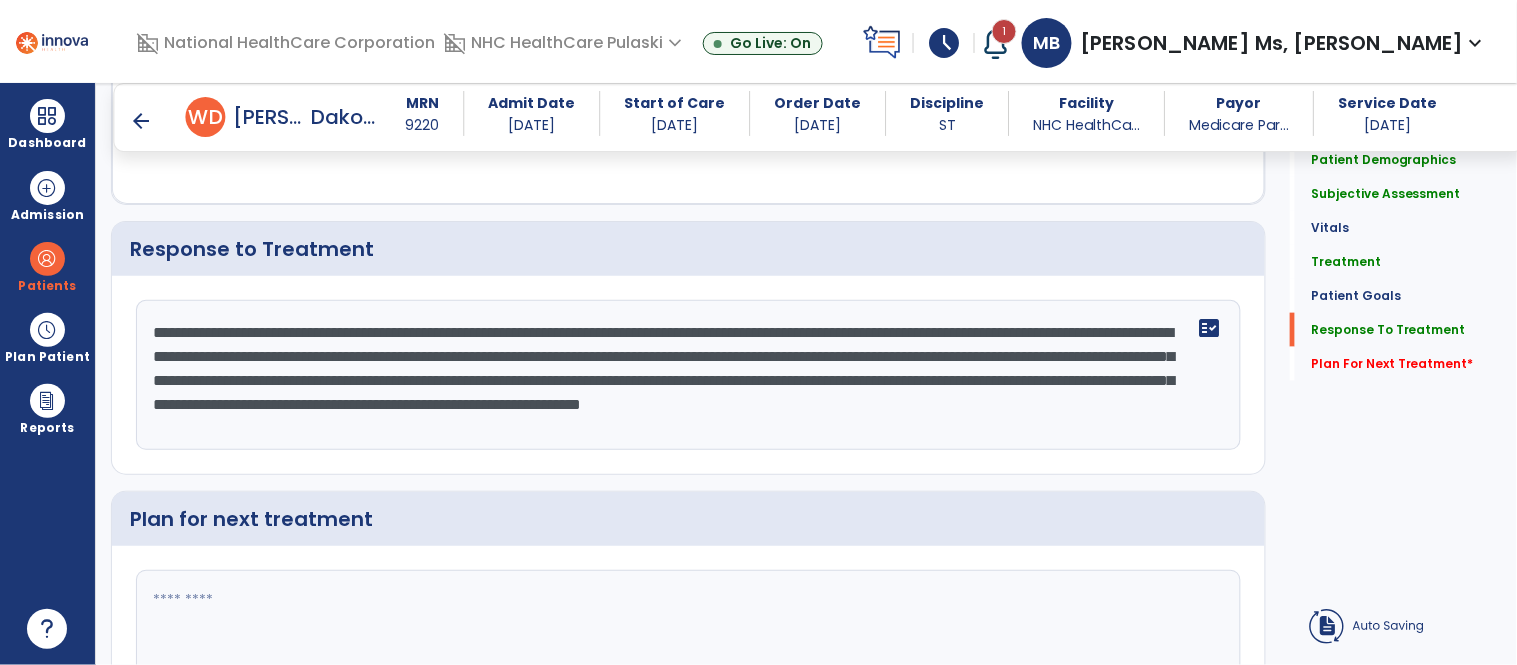 click on "**********" 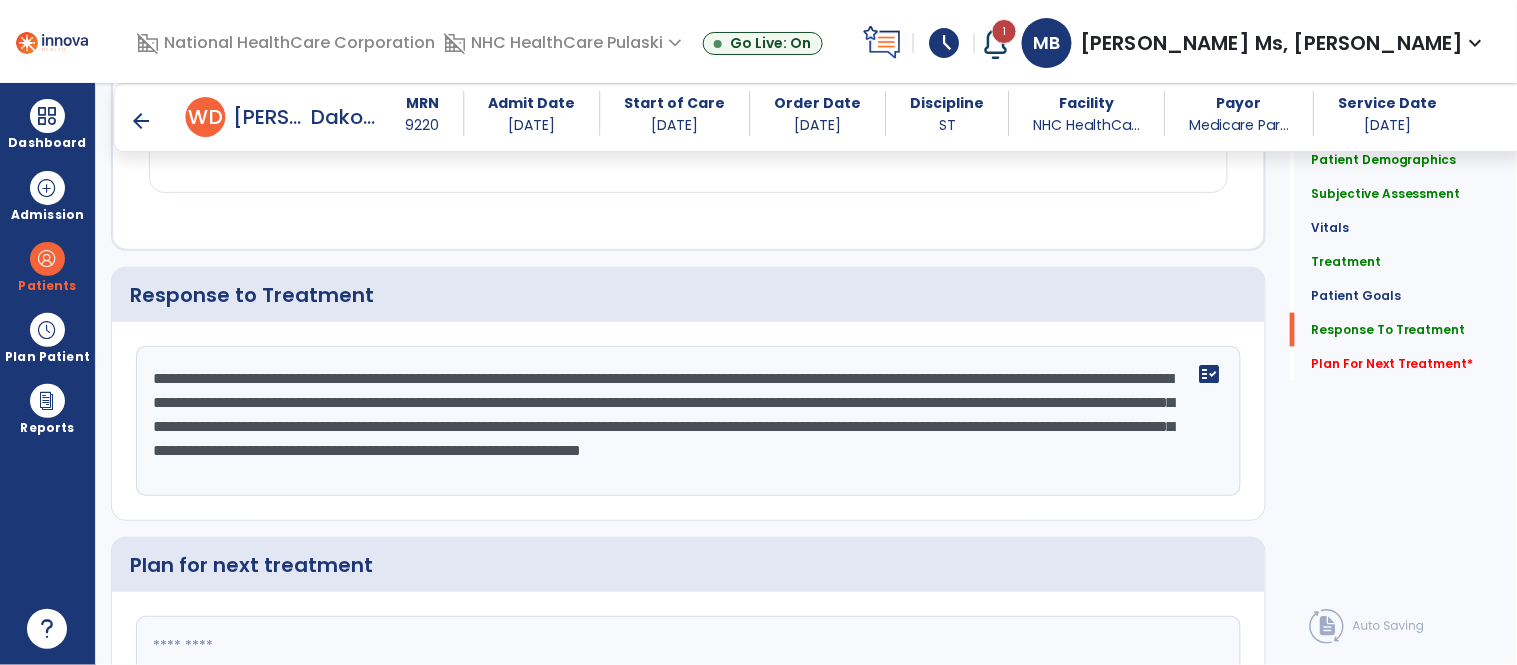 scroll, scrollTop: 2464, scrollLeft: 0, axis: vertical 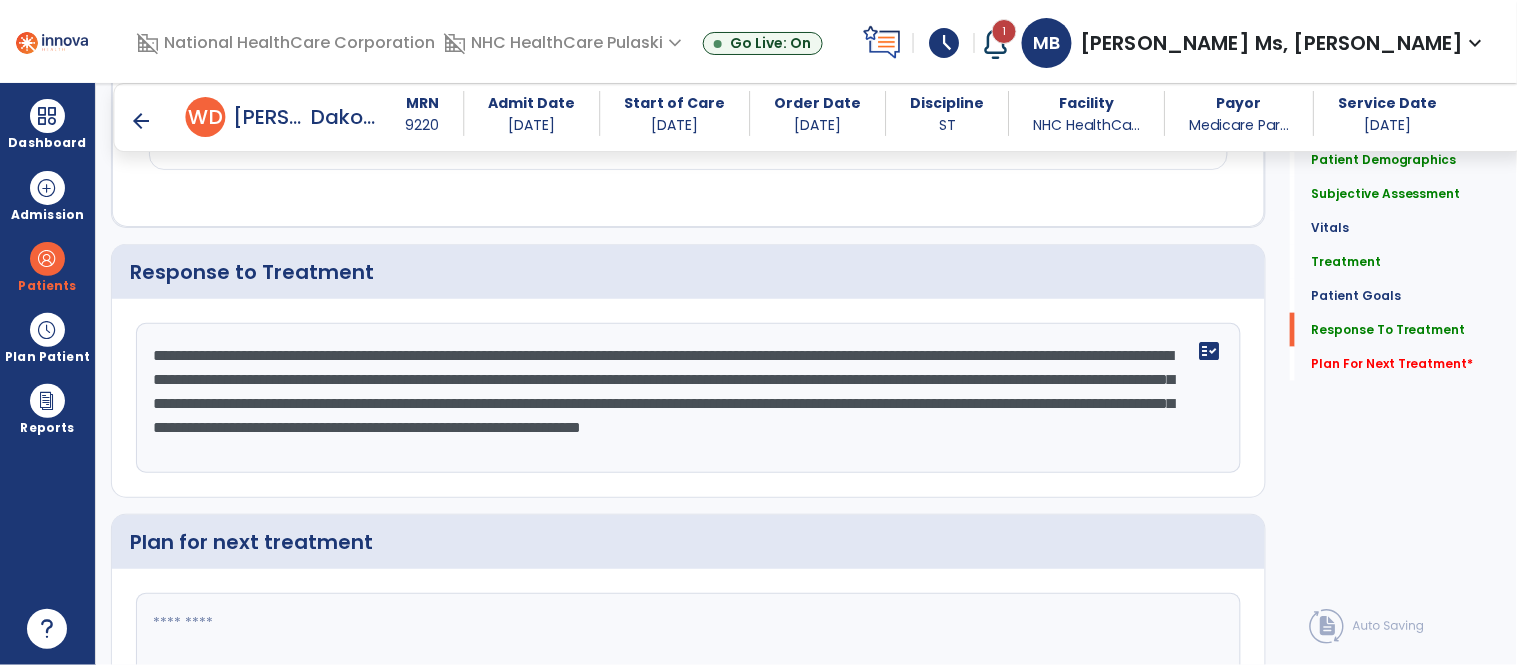 click on "**********" 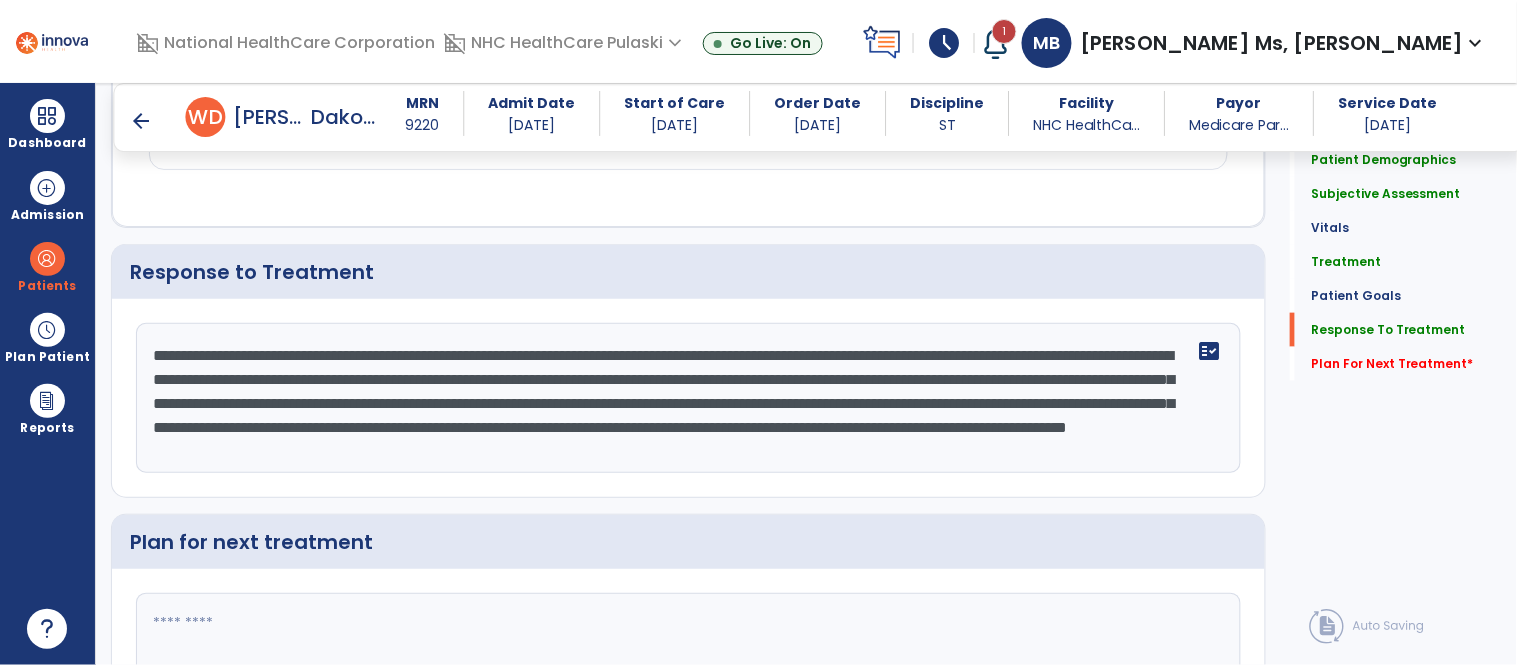 scroll, scrollTop: 2636, scrollLeft: 0, axis: vertical 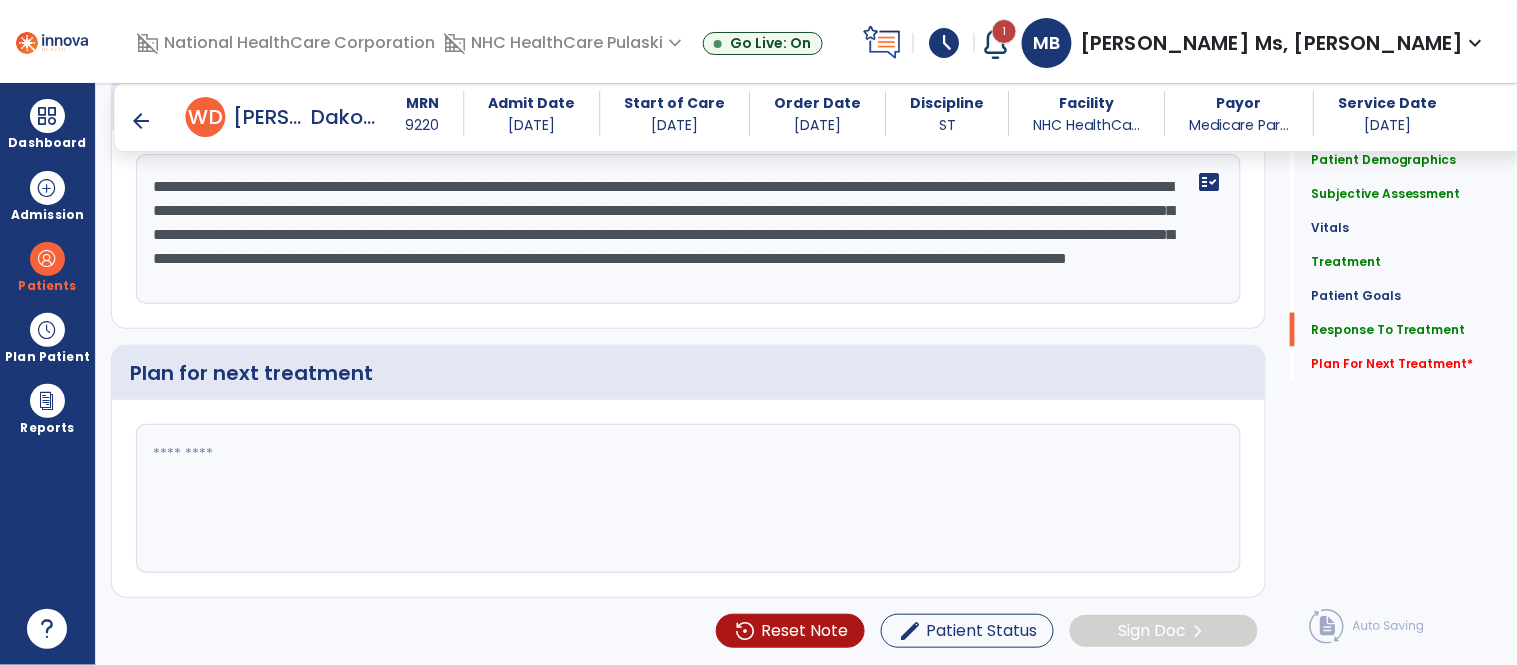 type on "**********" 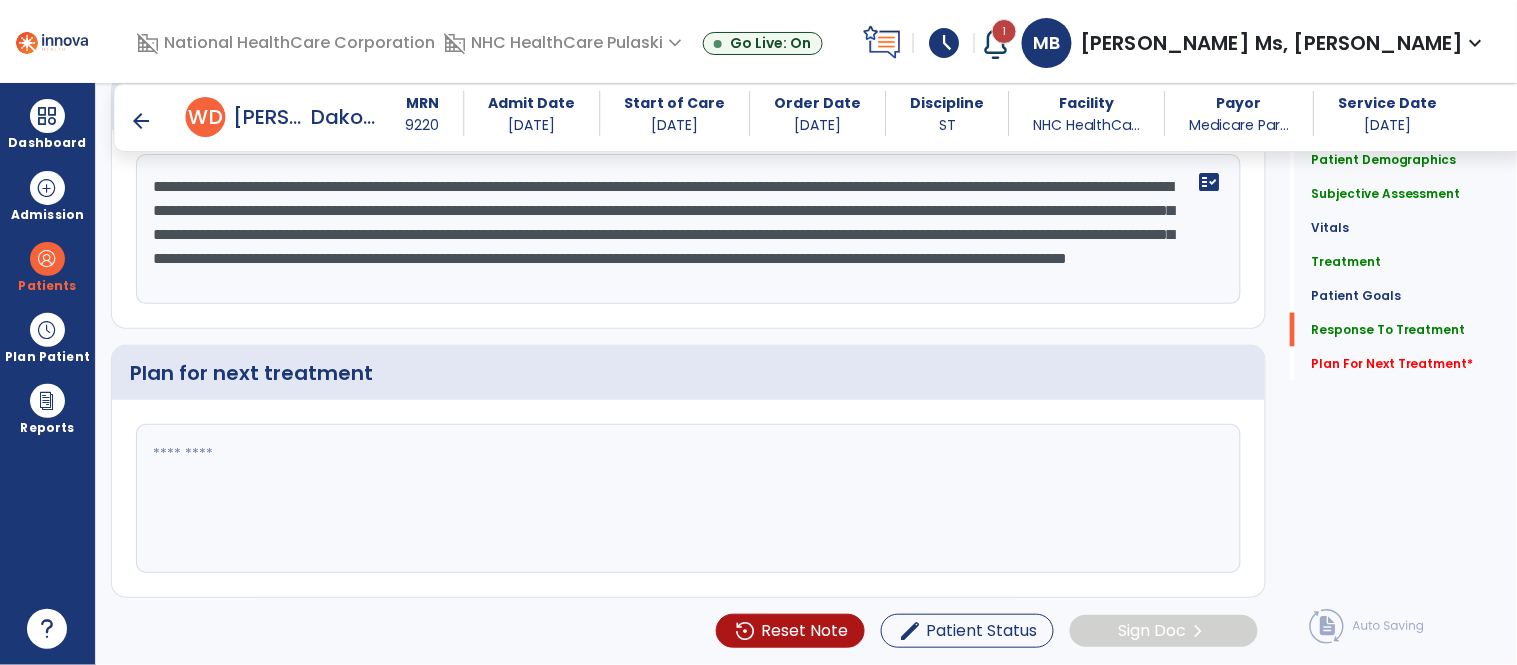 click 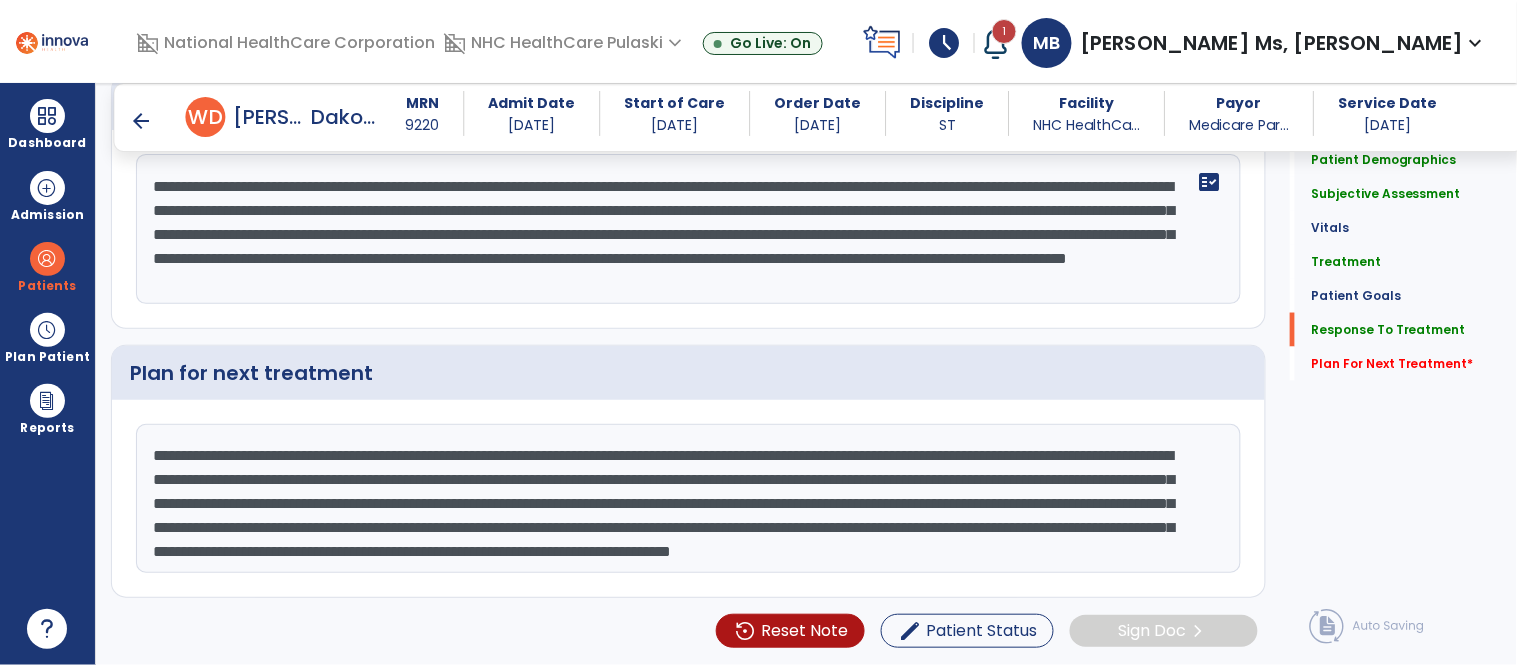 scroll, scrollTop: 62, scrollLeft: 0, axis: vertical 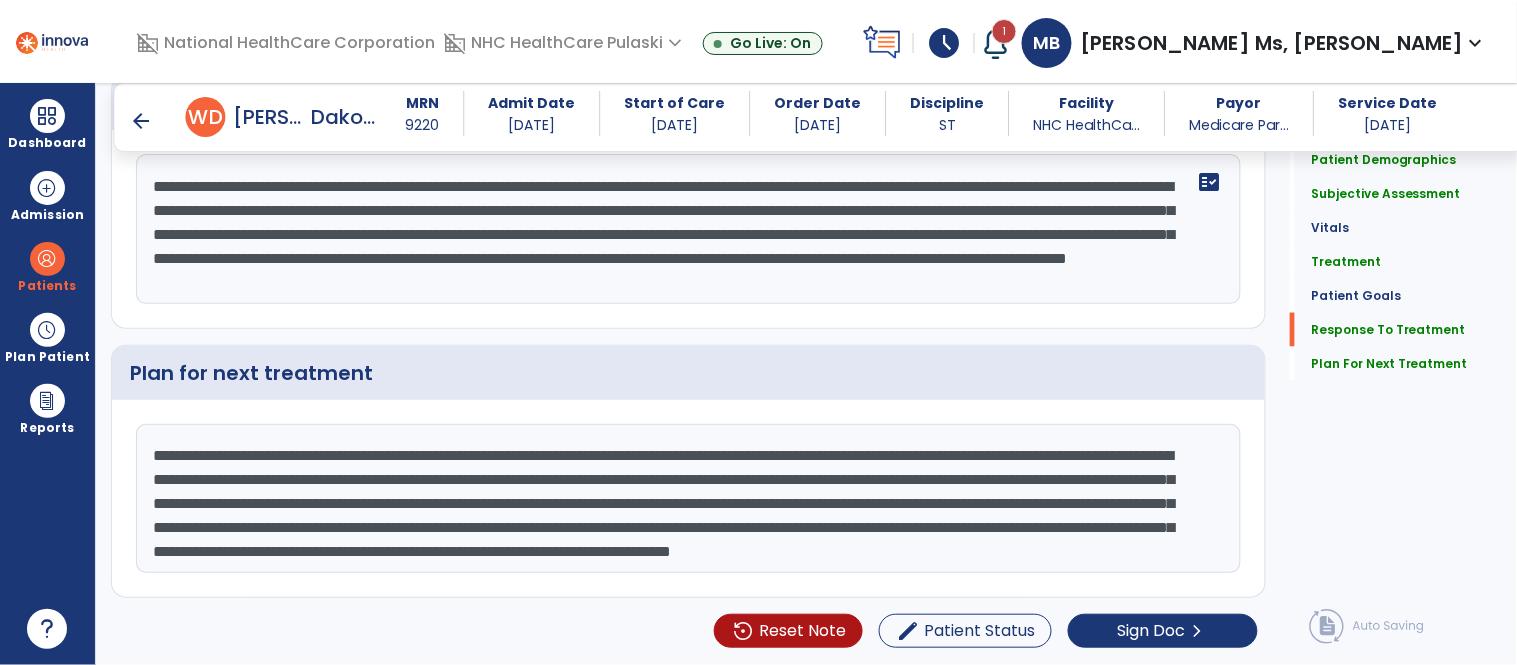 drag, startPoint x: 775, startPoint y: 465, endPoint x: 755, endPoint y: 510, distance: 49.24429 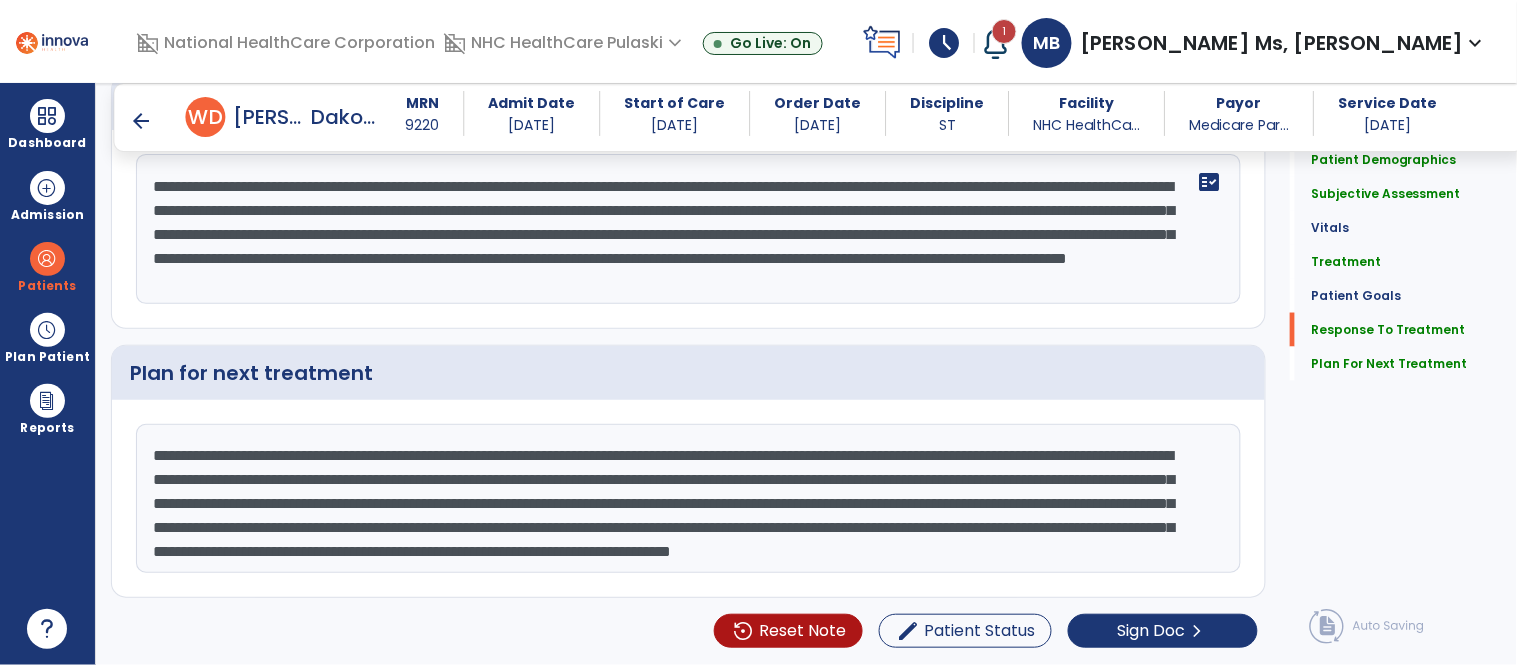 scroll, scrollTop: 43, scrollLeft: 0, axis: vertical 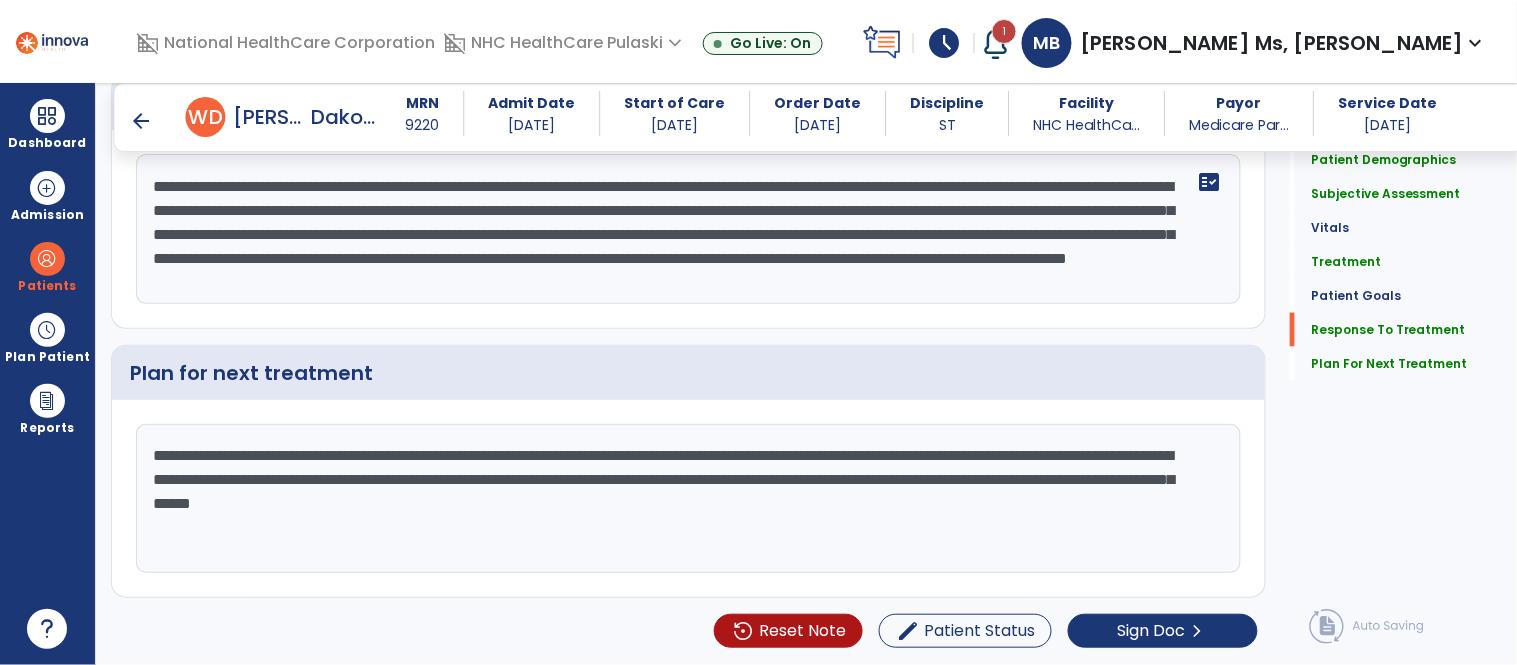 type on "**********" 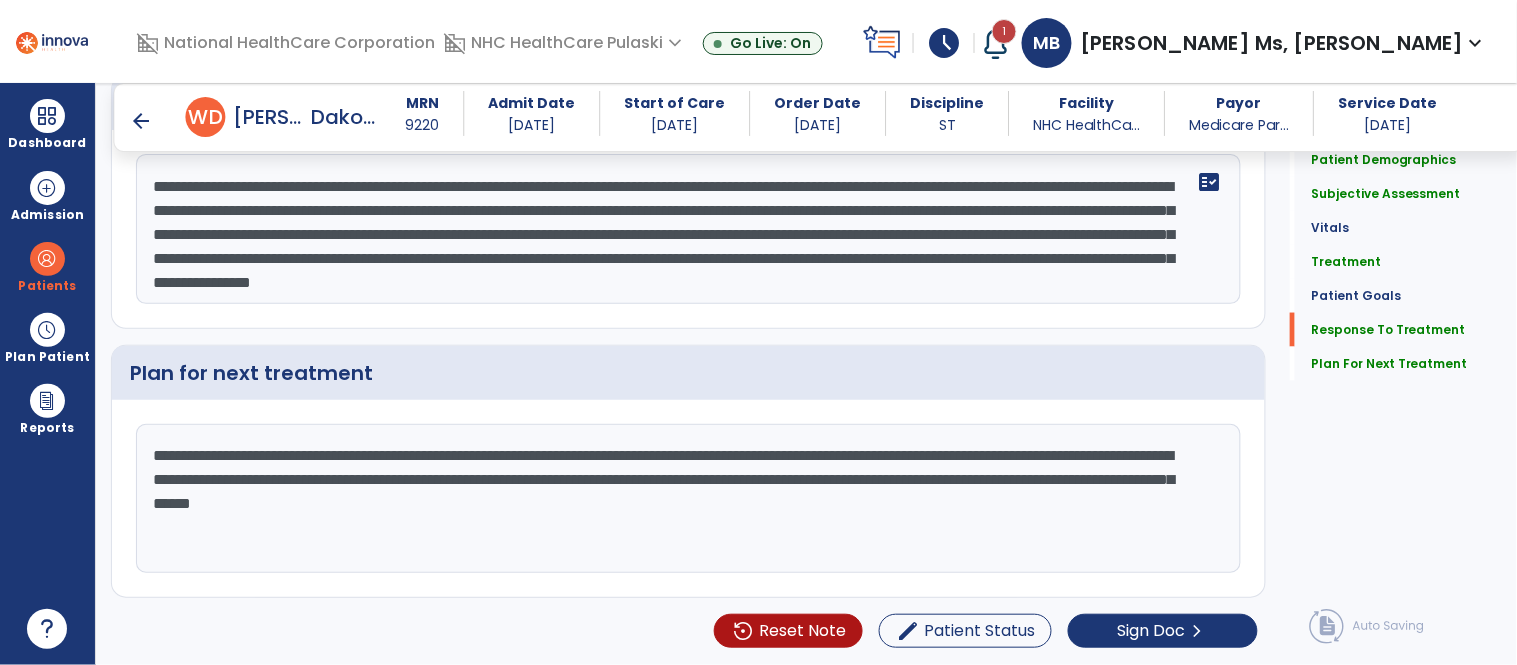 scroll, scrollTop: 2636, scrollLeft: 0, axis: vertical 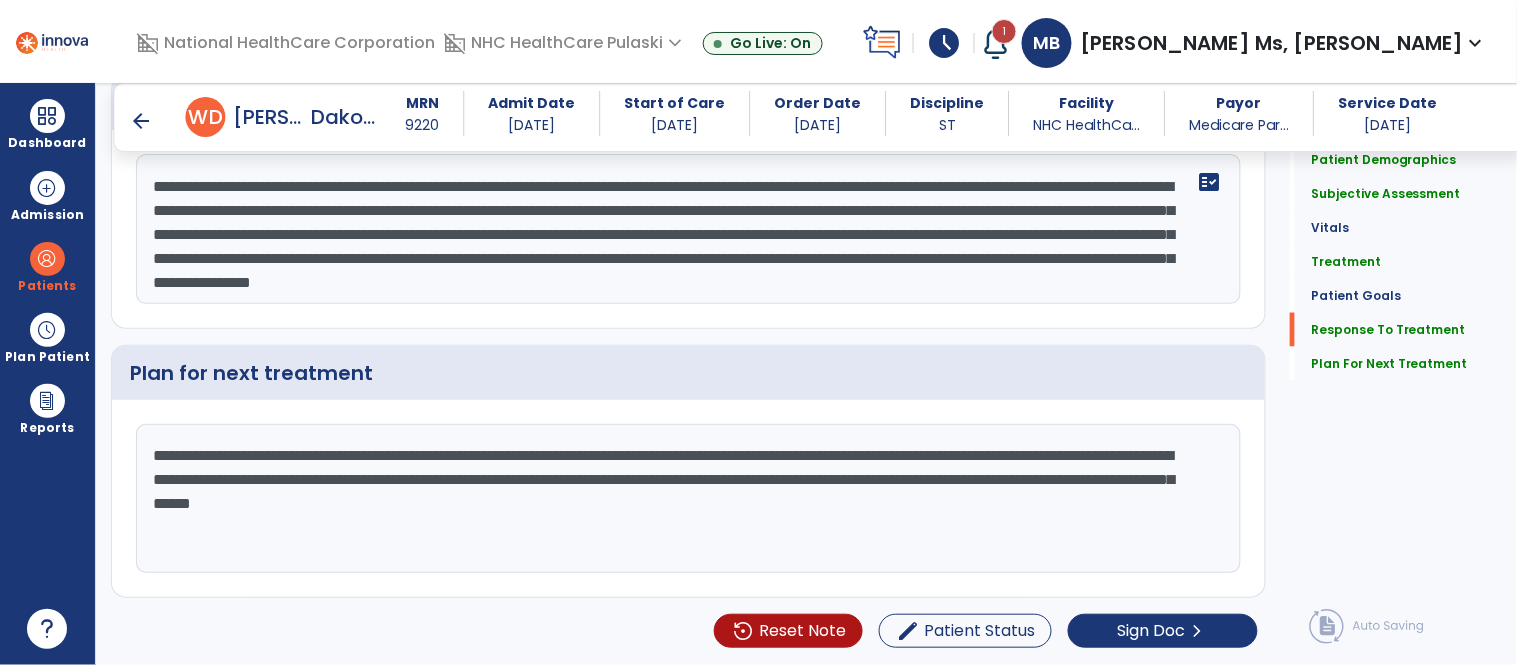 type on "**********" 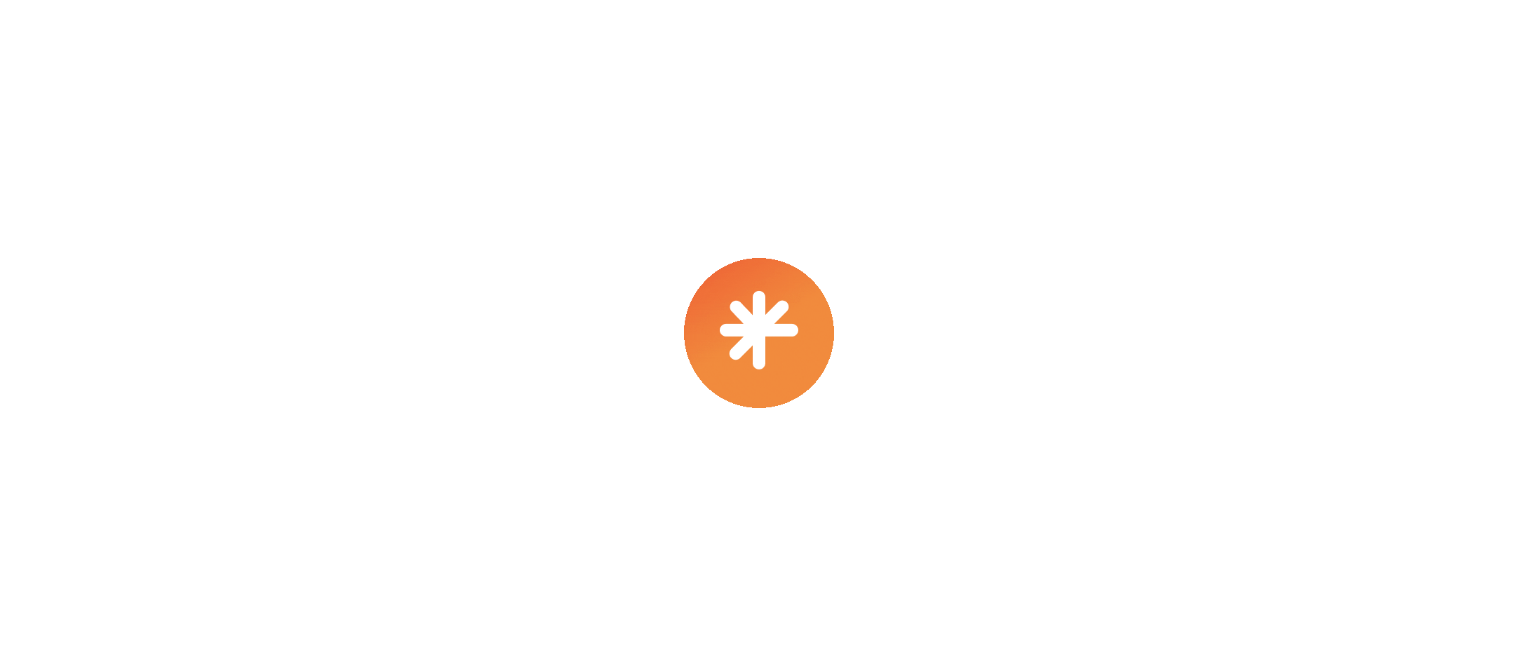 scroll, scrollTop: 0, scrollLeft: 0, axis: both 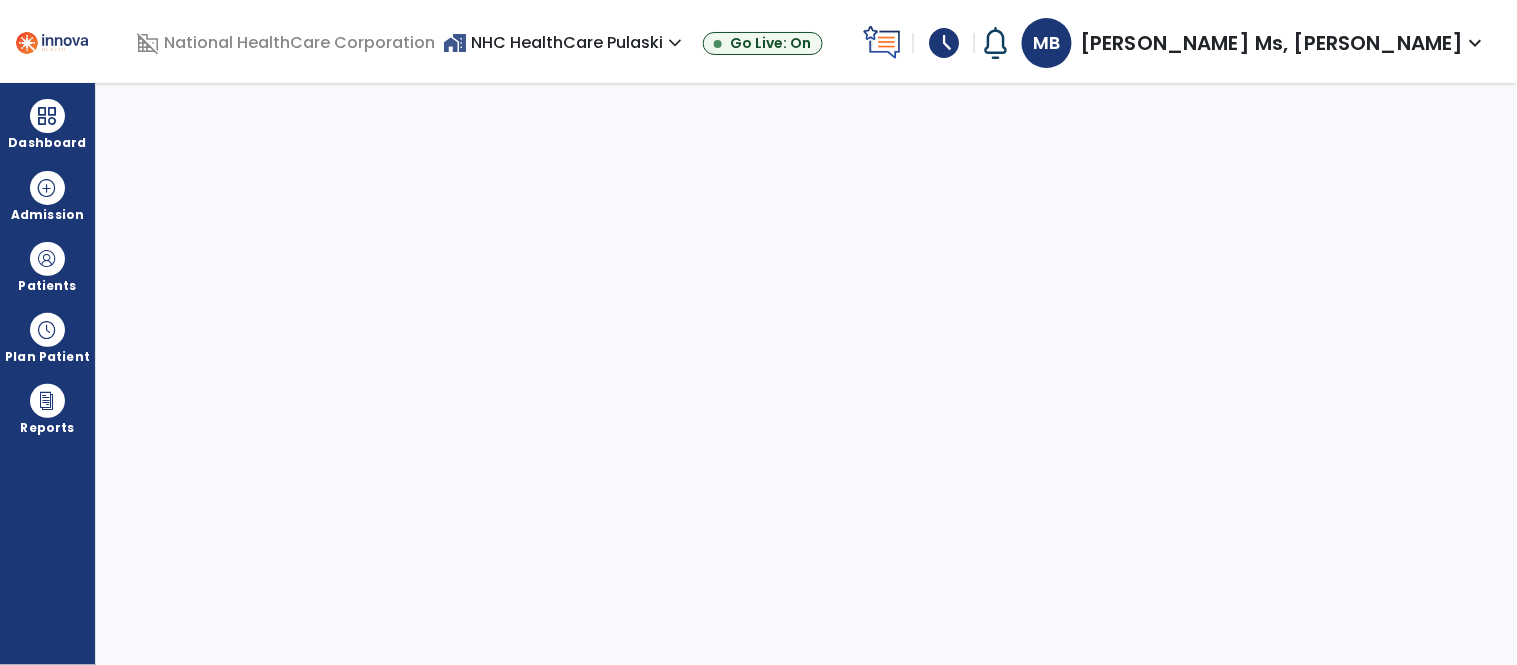 select on "****" 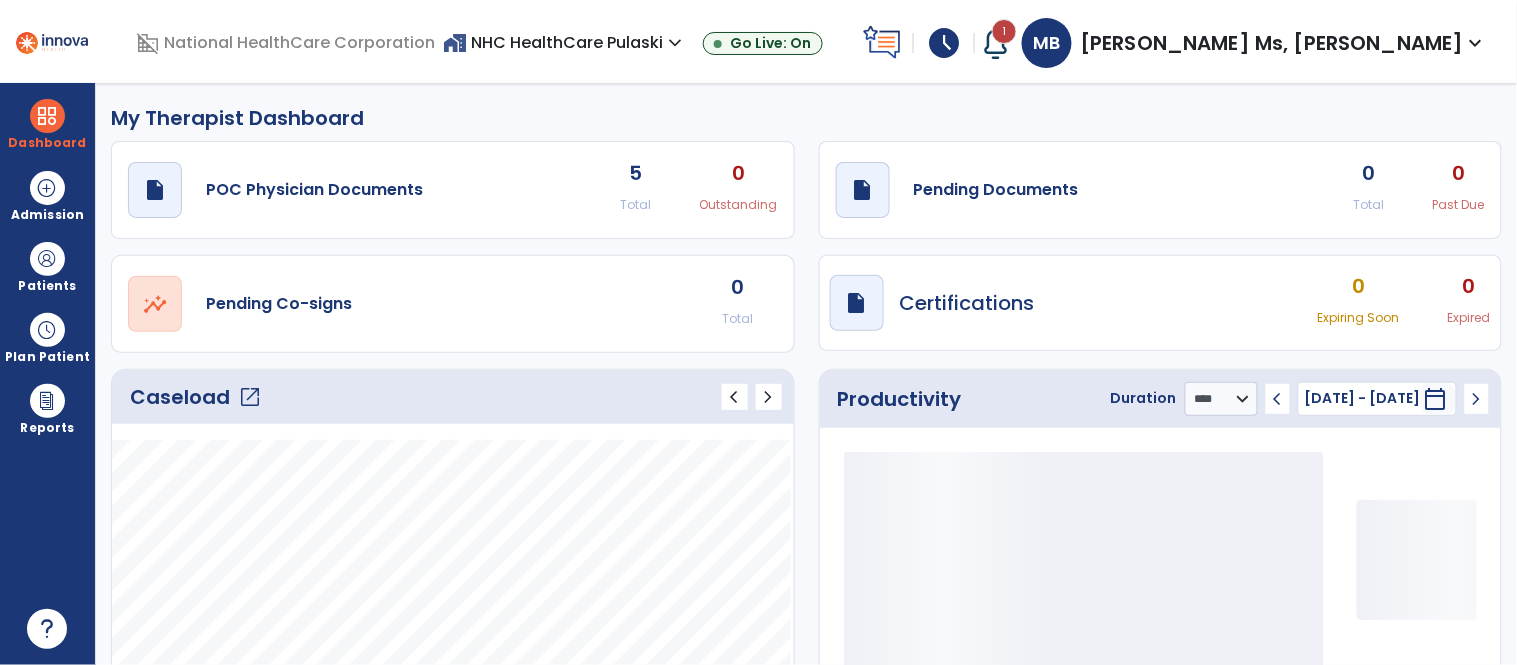 scroll, scrollTop: 484, scrollLeft: 0, axis: vertical 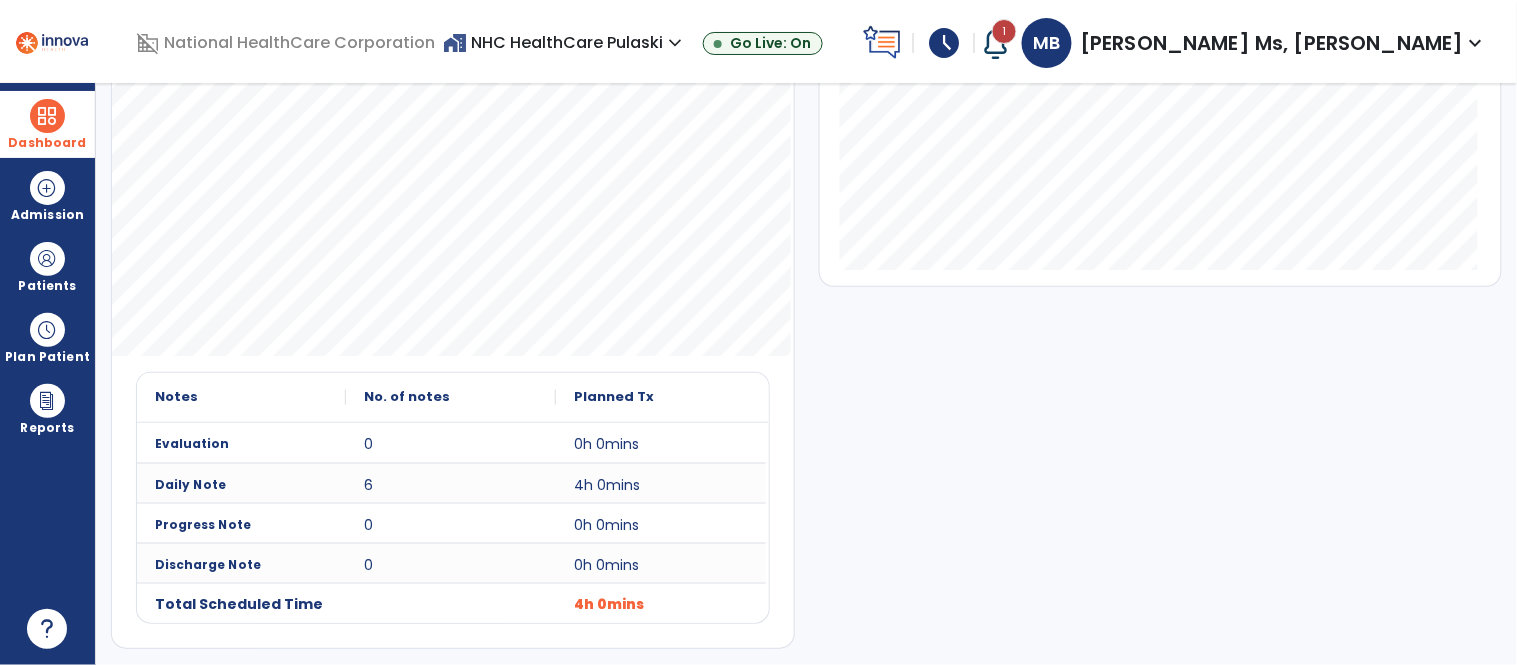 click at bounding box center (47, 116) 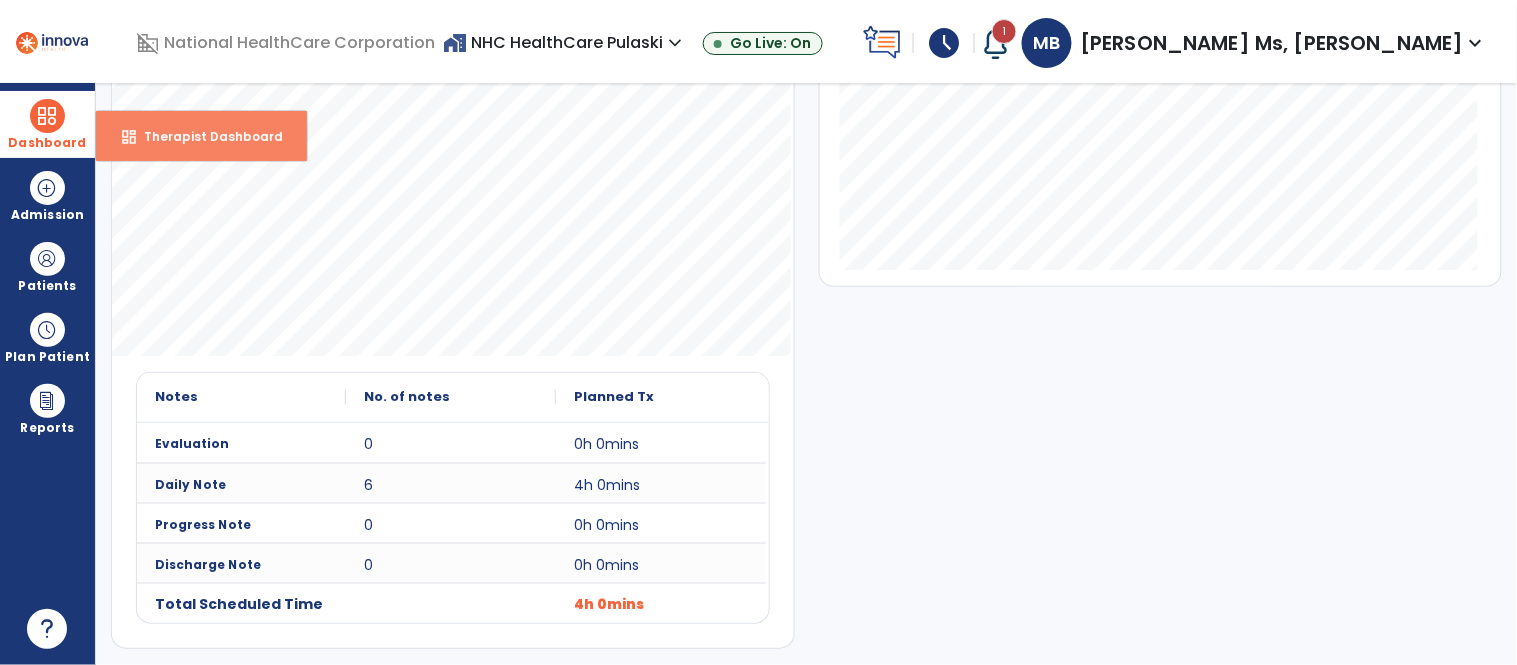 click on "Therapist Dashboard" at bounding box center (205, 136) 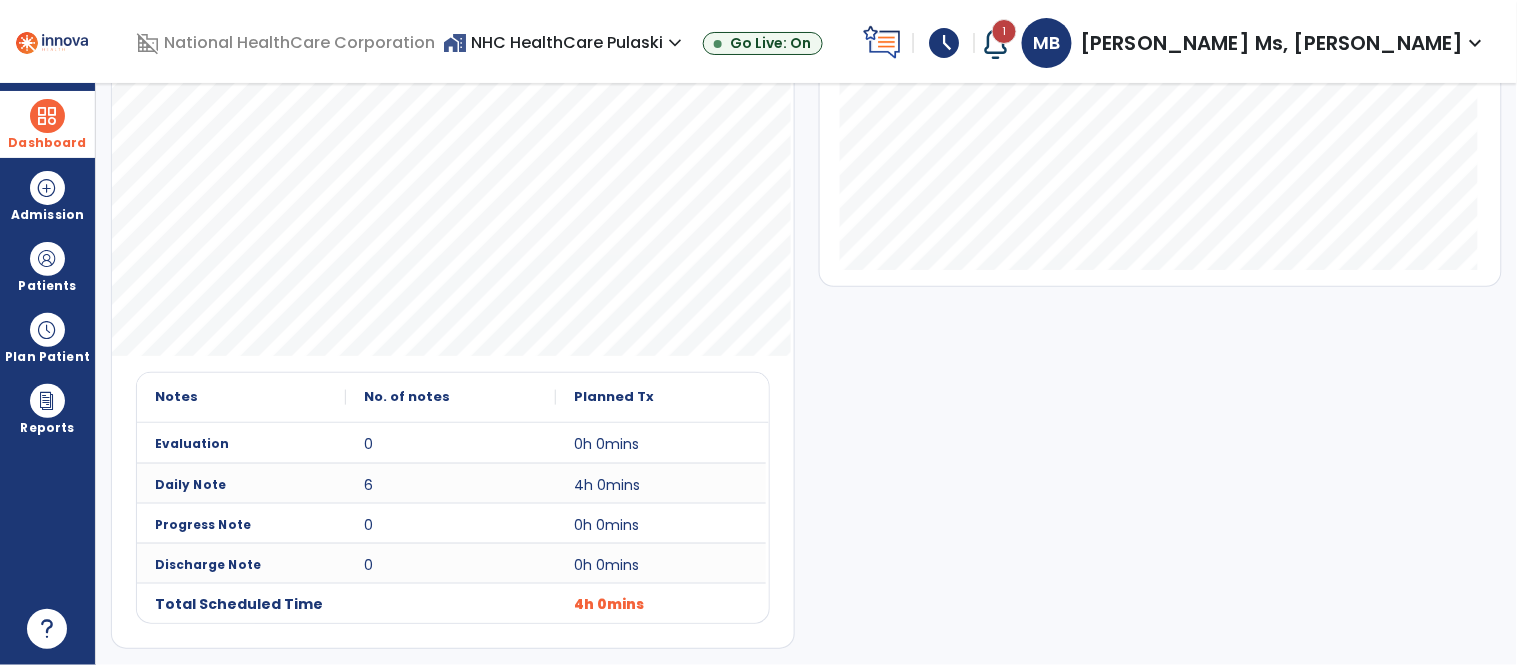 click at bounding box center (47, 116) 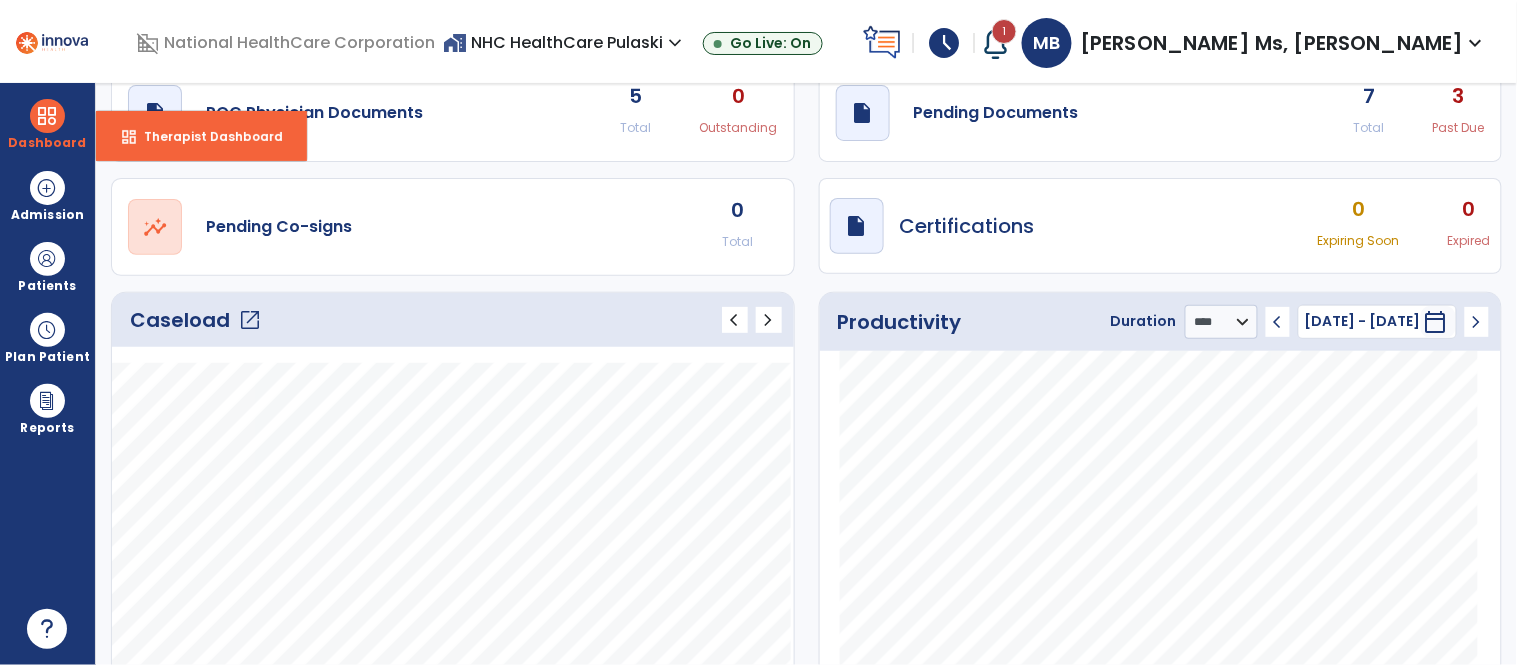 scroll, scrollTop: 58, scrollLeft: 0, axis: vertical 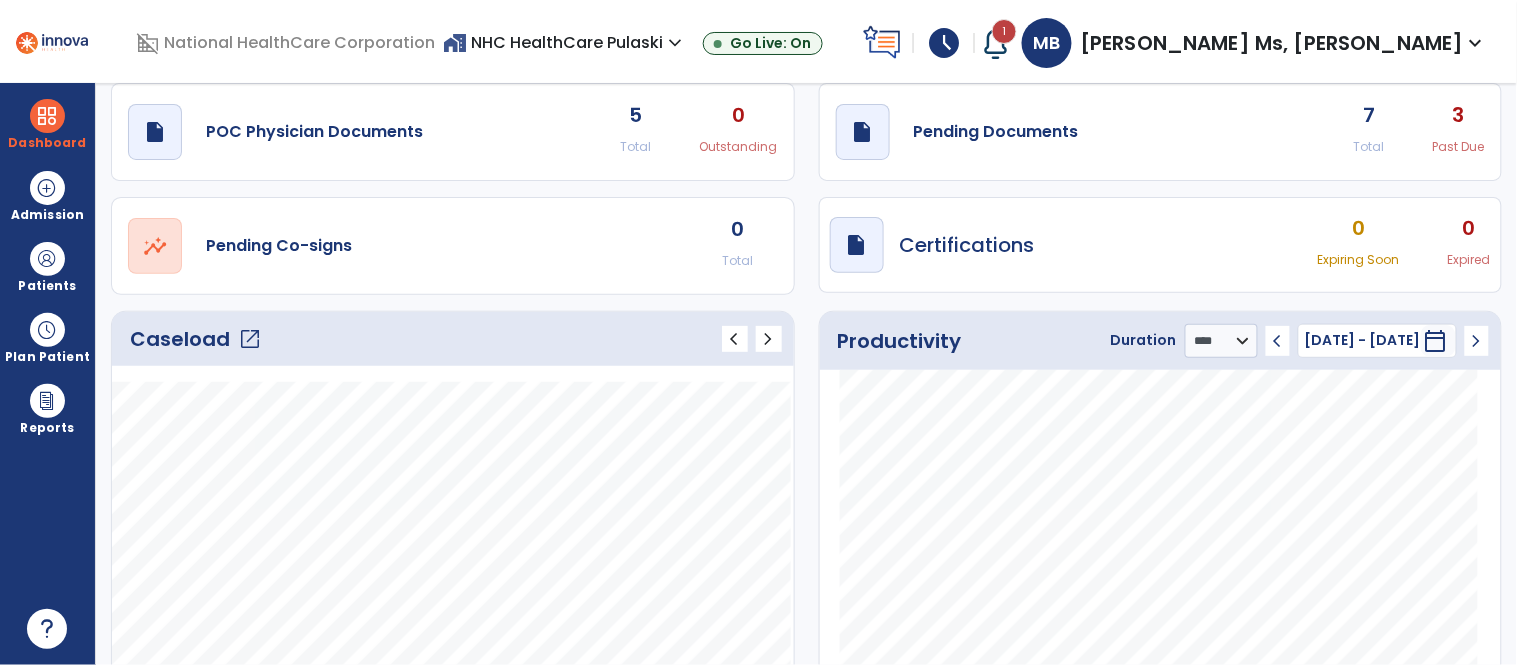 click on "open_in_new" 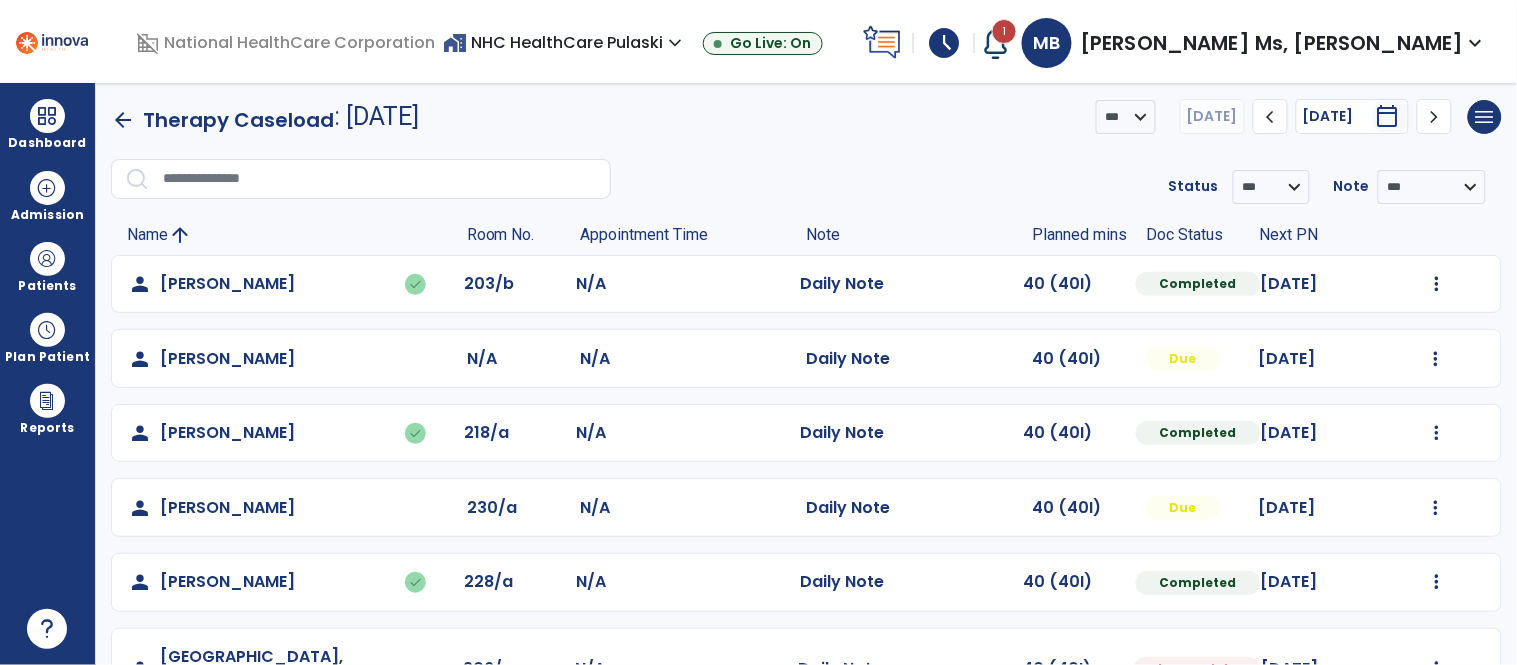 scroll, scrollTop: 47, scrollLeft: 0, axis: vertical 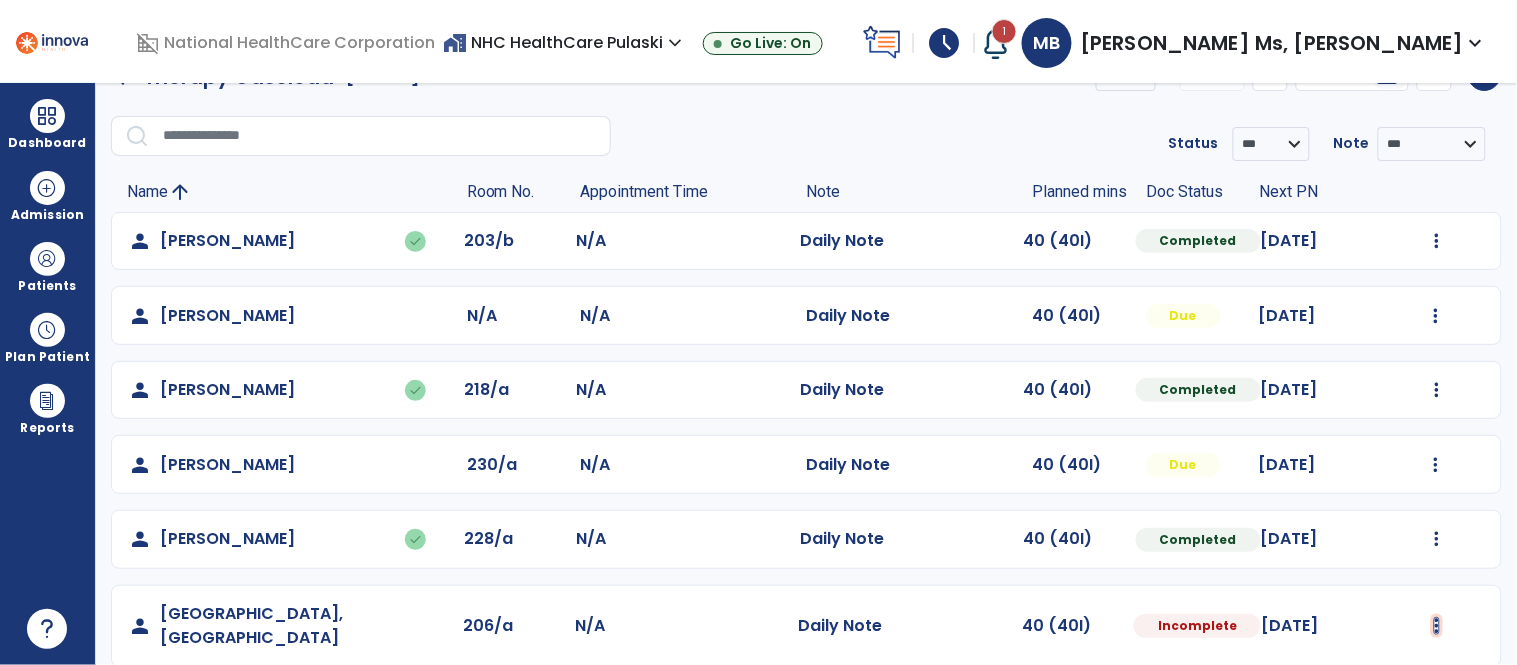 click at bounding box center [1437, 241] 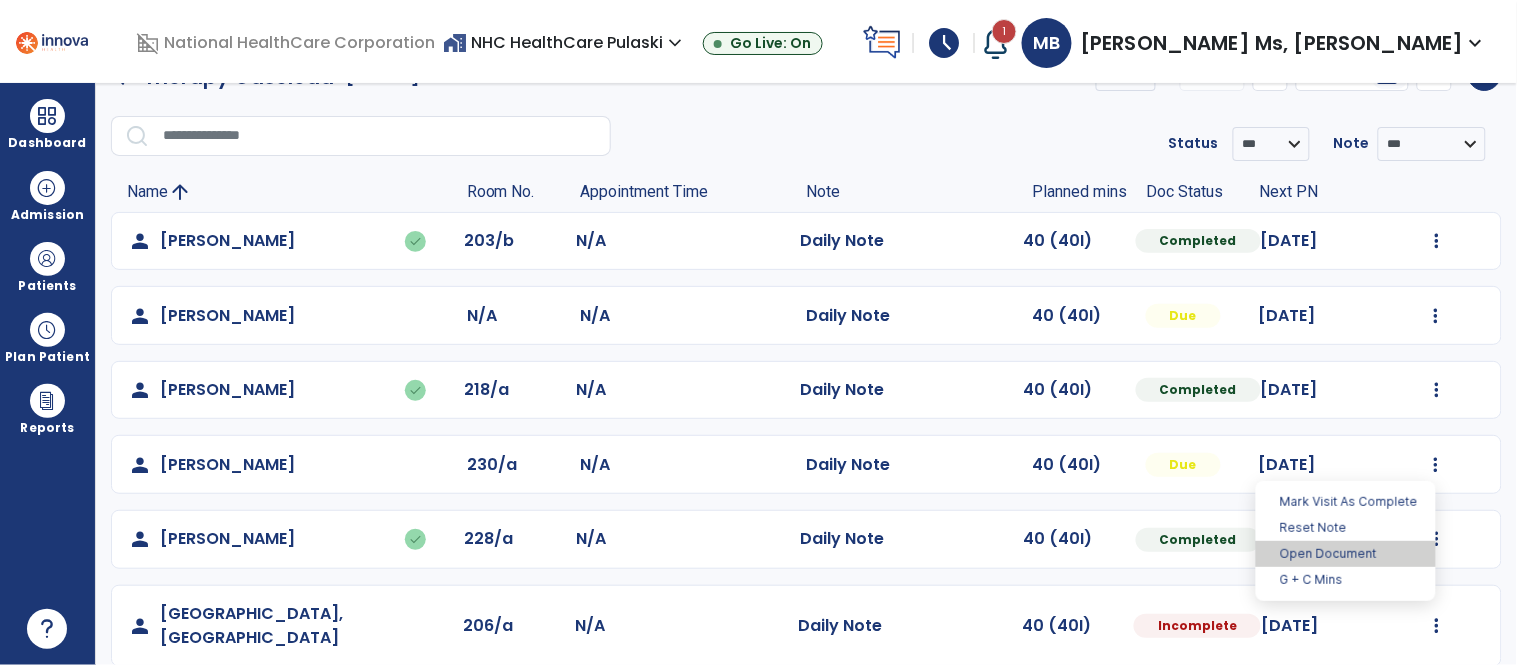 click on "Open Document" at bounding box center (1346, 554) 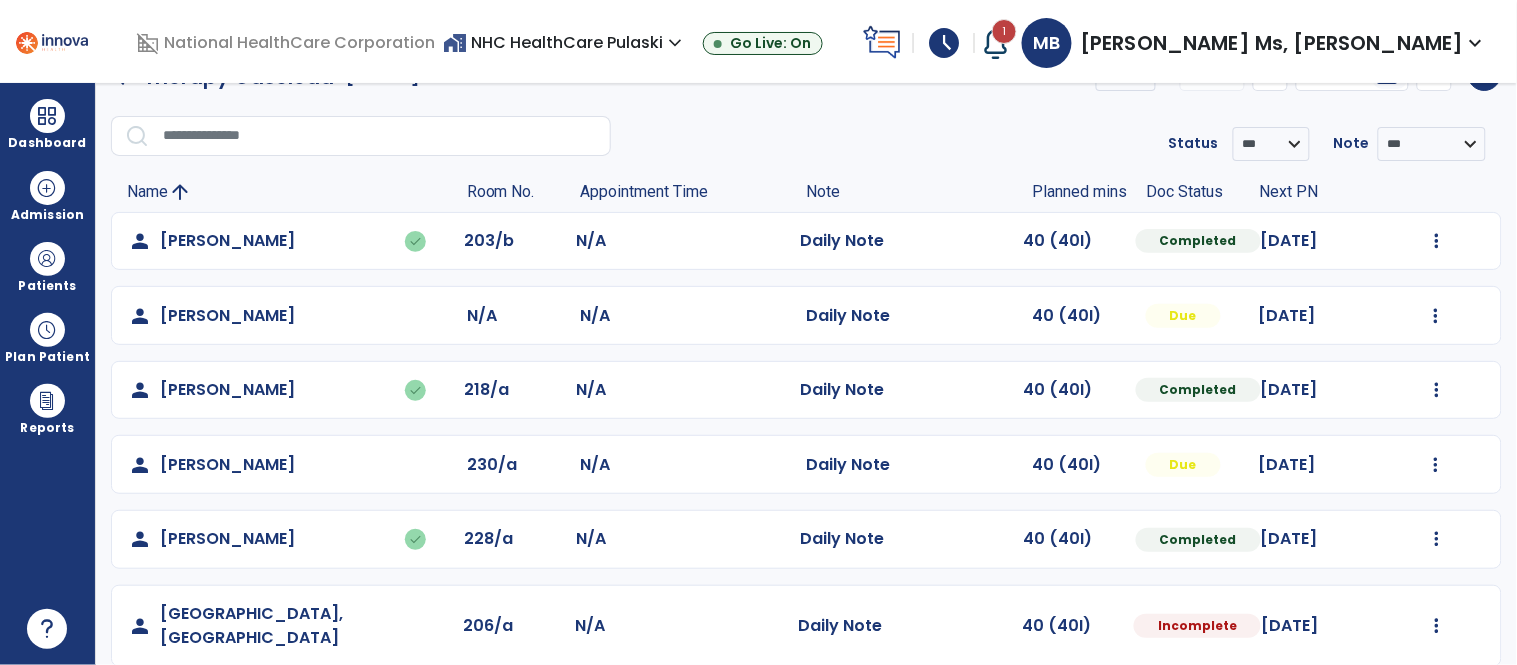 select on "*" 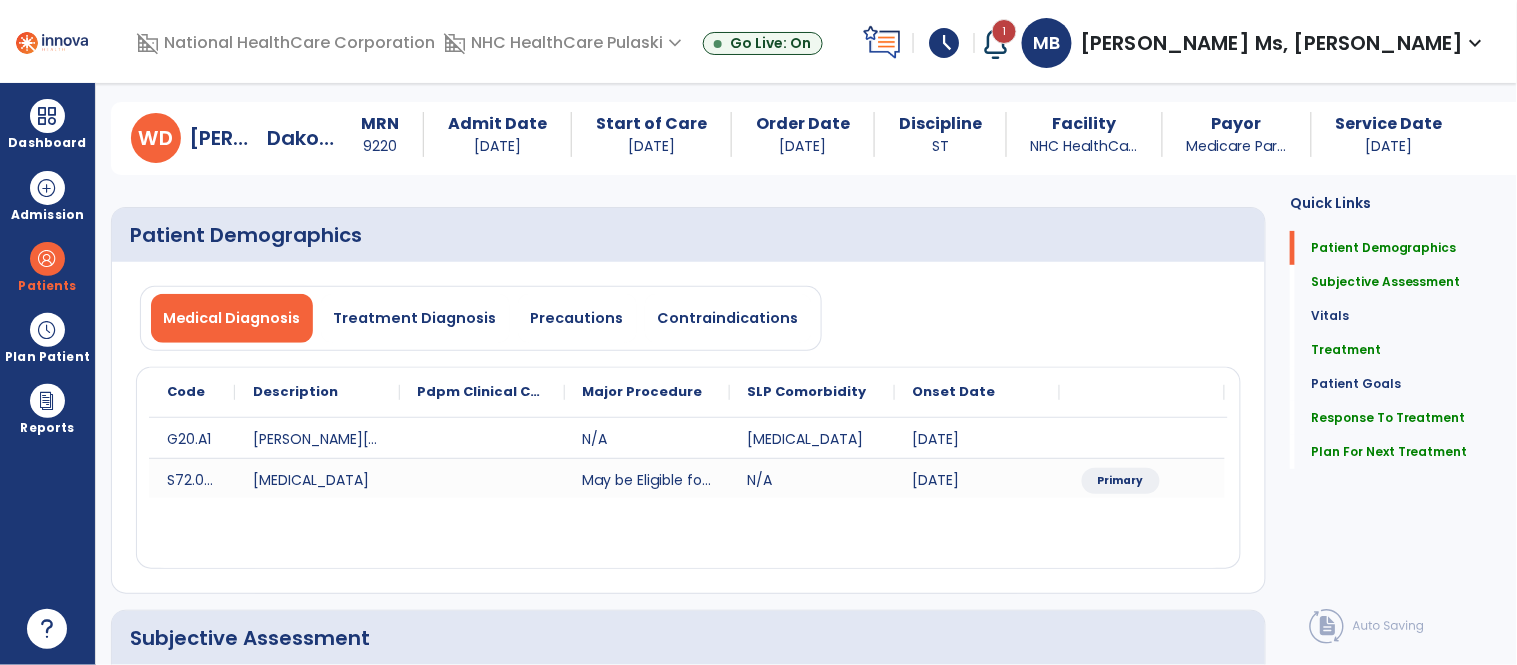 scroll, scrollTop: 0, scrollLeft: 0, axis: both 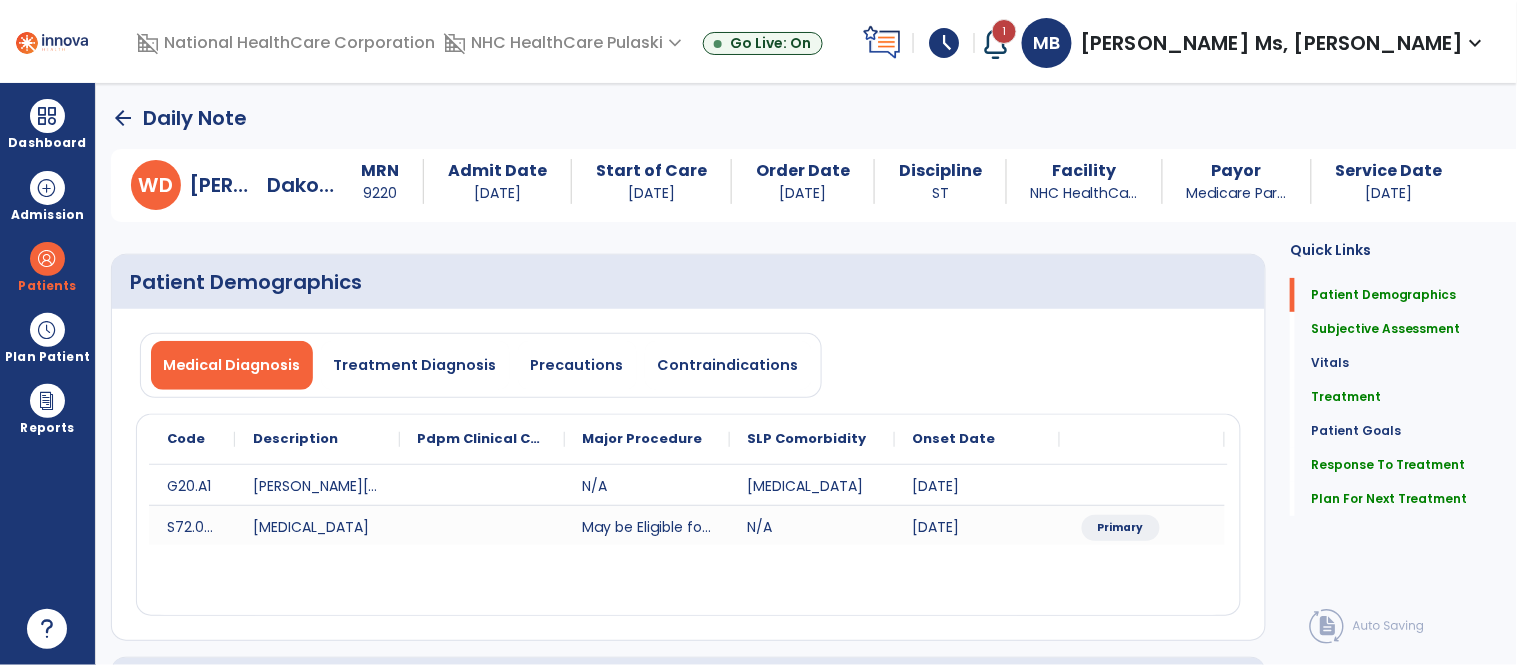 click on "Plan For Next Treatment   Plan For Next Treatment" 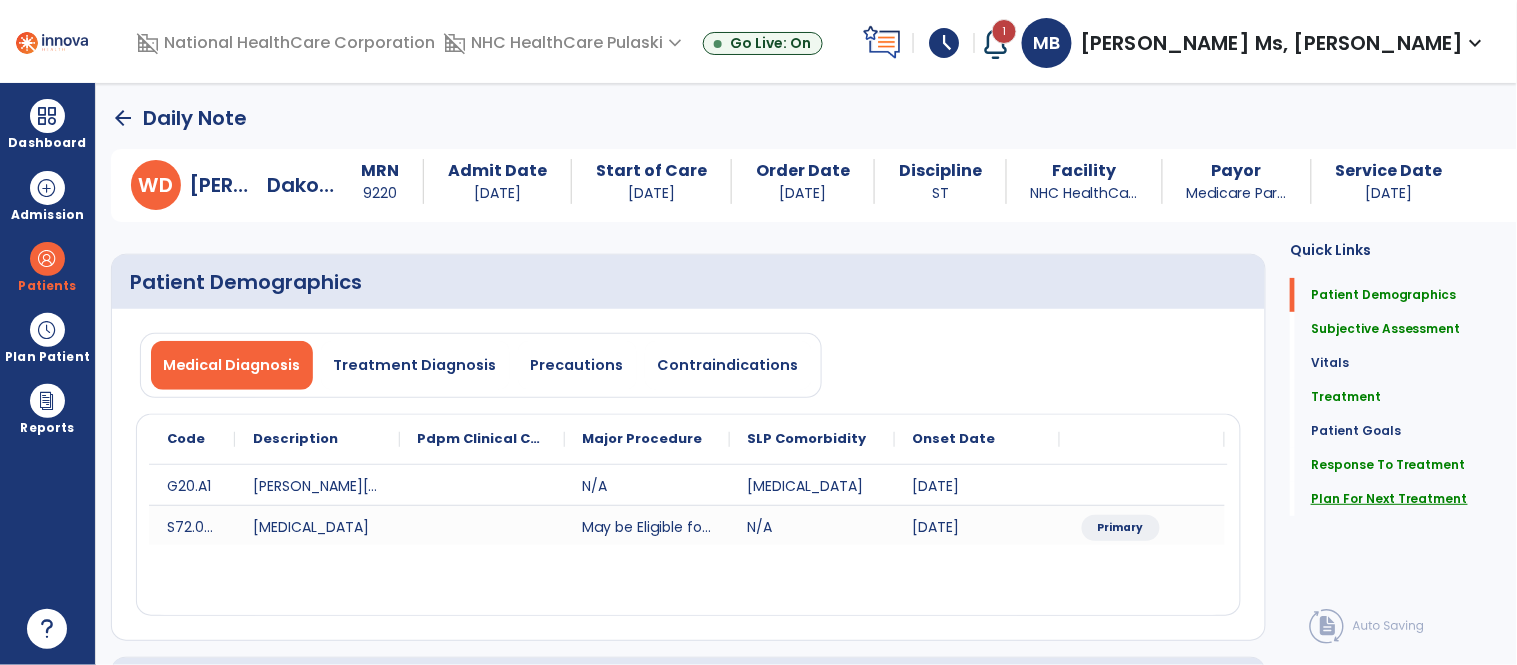 click on "Plan For Next Treatment" 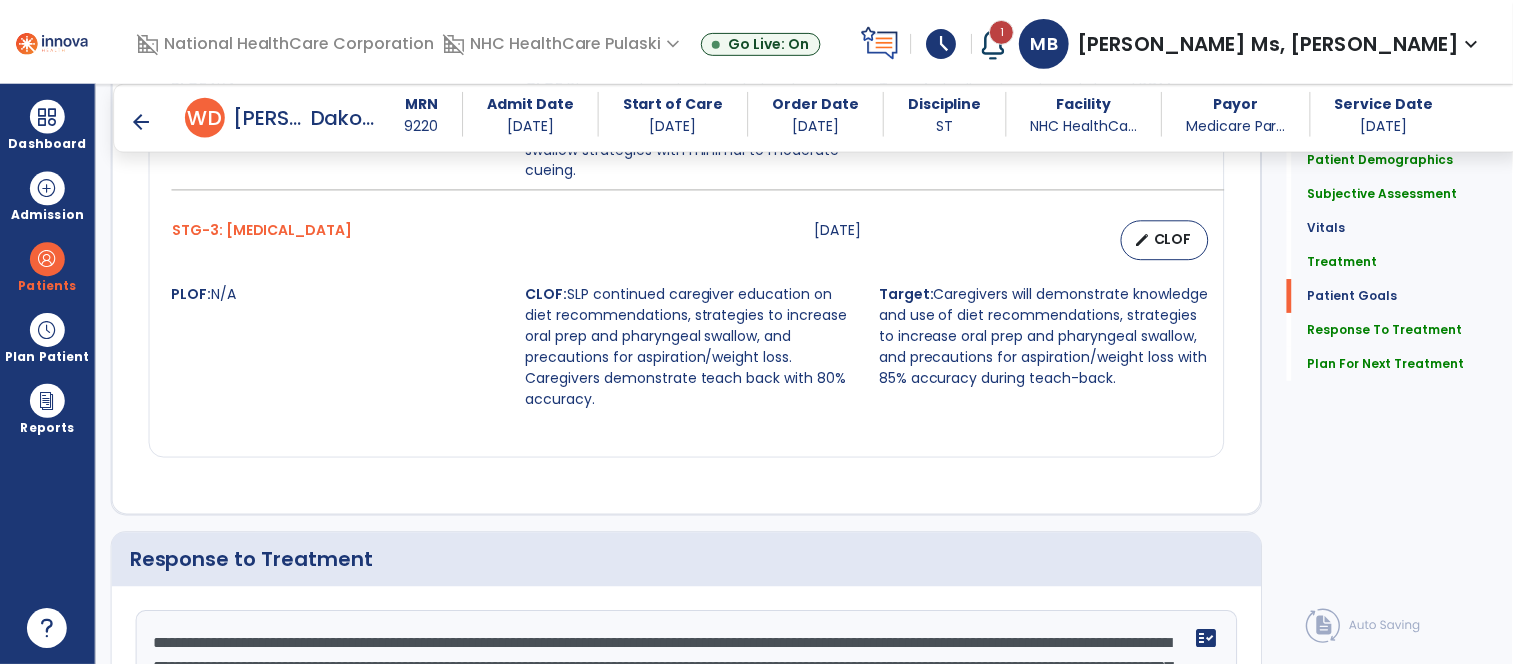 scroll, scrollTop: 2794, scrollLeft: 0, axis: vertical 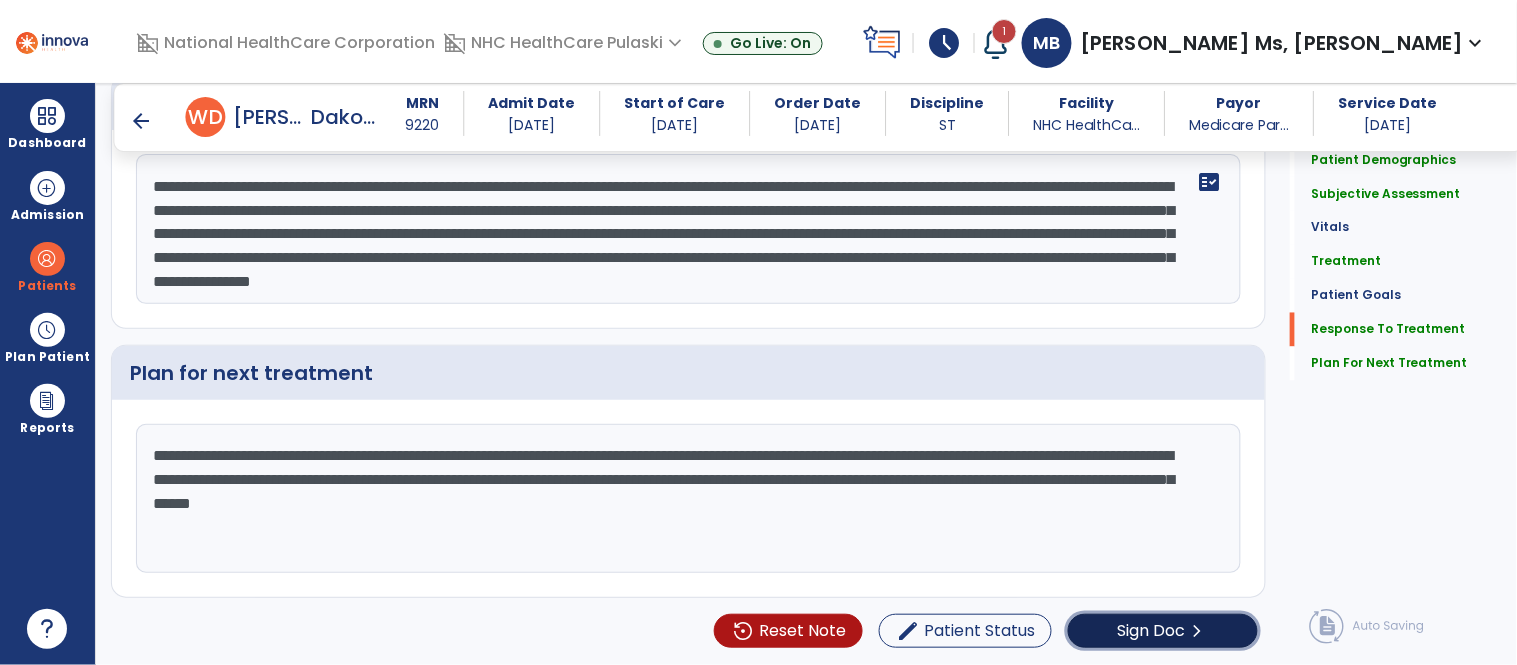 click on "chevron_right" 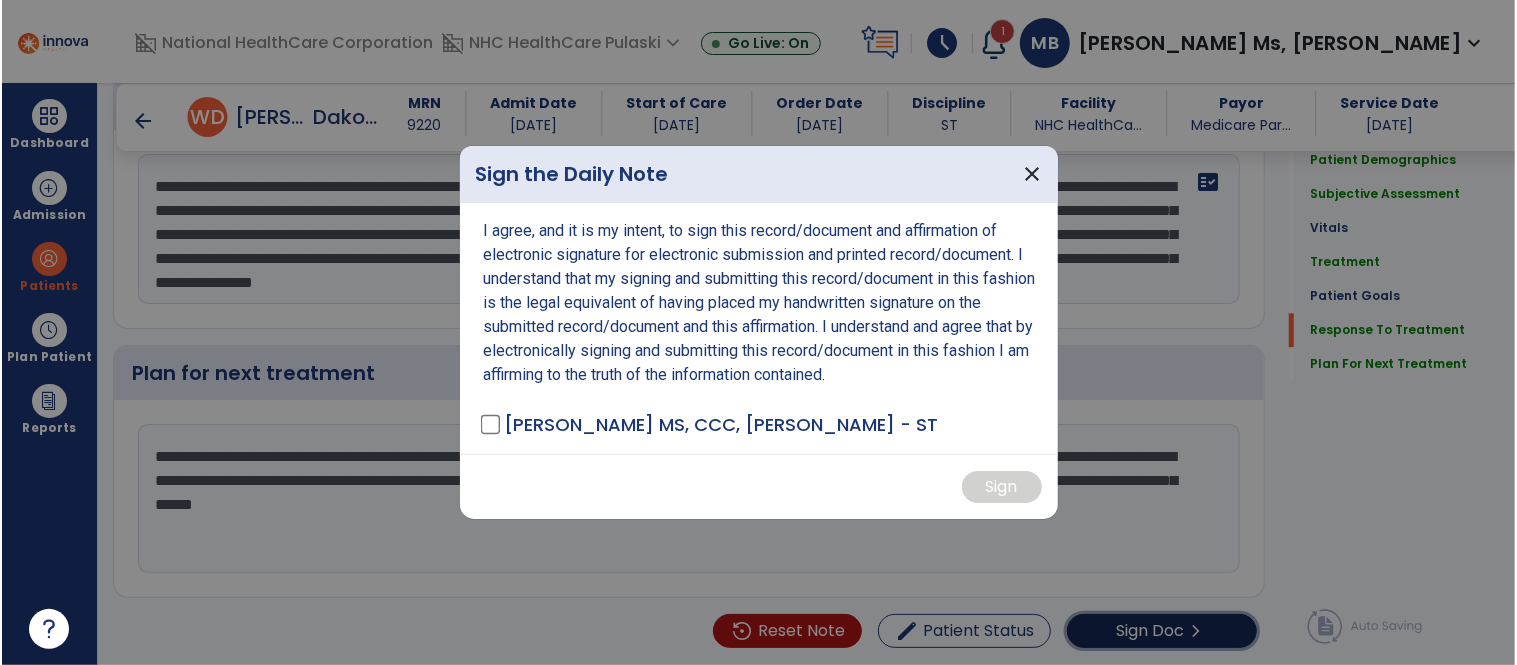 scroll, scrollTop: 2794, scrollLeft: 0, axis: vertical 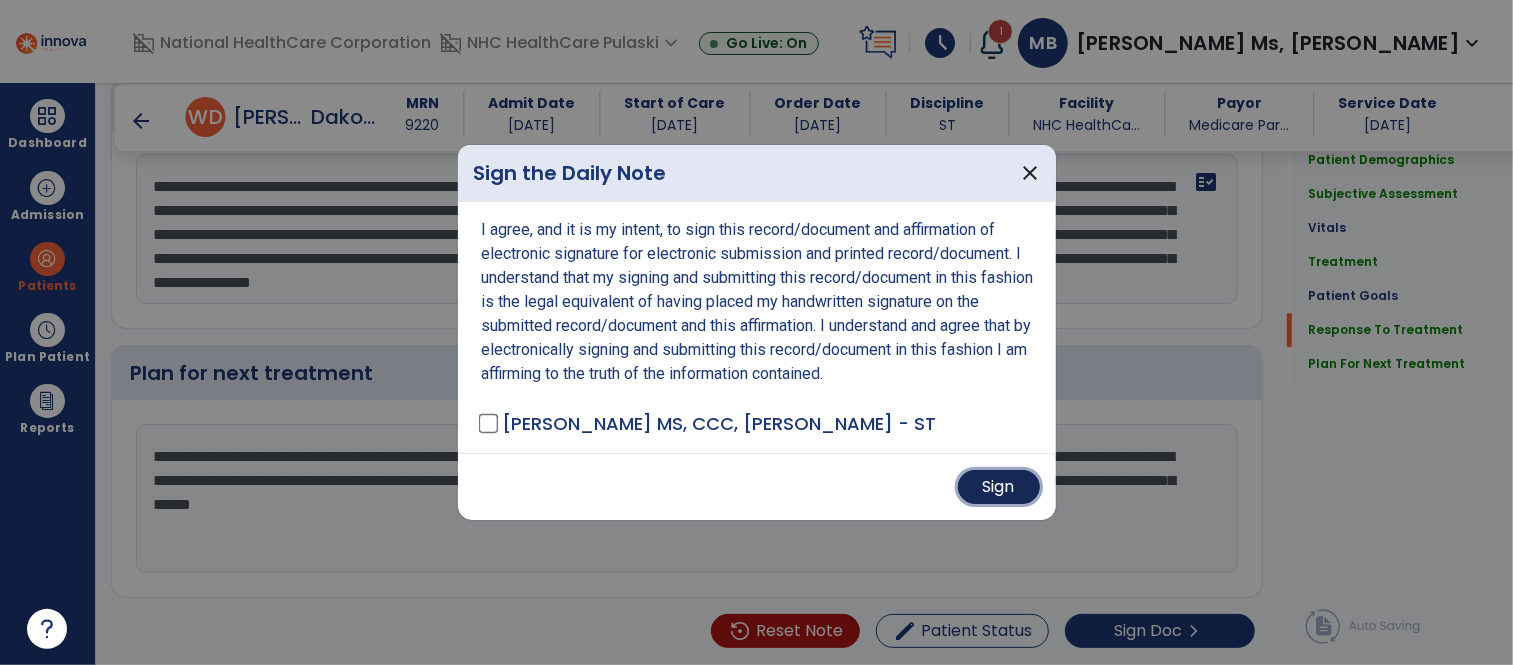 click on "Sign" at bounding box center [999, 487] 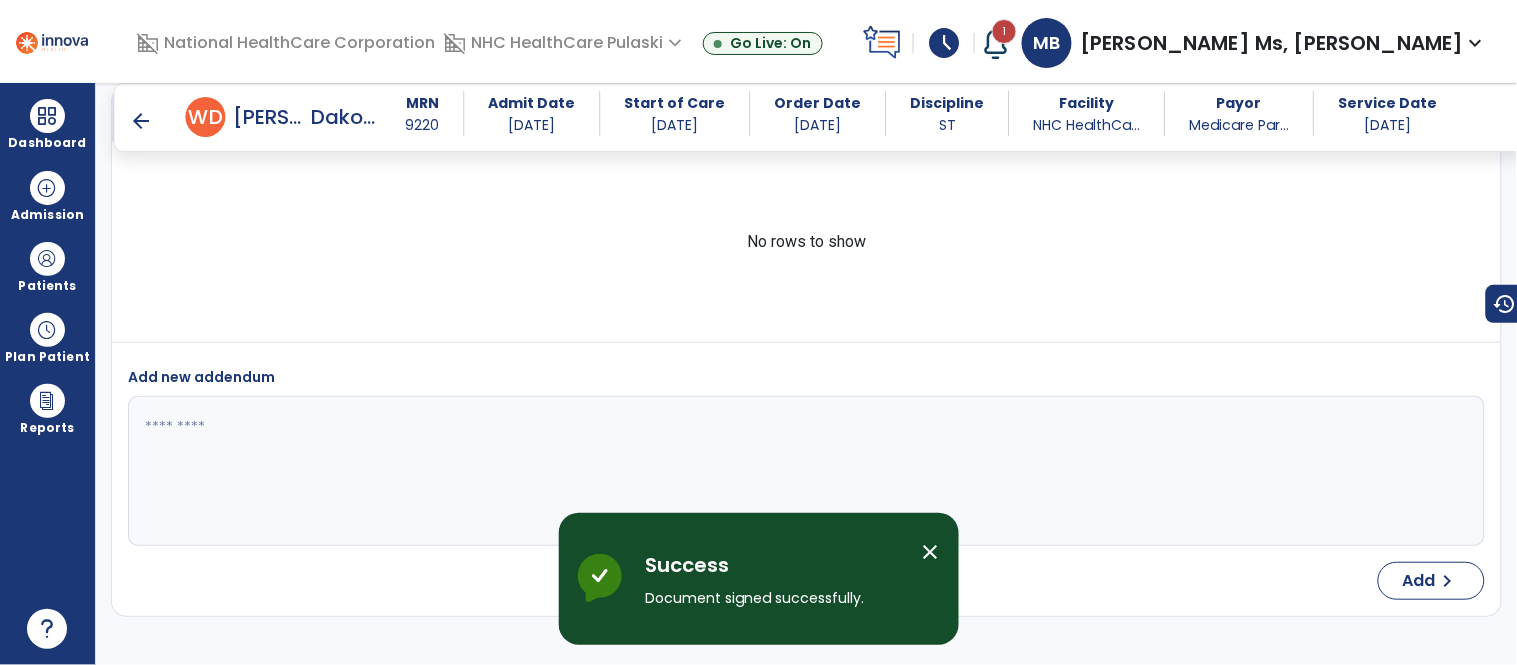scroll, scrollTop: 4054, scrollLeft: 0, axis: vertical 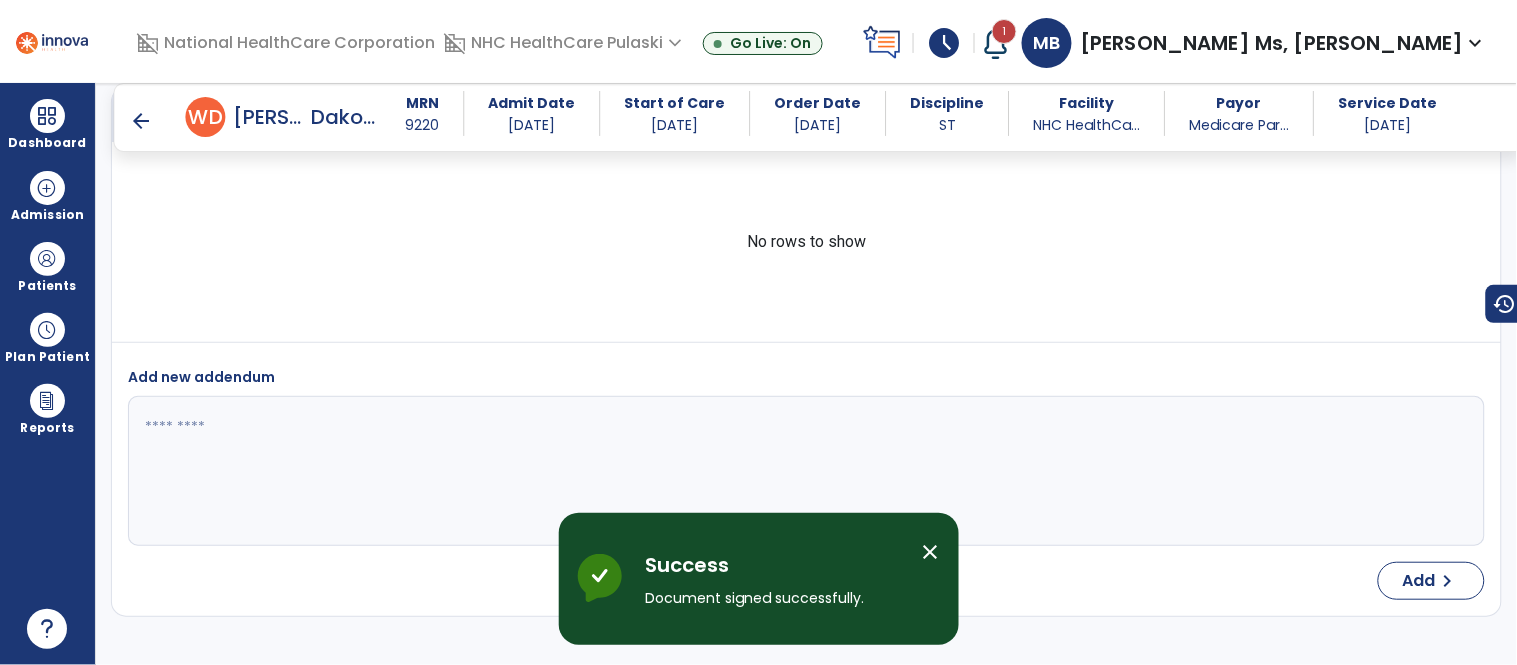 click on "arrow_back      W  D  Worsham,   Dakota  MRN 9220 Admit Date 06/03/2025 Start of Care 06/09/2025 Order Date 06/09/2025 Discipline ST Facility NHC HealthCa... Payor Medicare Par... Service Date 07/10/2025" at bounding box center (820, 117) 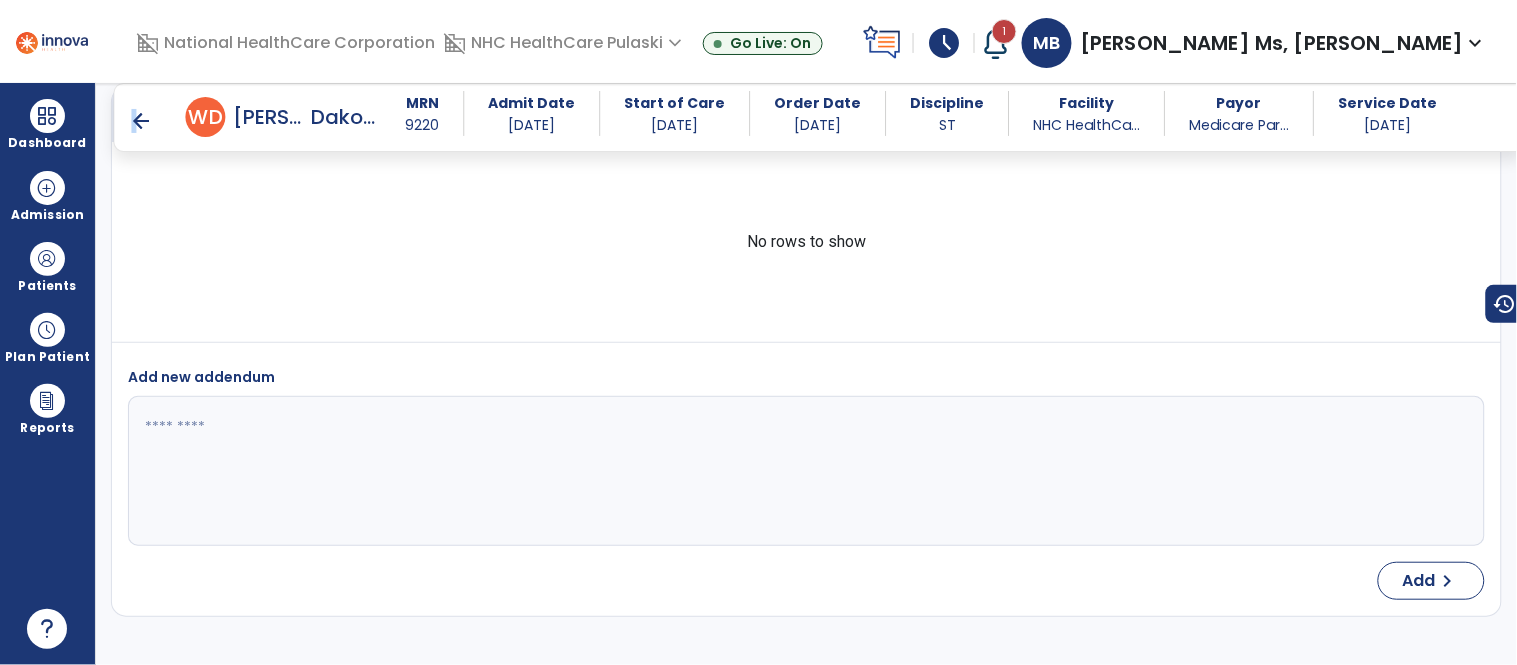 drag, startPoint x: 125, startPoint y: 116, endPoint x: 135, endPoint y: 118, distance: 10.198039 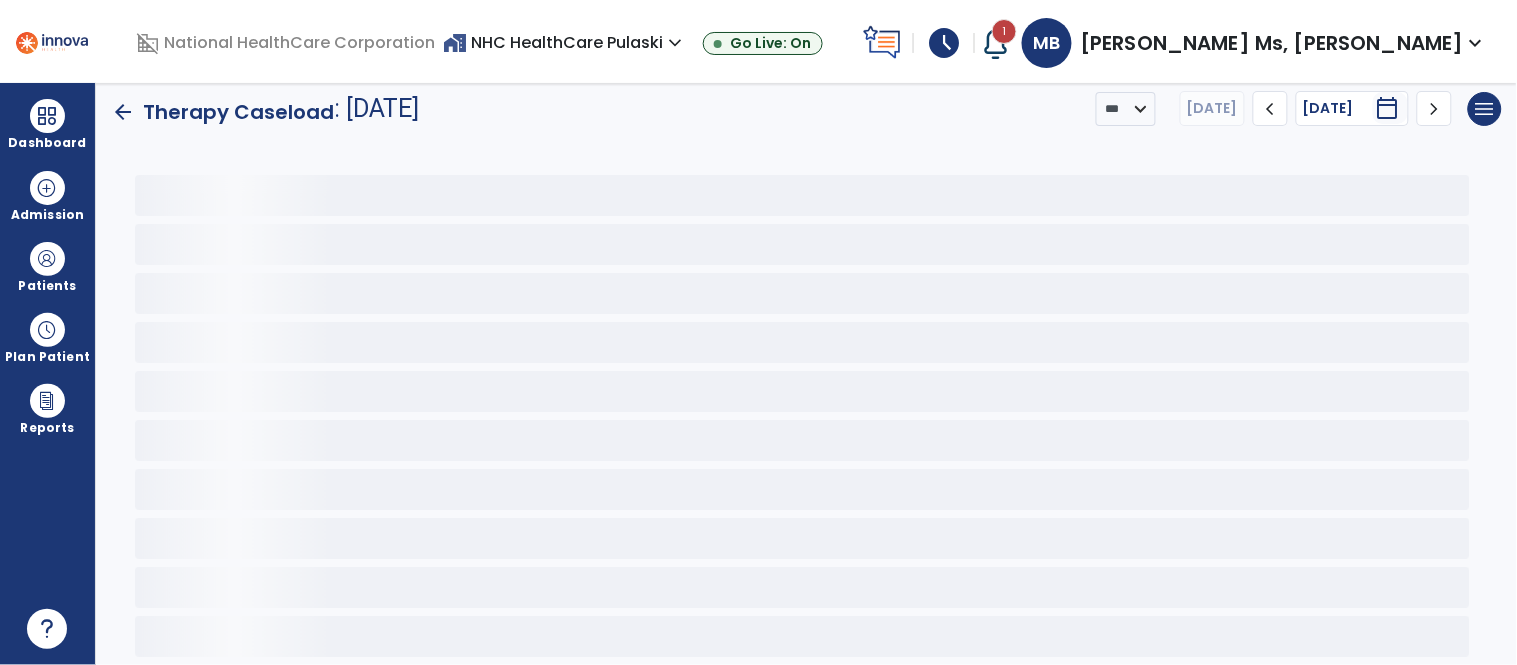 scroll, scrollTop: 4, scrollLeft: 0, axis: vertical 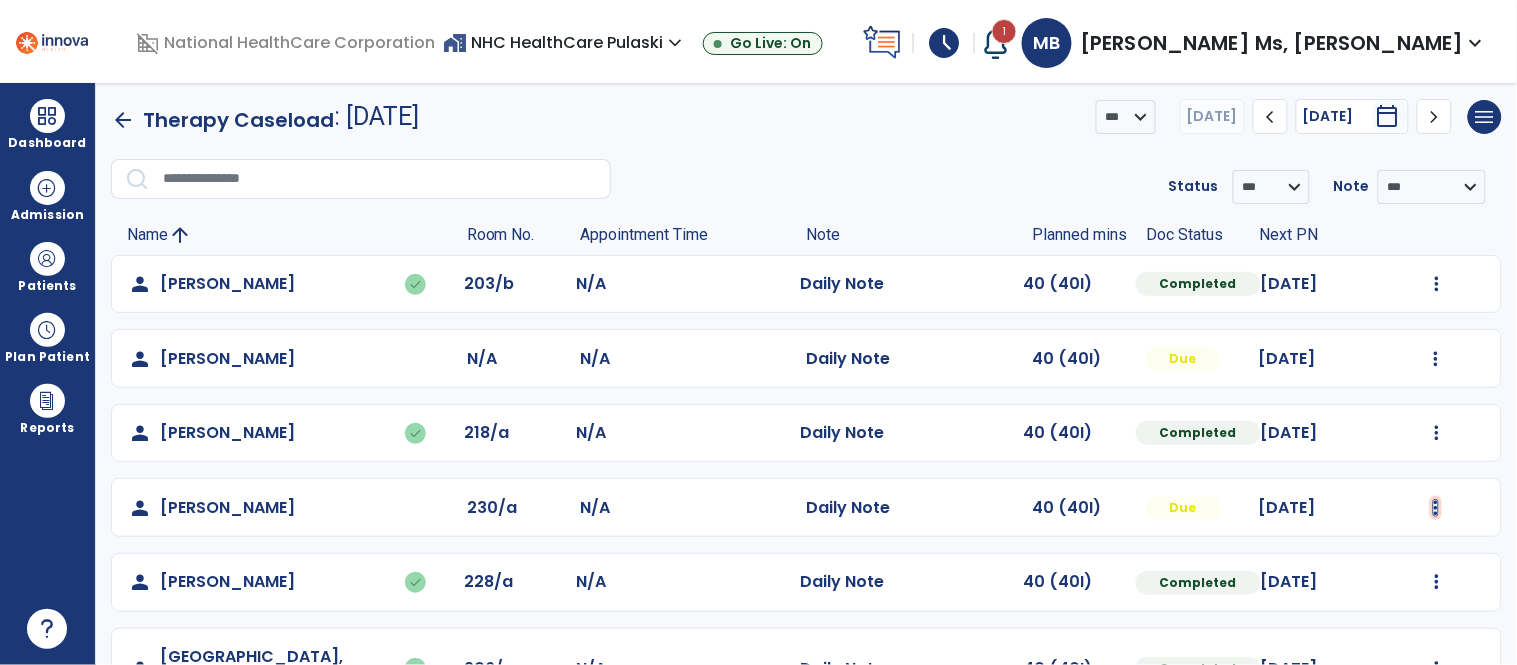 click at bounding box center [1437, 284] 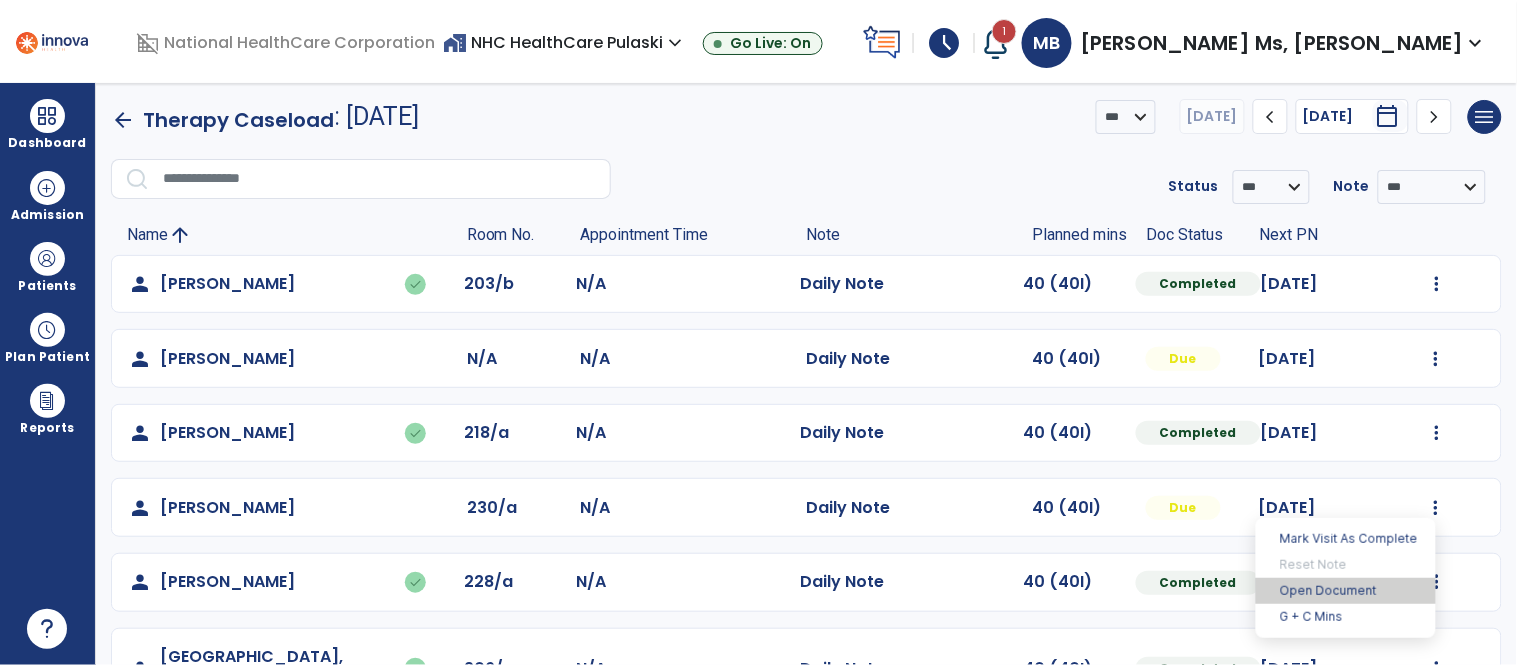 click on "Open Document" at bounding box center [1346, 591] 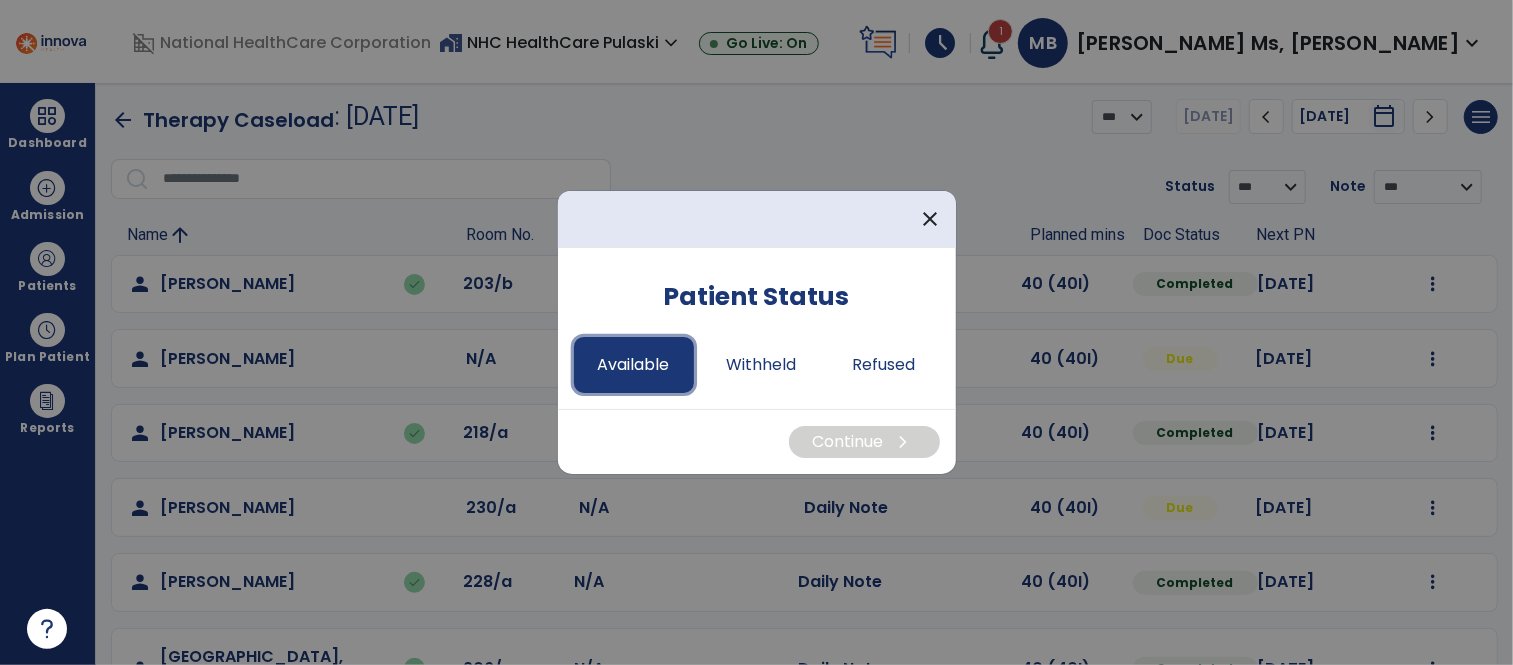 click on "Available" at bounding box center (634, 365) 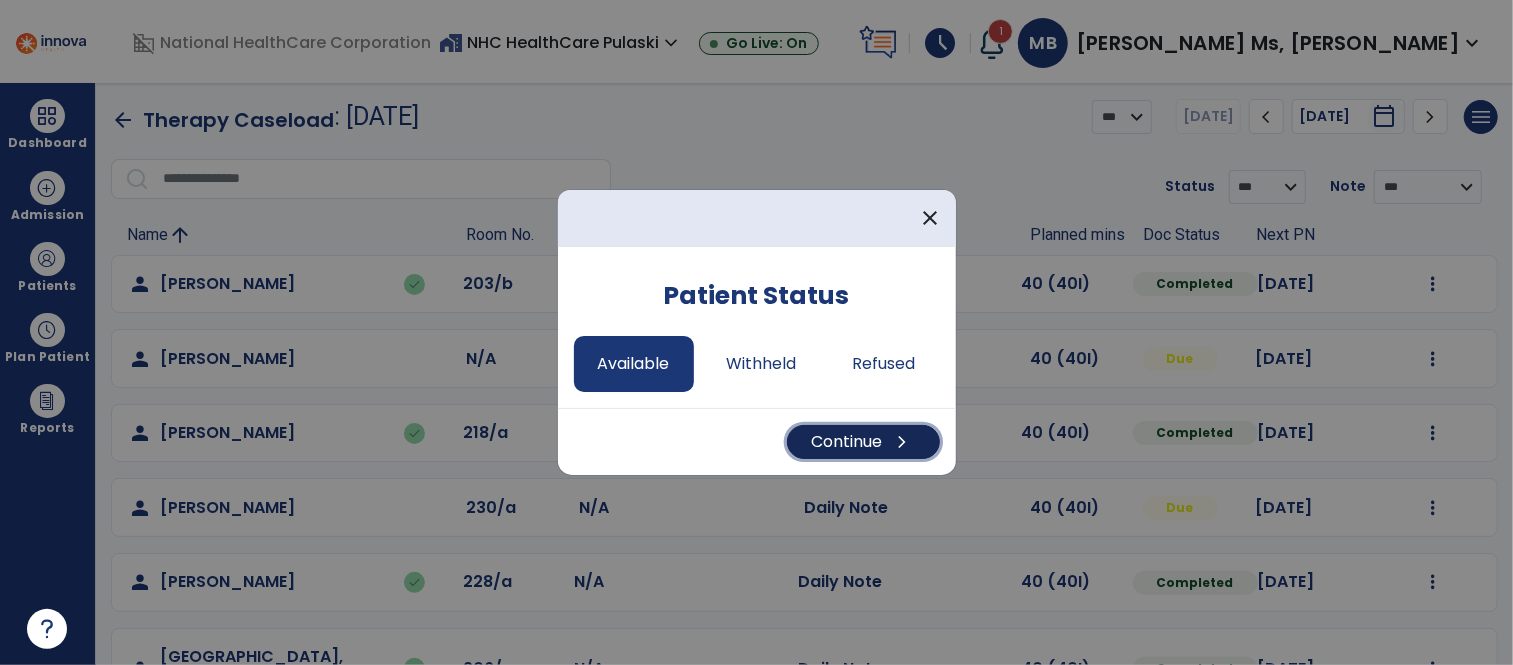 click on "Continue   chevron_right" at bounding box center (863, 442) 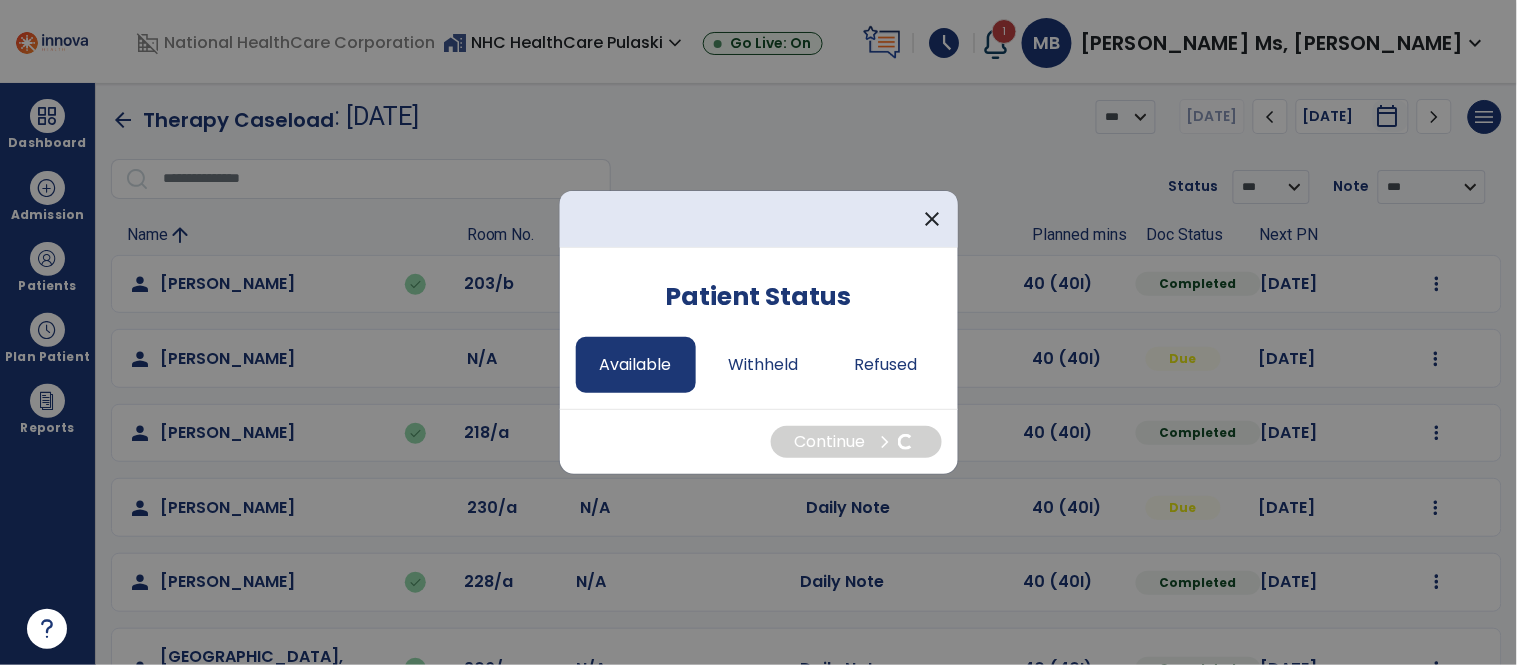 select on "*" 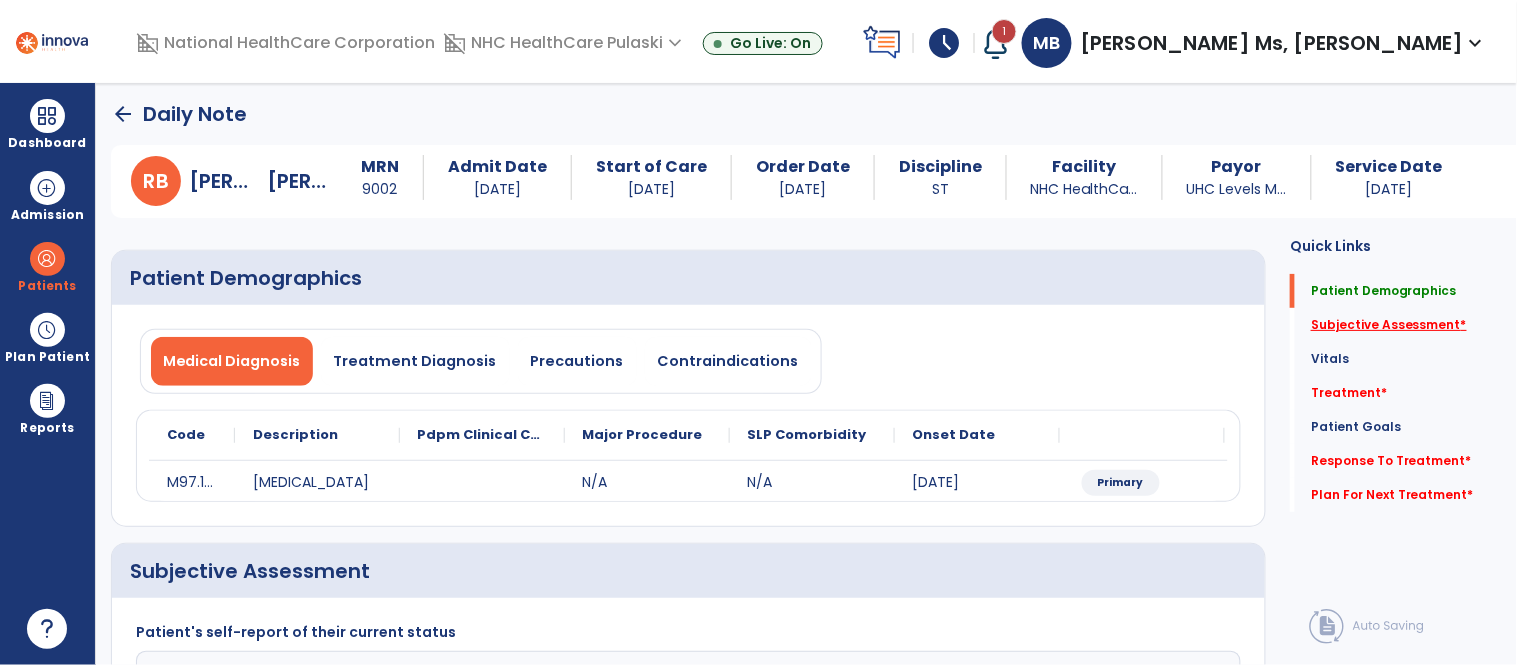 click on "Subjective Assessment   *" 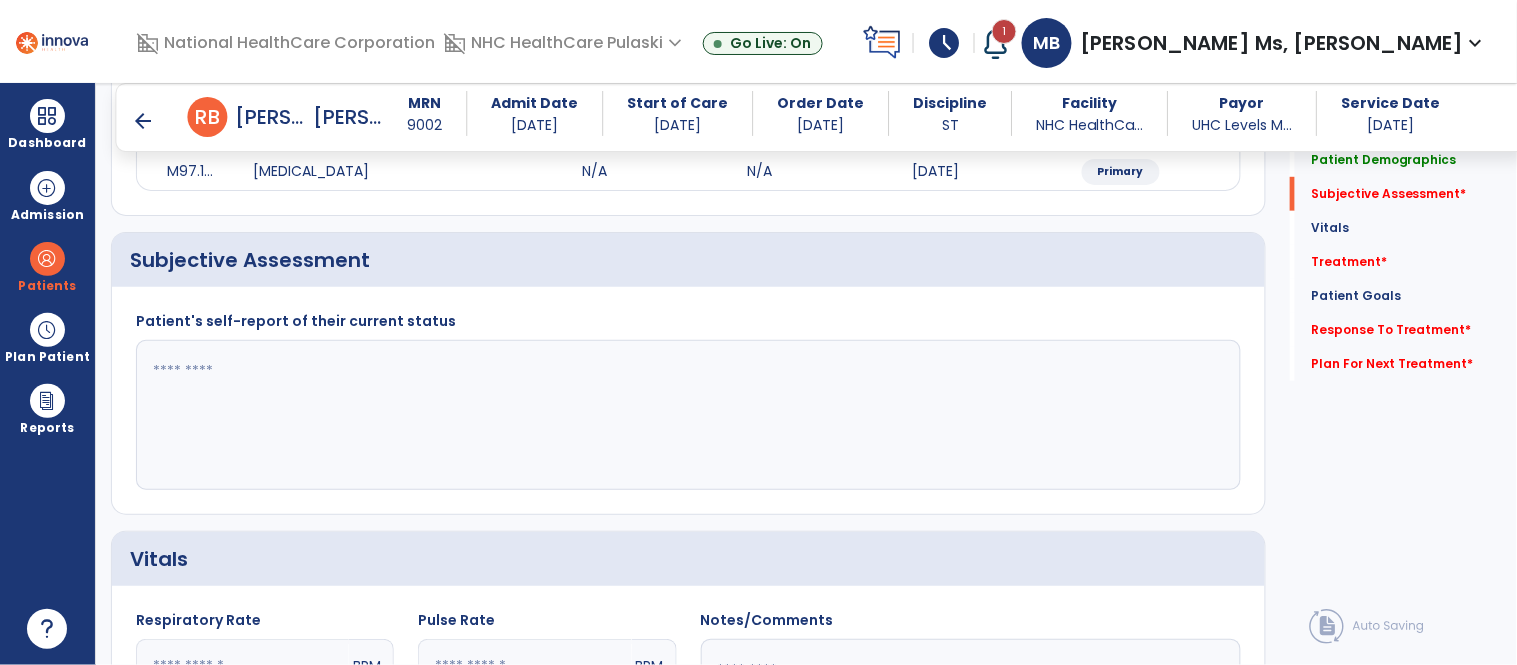 scroll, scrollTop: 314, scrollLeft: 0, axis: vertical 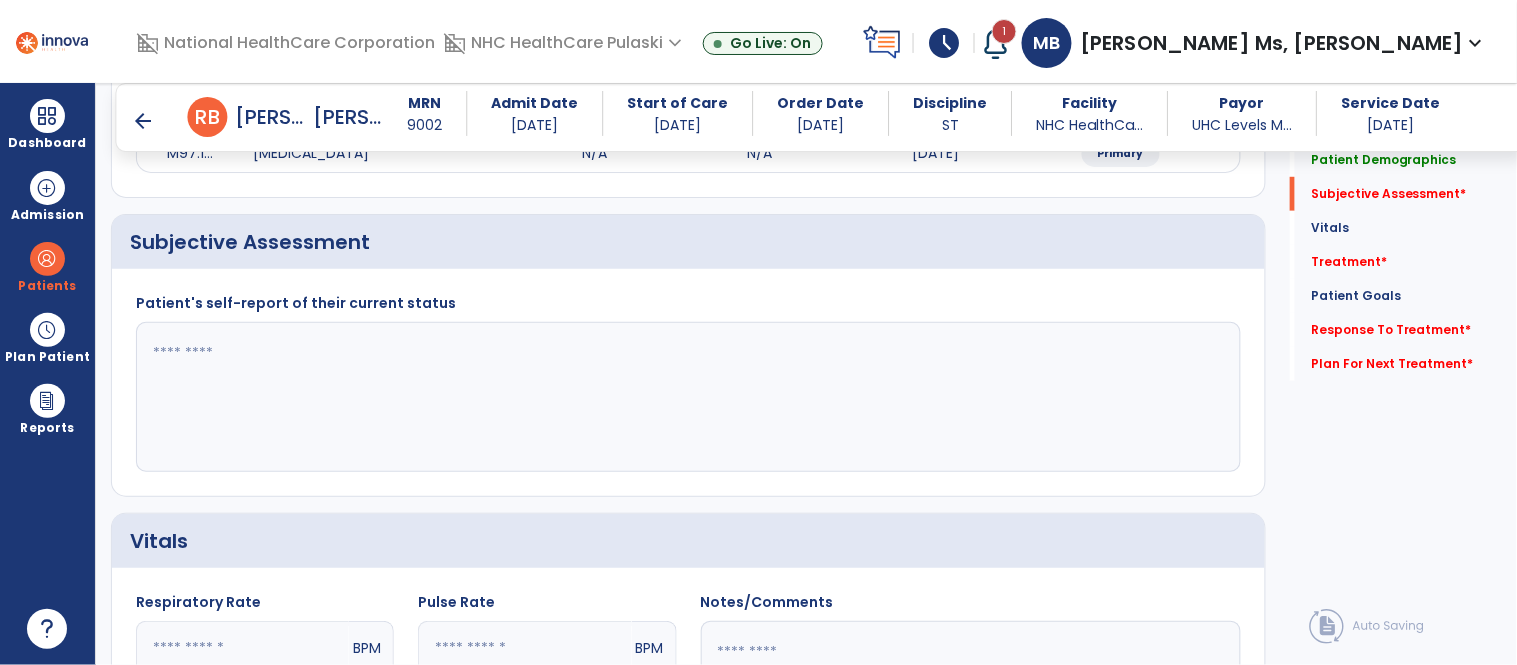 click 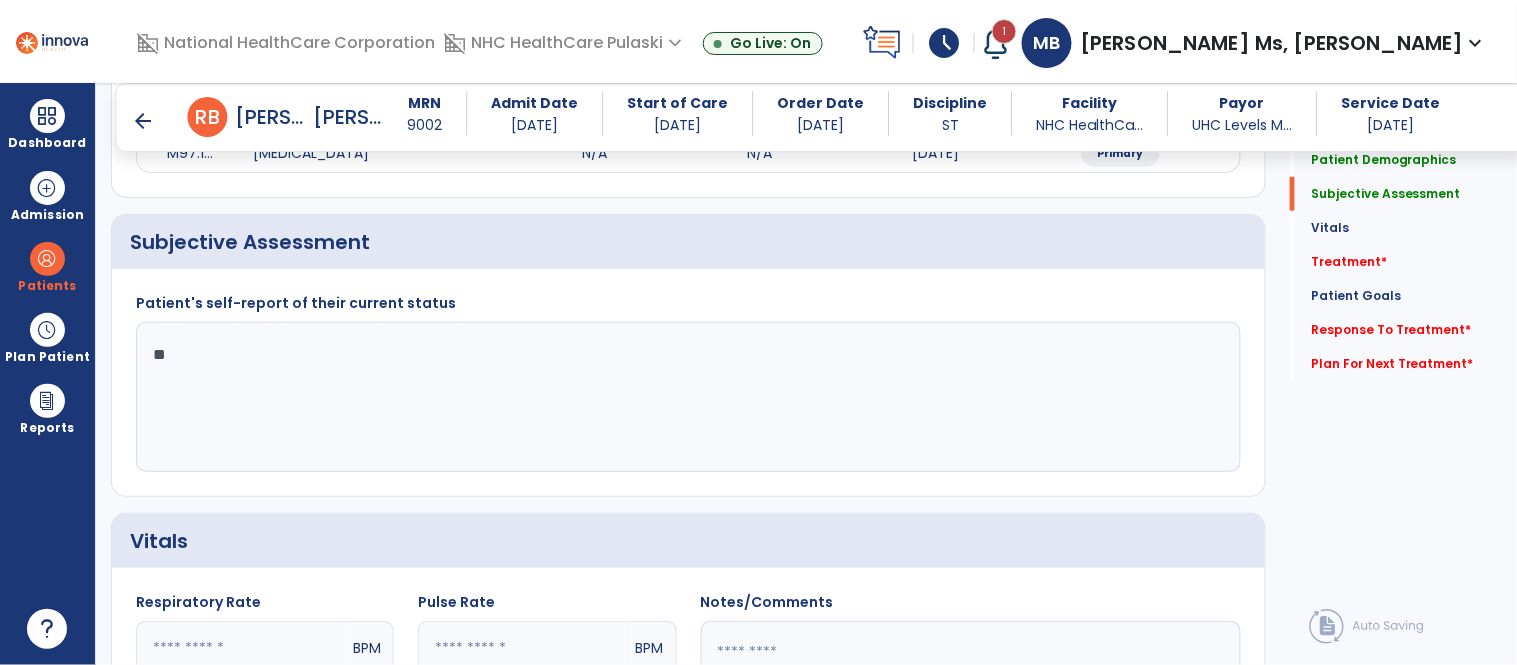 click on "**" 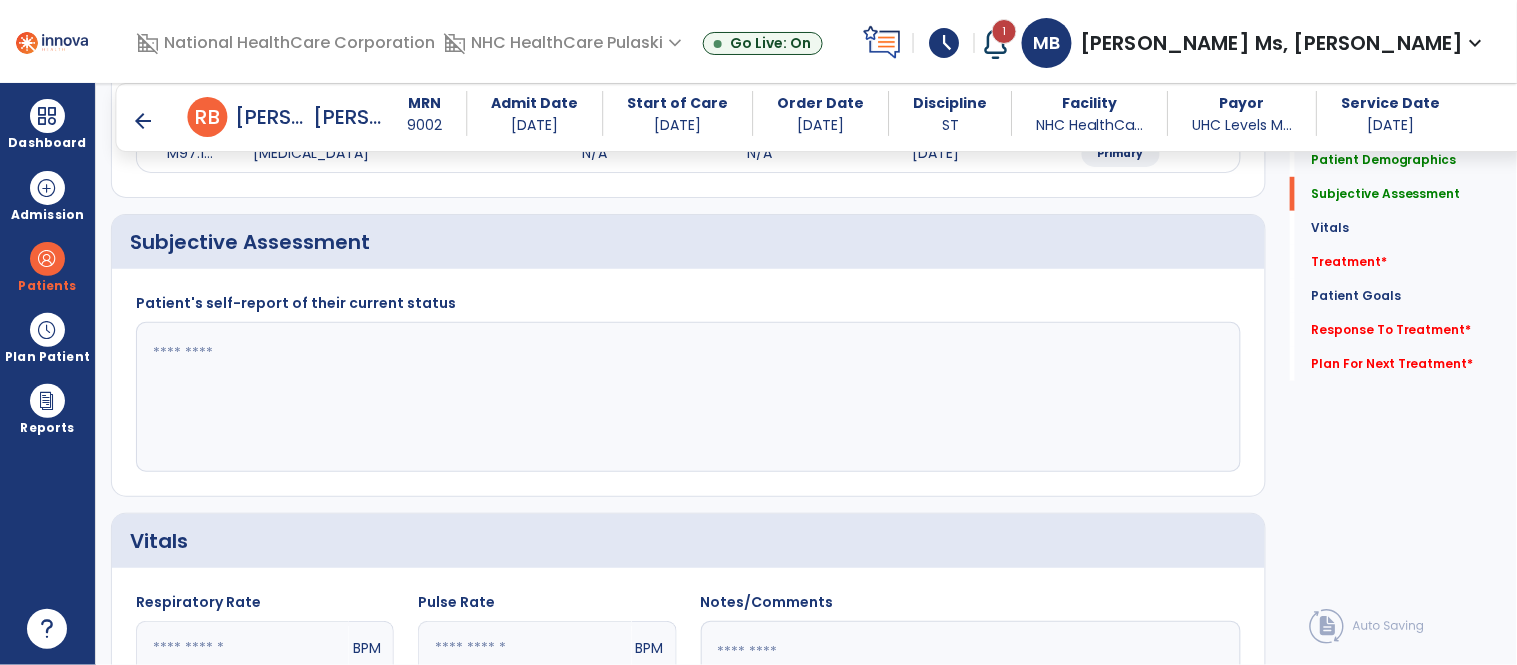 paste on "**********" 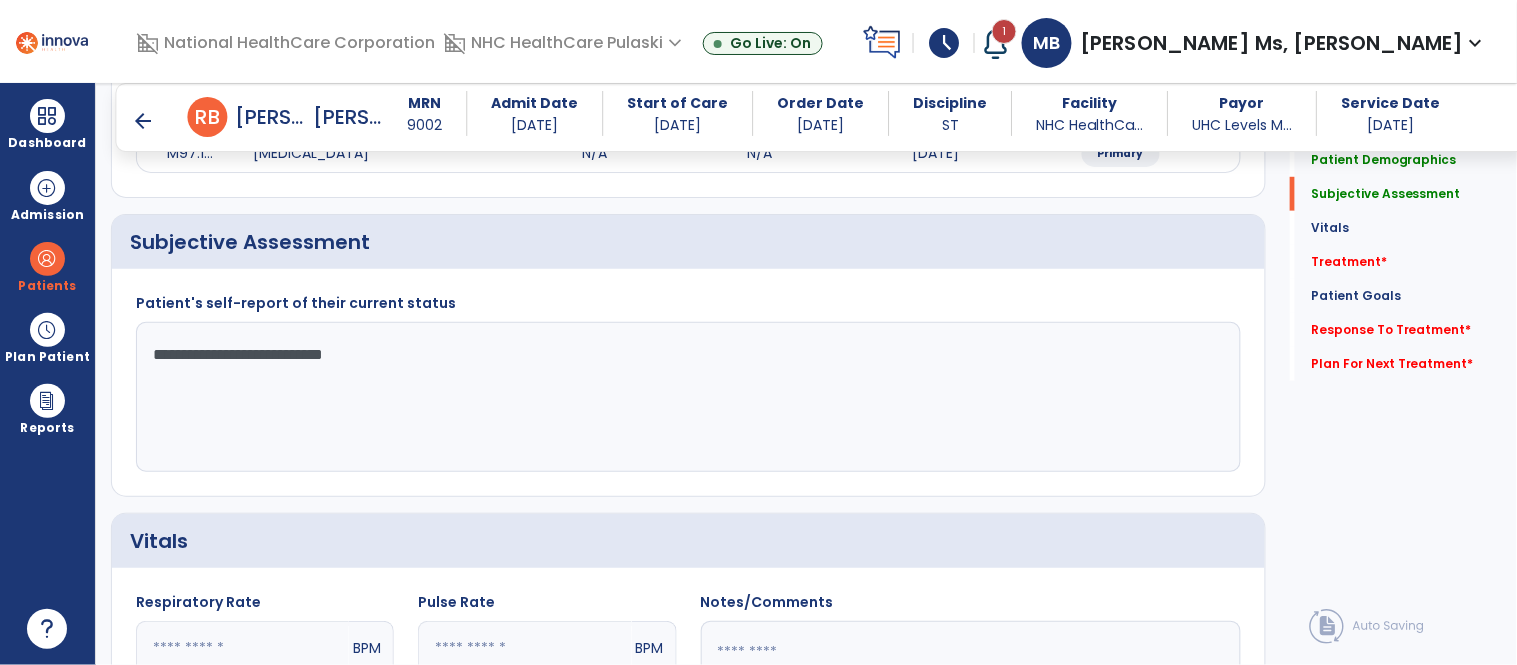 type on "**********" 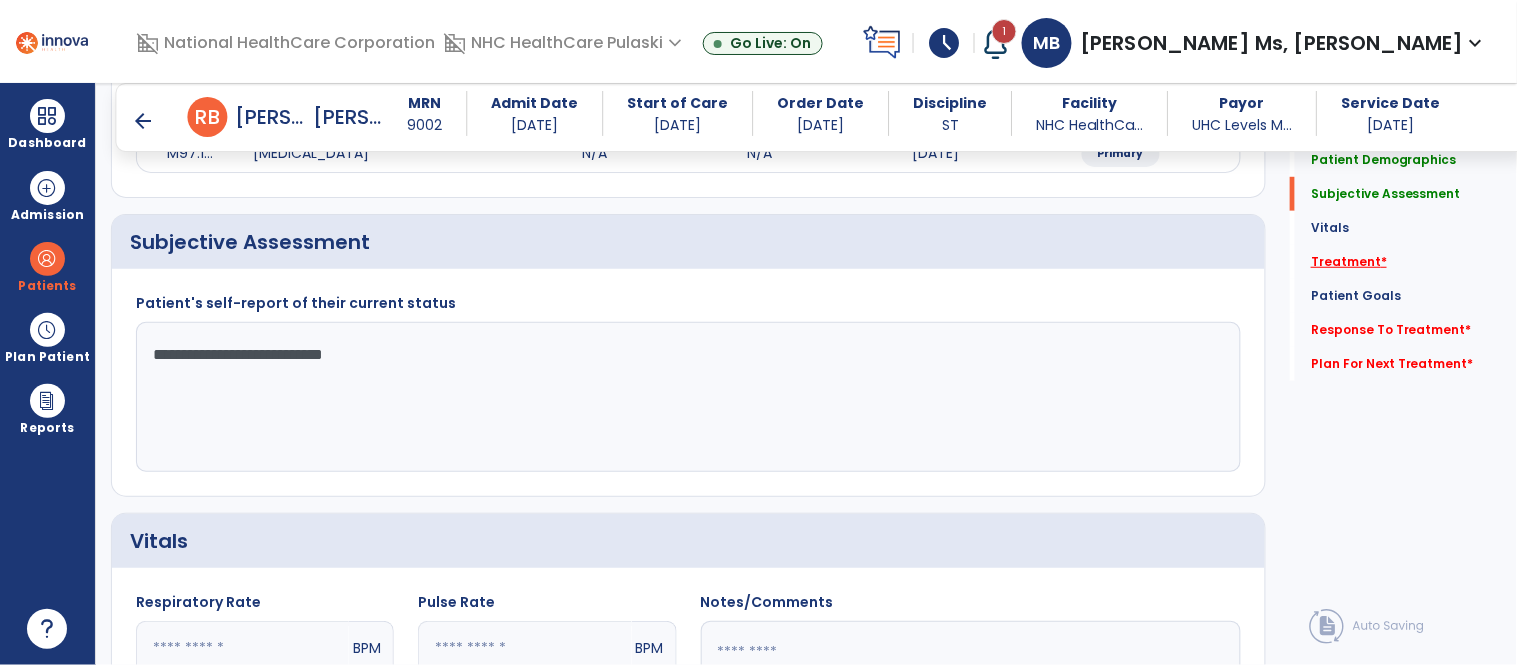 drag, startPoint x: 1350, startPoint y: 274, endPoint x: 1348, endPoint y: 255, distance: 19.104973 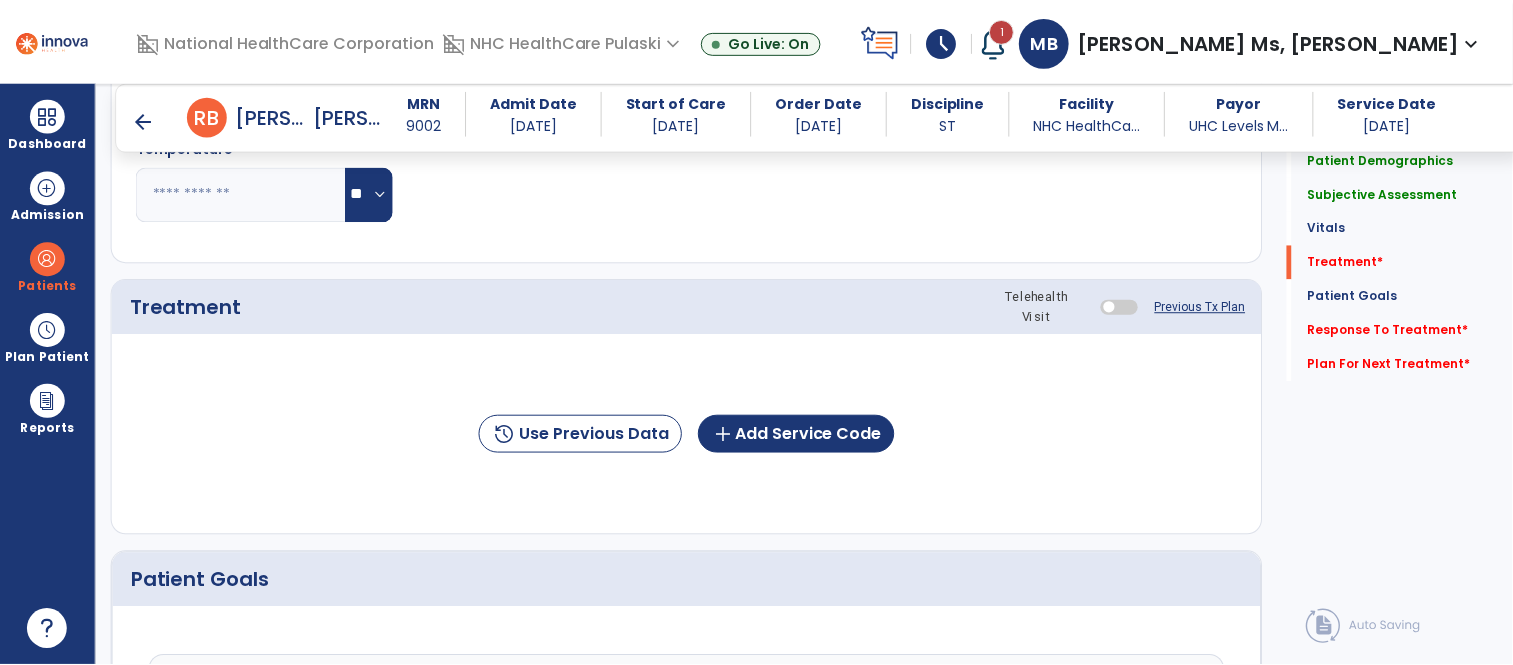 scroll, scrollTop: 1004, scrollLeft: 0, axis: vertical 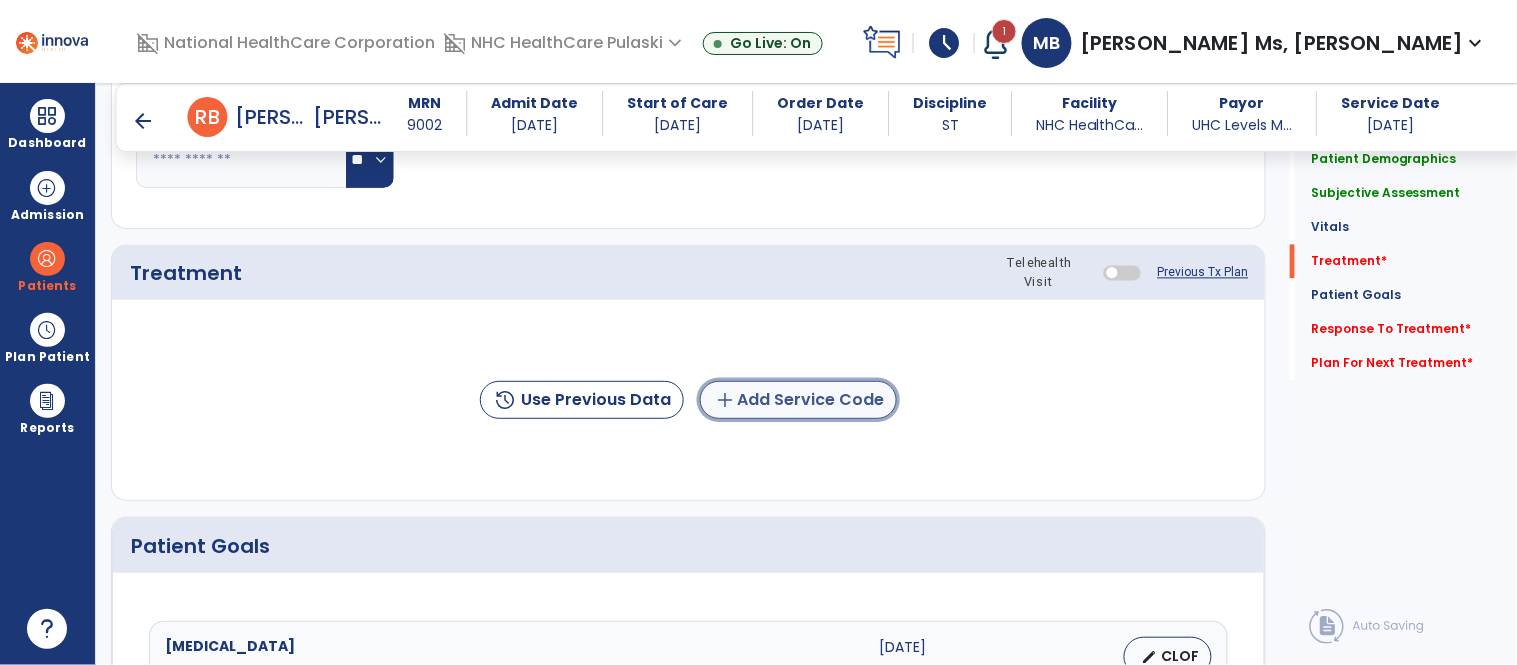 click on "add  Add Service Code" 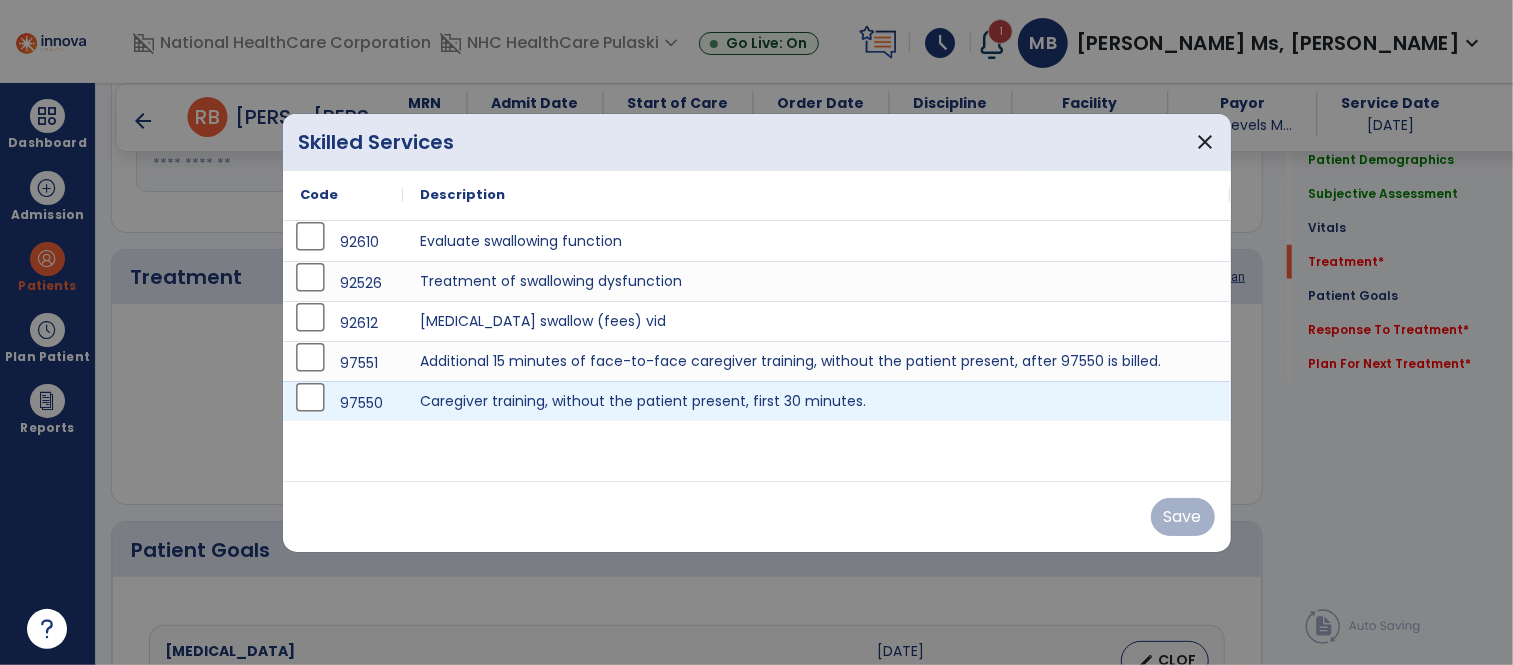 scroll, scrollTop: 1004, scrollLeft: 0, axis: vertical 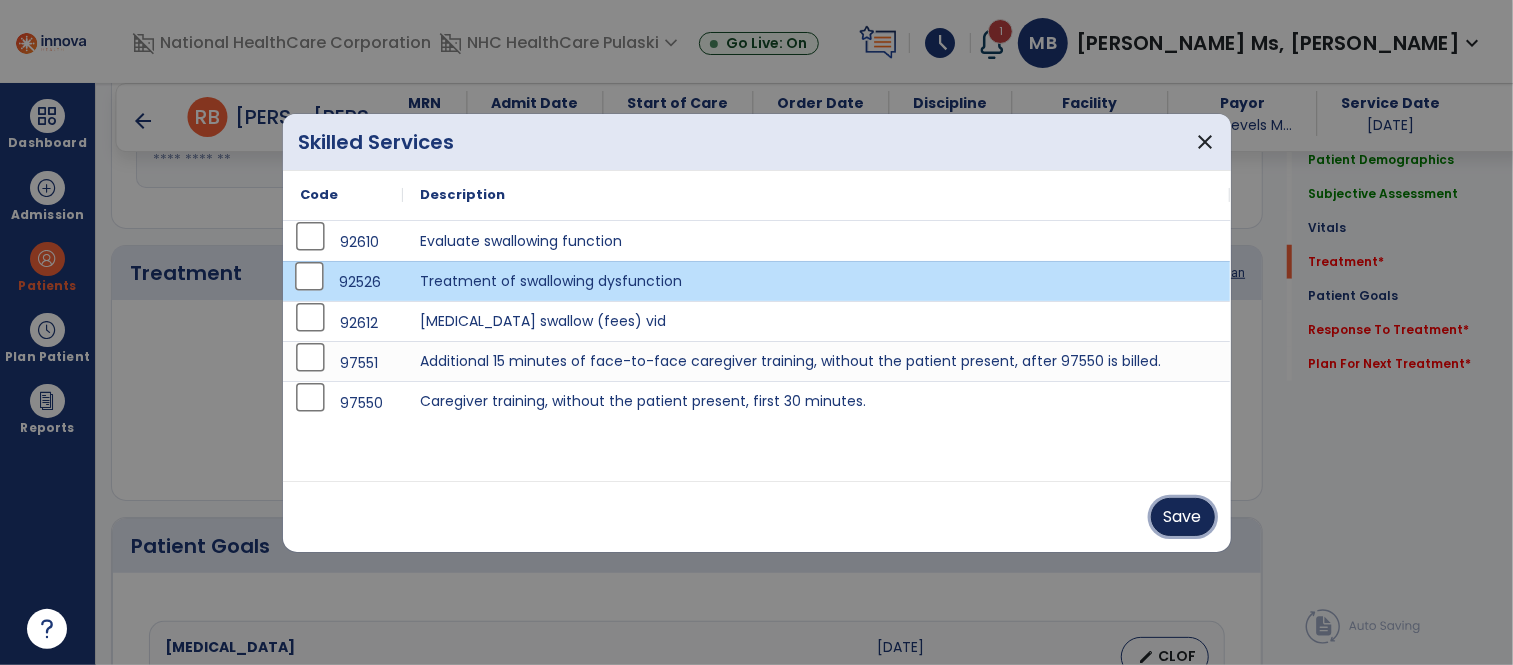 click on "Save" at bounding box center [1183, 517] 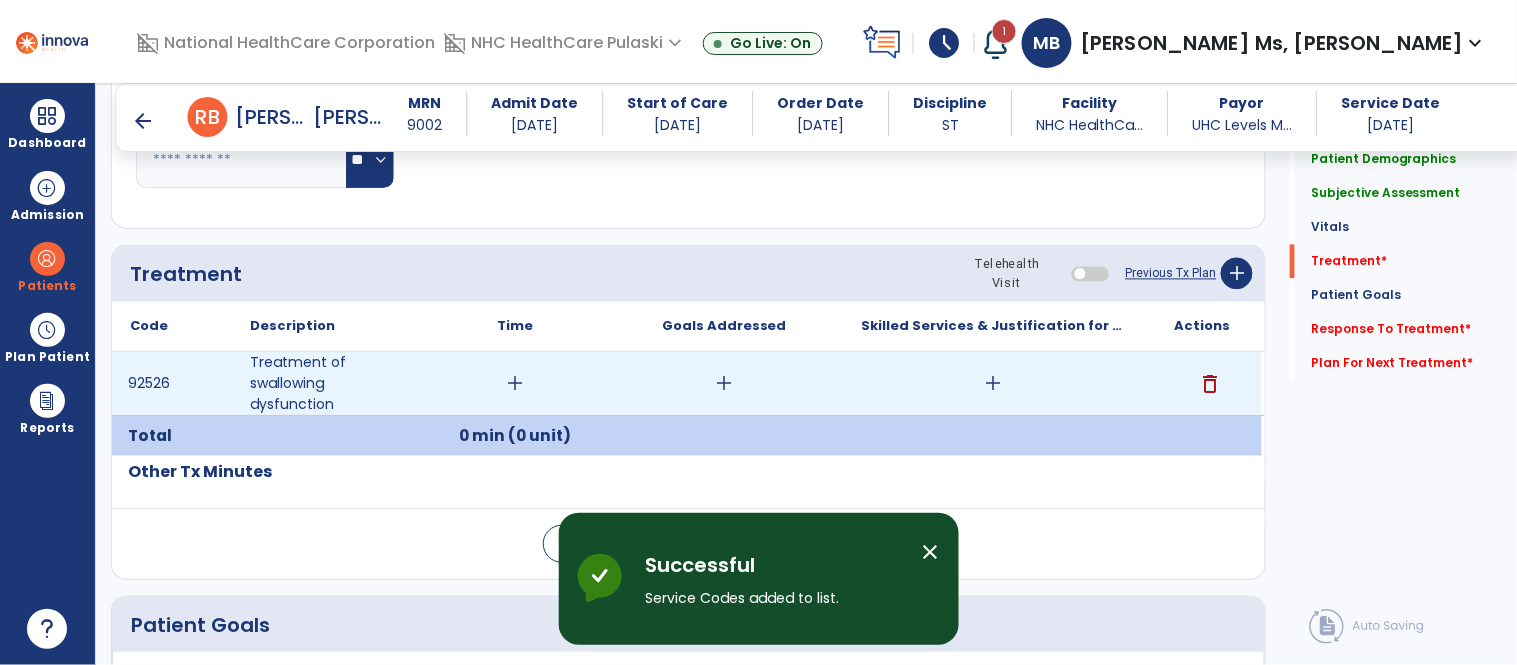 click on "add" at bounding box center (515, 383) 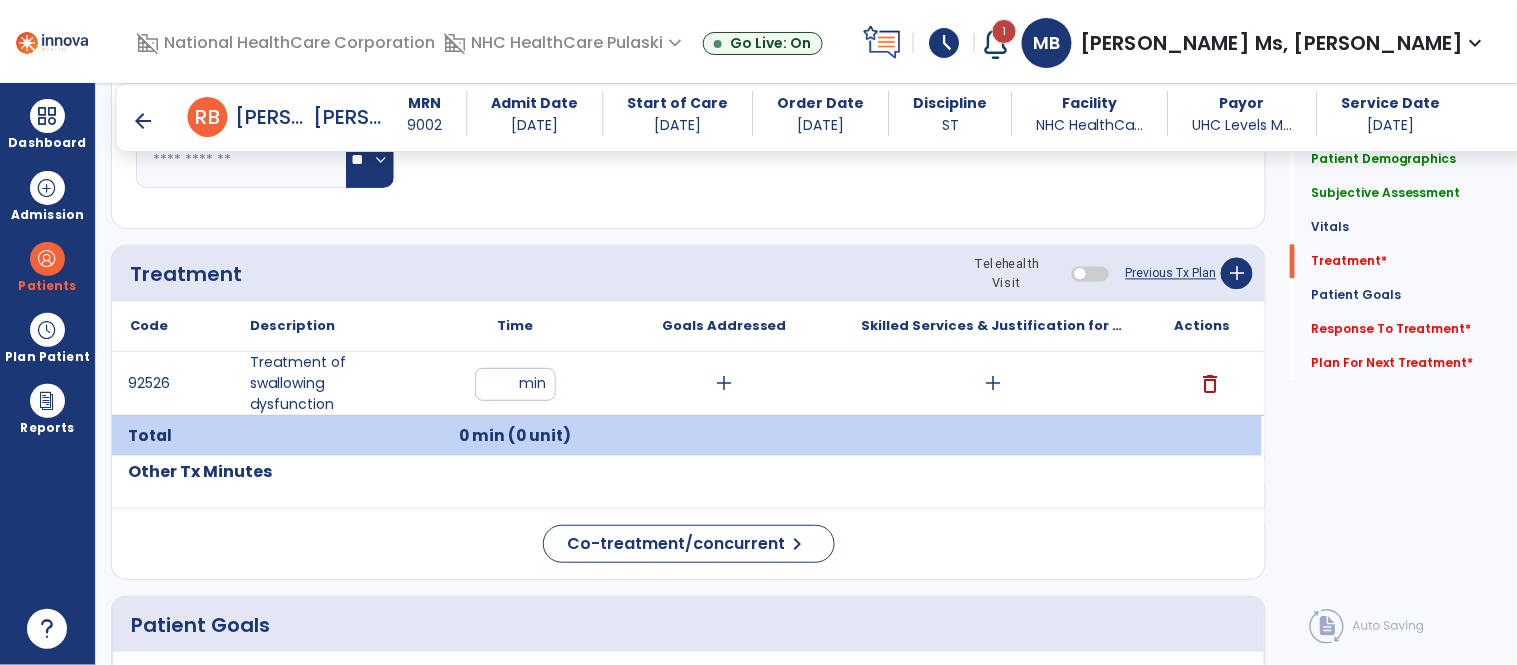 type on "*" 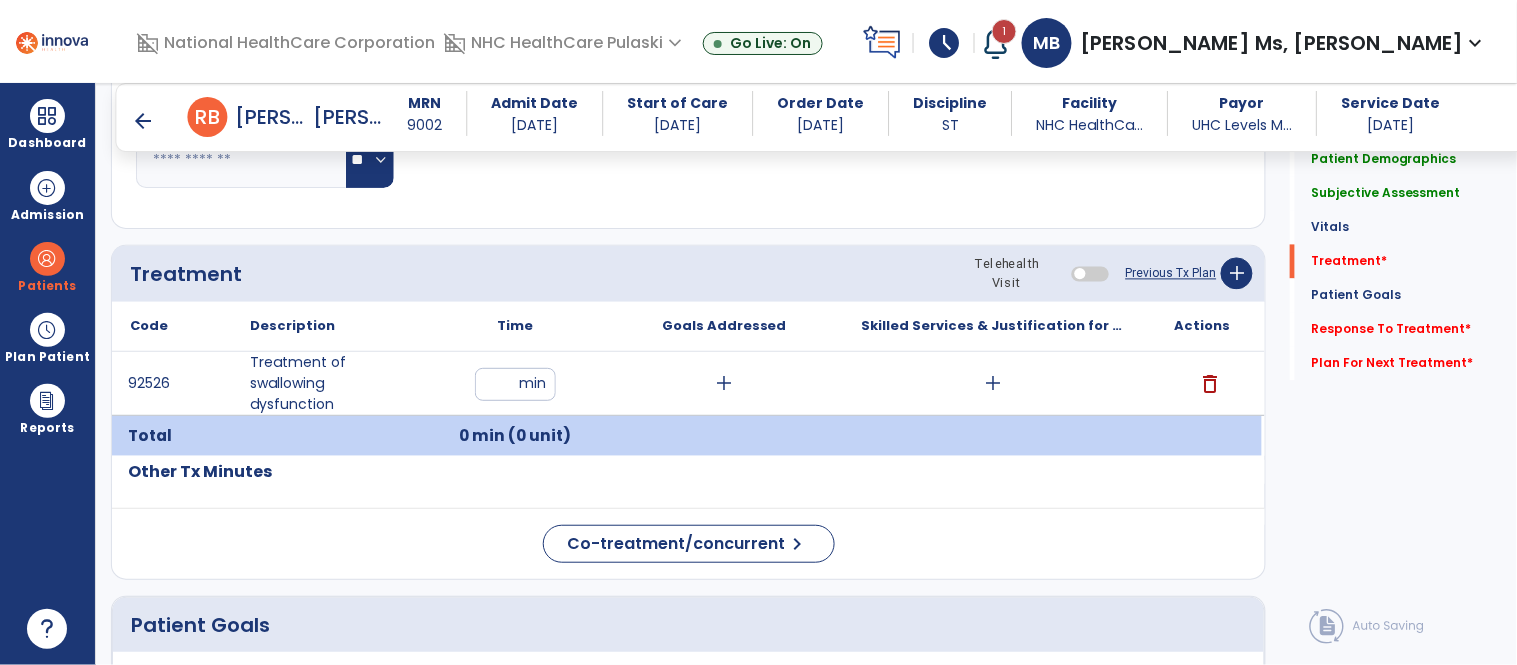 type on "**" 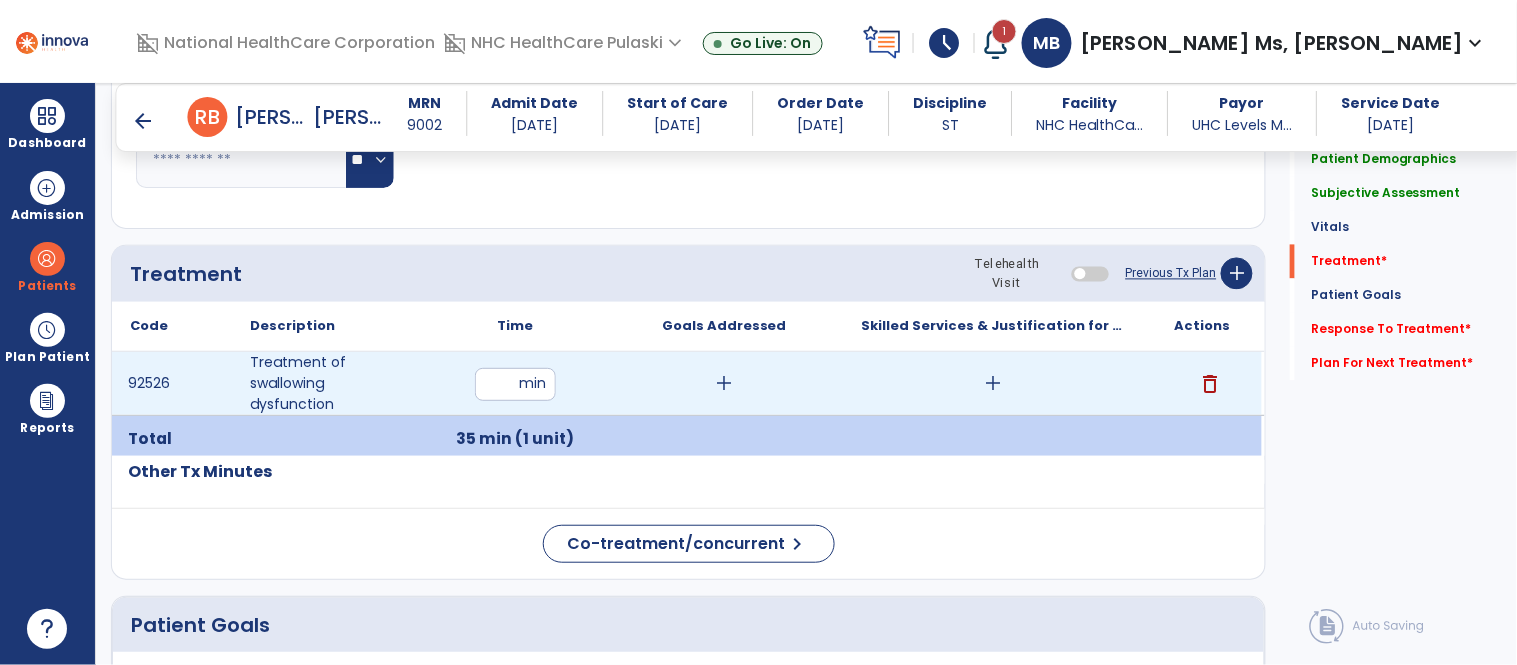 click on "add" at bounding box center (993, 383) 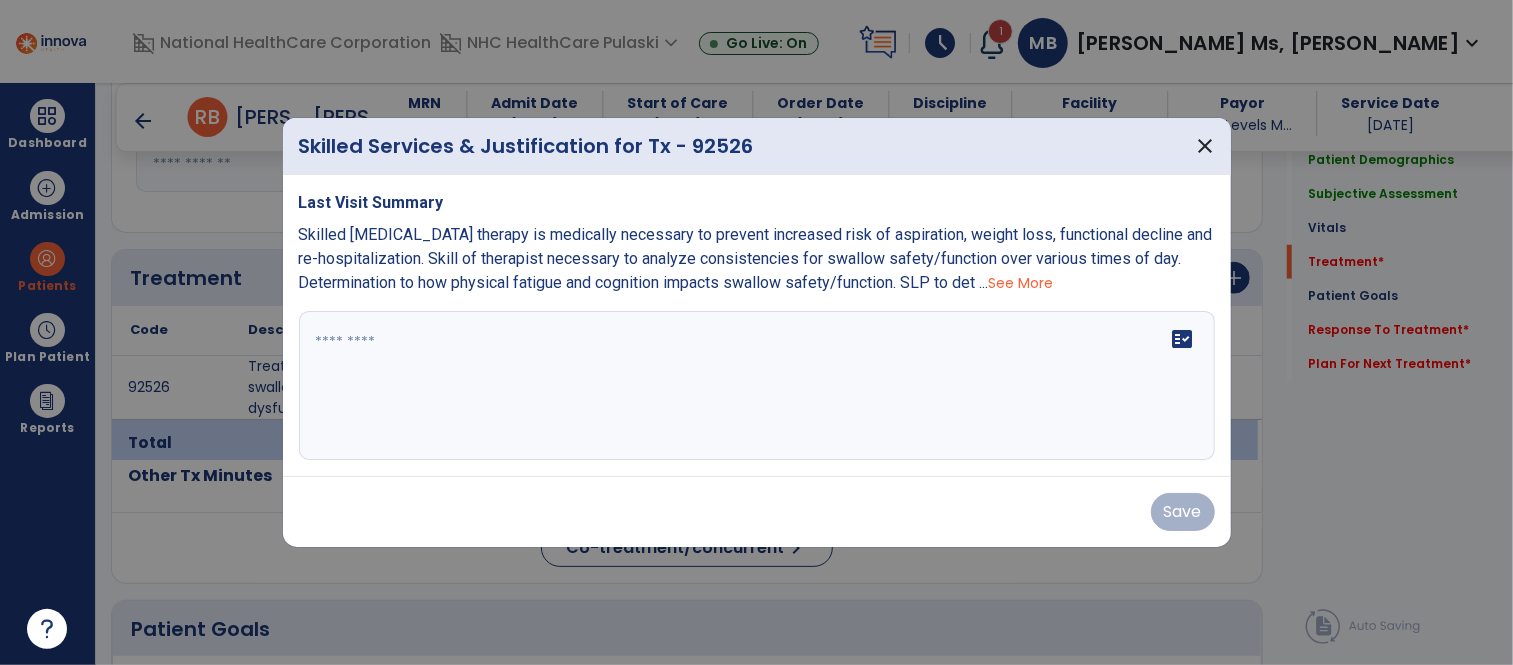 scroll, scrollTop: 1004, scrollLeft: 0, axis: vertical 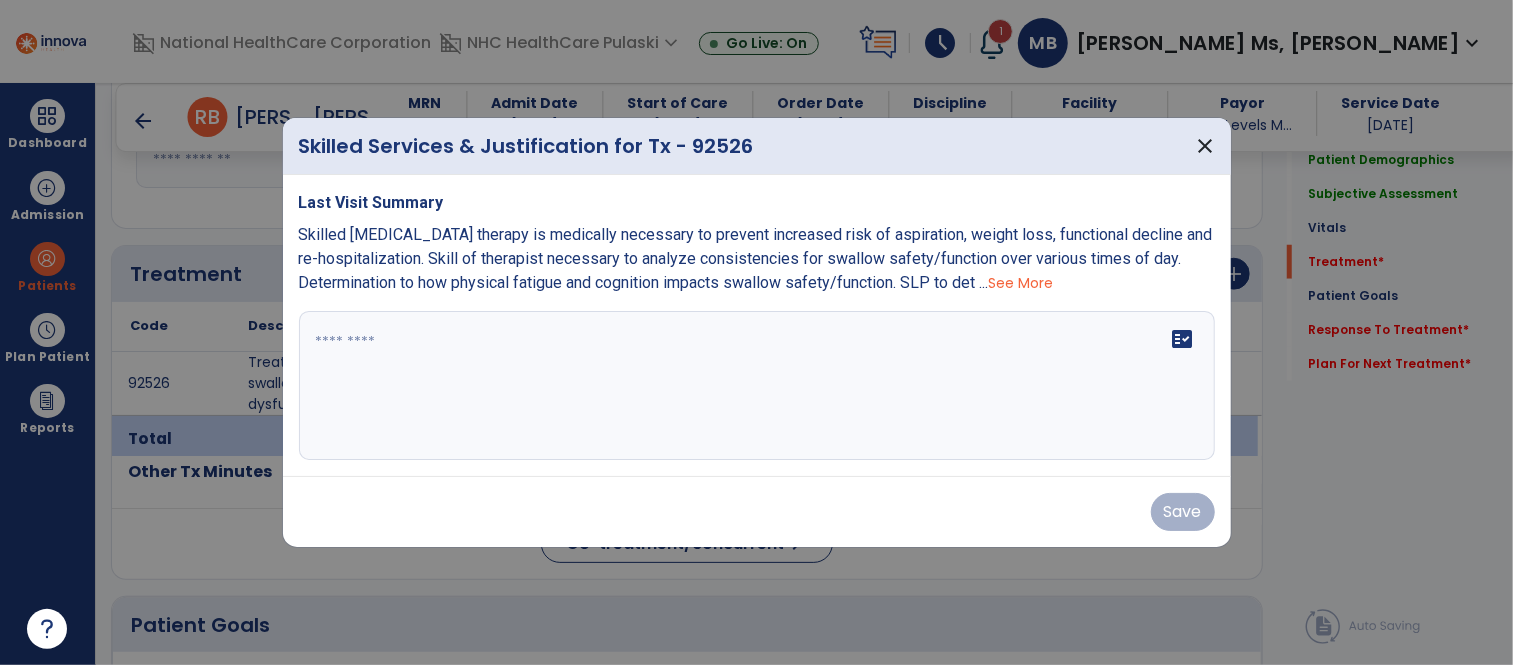 click on "See More" at bounding box center (1021, 283) 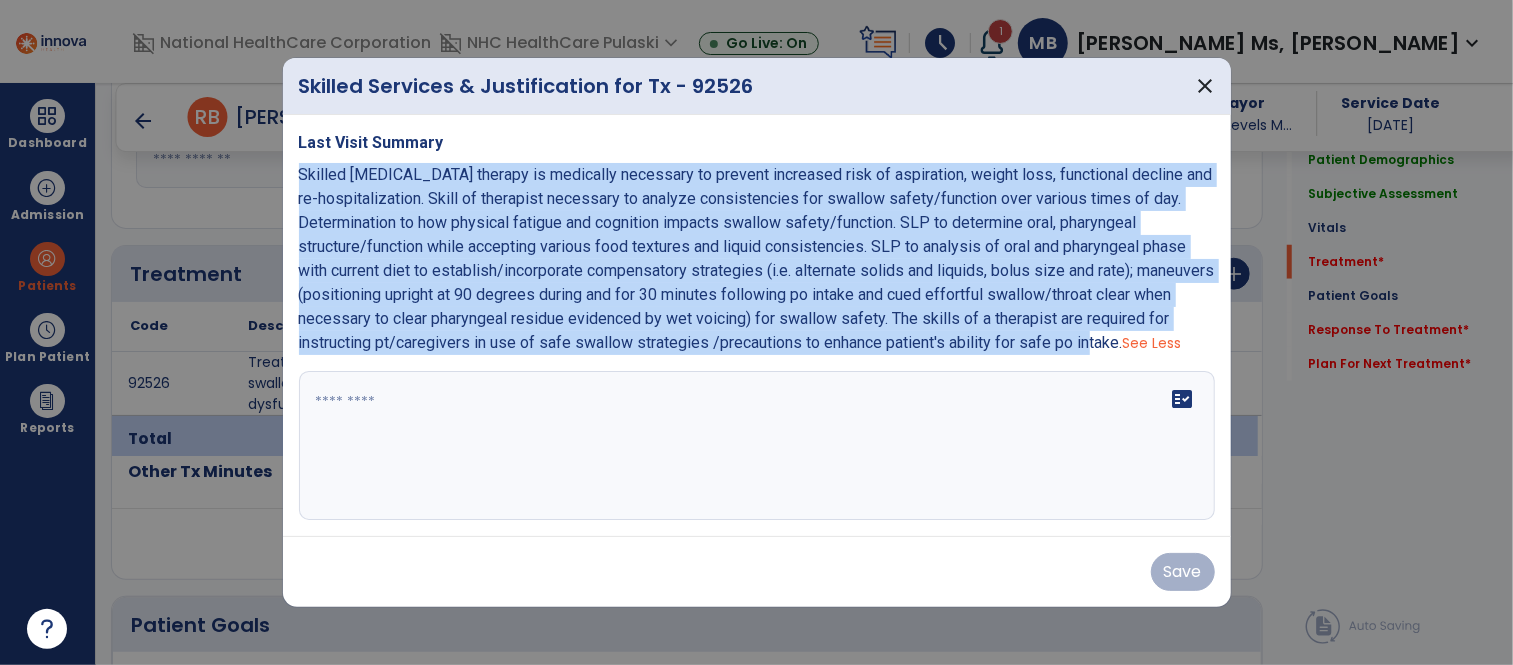 drag, startPoint x: 321, startPoint y: 181, endPoint x: 1216, endPoint y: 332, distance: 907.6486 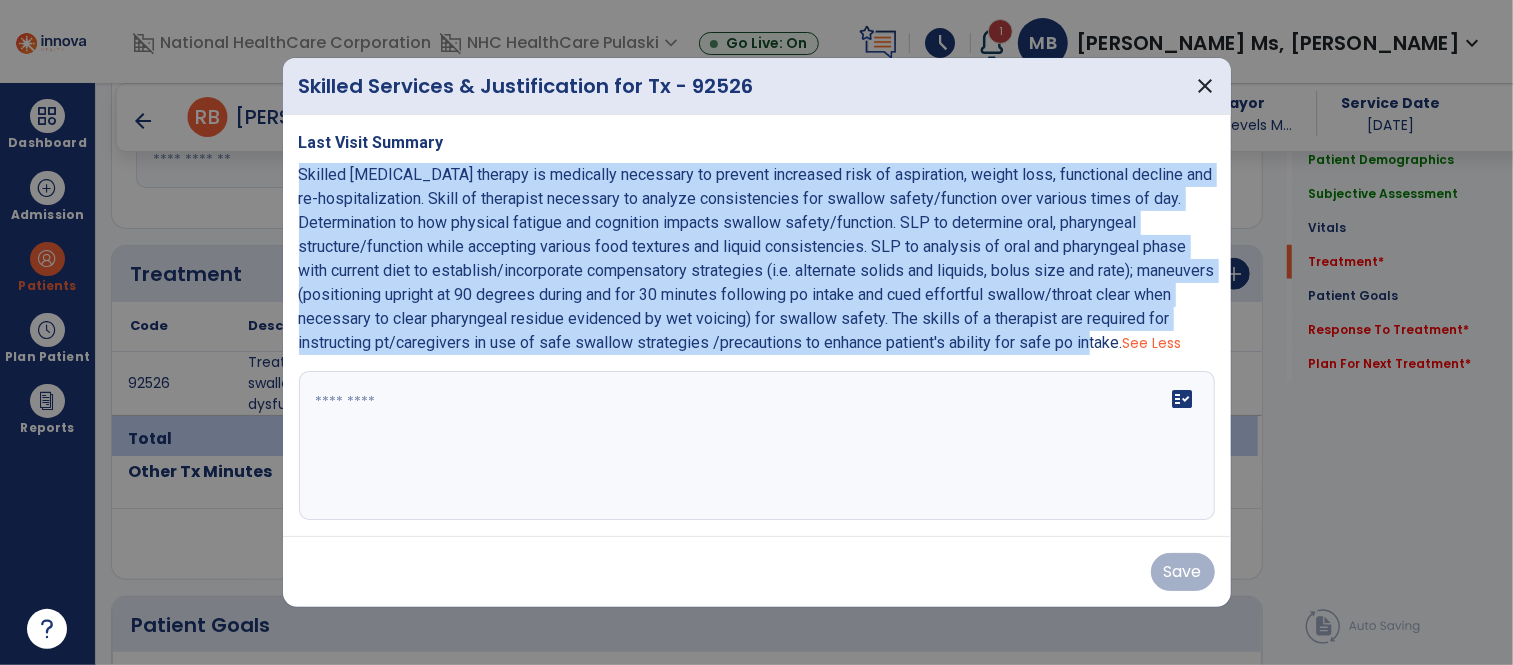 click on "Last Visit Summary  See Less   fact_check" at bounding box center [757, 326] 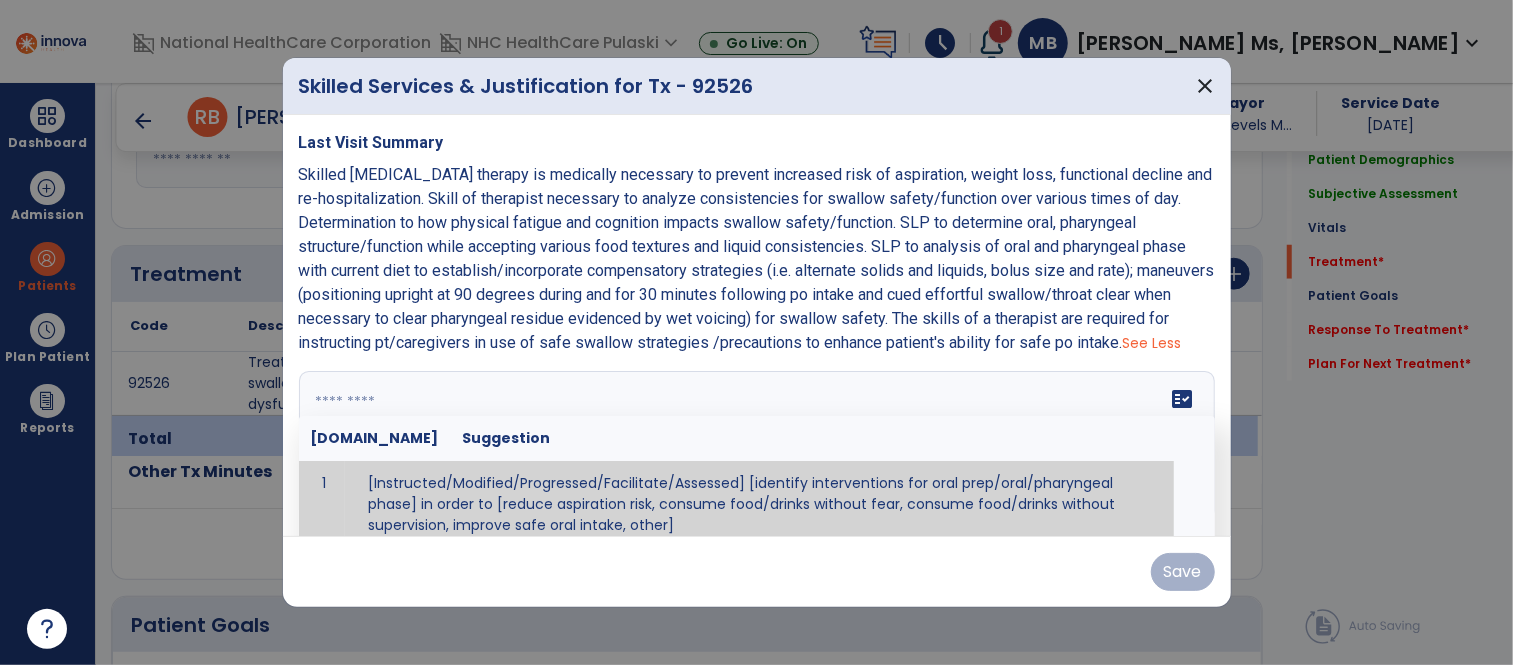 click at bounding box center [754, 446] 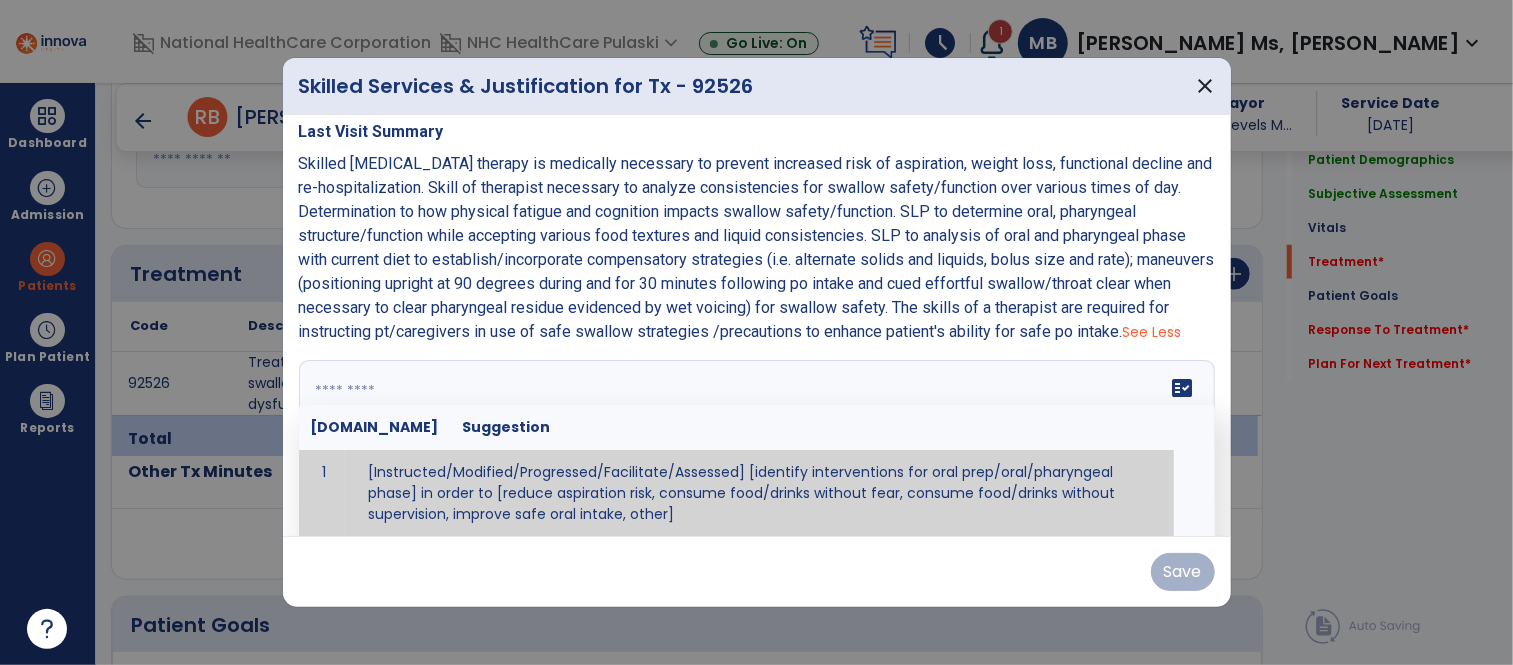 paste on "**********" 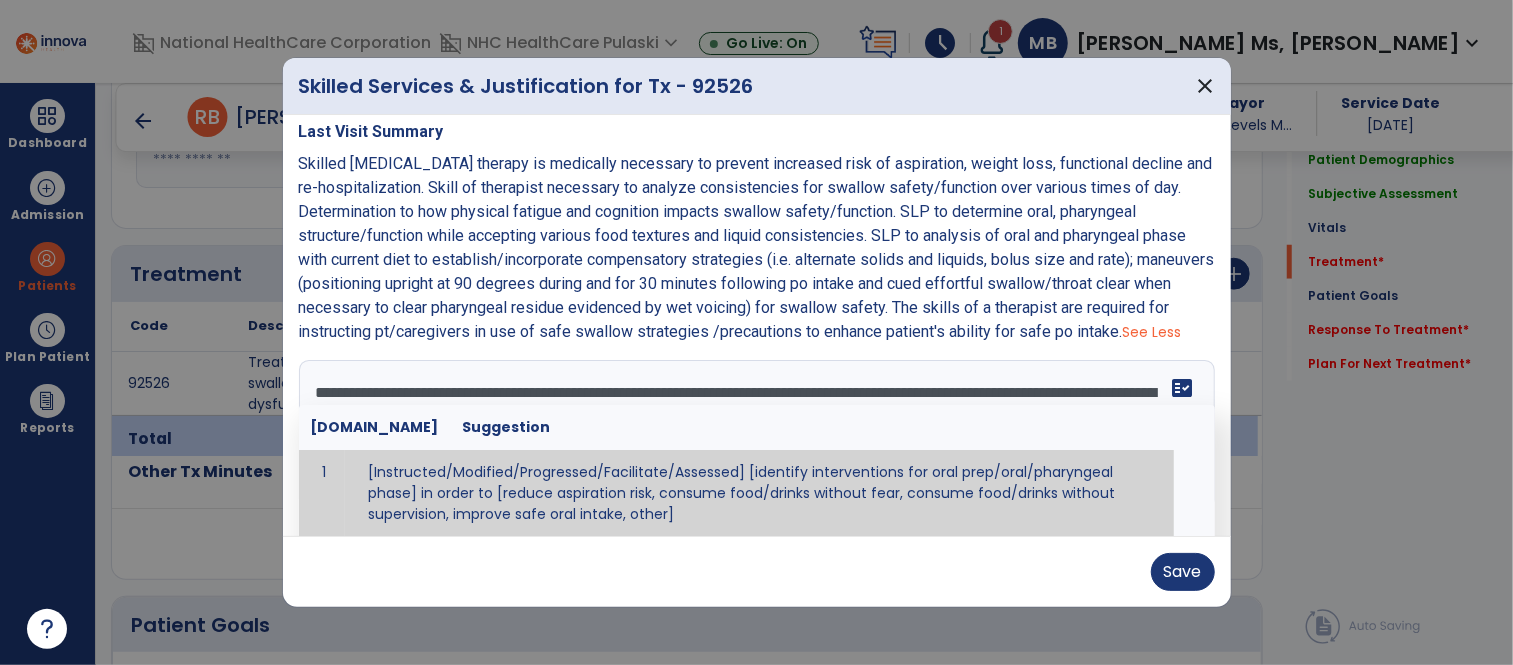 scroll, scrollTop: 110, scrollLeft: 0, axis: vertical 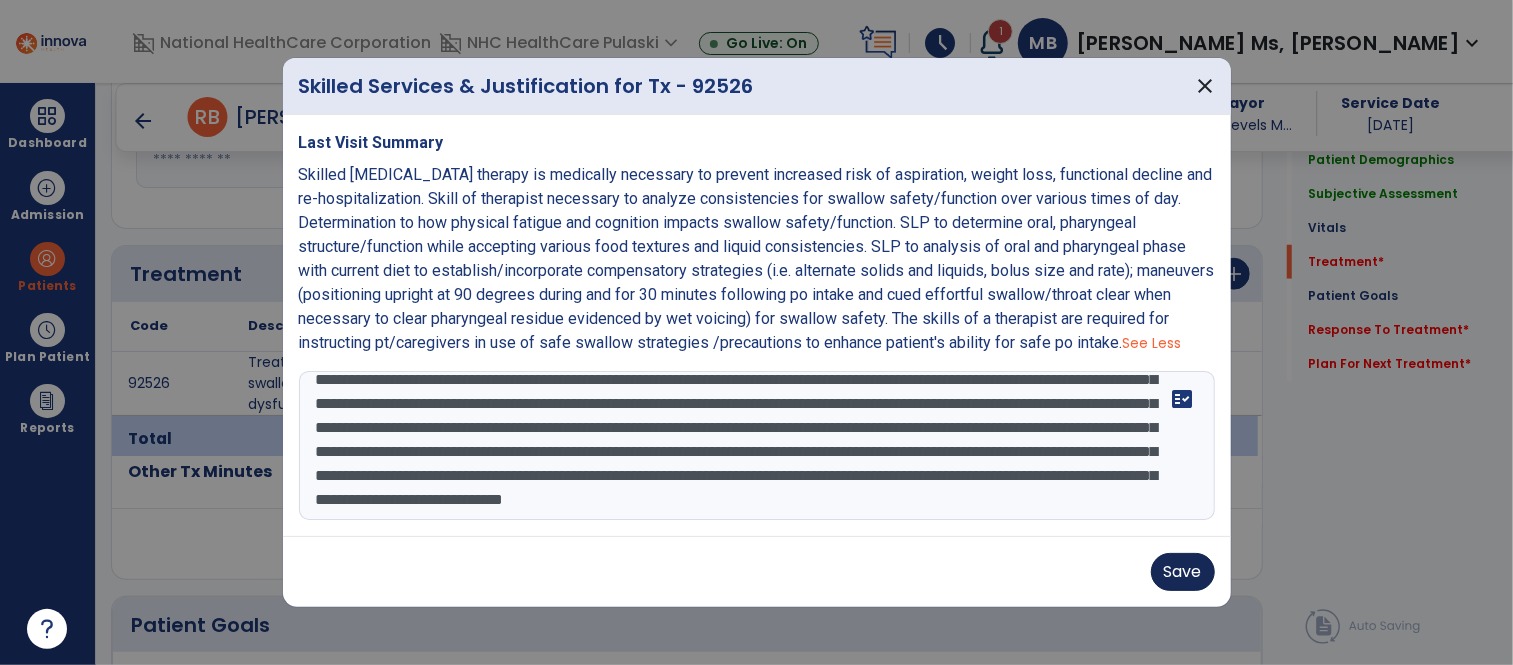 type on "**********" 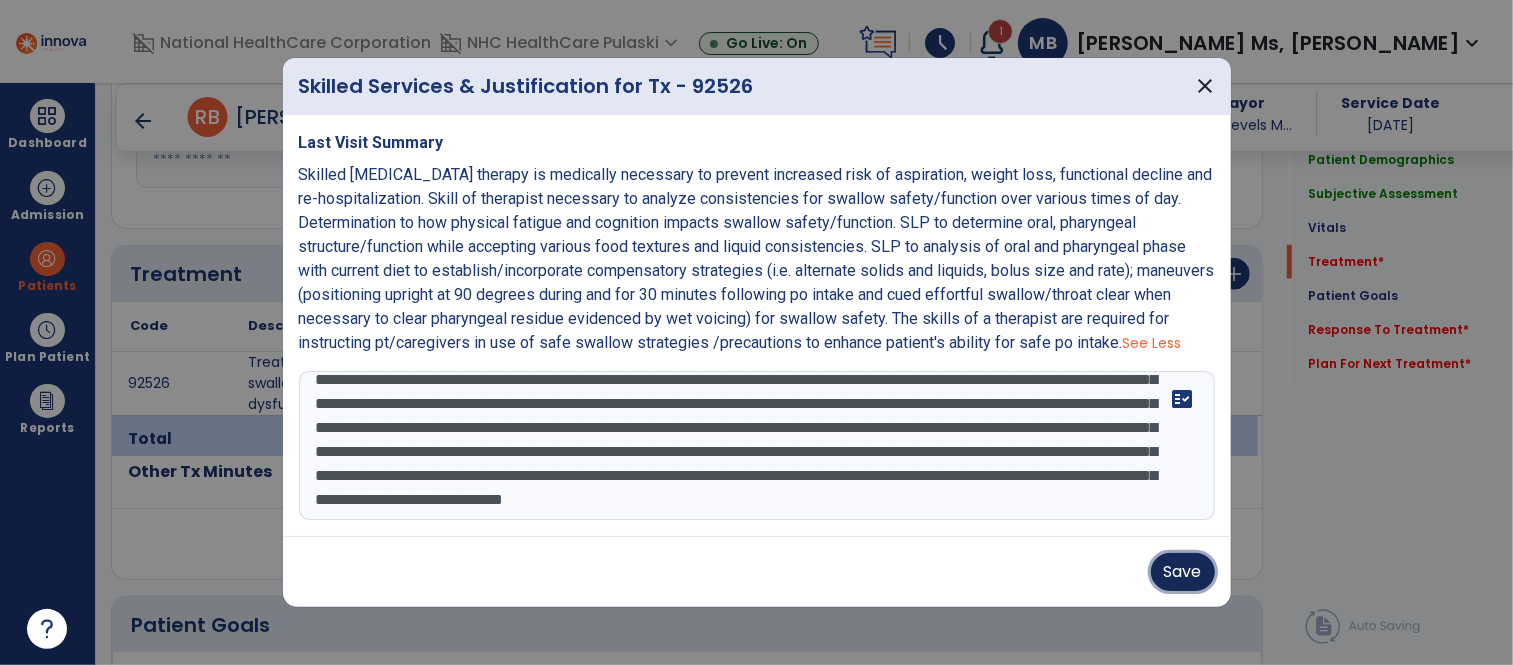 click on "Save" at bounding box center (1183, 572) 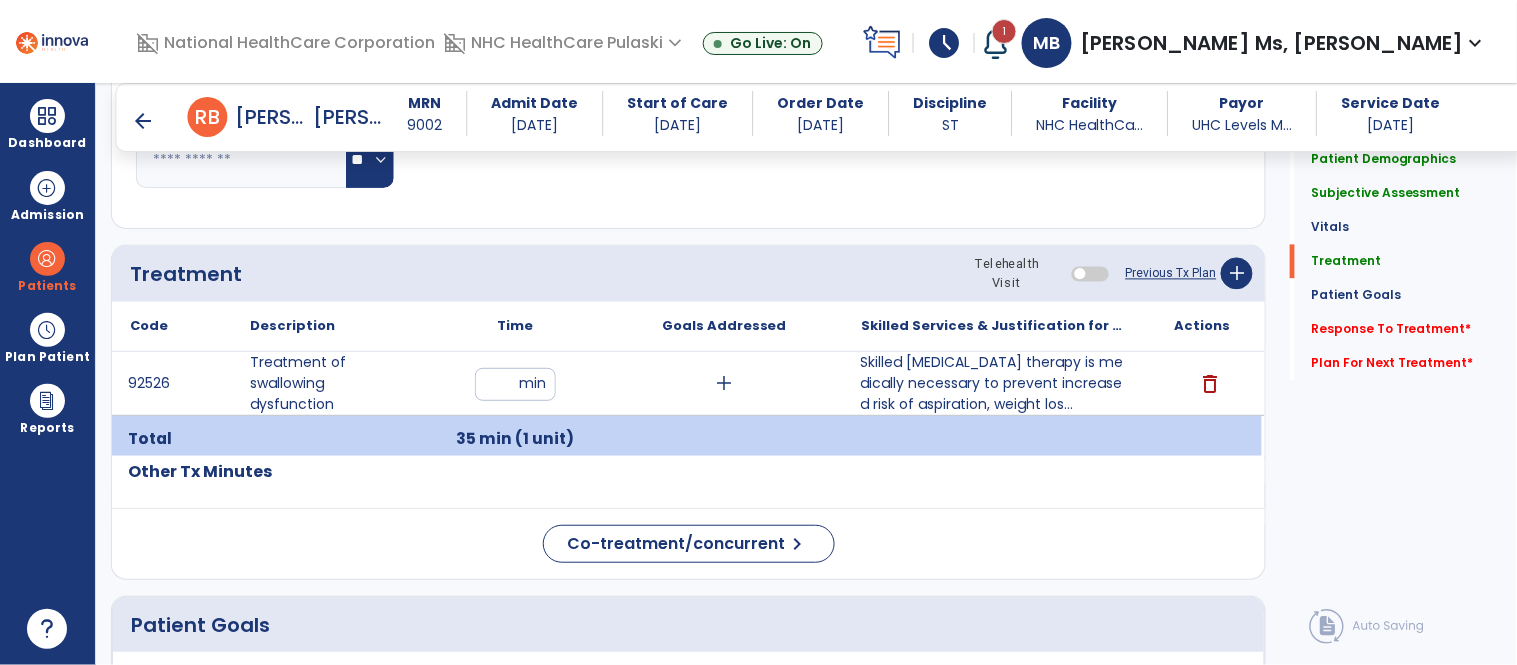 click on "Patient Demographics  Medical Diagnosis   Treatment Diagnosis   Precautions   Contraindications
Code
Description
Pdpm Clinical Category
M97.12XD" 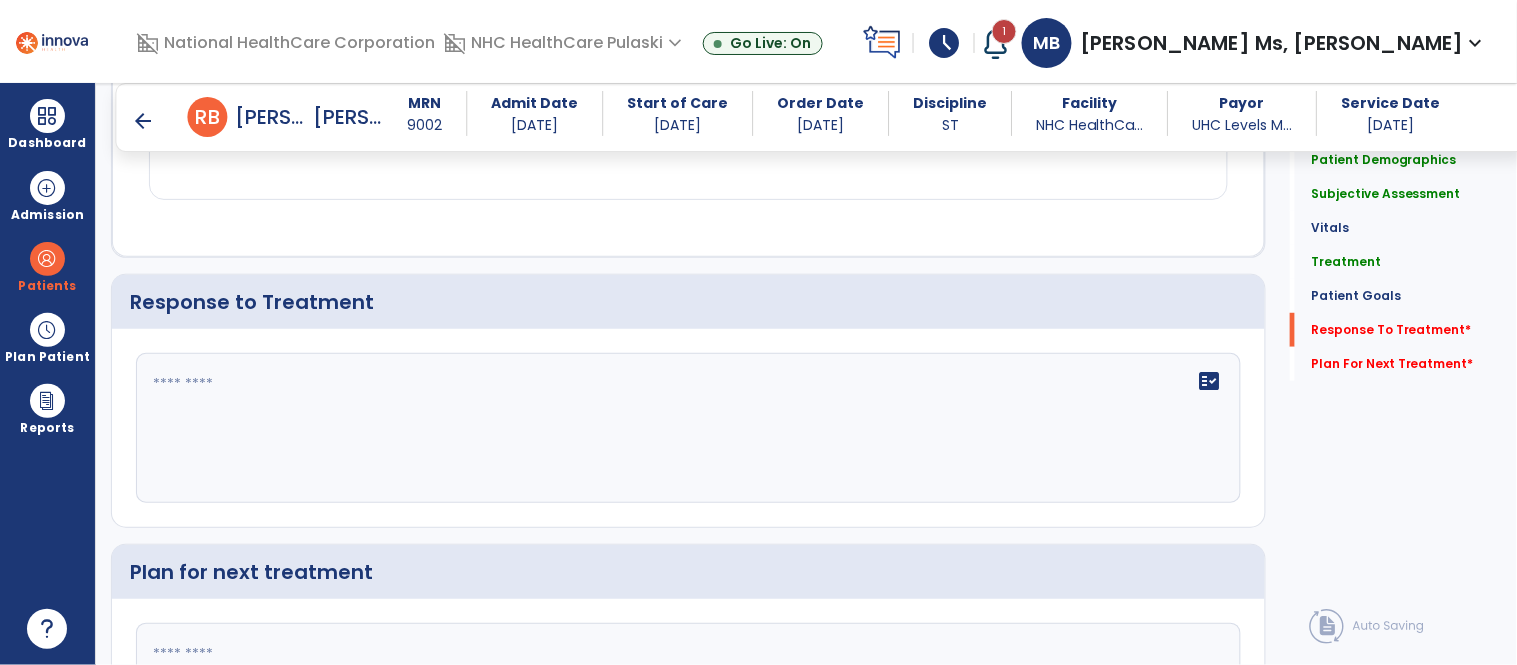 scroll, scrollTop: 2316, scrollLeft: 0, axis: vertical 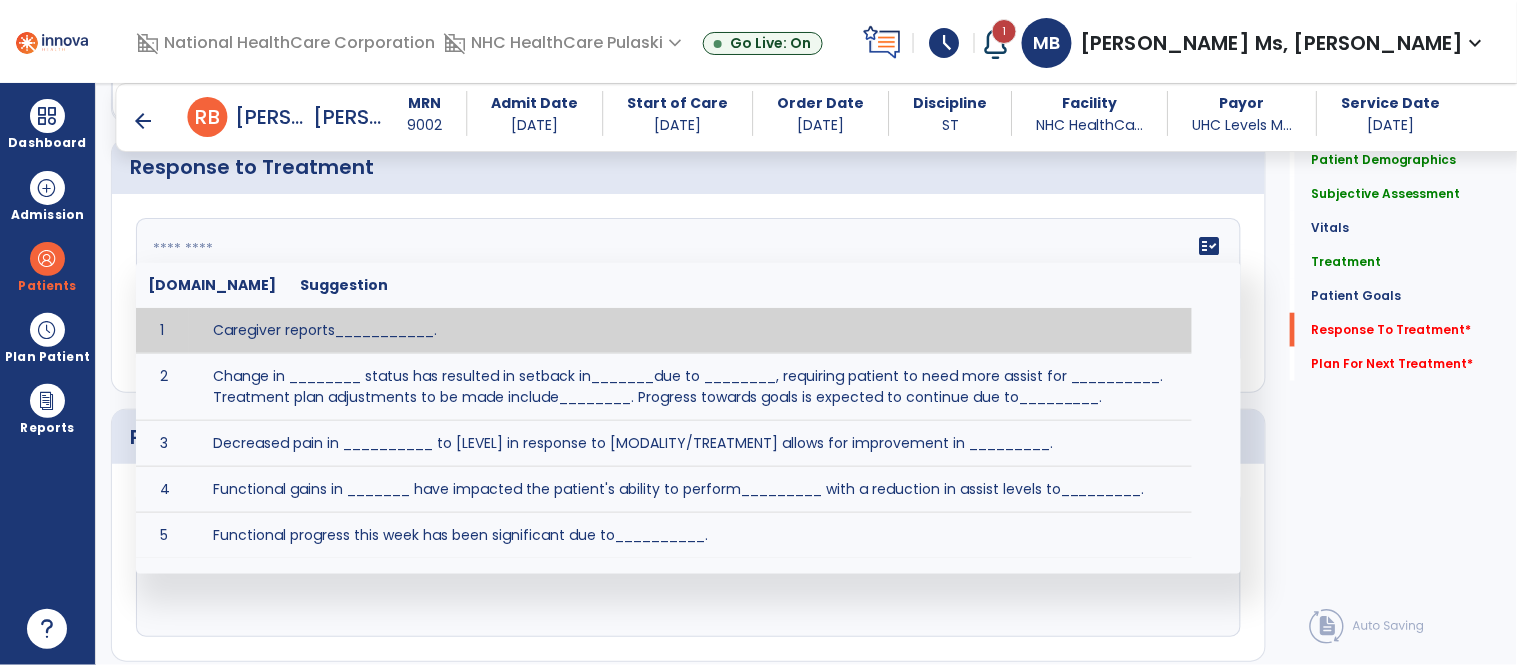 click on "fact_check  [DOMAIN_NAME] Suggestion 1 Caregiver reports___________. 2 Change in ________ status has resulted in setback in_______due to ________, requiring patient to need more assist for __________.   Treatment plan adjustments to be made include________.  Progress towards goals is expected to continue due to_________. 3 Decreased pain in __________ to [LEVEL] in response to [MODALITY/TREATMENT] allows for improvement in _________. 4 Functional gains in _______ have impacted the patient's ability to perform_________ with a reduction in assist levels to_________. 5 Functional progress this week has been significant due to__________. 6 Gains in ________ have improved the patient's ability to perform ______with decreased levels of assist to___________. 7 Improvement in ________allows patient to tolerate higher levels of challenges in_________. 8 Pain in [AREA] has decreased to [LEVEL] in response to [TREATMENT/MODALITY], allowing fore ease in completing__________. 9 10 11 12 13 14 15 16 17 18 19 20 21" 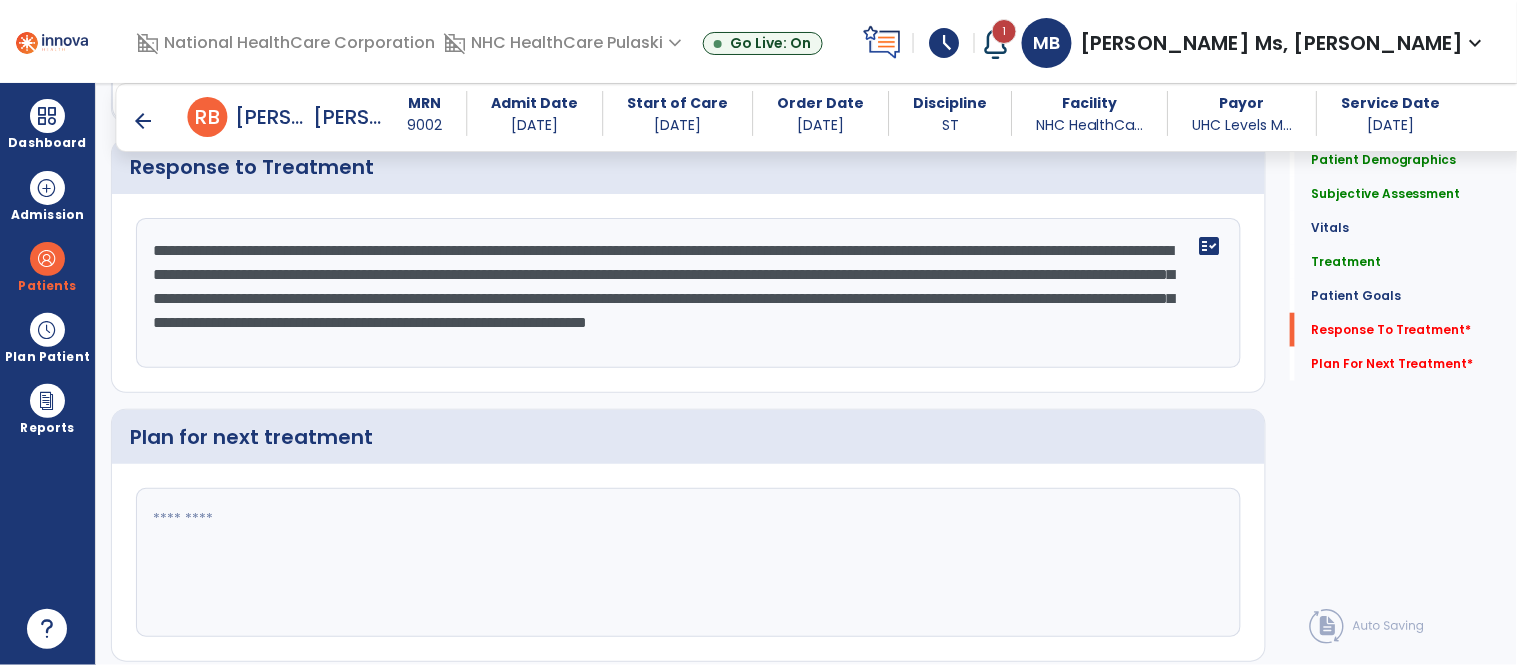 scroll, scrollTop: 38, scrollLeft: 0, axis: vertical 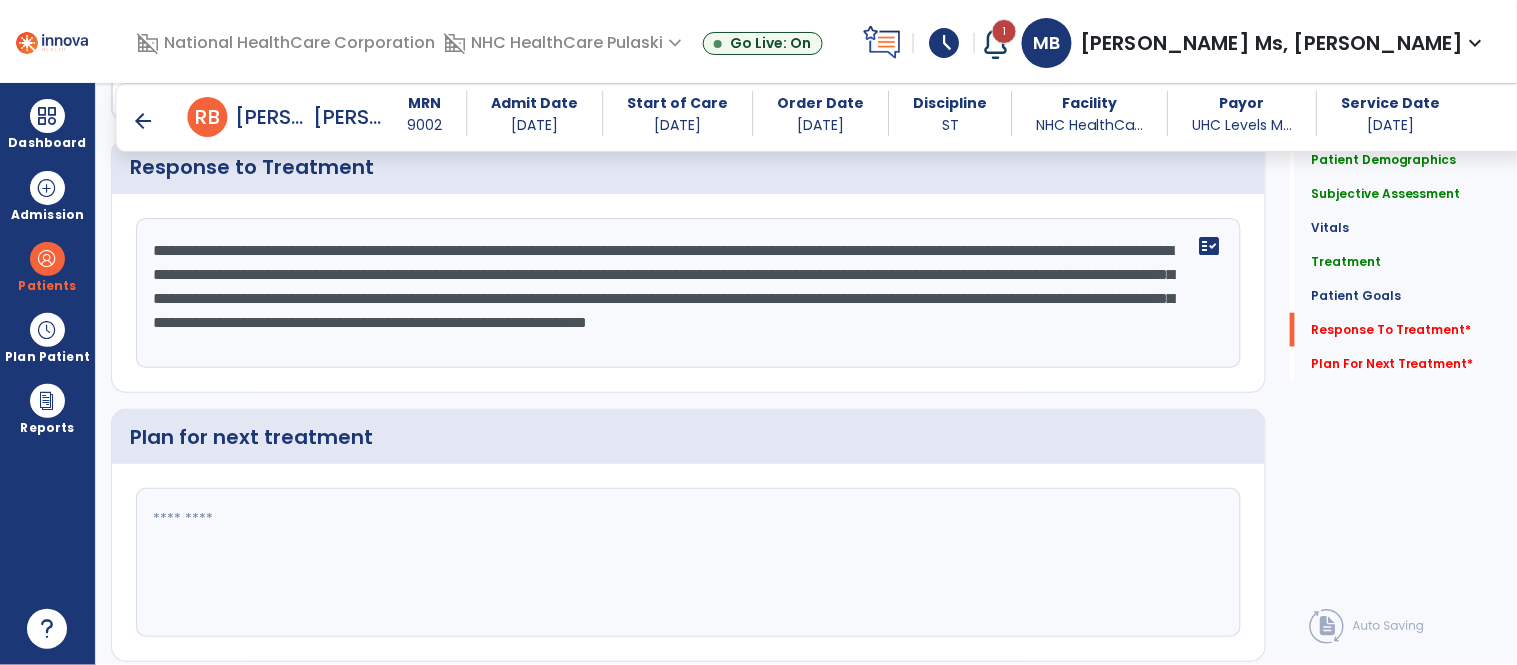 click on "**********" 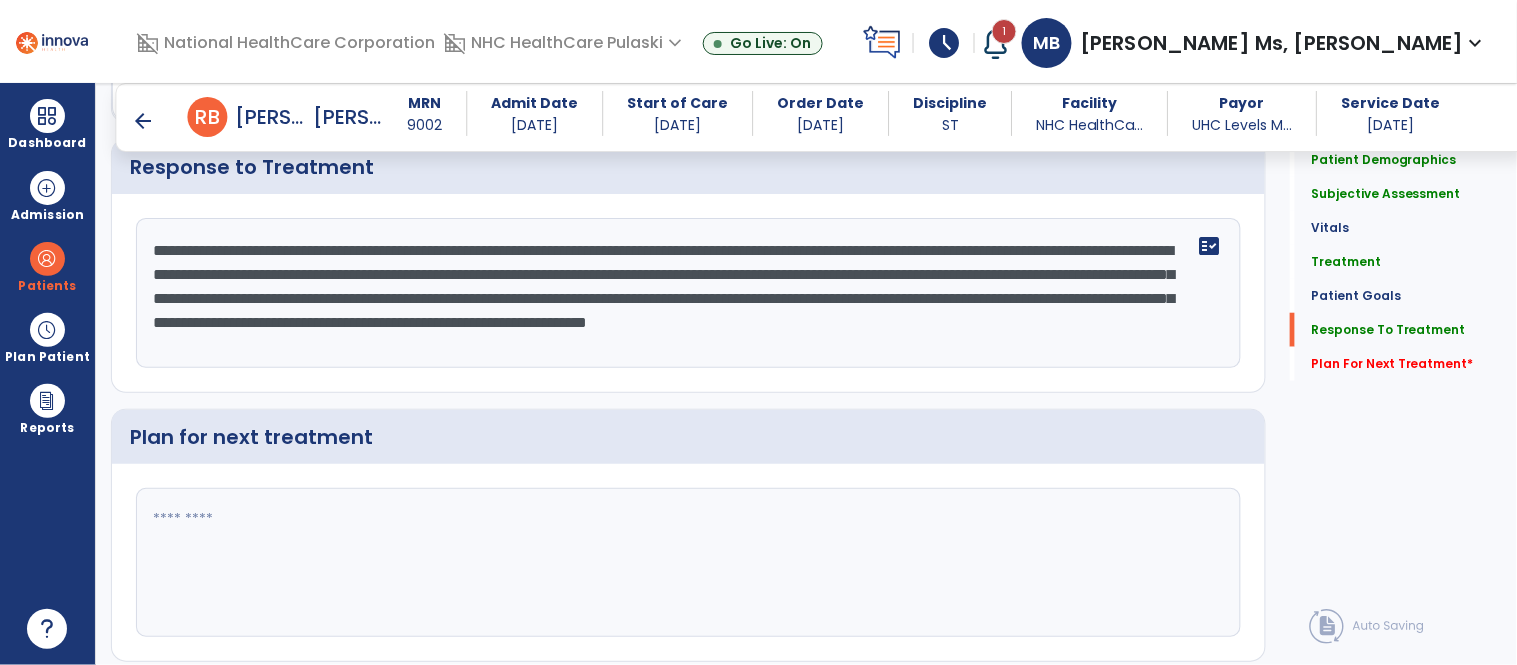 scroll, scrollTop: 2316, scrollLeft: 0, axis: vertical 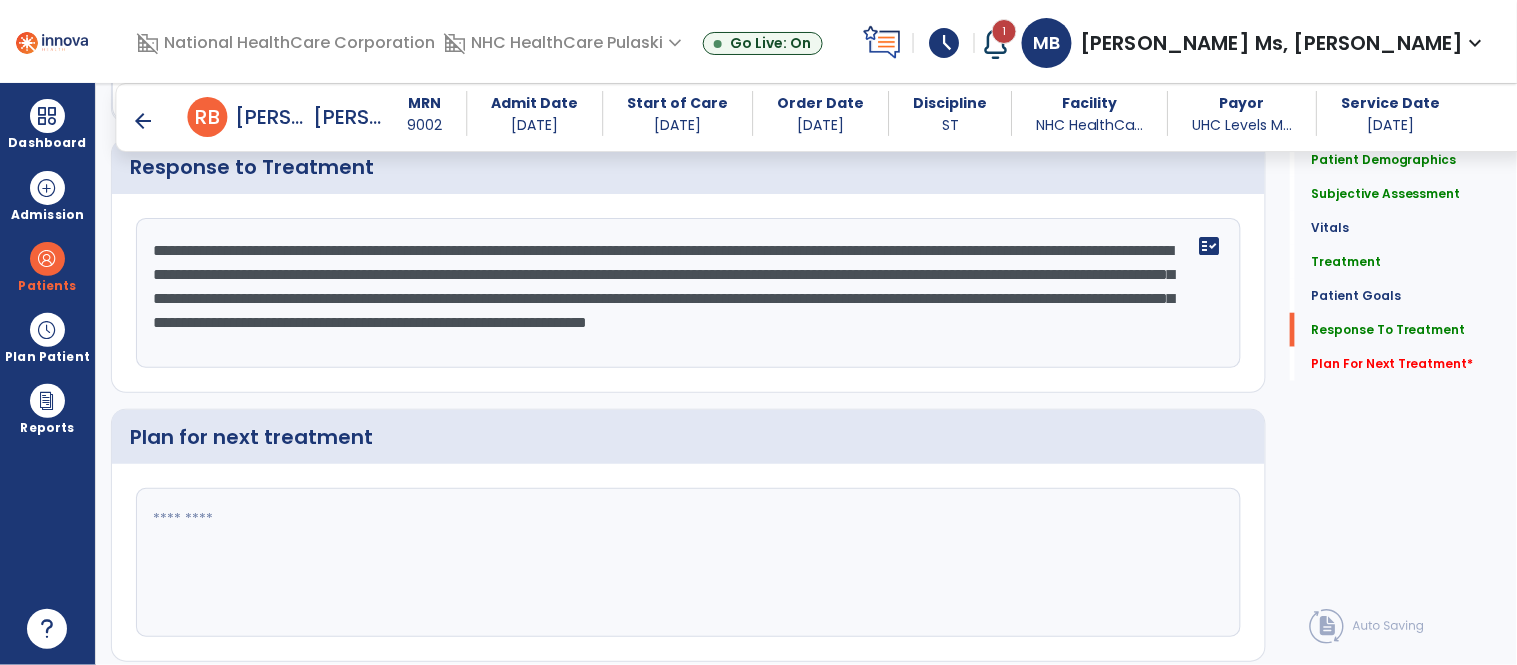click on "**********" 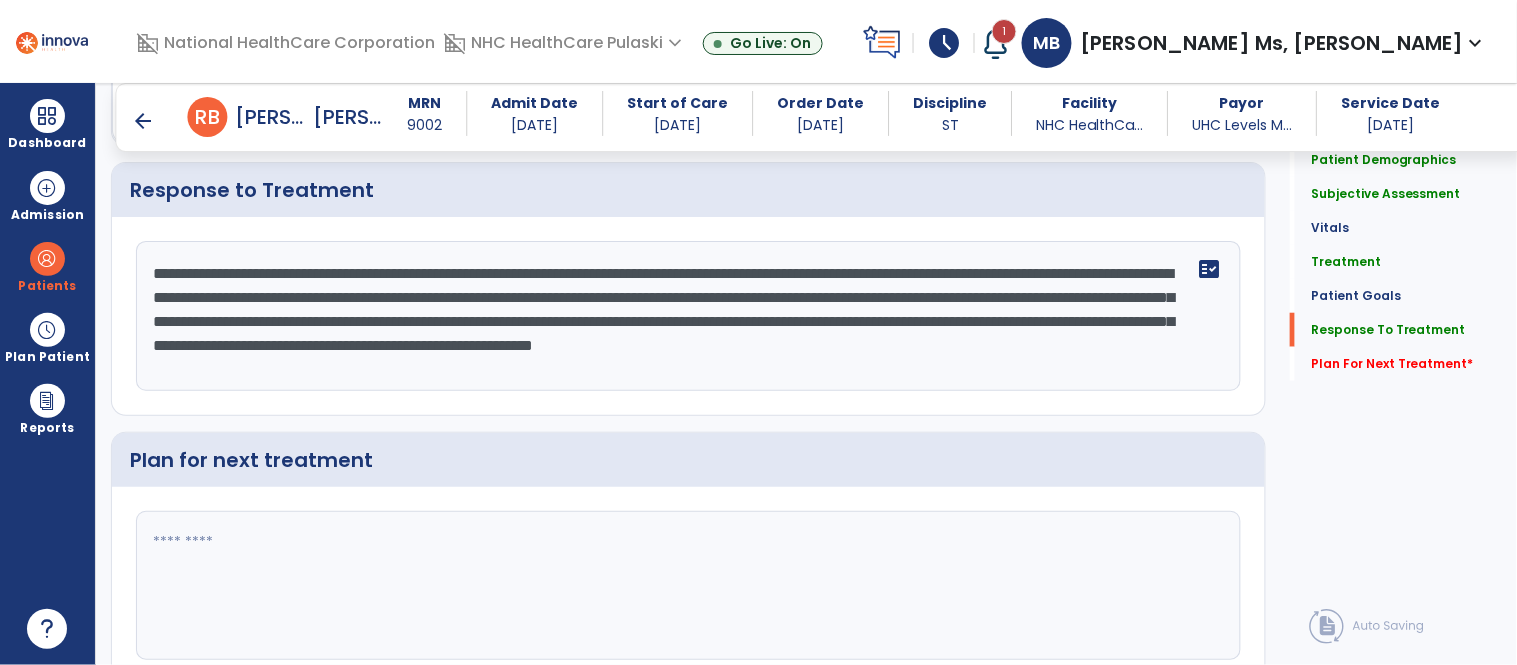 scroll, scrollTop: 2316, scrollLeft: 0, axis: vertical 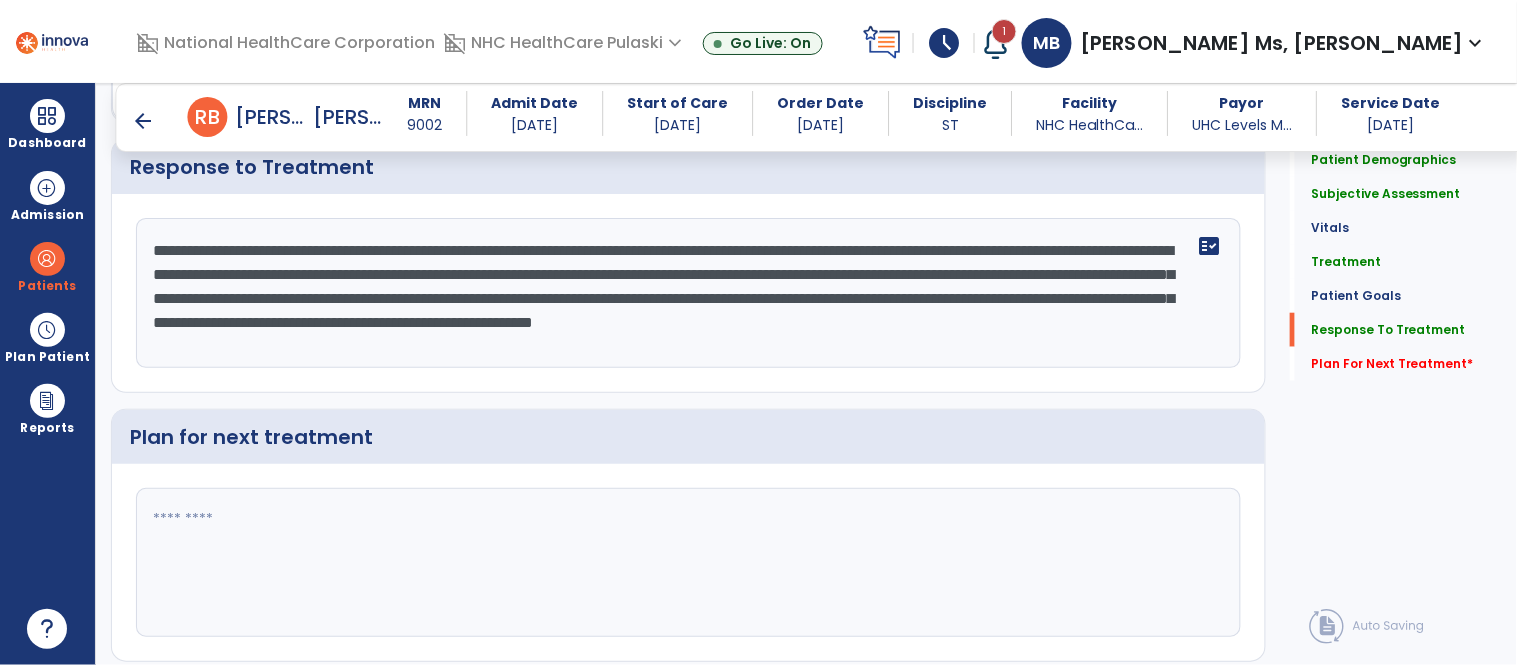type on "**********" 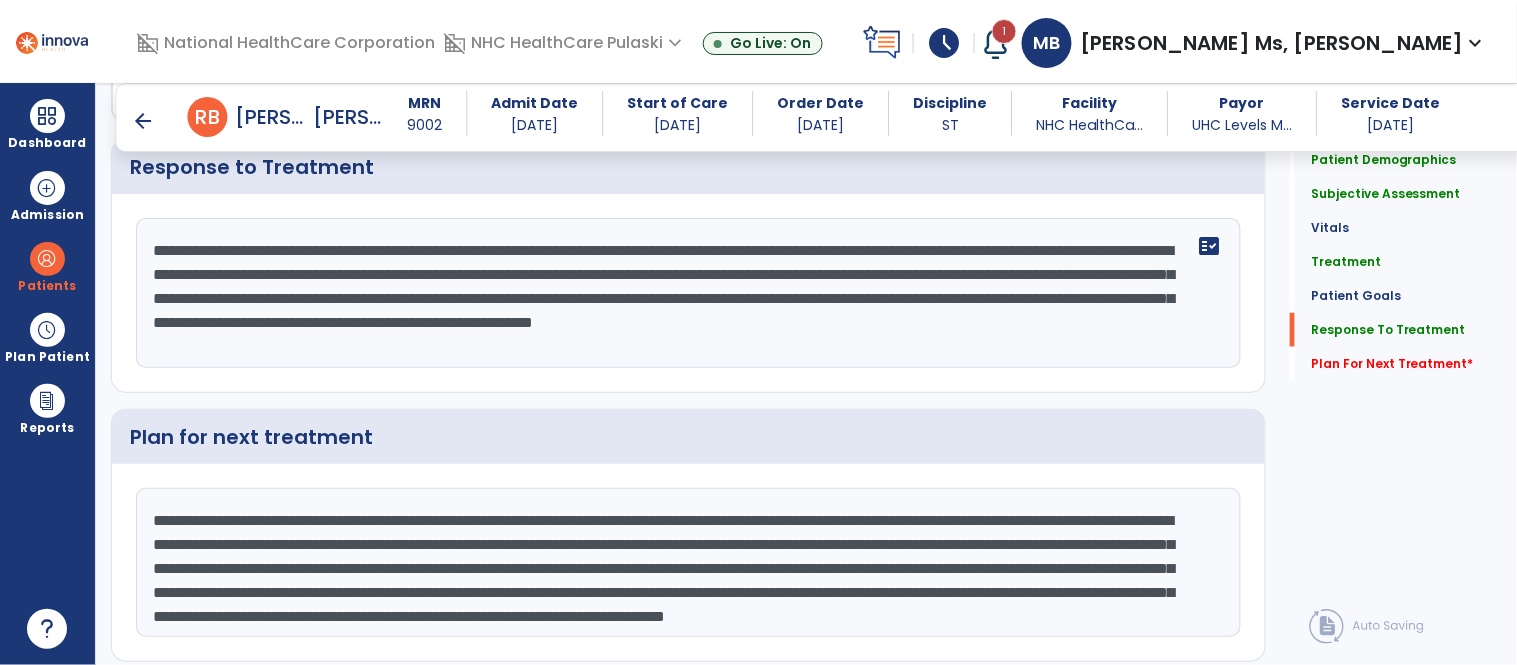 scroll, scrollTop: 63, scrollLeft: 0, axis: vertical 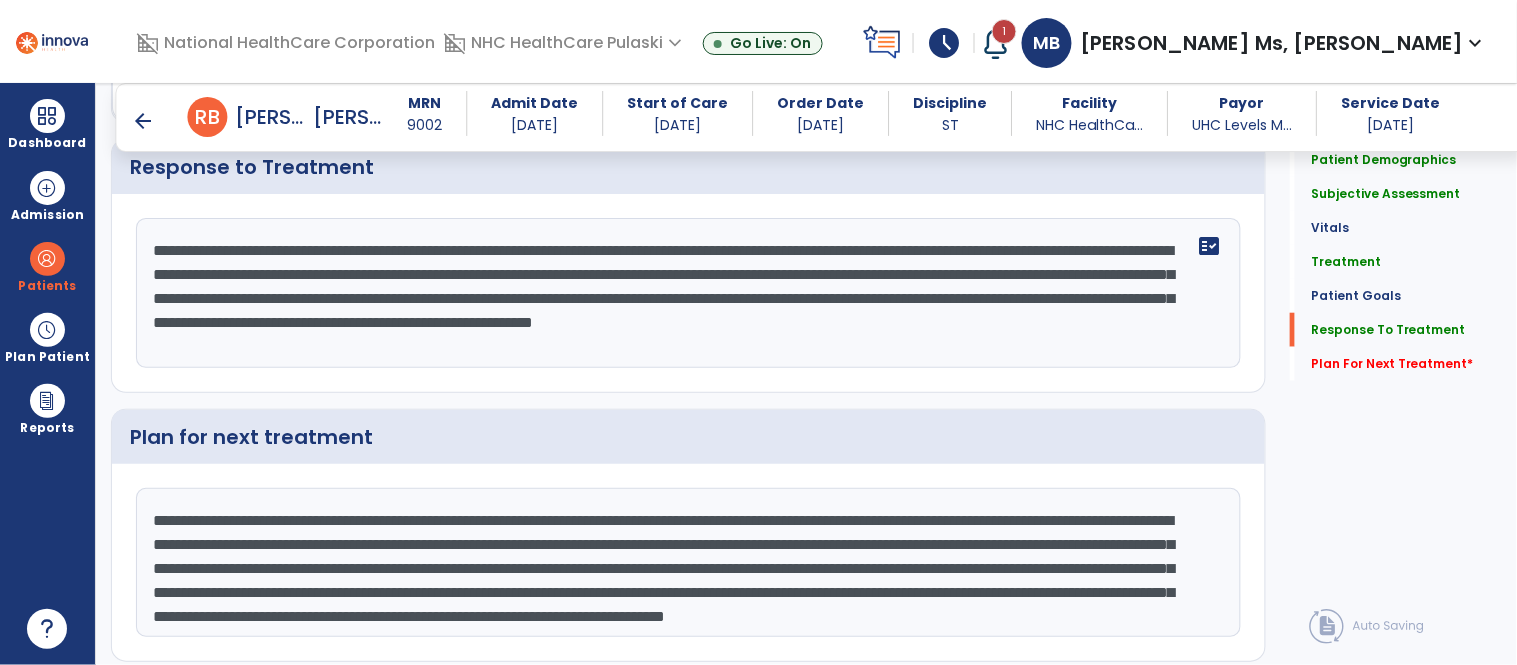 click on "**********" 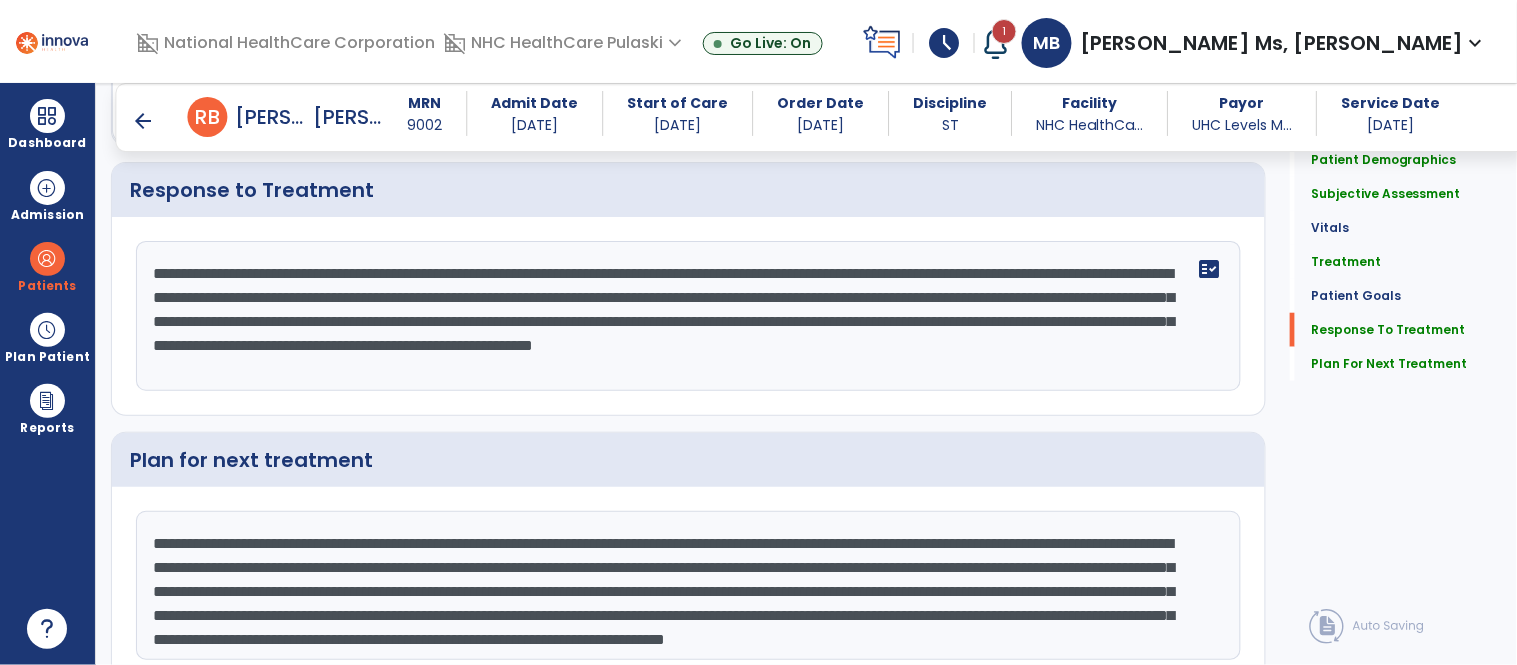 scroll, scrollTop: 2316, scrollLeft: 0, axis: vertical 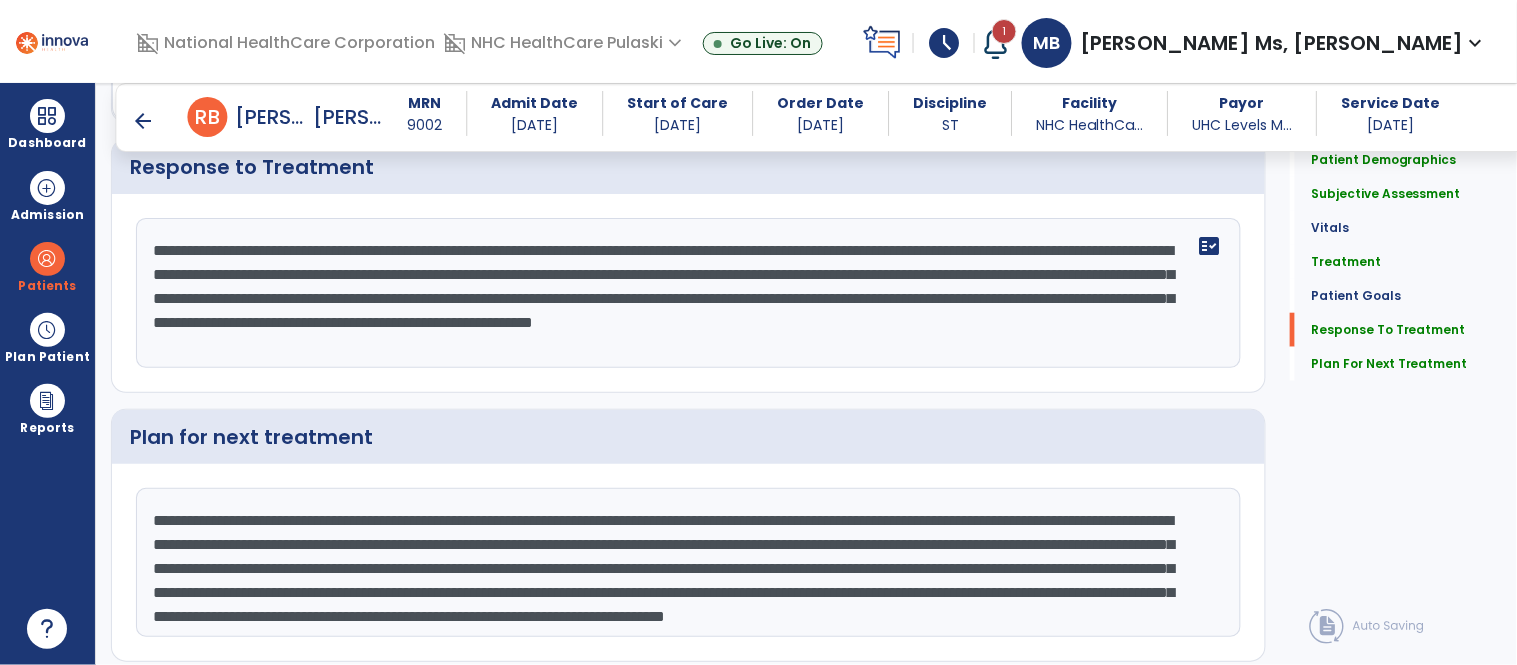 drag, startPoint x: 837, startPoint y: 524, endPoint x: 385, endPoint y: 575, distance: 454.8681 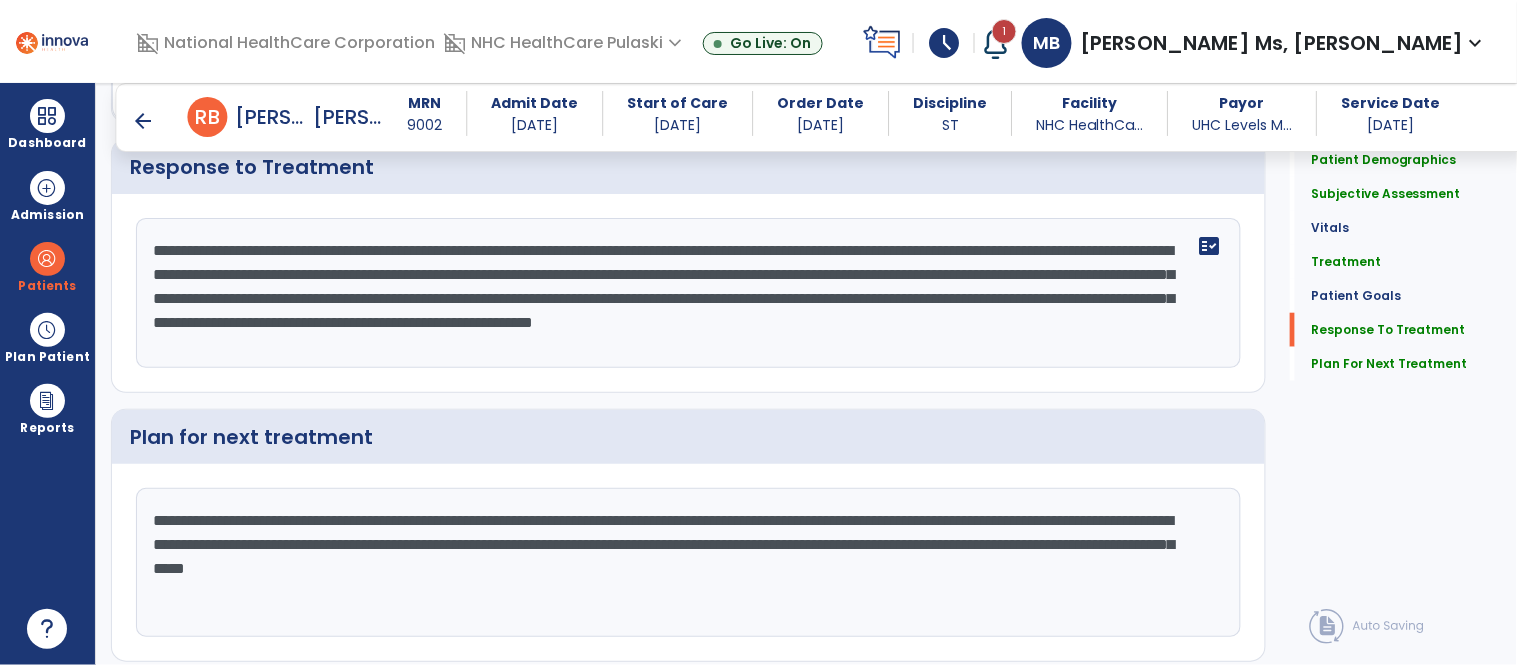 scroll, scrollTop: 0, scrollLeft: 0, axis: both 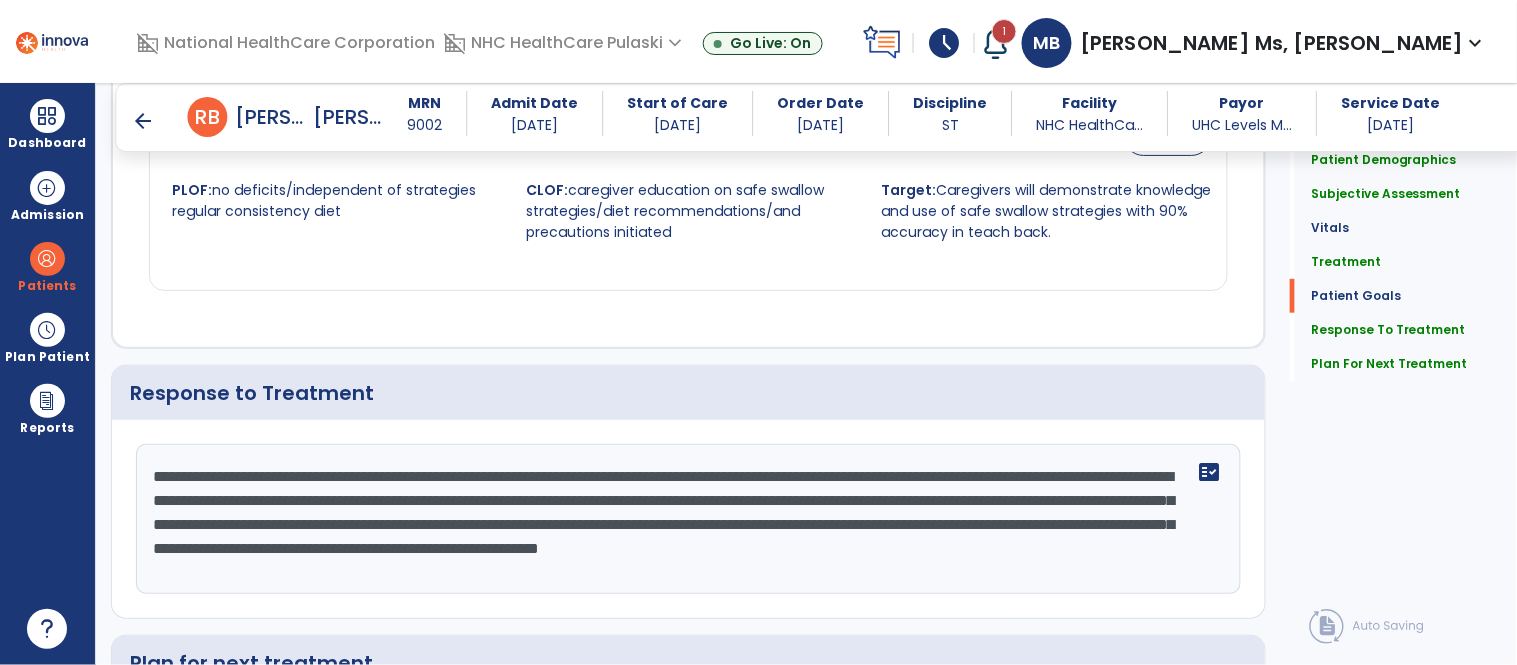 type on "**********" 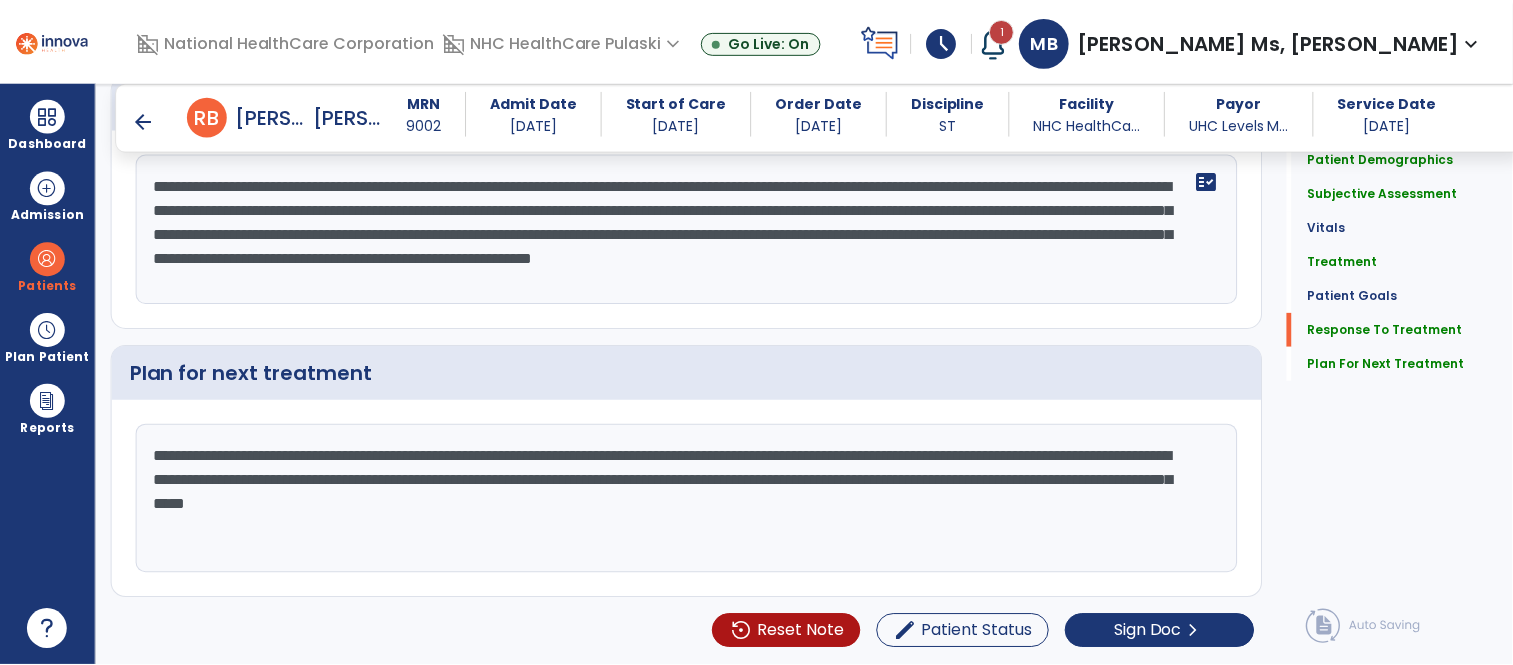 scroll, scrollTop: 2383, scrollLeft: 0, axis: vertical 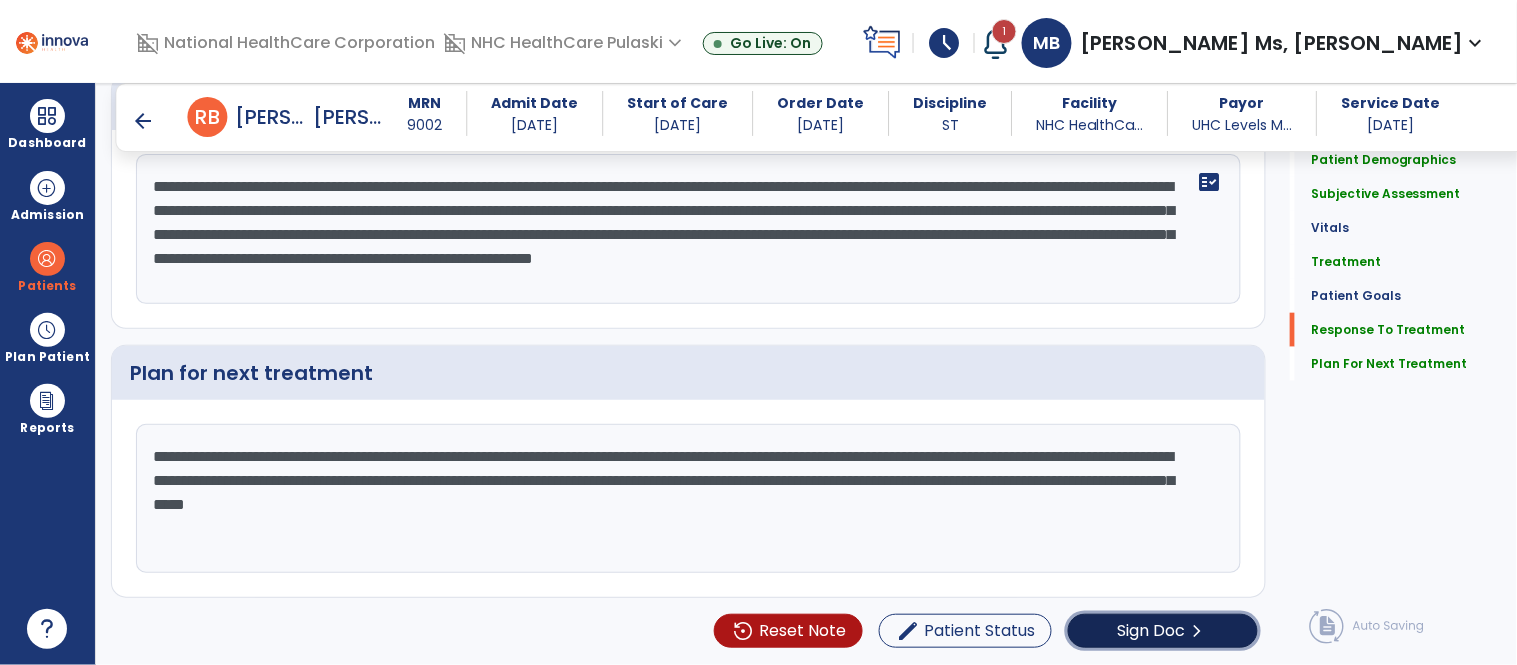 click on "Sign Doc" 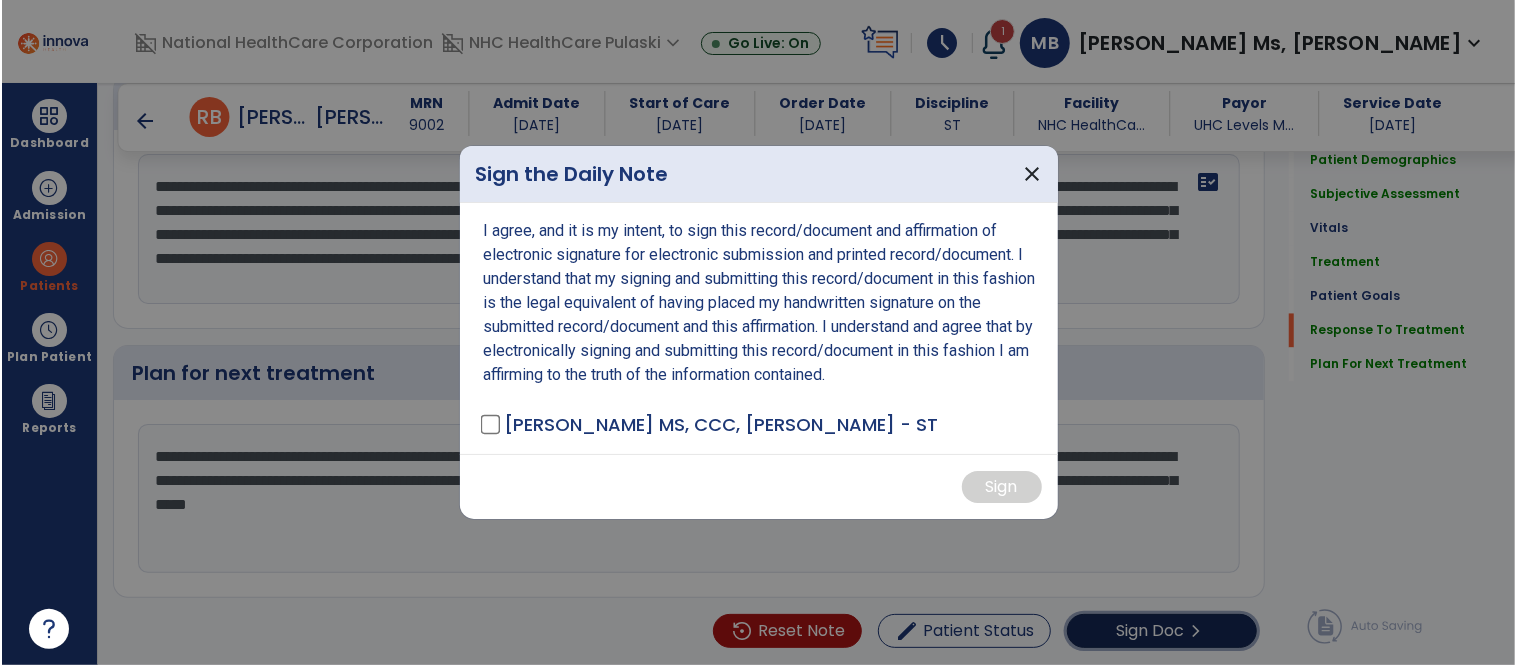 scroll, scrollTop: 2383, scrollLeft: 0, axis: vertical 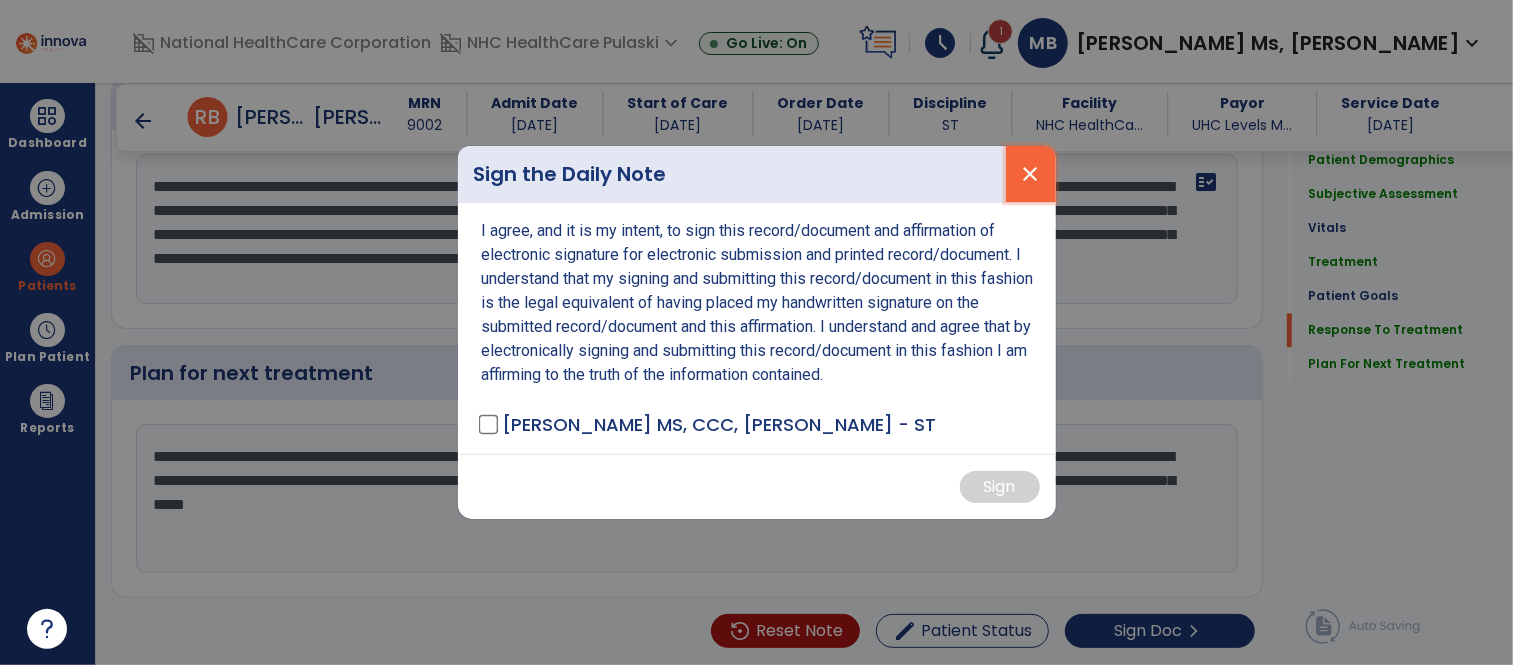 click on "close" at bounding box center [1031, 174] 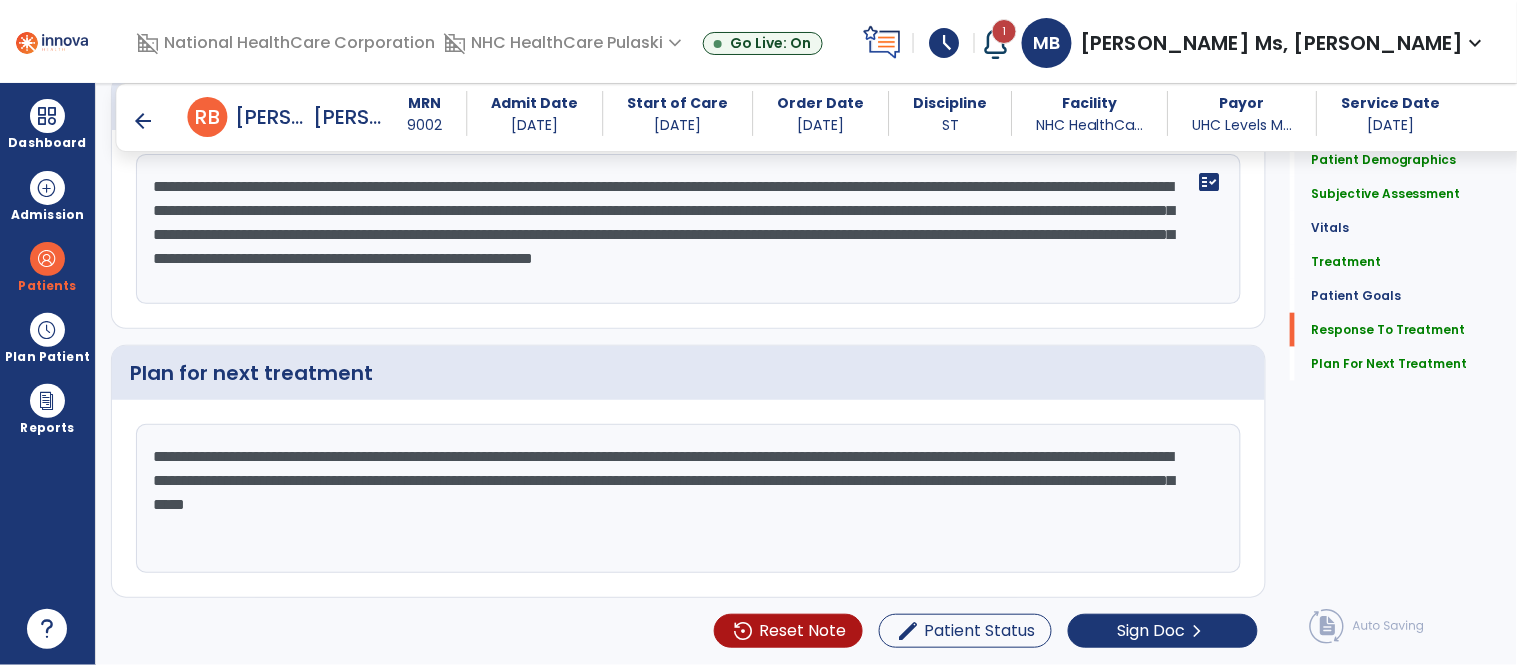 click on "**********" 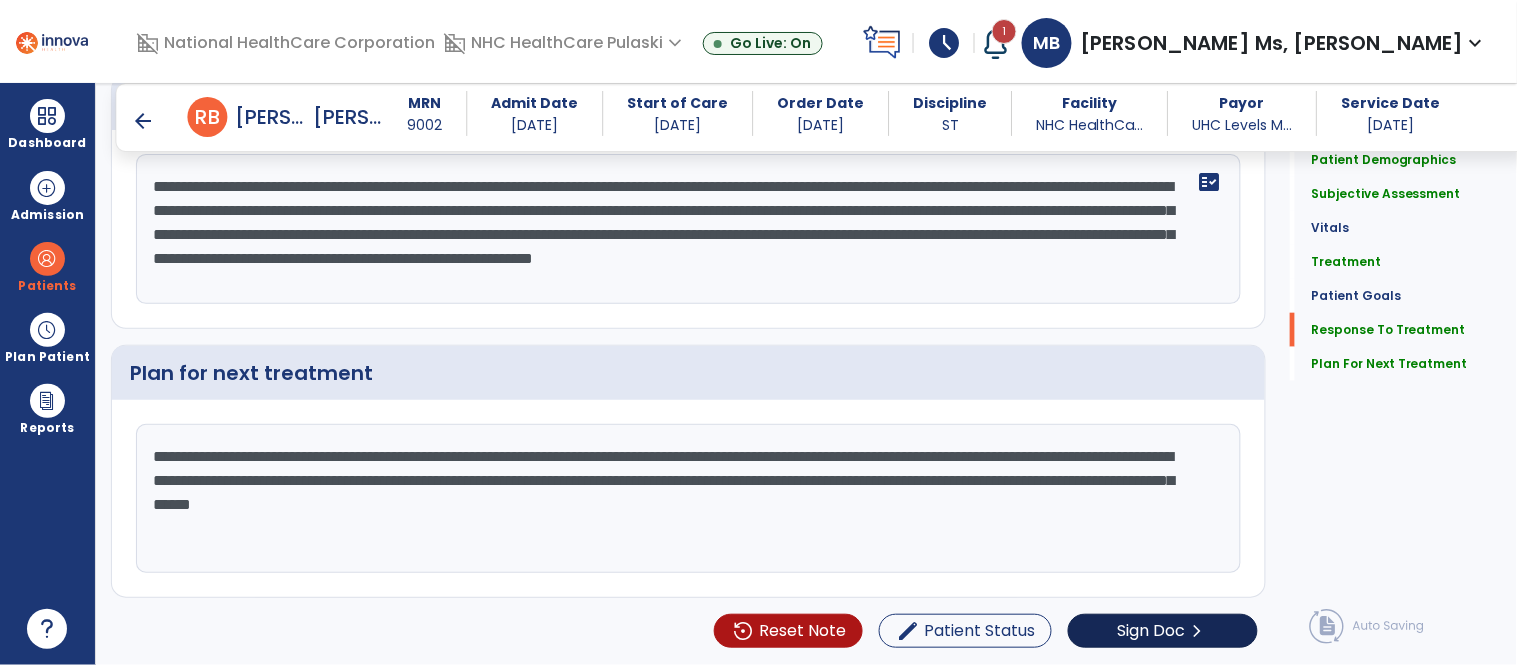 type on "**********" 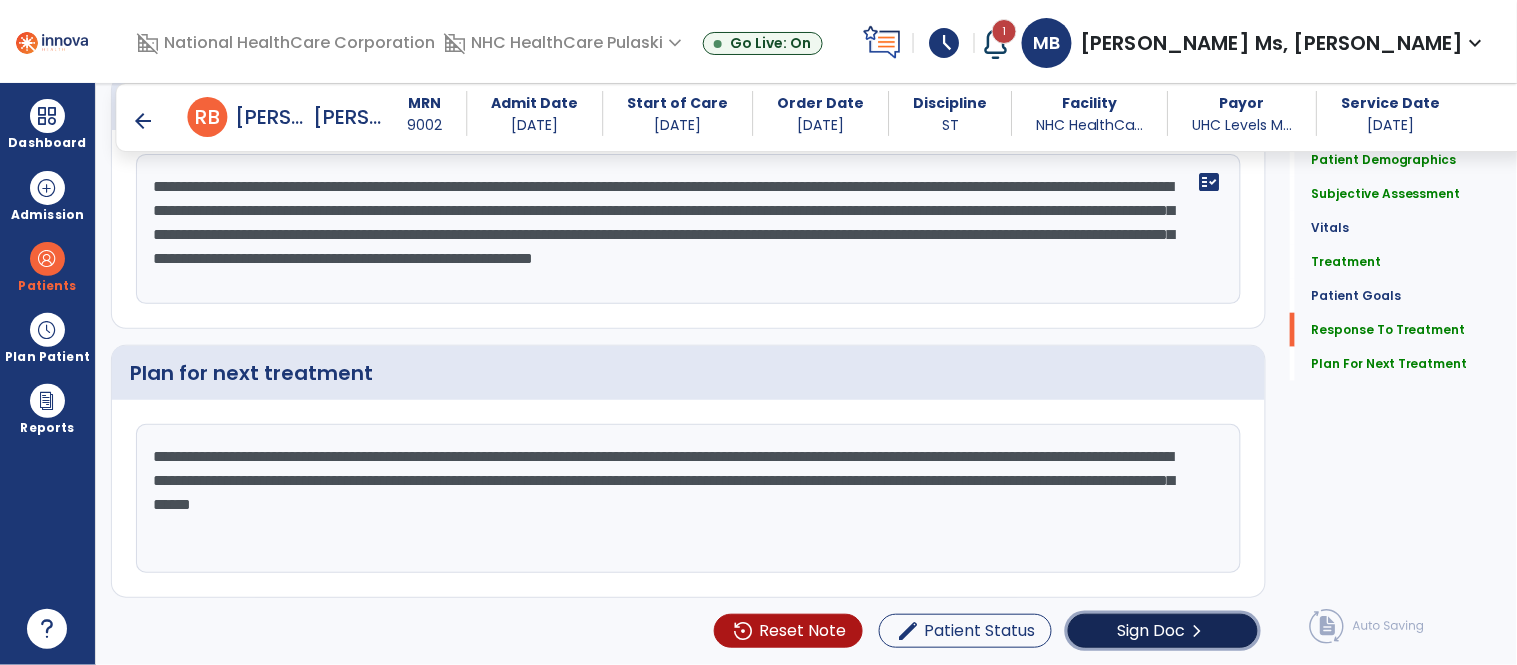 click on "Sign Doc" 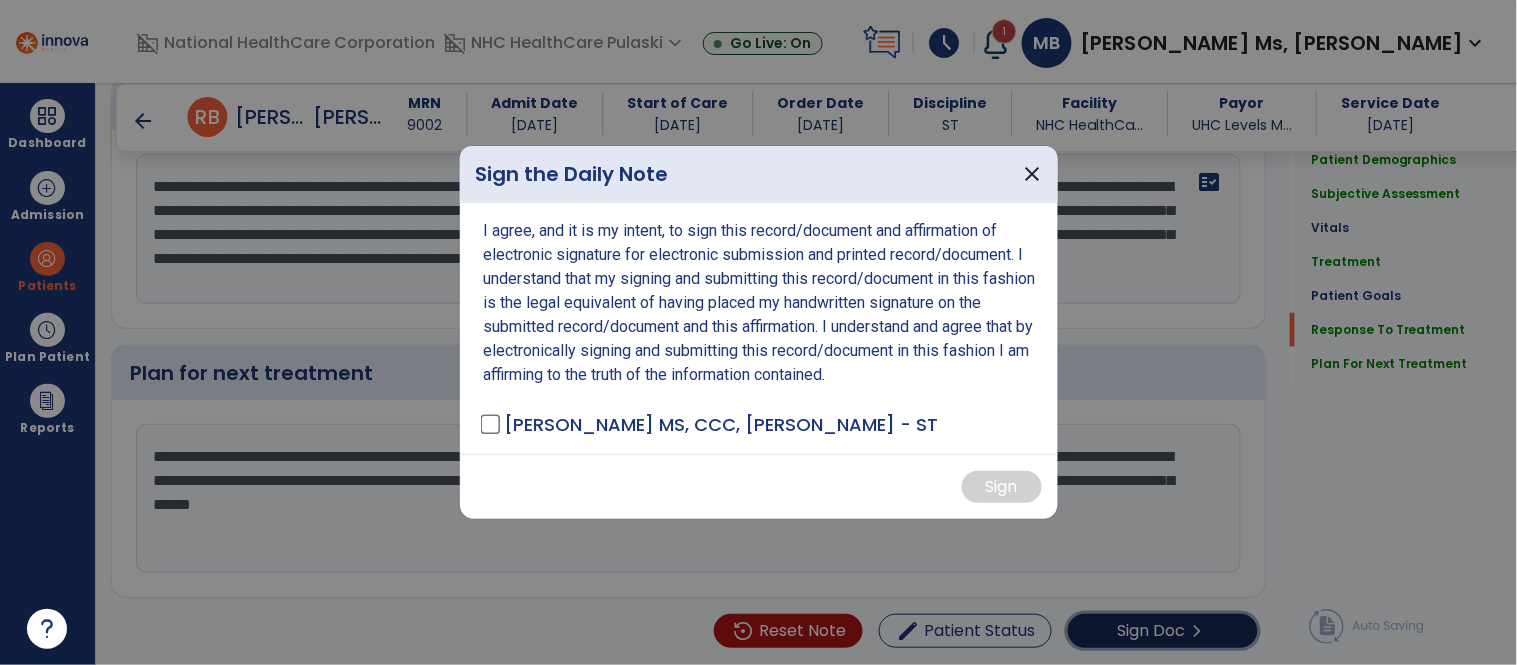 scroll, scrollTop: 2383, scrollLeft: 0, axis: vertical 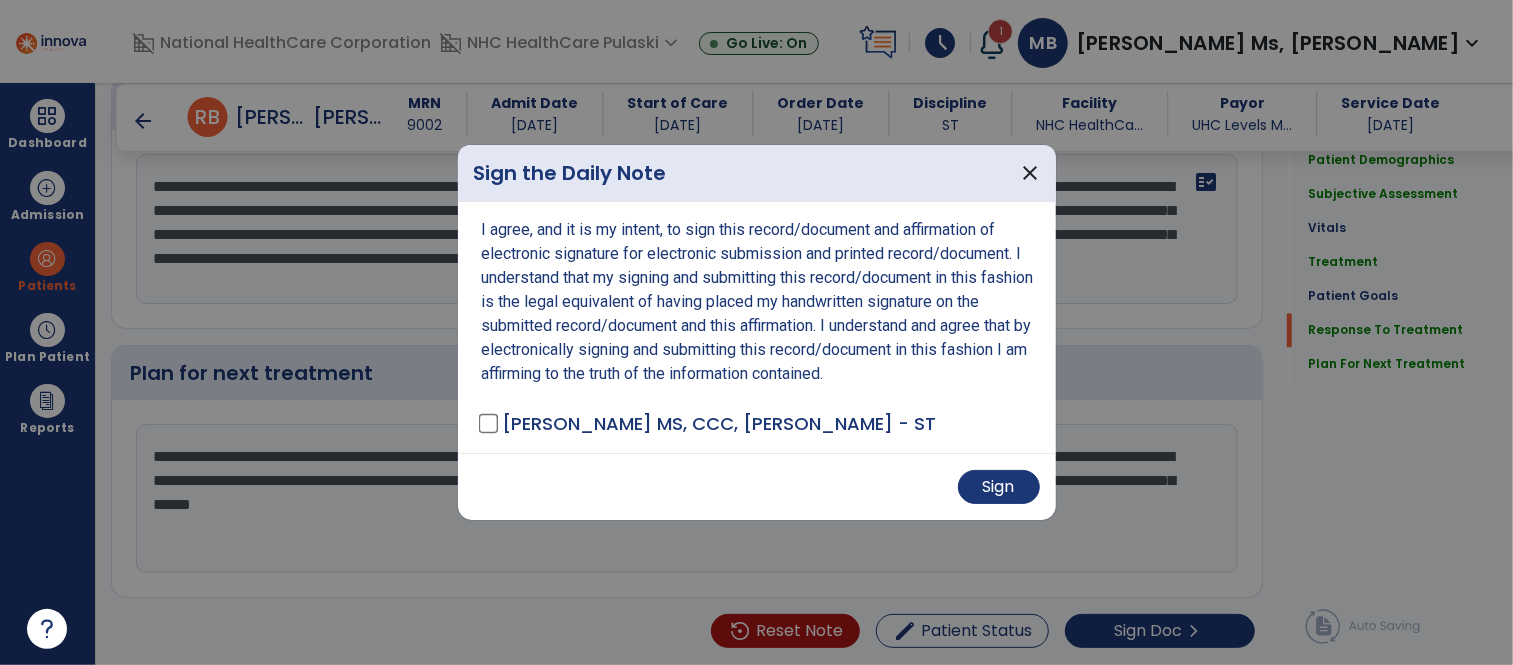 click on "Sign" at bounding box center (757, 486) 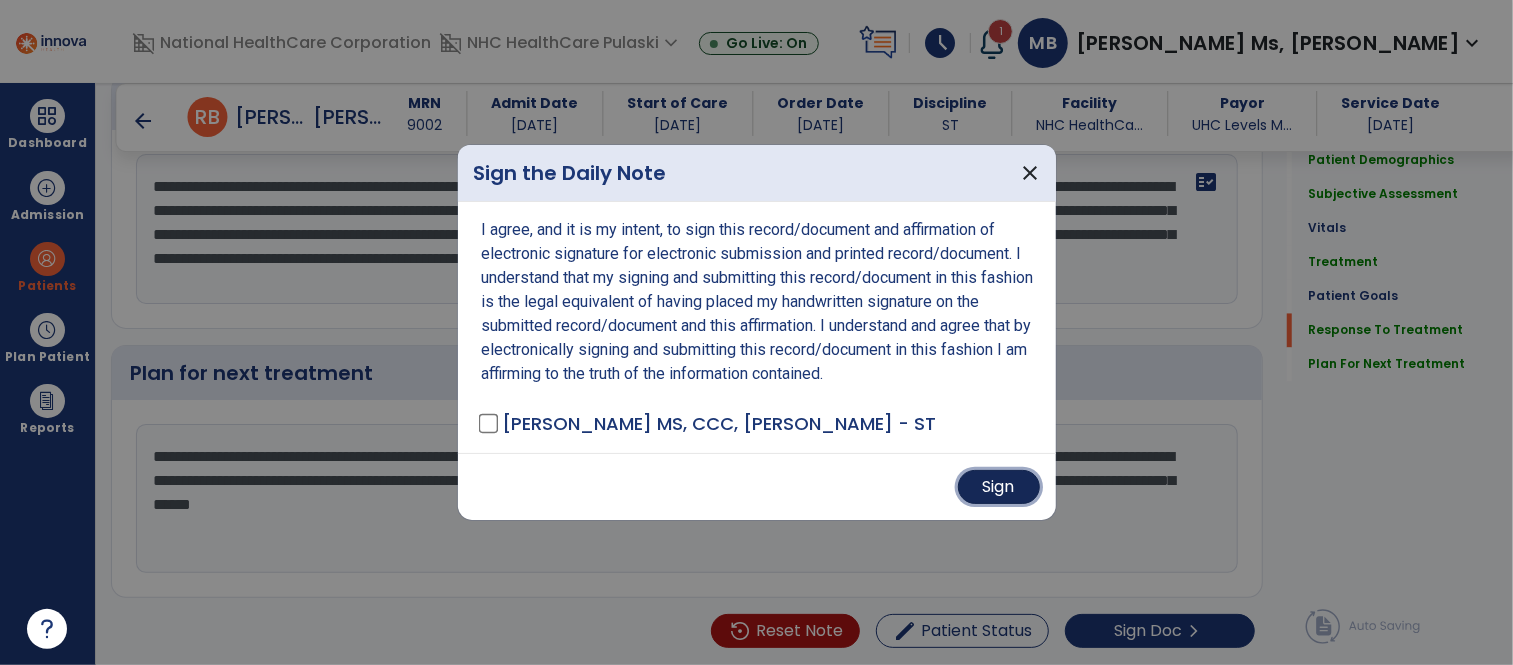 click on "Sign" at bounding box center [999, 487] 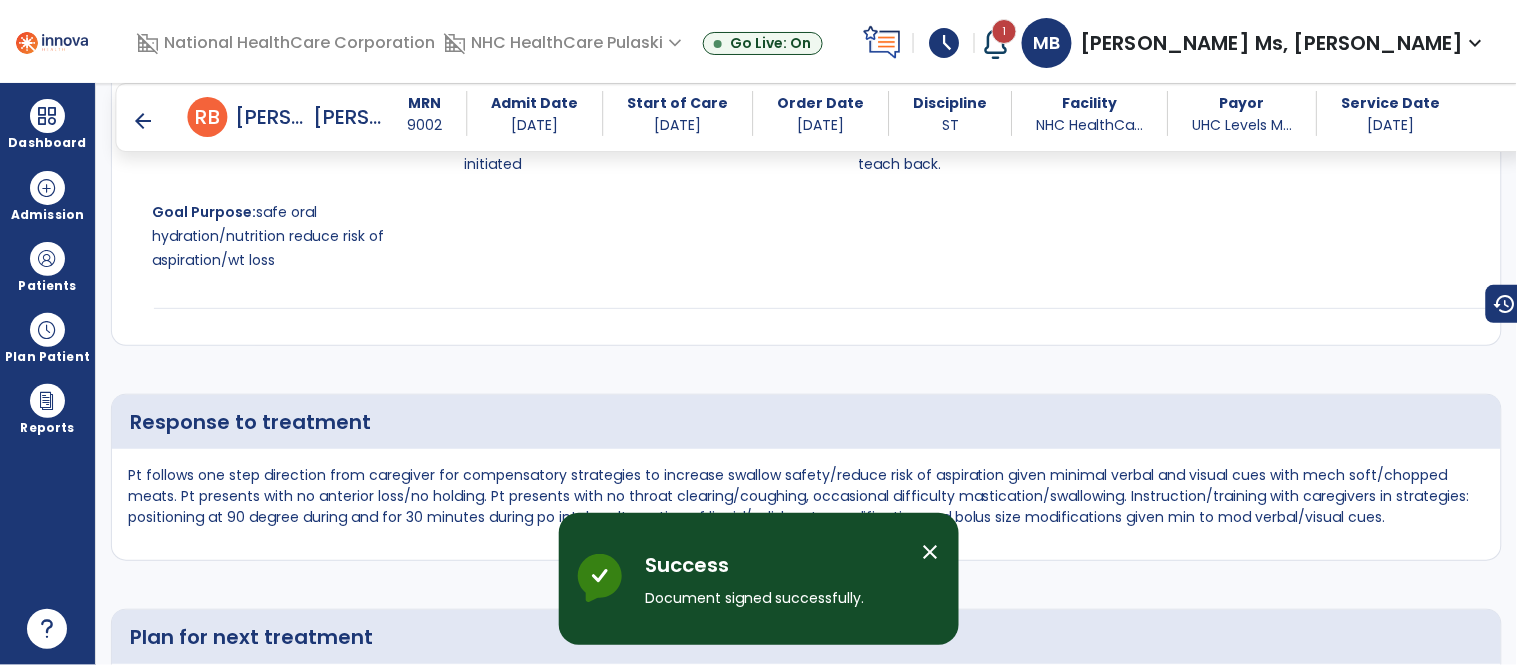scroll, scrollTop: 3652, scrollLeft: 0, axis: vertical 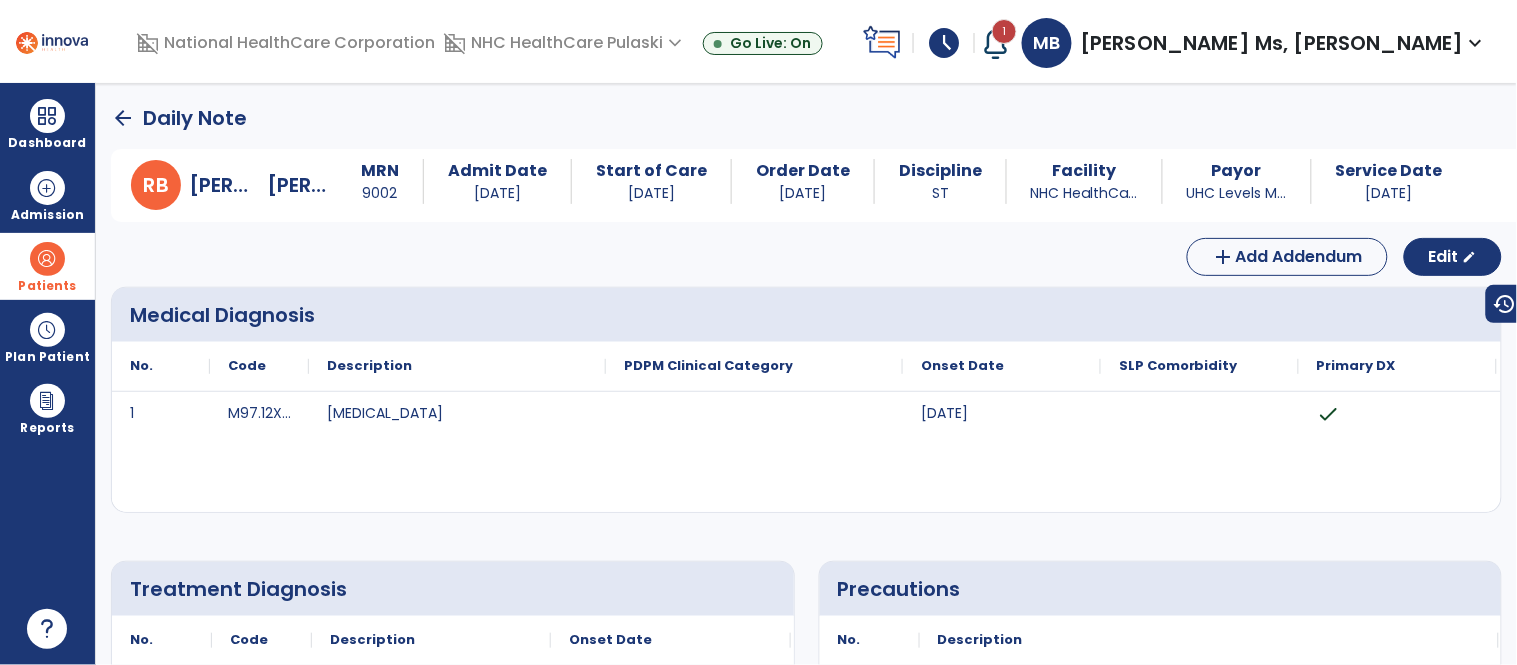 click at bounding box center [47, 259] 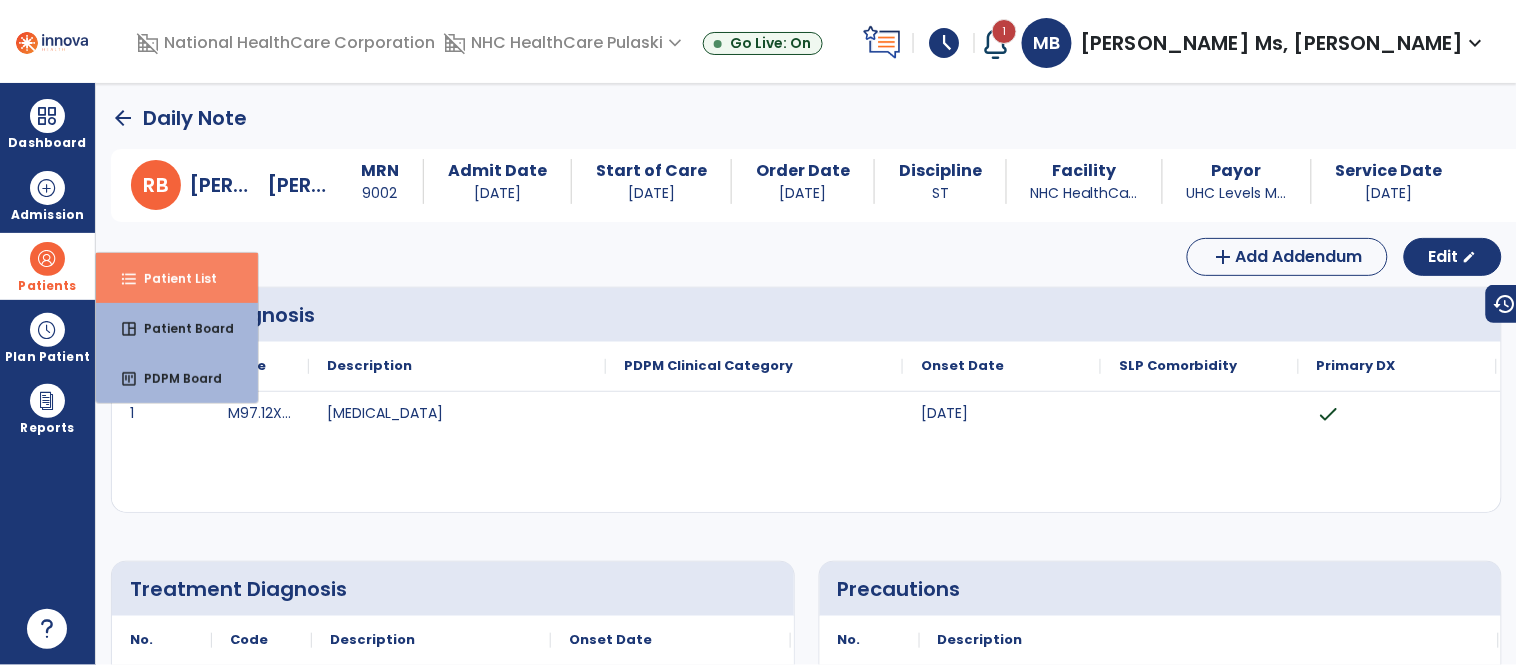 click on "Patient List" at bounding box center (172, 278) 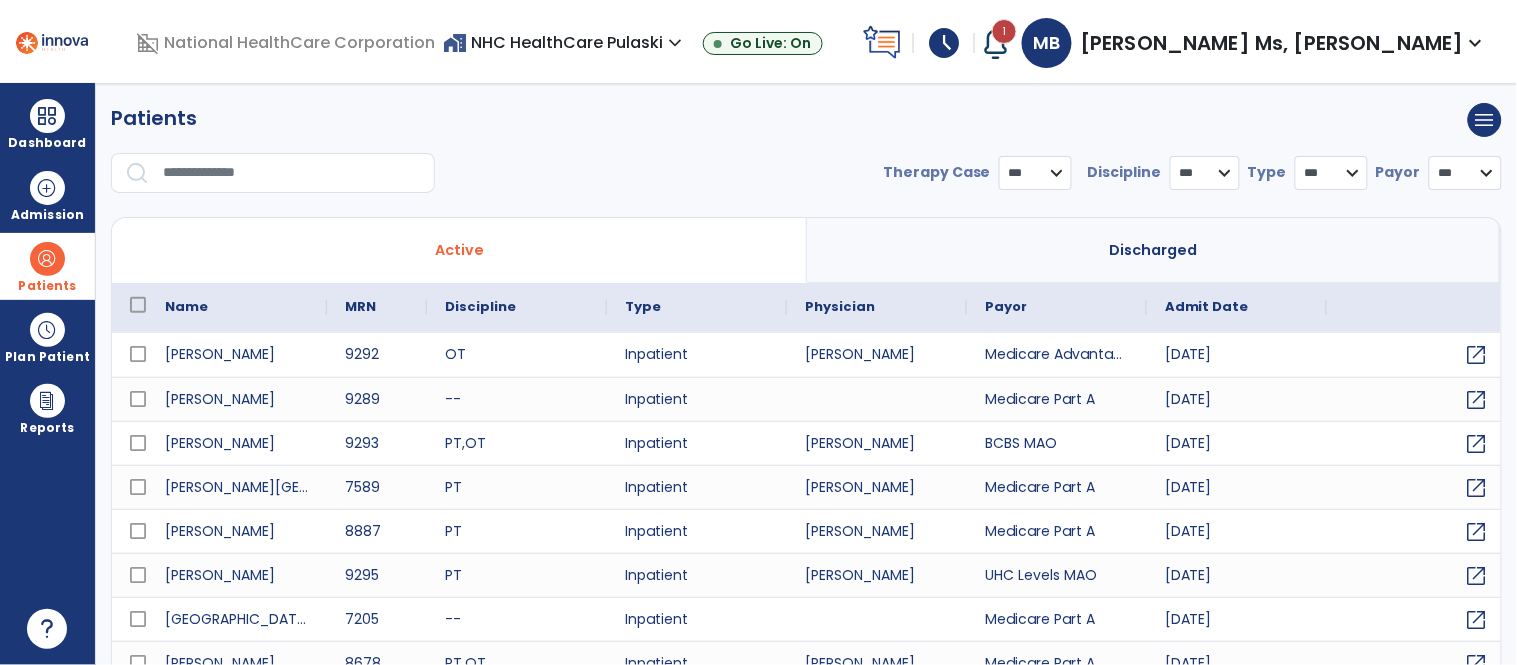 select on "***" 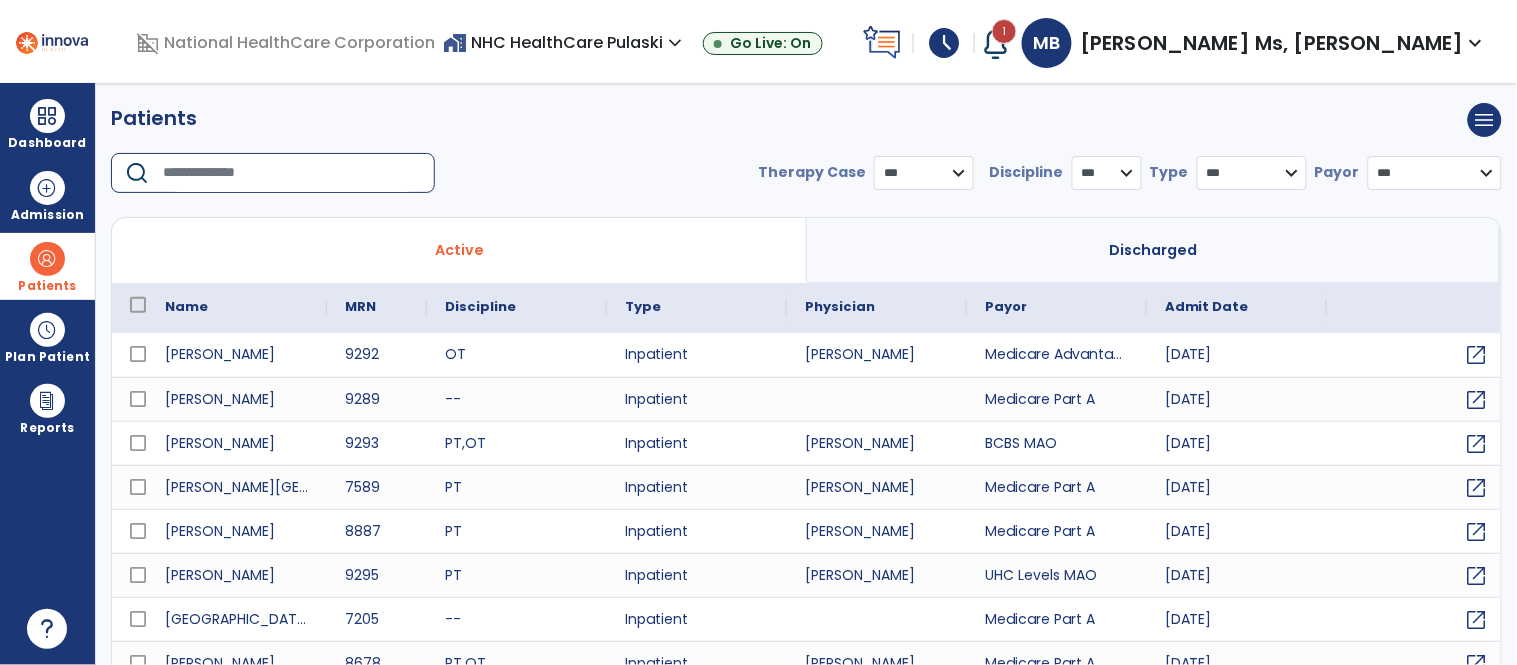 click at bounding box center [292, 173] 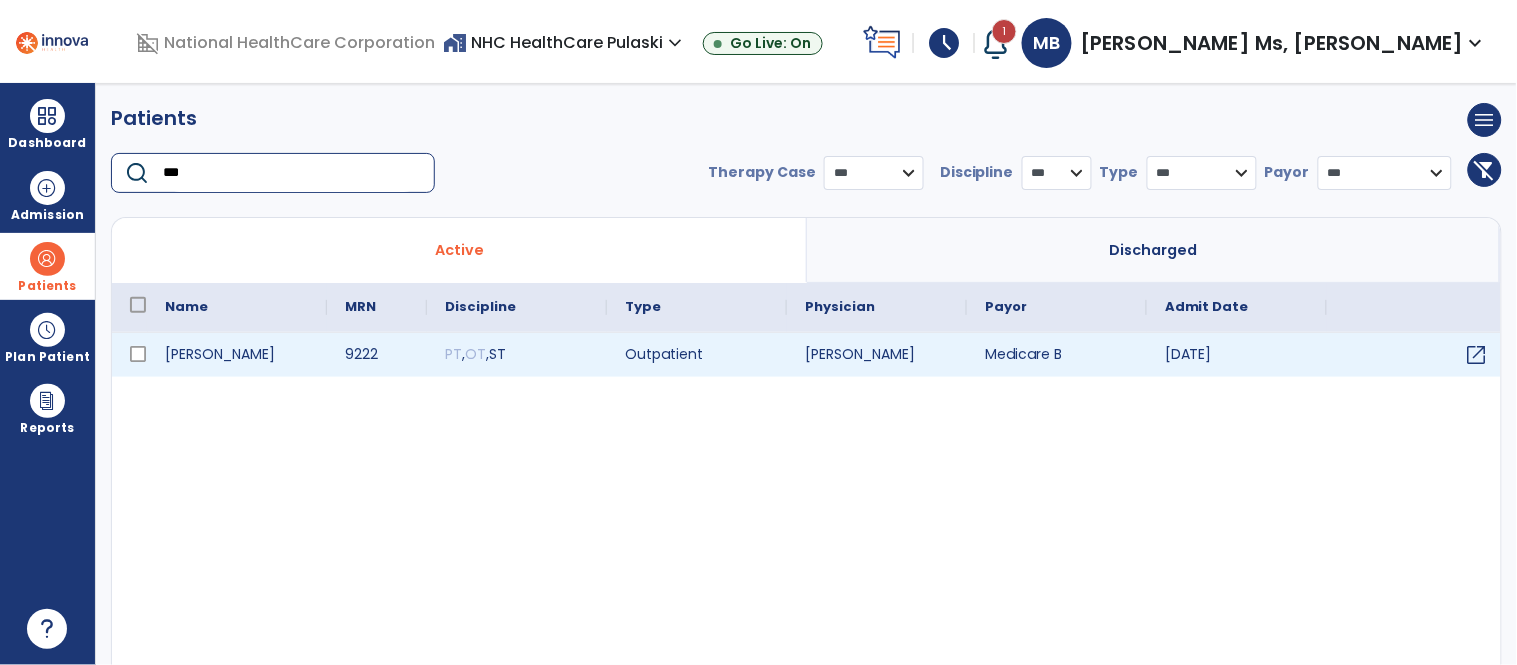 type on "***" 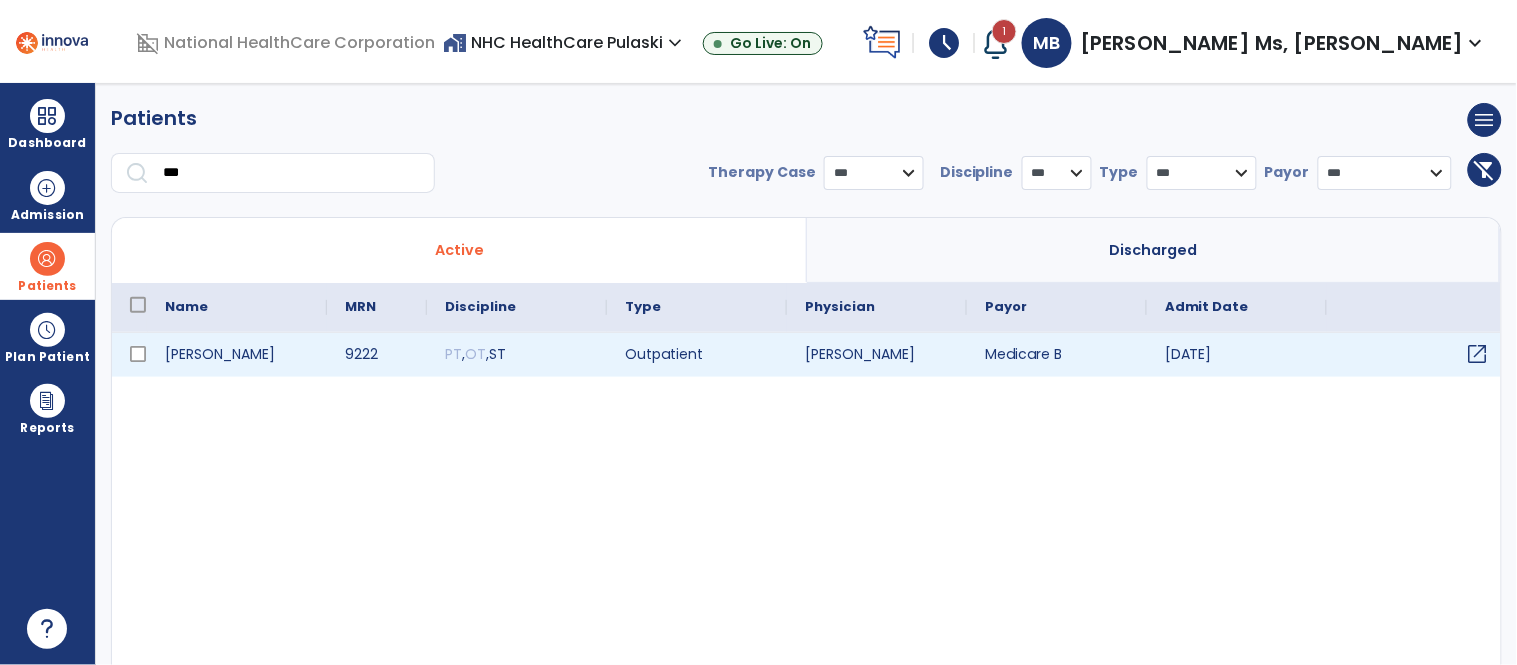 click on "open_in_new" at bounding box center (1478, 354) 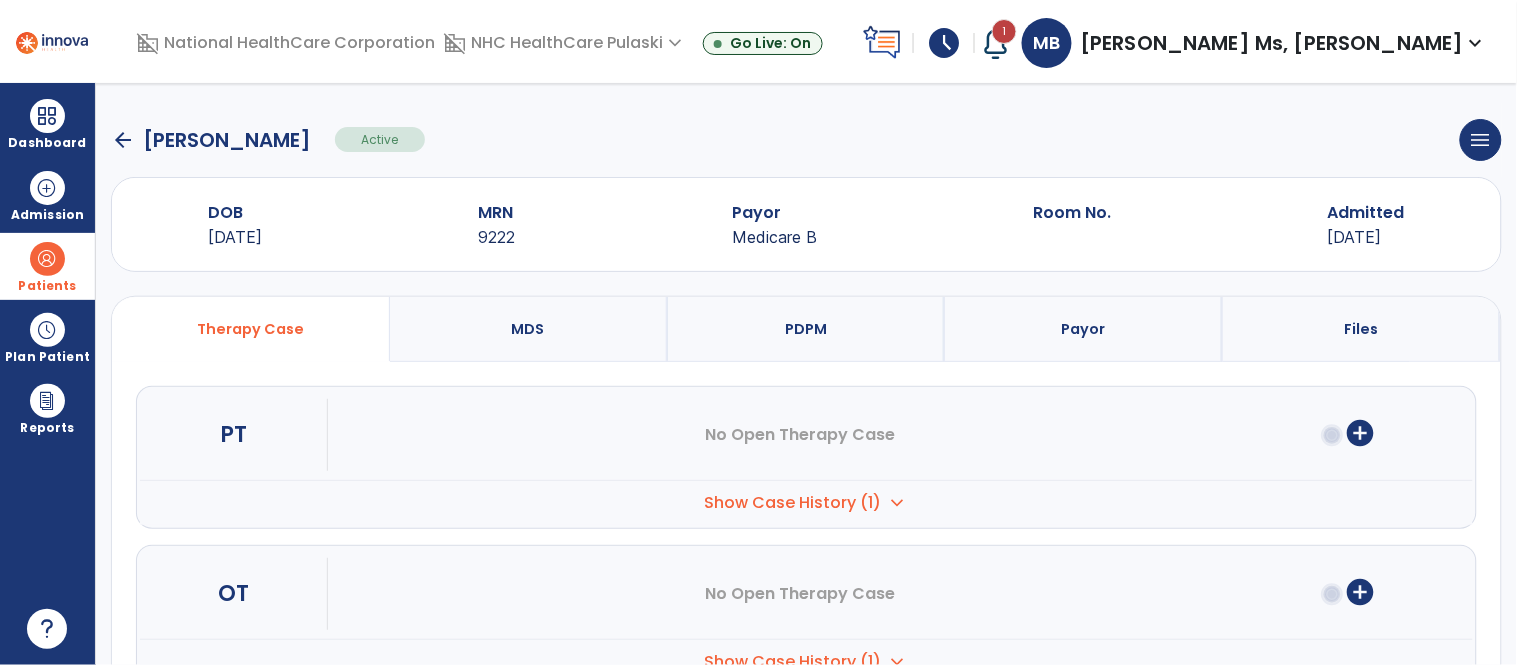 scroll, scrollTop: 186, scrollLeft: 0, axis: vertical 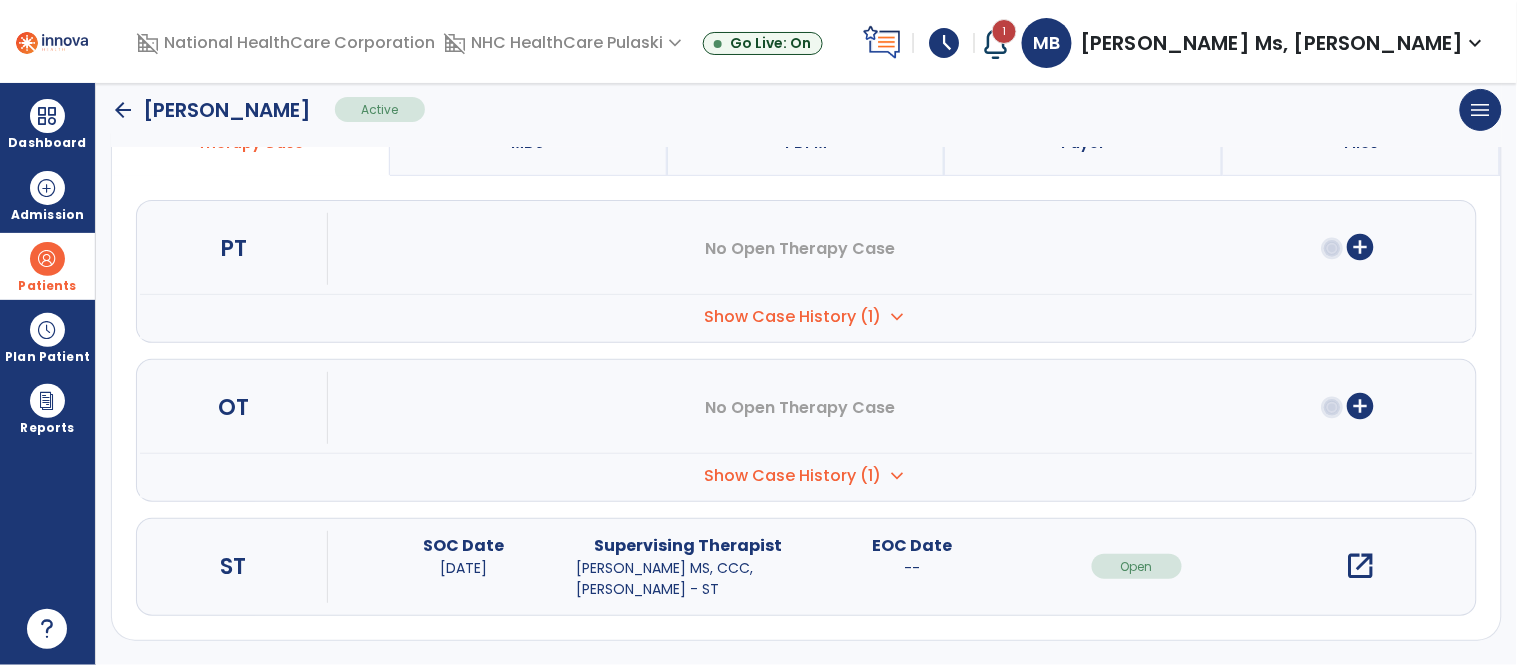 click on "open_in_new" at bounding box center [1361, 566] 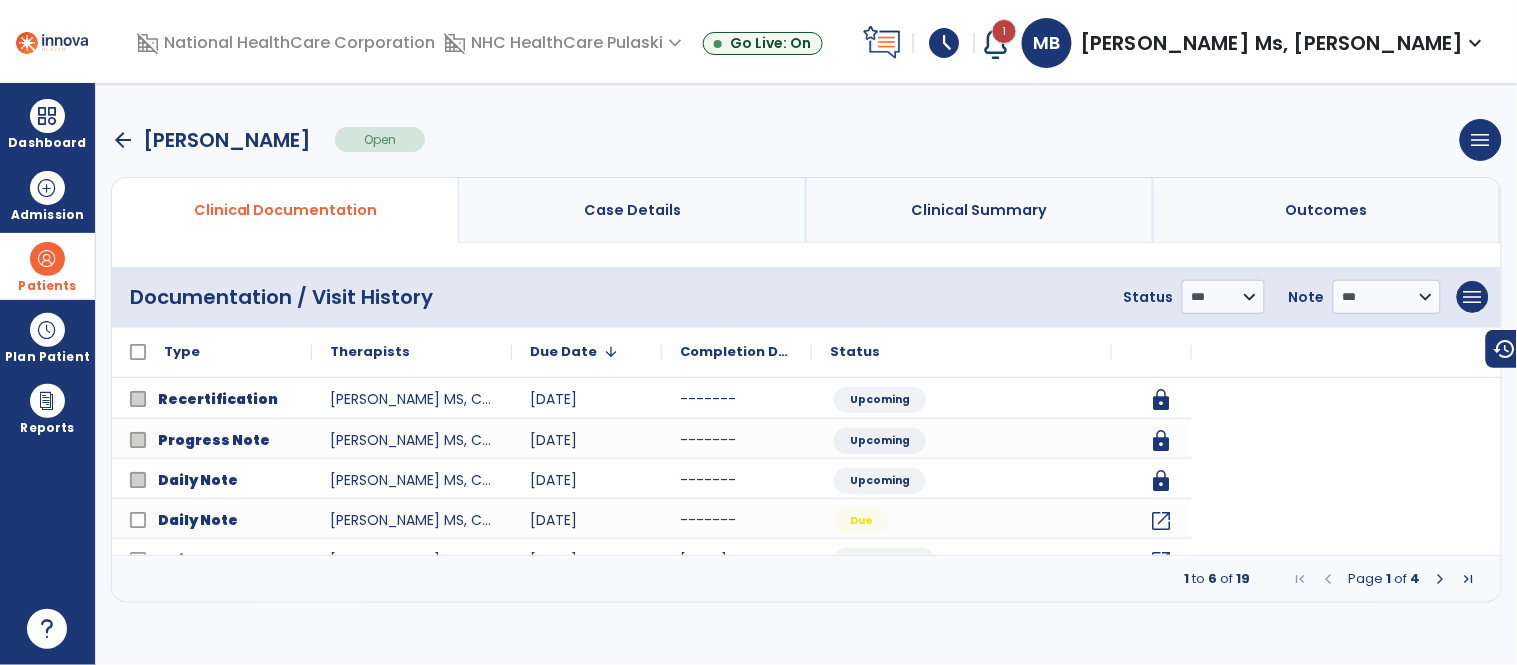 scroll, scrollTop: 0, scrollLeft: 0, axis: both 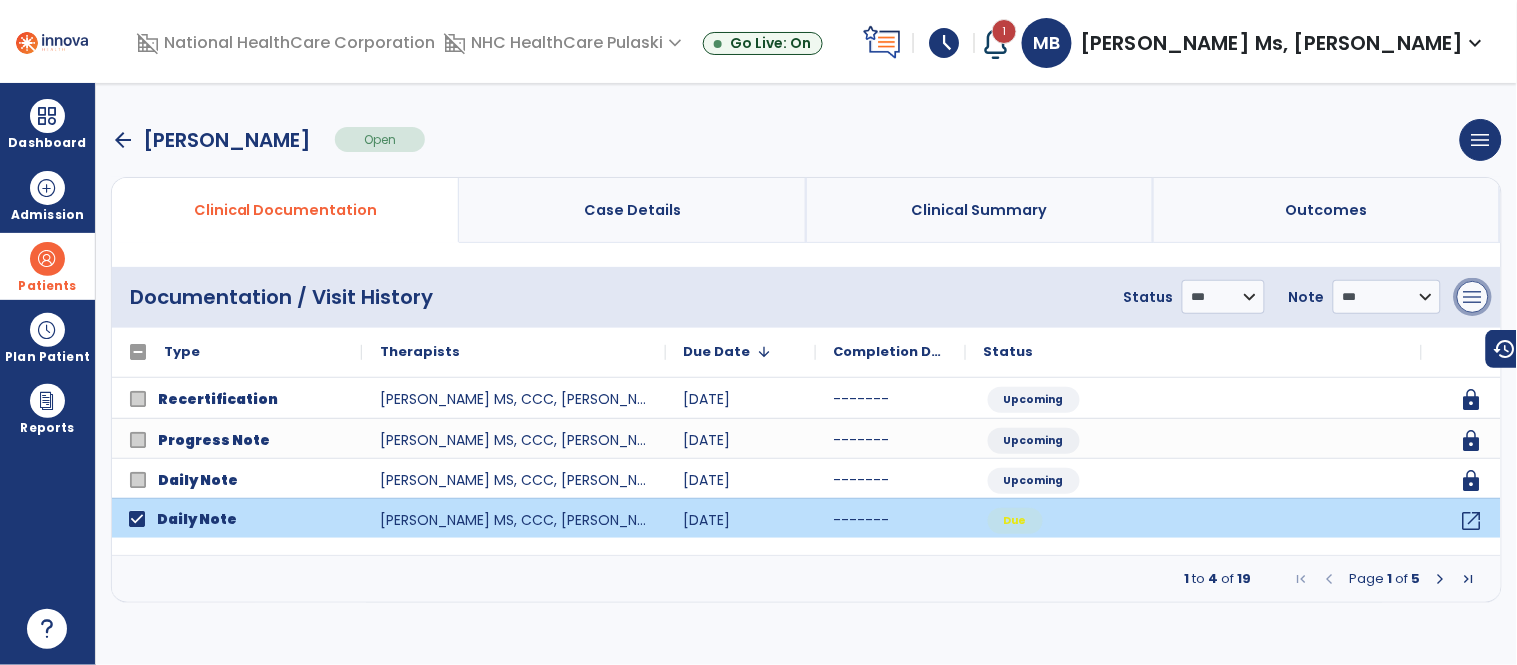 click on "menu" at bounding box center (1473, 297) 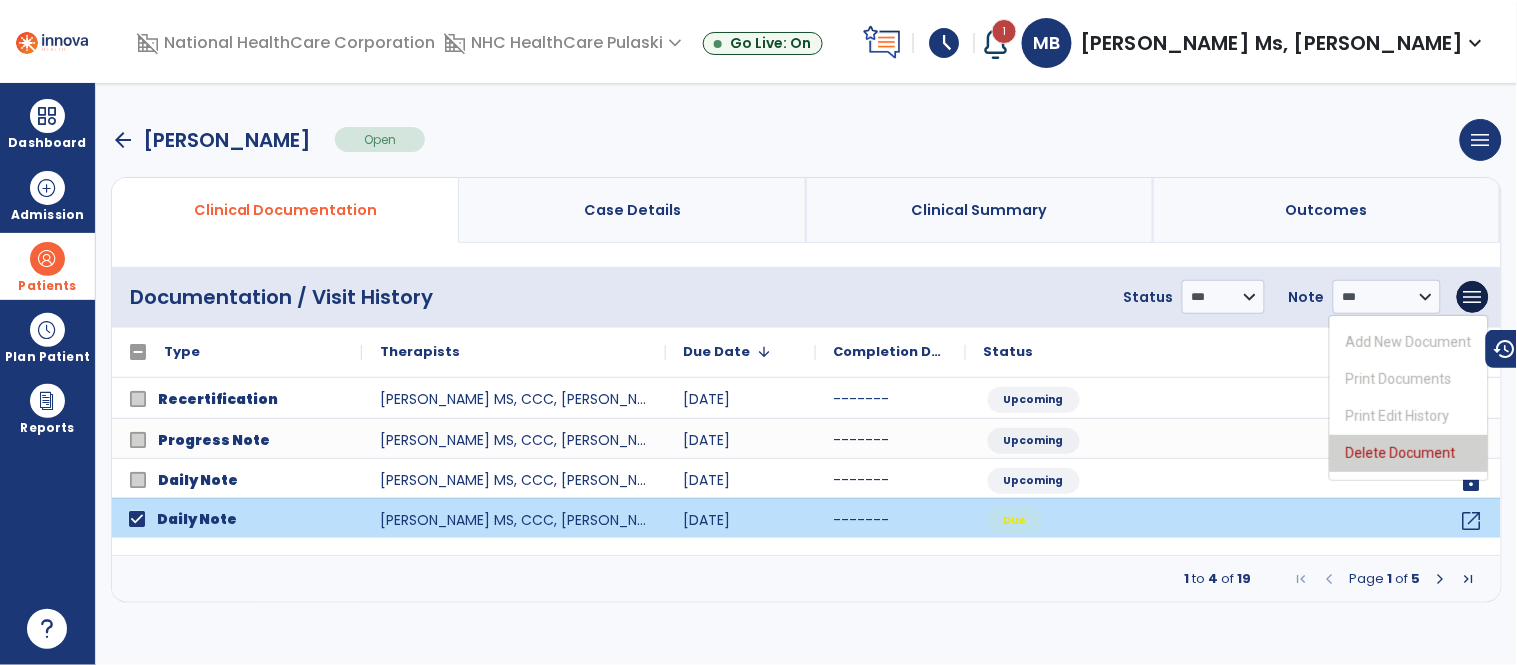 click on "Delete Document" at bounding box center [1409, 453] 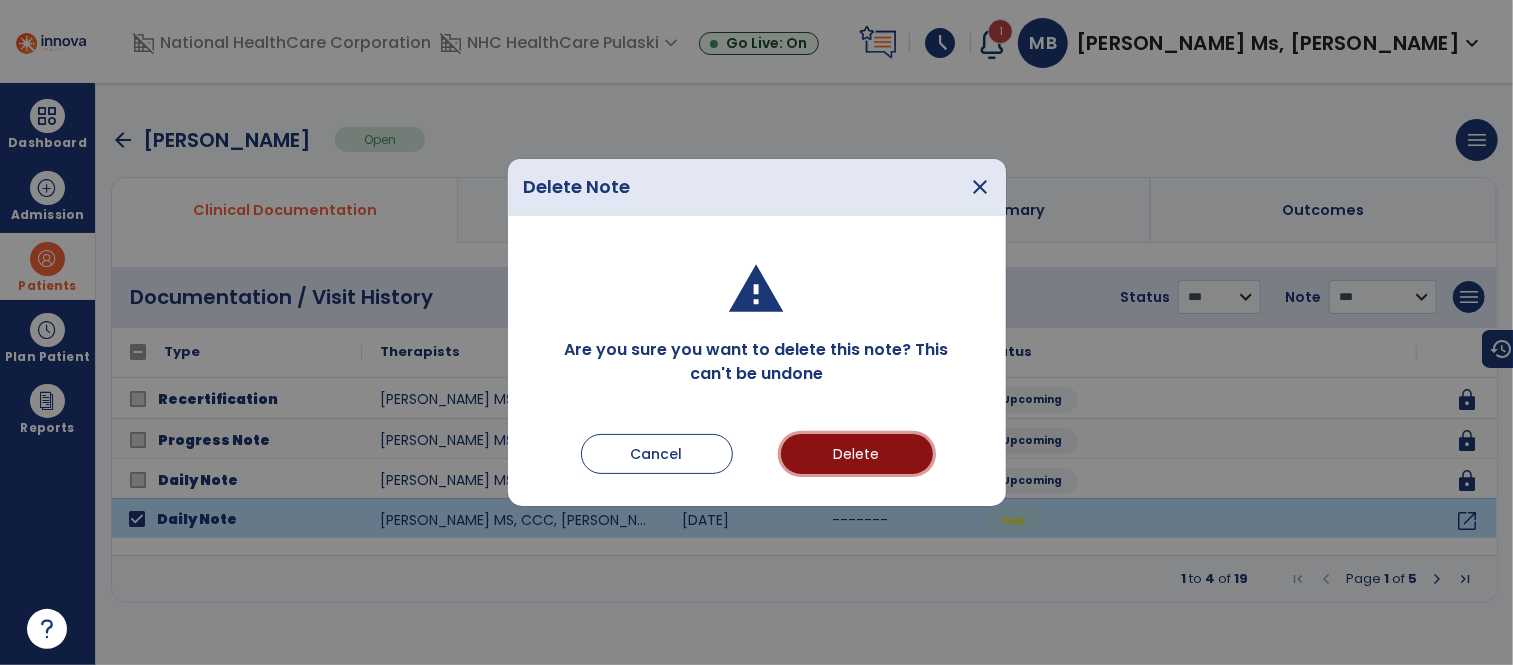 click on "Delete" at bounding box center (857, 454) 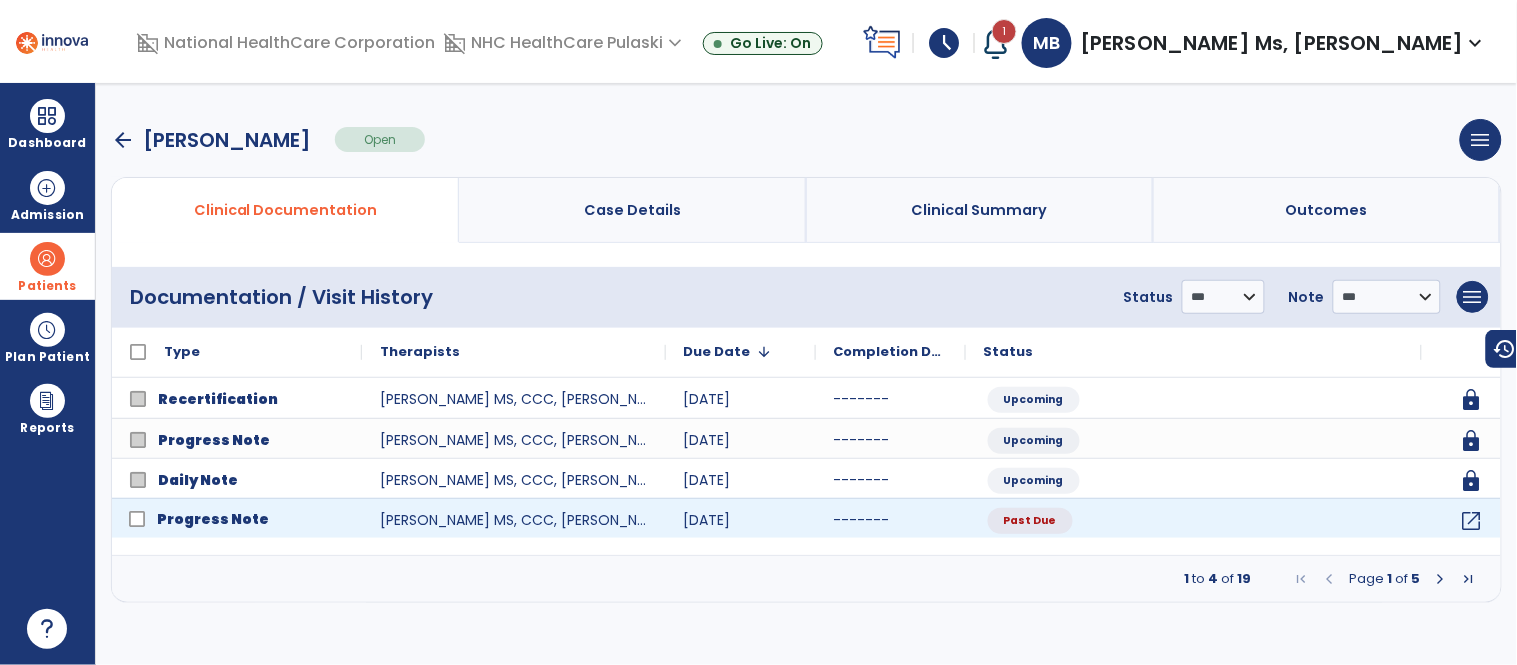 click on "Progress Note" 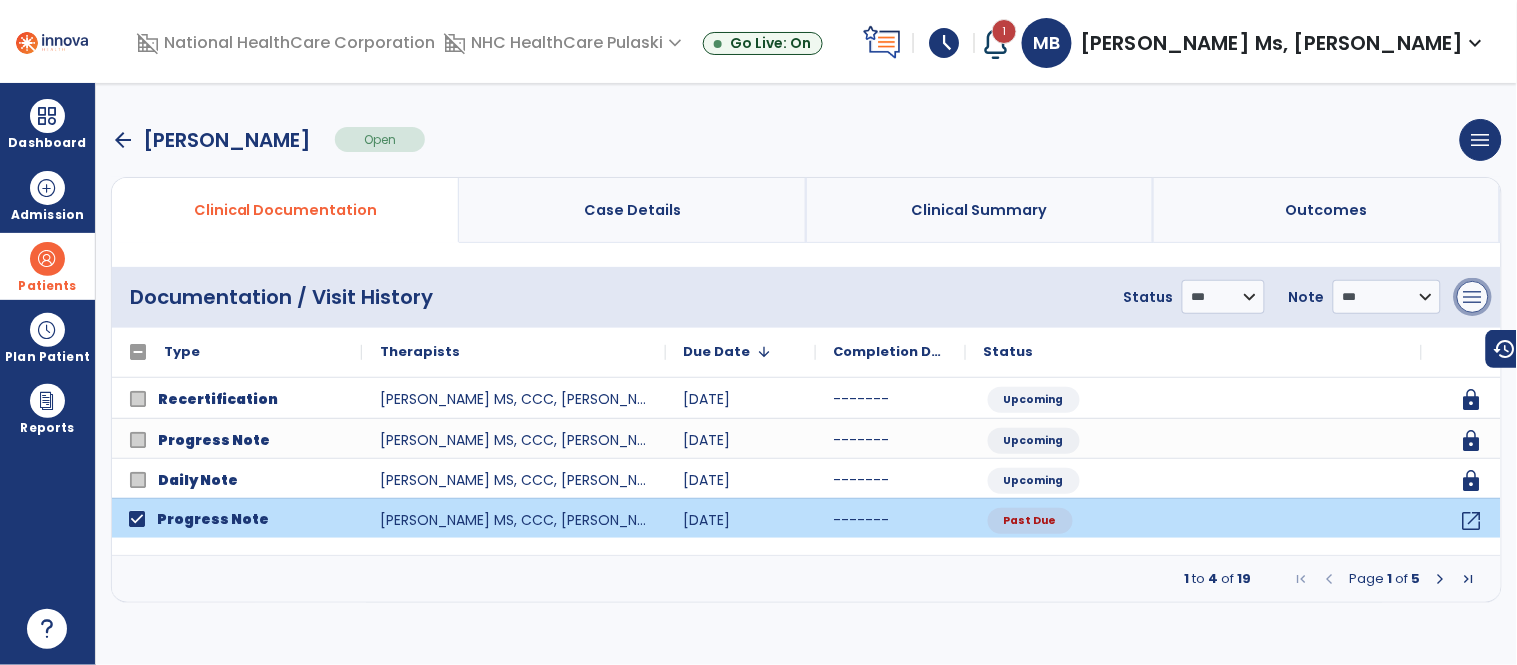 click on "menu" at bounding box center (1473, 297) 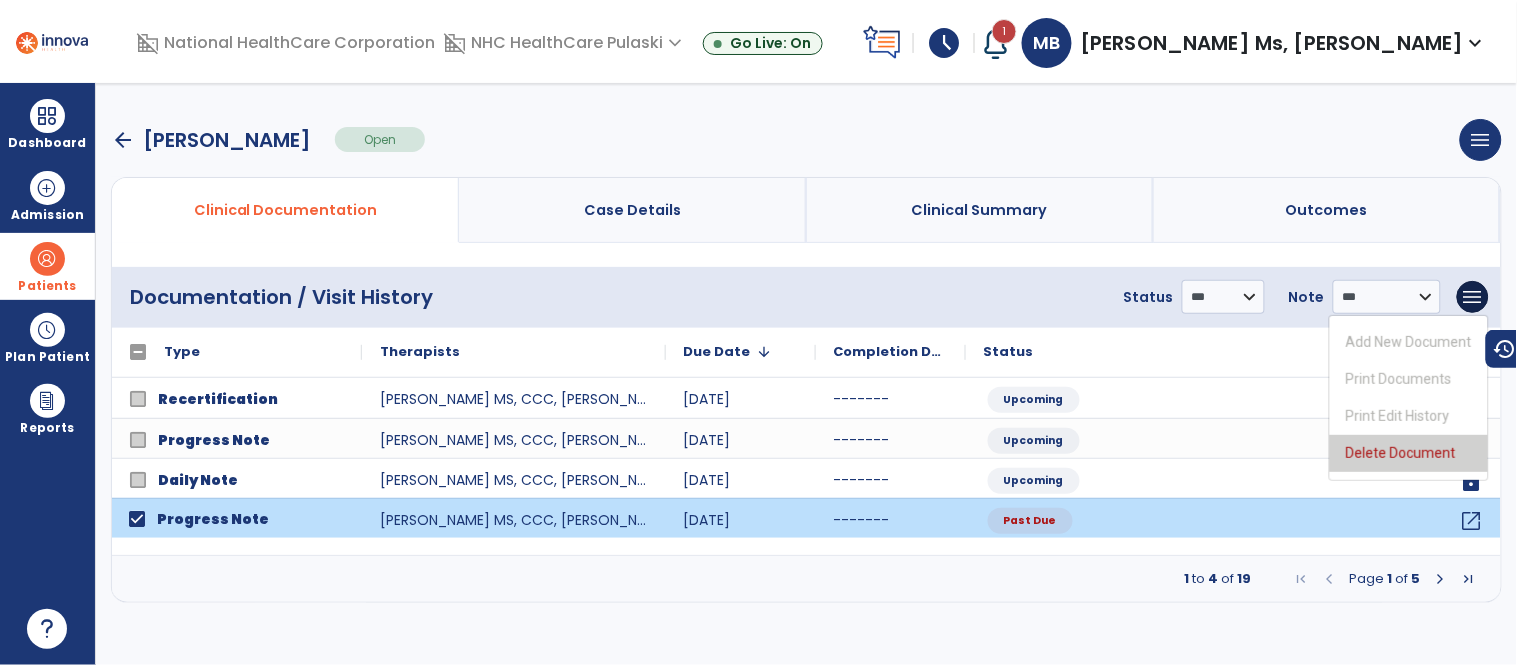 click on "Delete Document" at bounding box center [1409, 453] 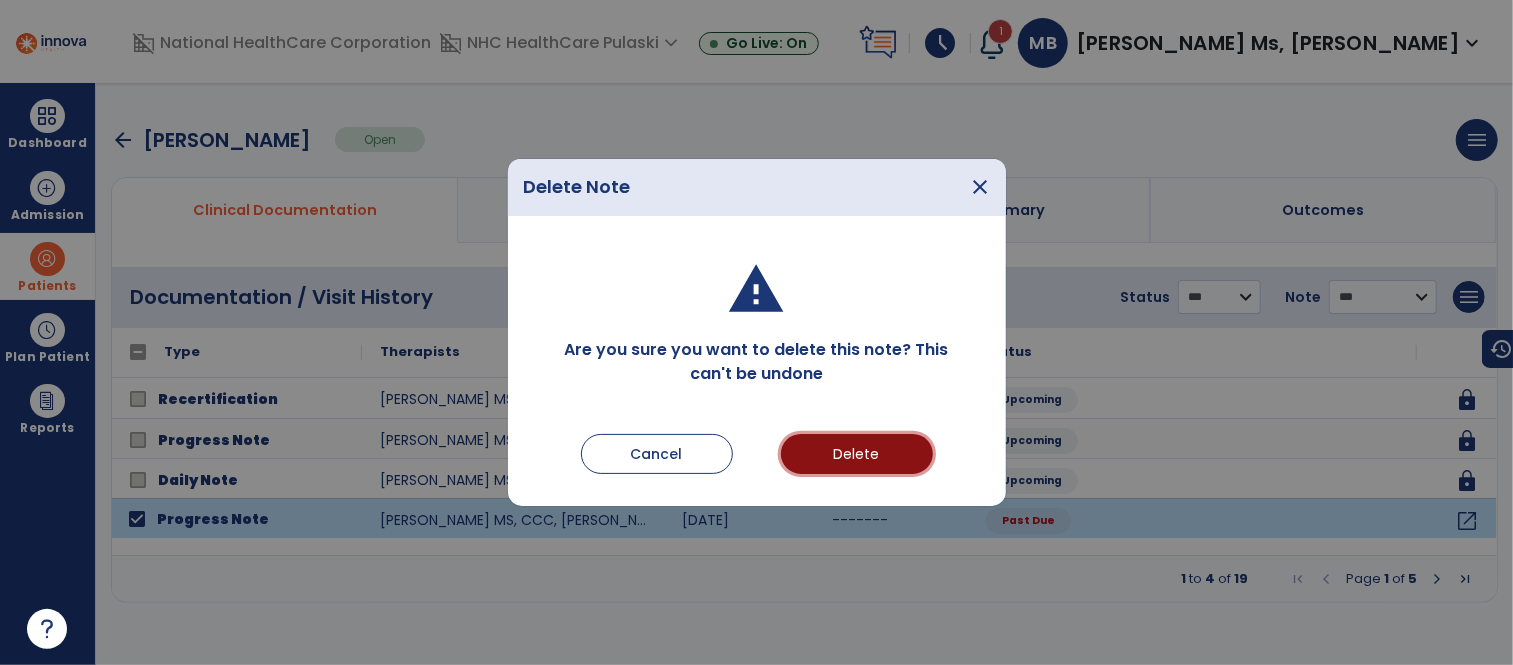 click on "Delete" at bounding box center (857, 454) 